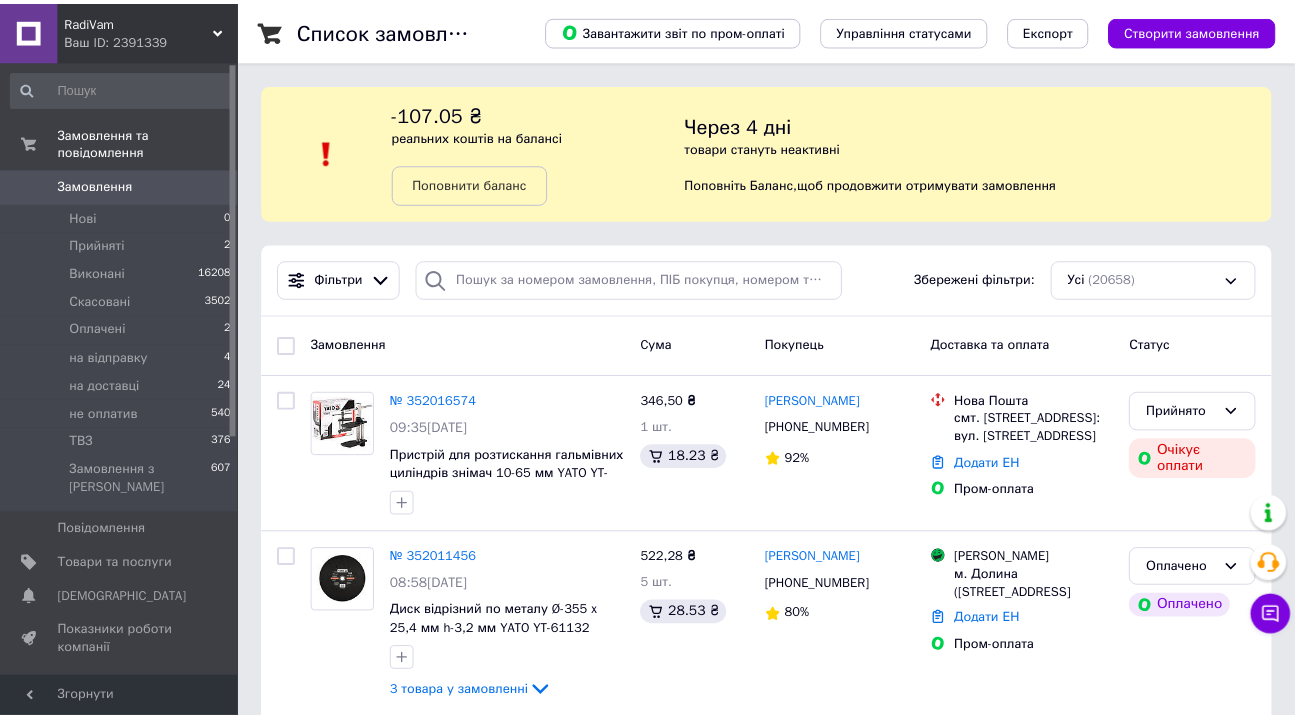 scroll, scrollTop: 0, scrollLeft: 0, axis: both 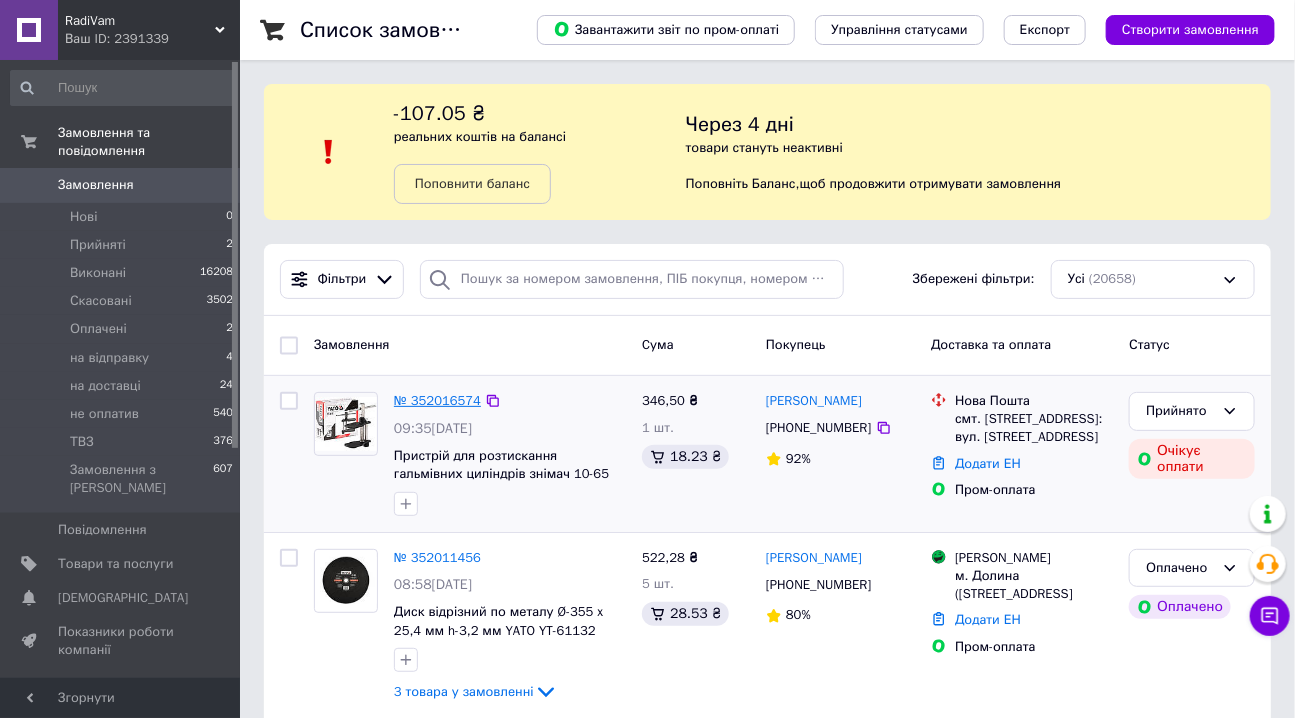 click on "№ 352016574" at bounding box center (437, 400) 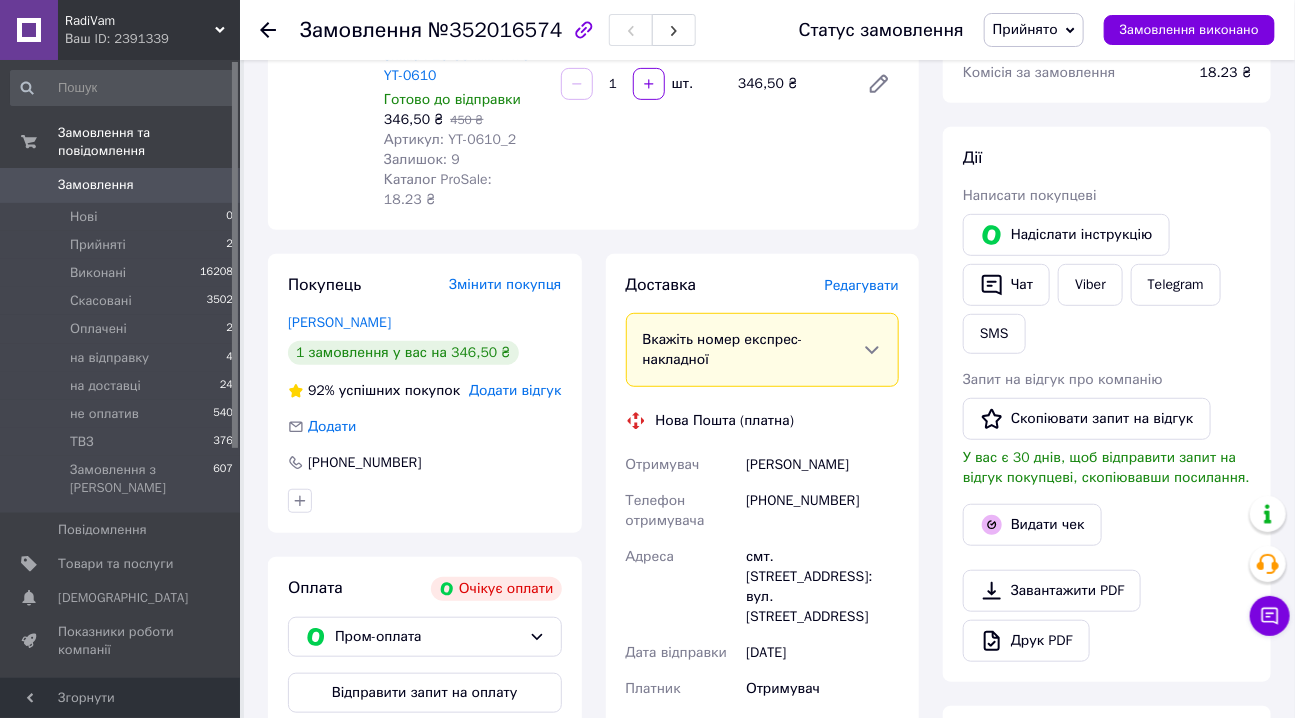 scroll, scrollTop: 545, scrollLeft: 0, axis: vertical 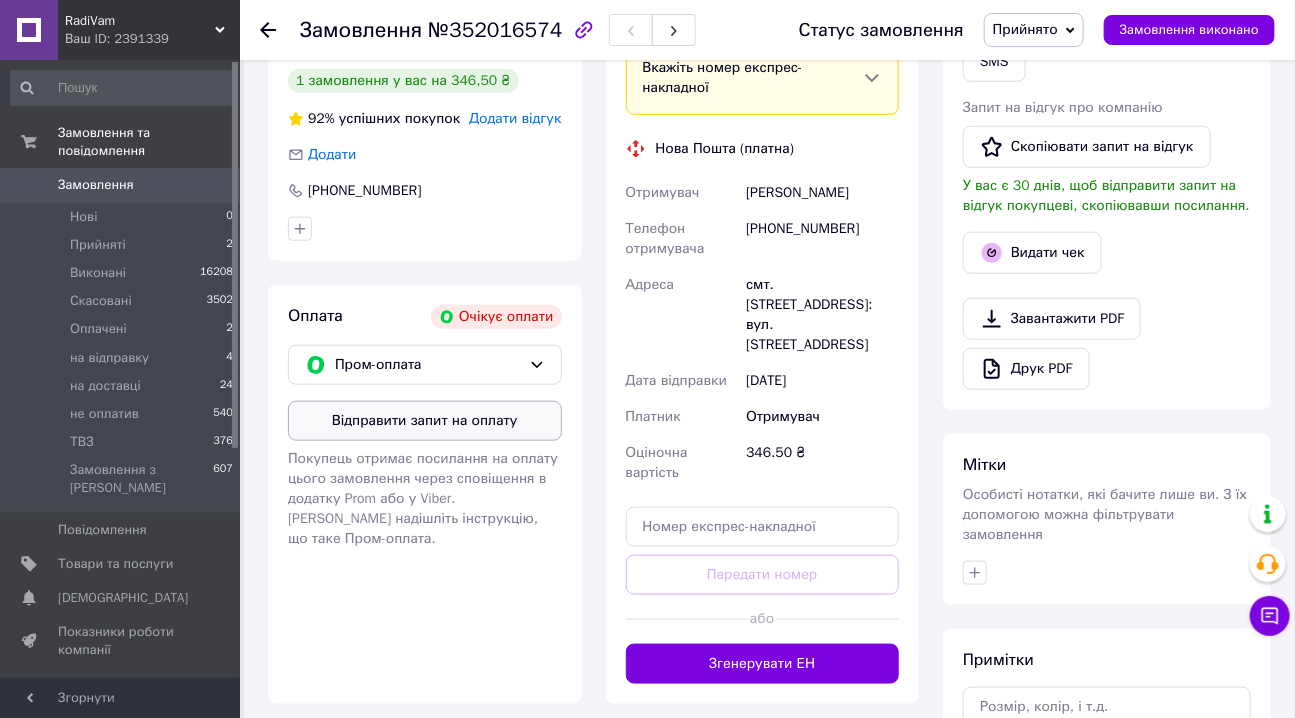 click on "Відправити запит на оплату" at bounding box center (425, 421) 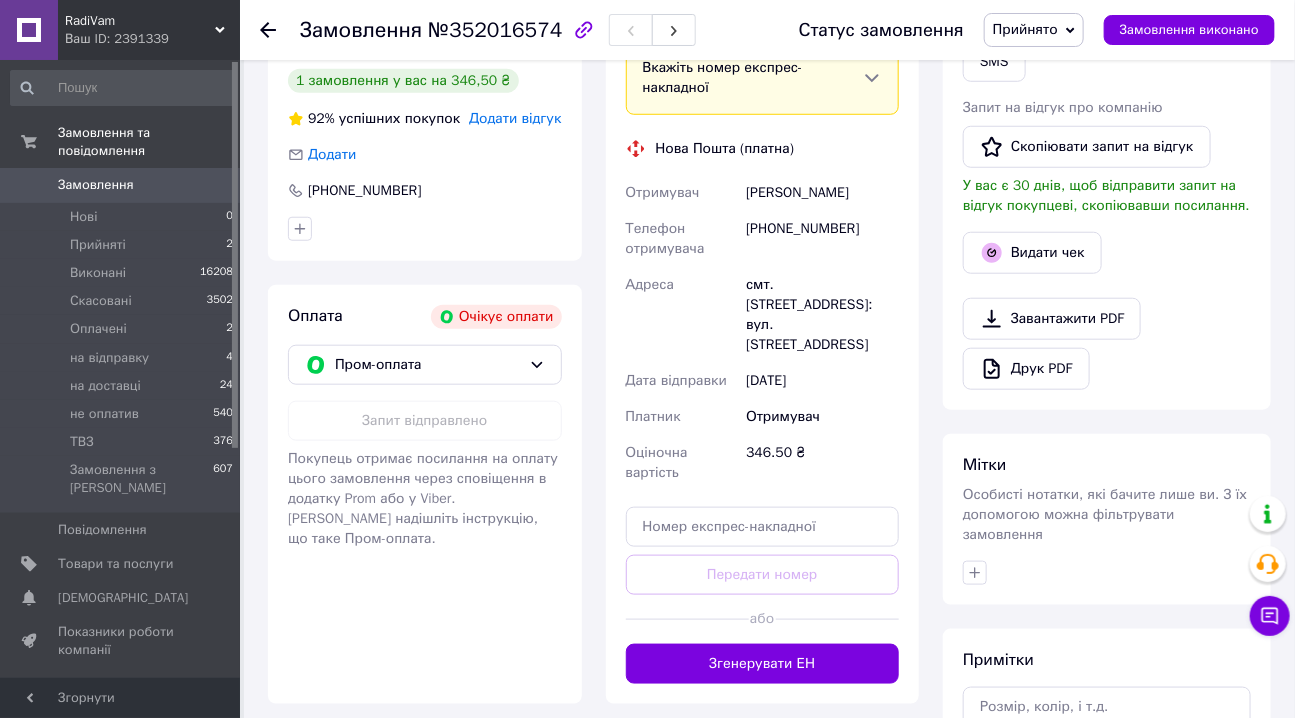 click on "Замовлення" at bounding box center [96, 185] 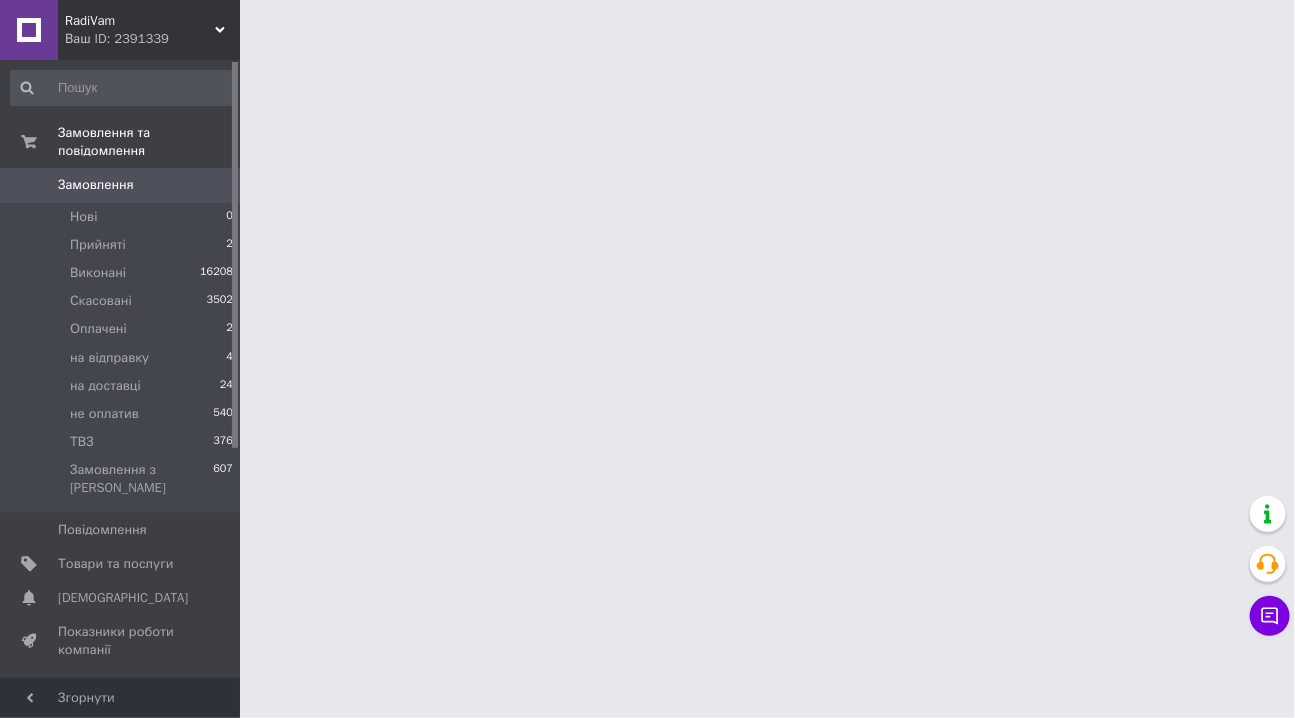 scroll, scrollTop: 0, scrollLeft: 0, axis: both 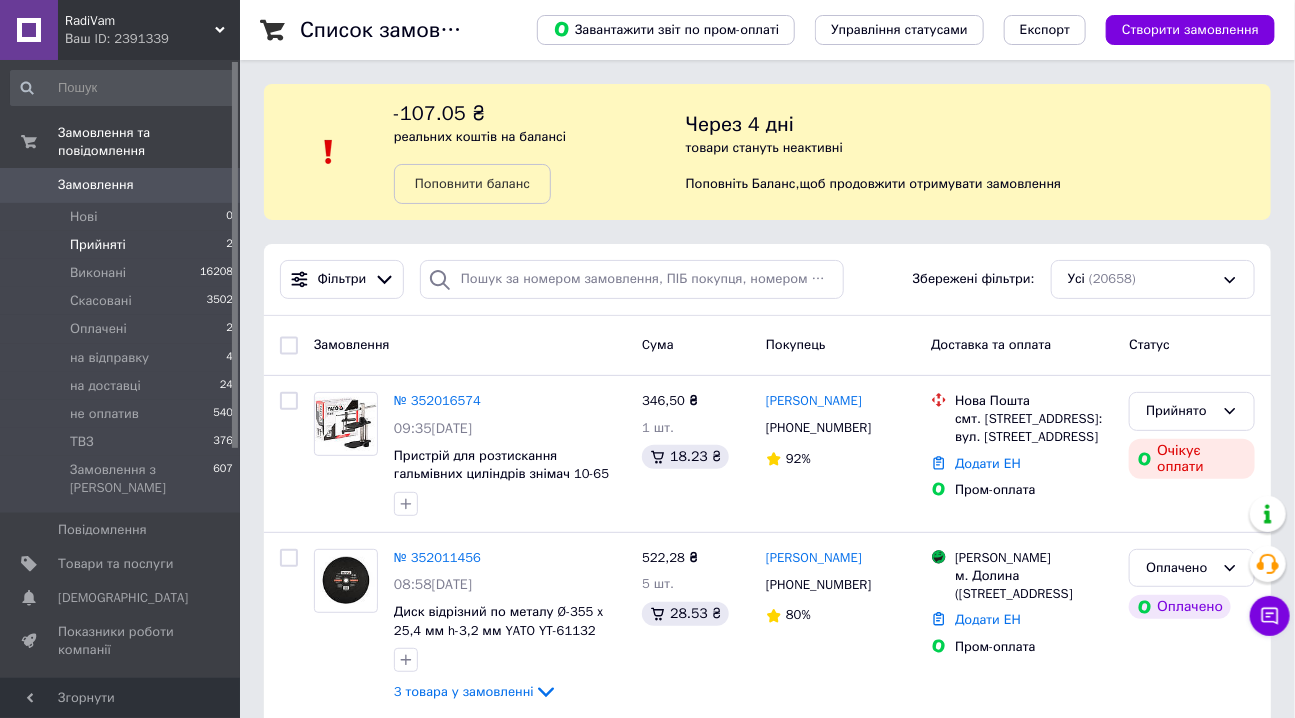 click on "Прийняті" at bounding box center [98, 245] 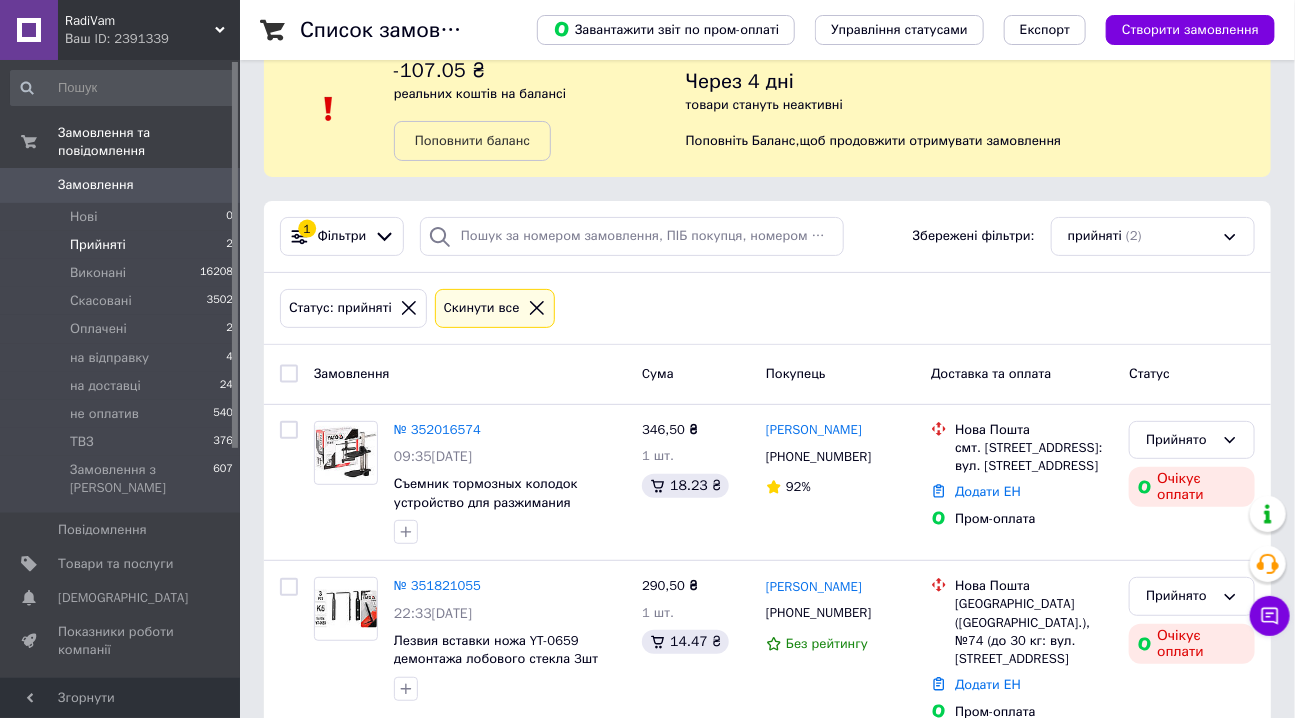 scroll, scrollTop: 67, scrollLeft: 0, axis: vertical 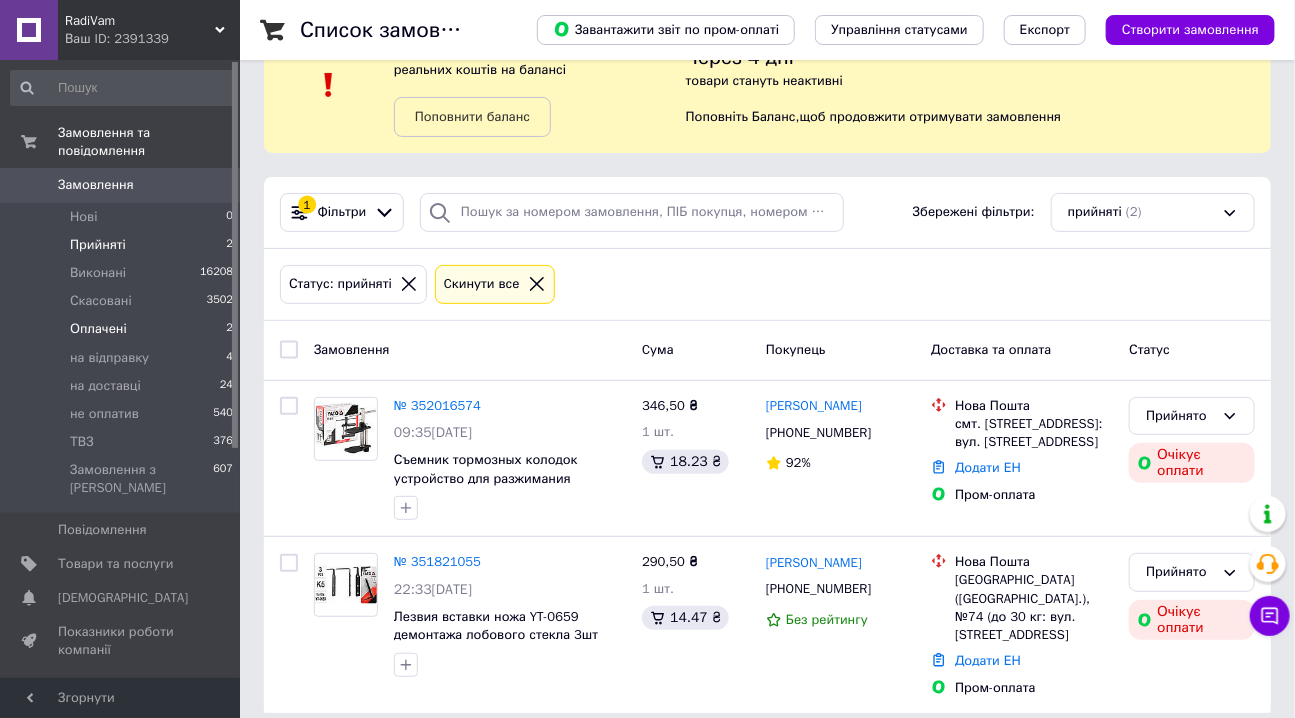 click on "Оплачені" at bounding box center (98, 329) 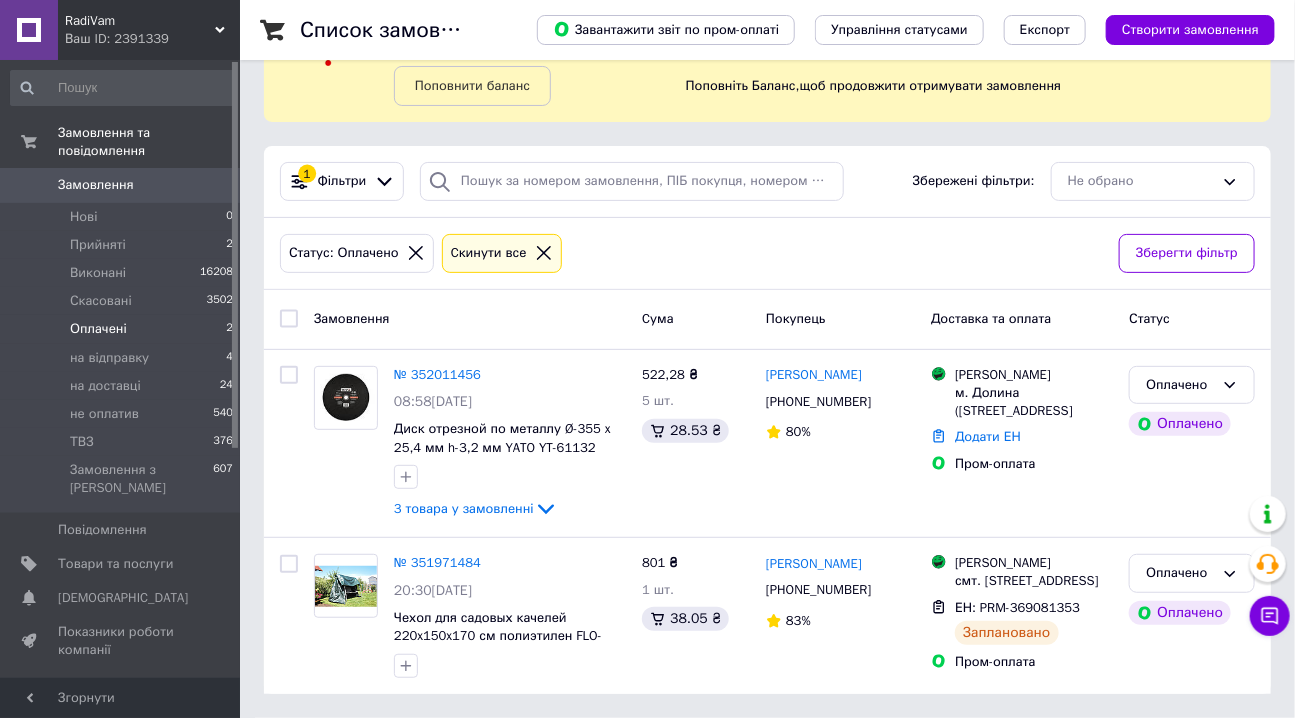 scroll, scrollTop: 108, scrollLeft: 0, axis: vertical 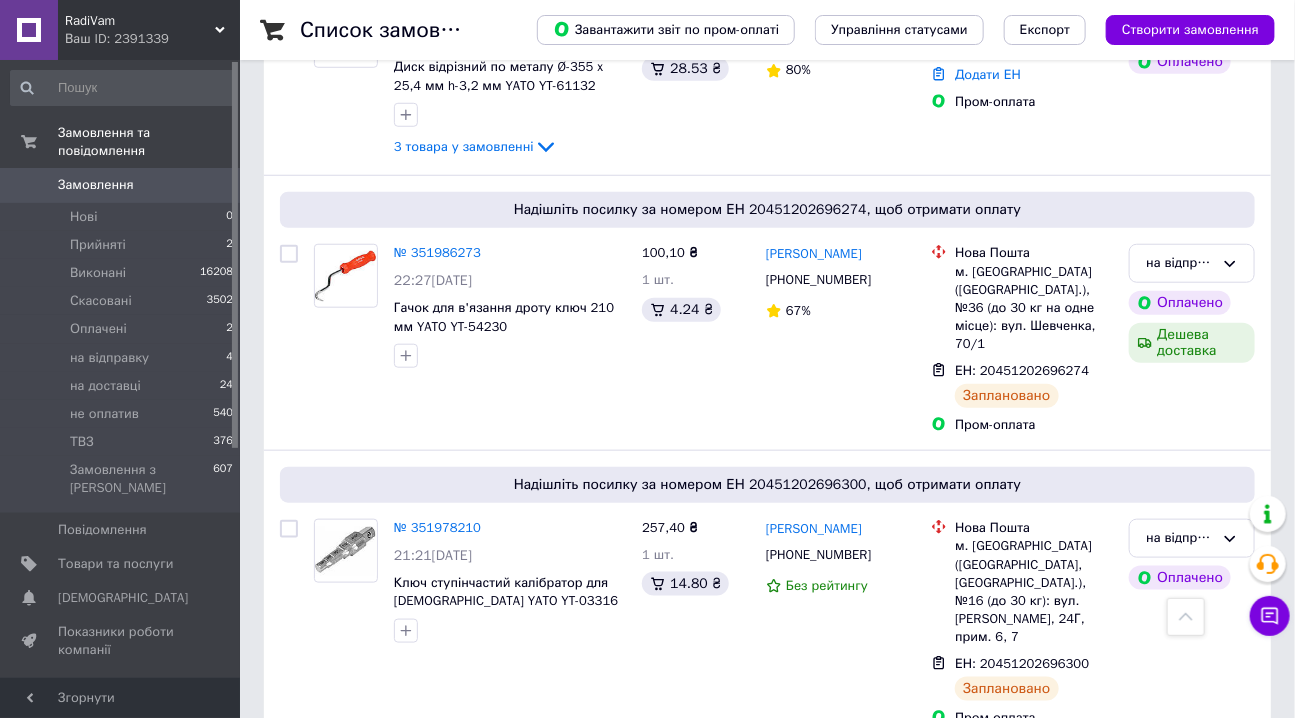 click on "Замовлення" at bounding box center (96, 185) 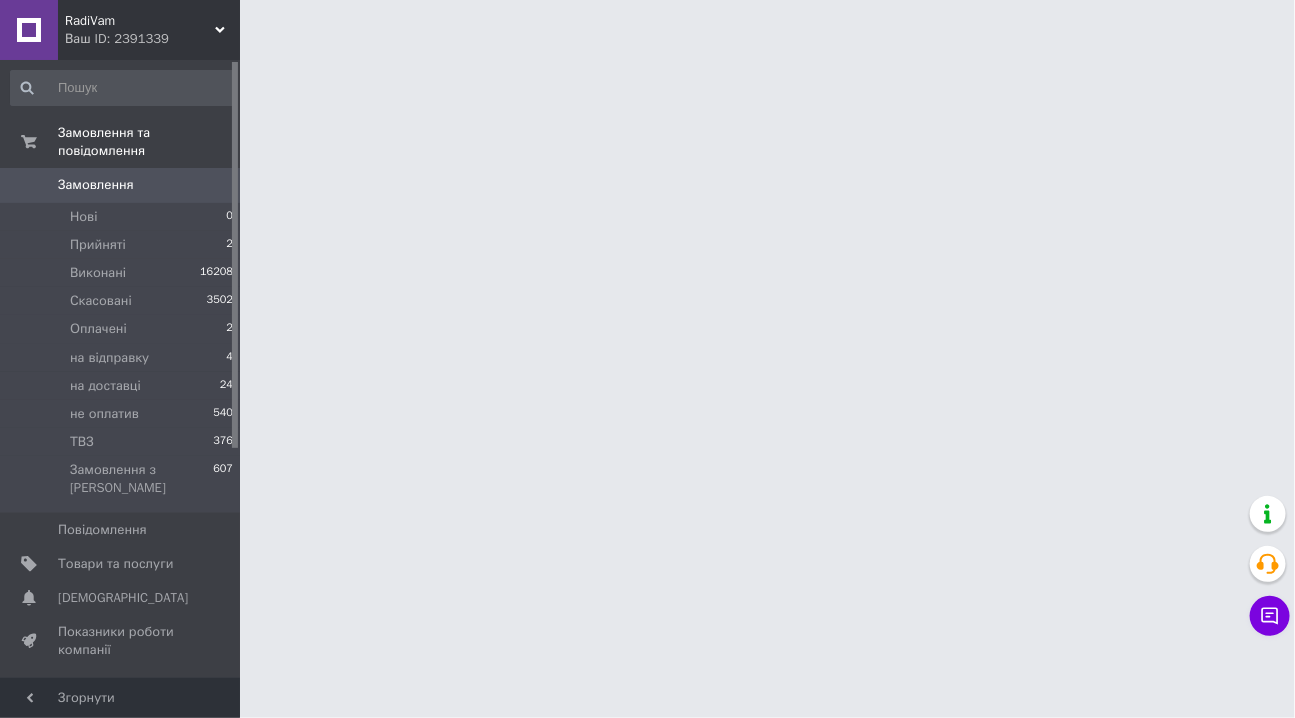scroll, scrollTop: 0, scrollLeft: 0, axis: both 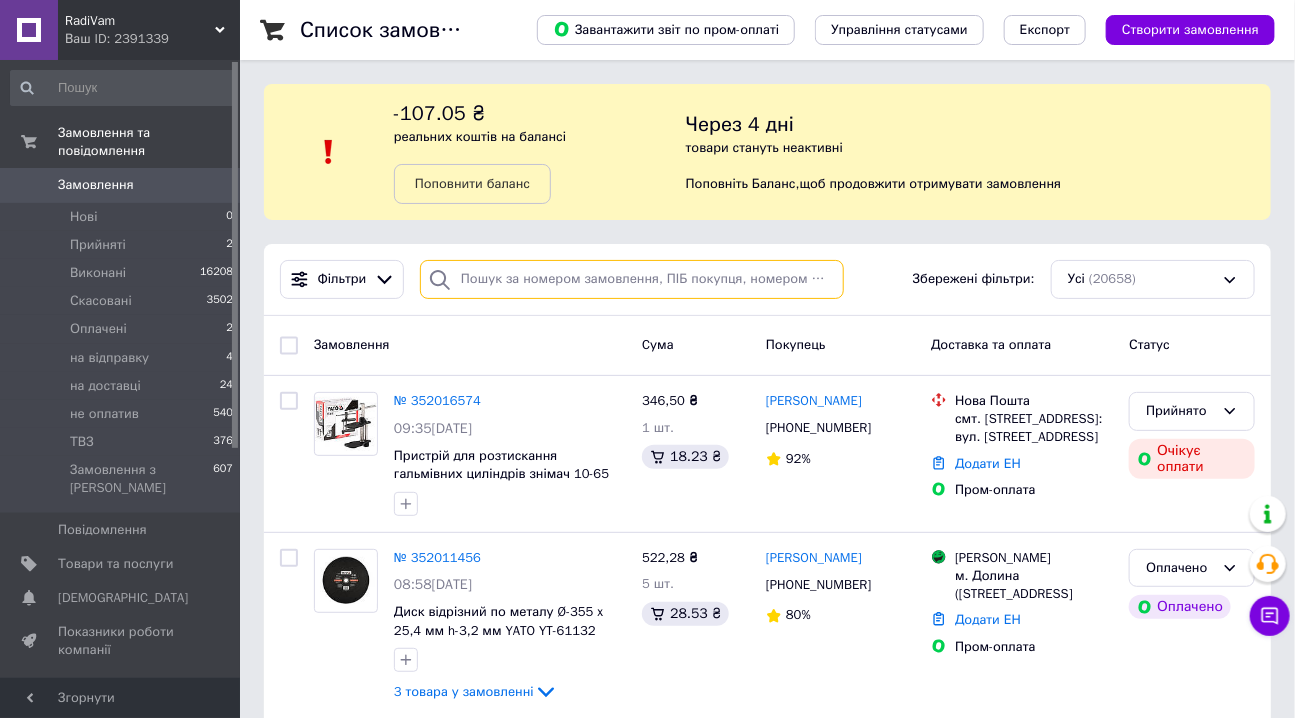 click at bounding box center [632, 279] 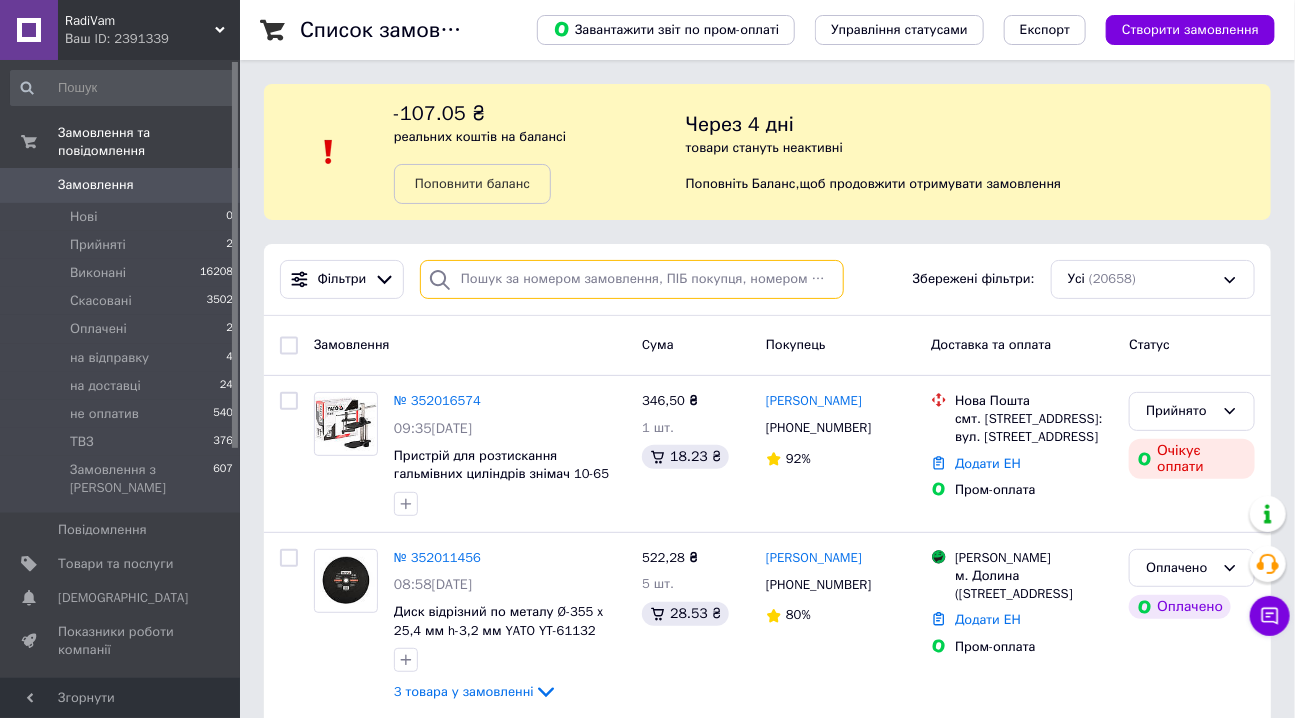 paste on "351712233" 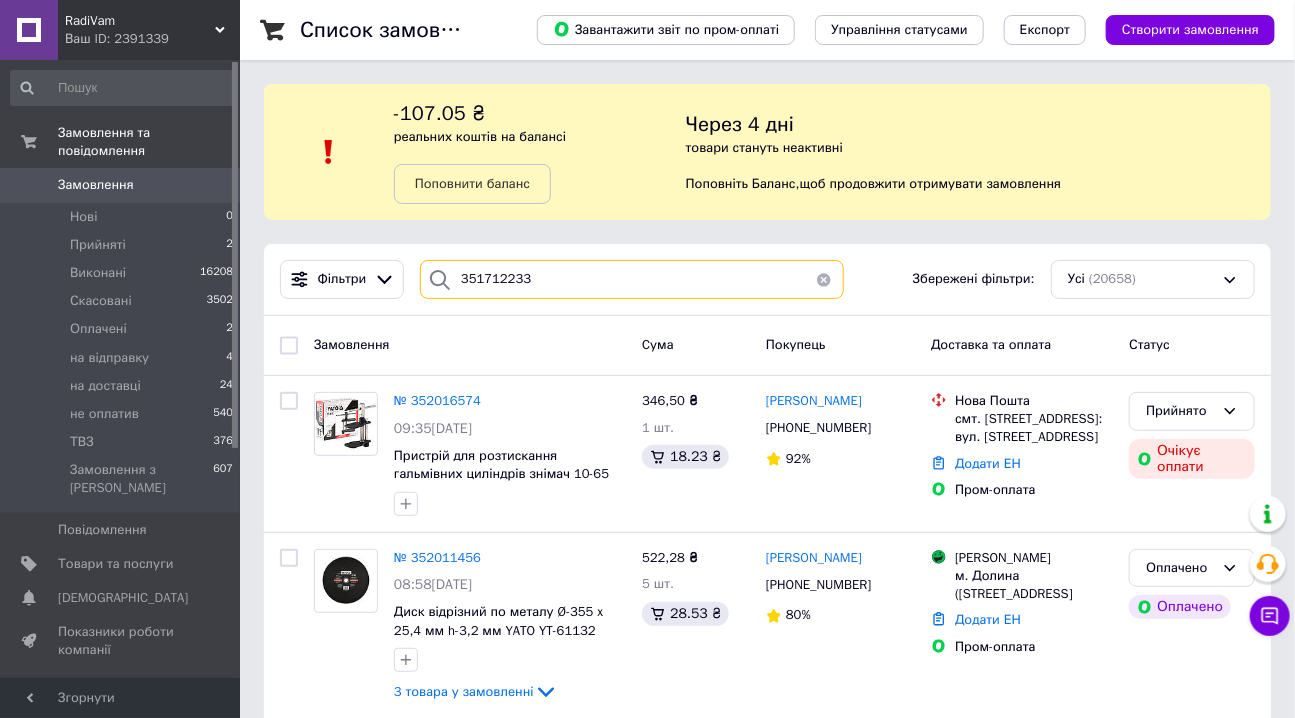 type on "351712233" 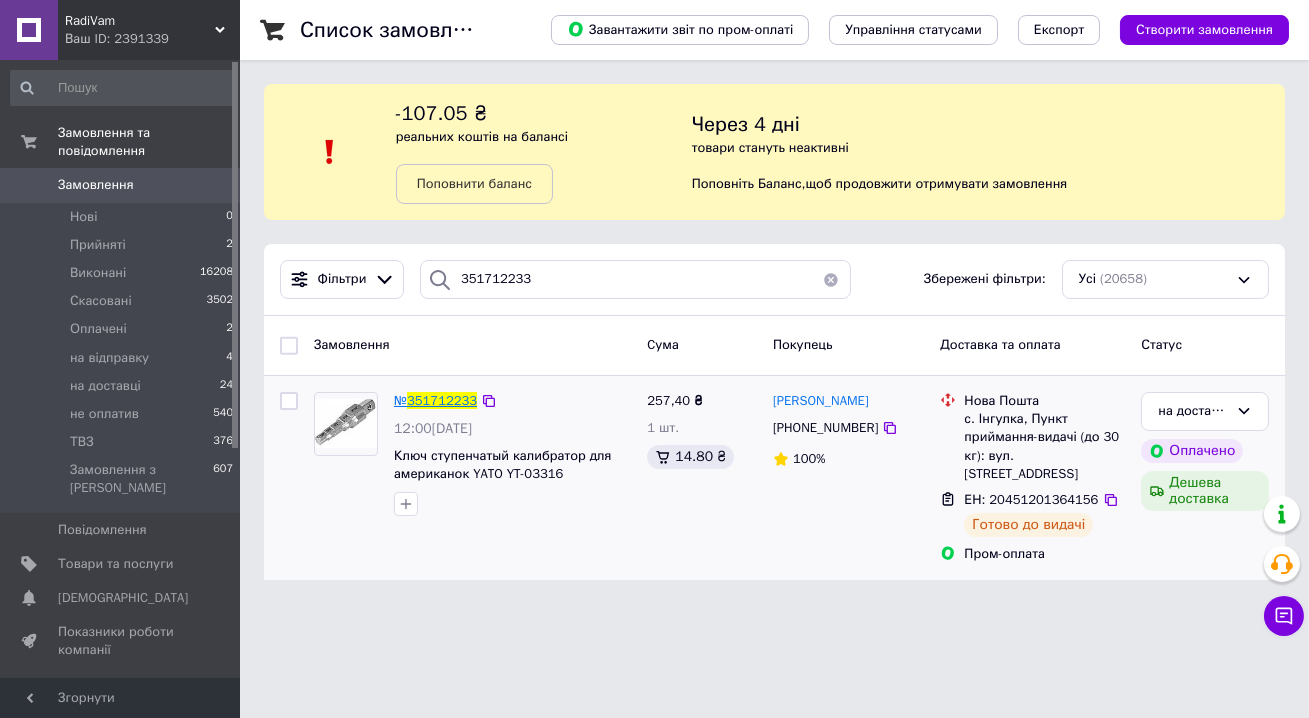 click on "351712233" at bounding box center [442, 400] 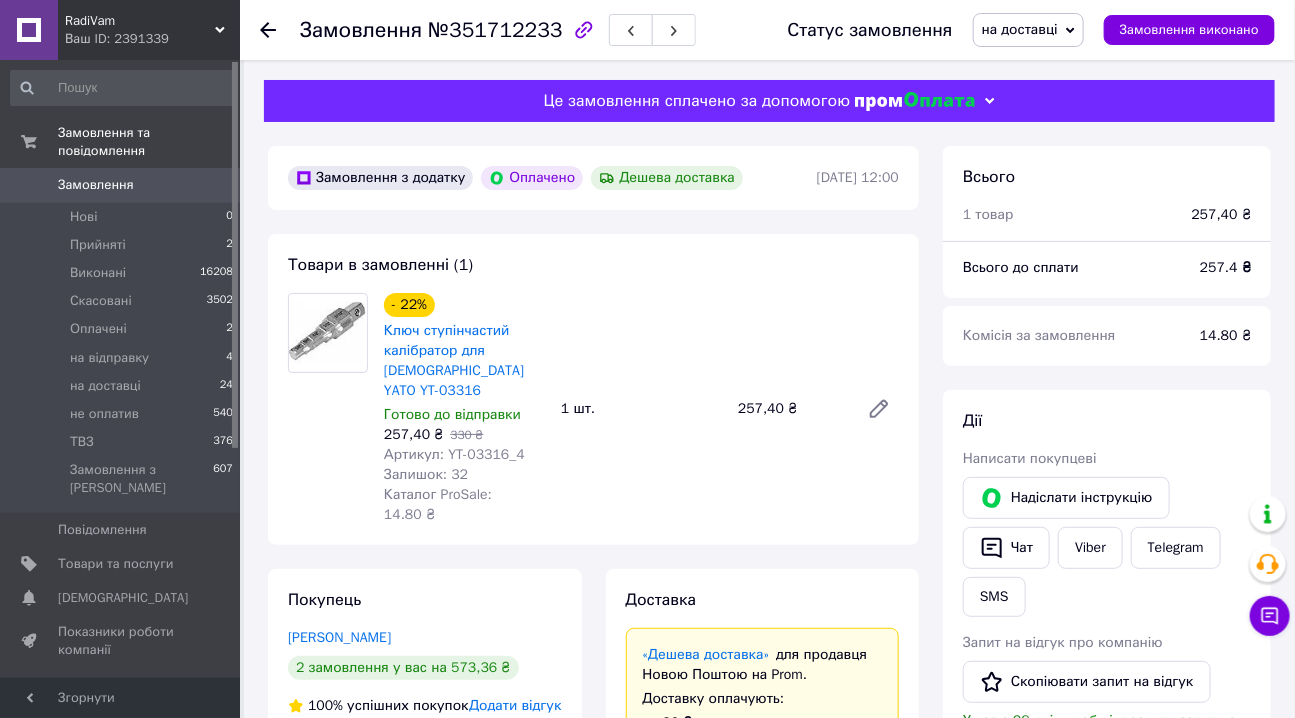 scroll, scrollTop: 40, scrollLeft: 0, axis: vertical 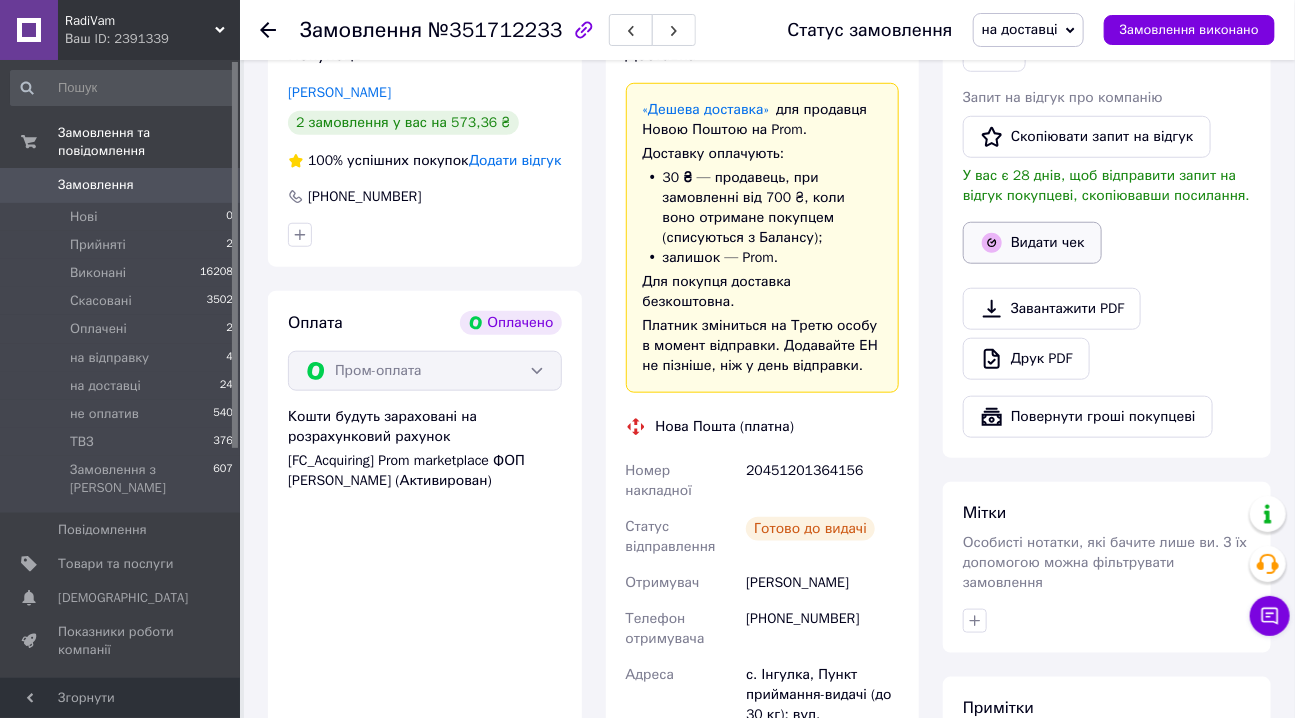 click on "Видати чек" at bounding box center [1032, 243] 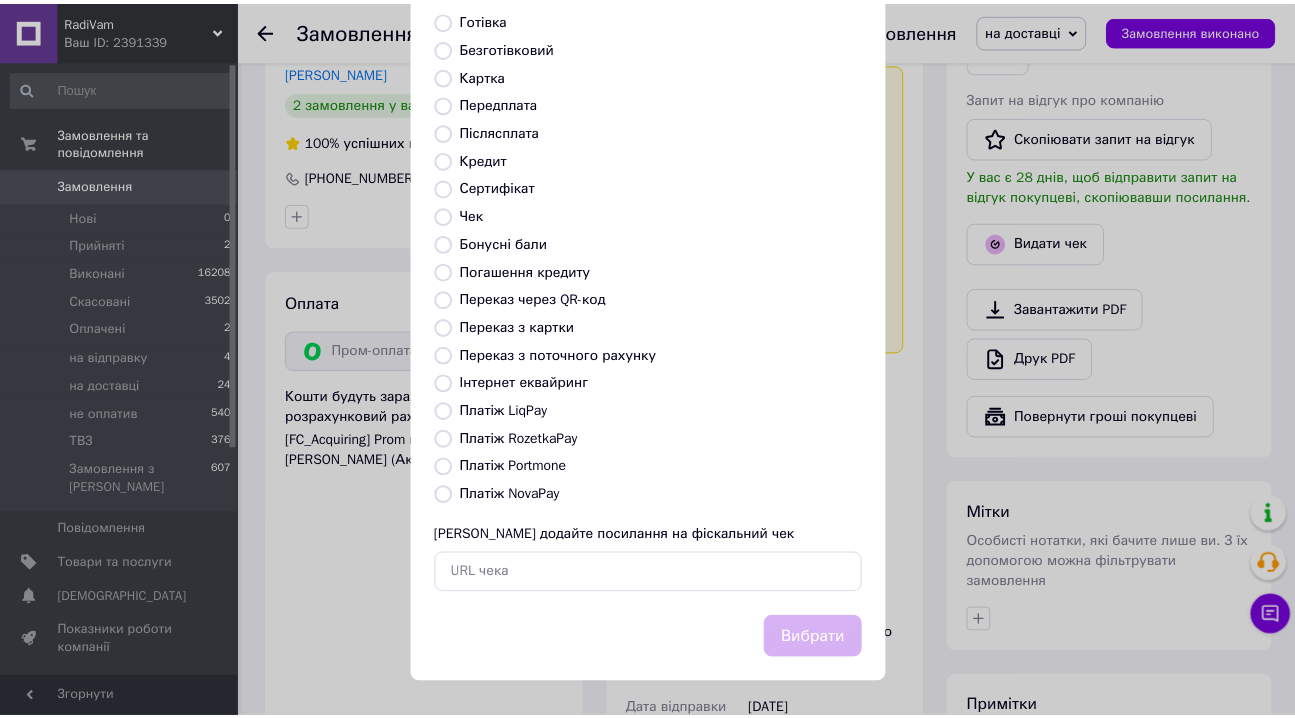 scroll, scrollTop: 140, scrollLeft: 0, axis: vertical 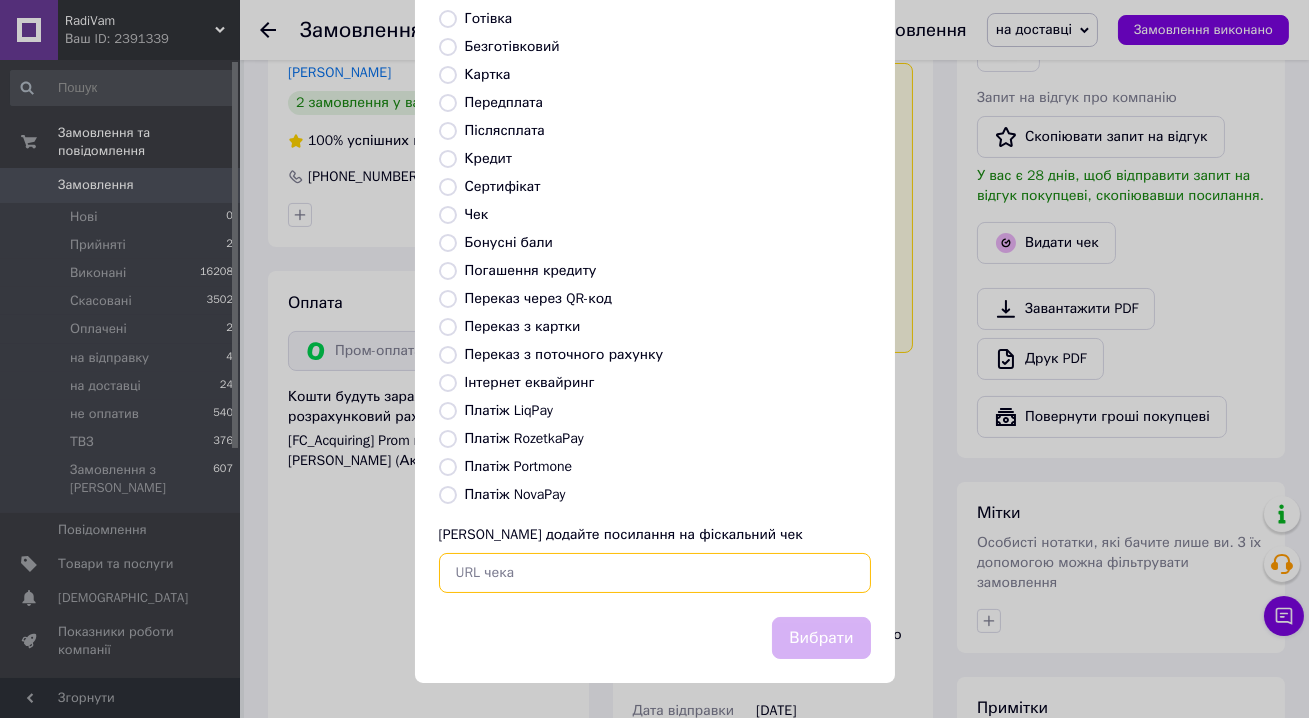click at bounding box center [655, 573] 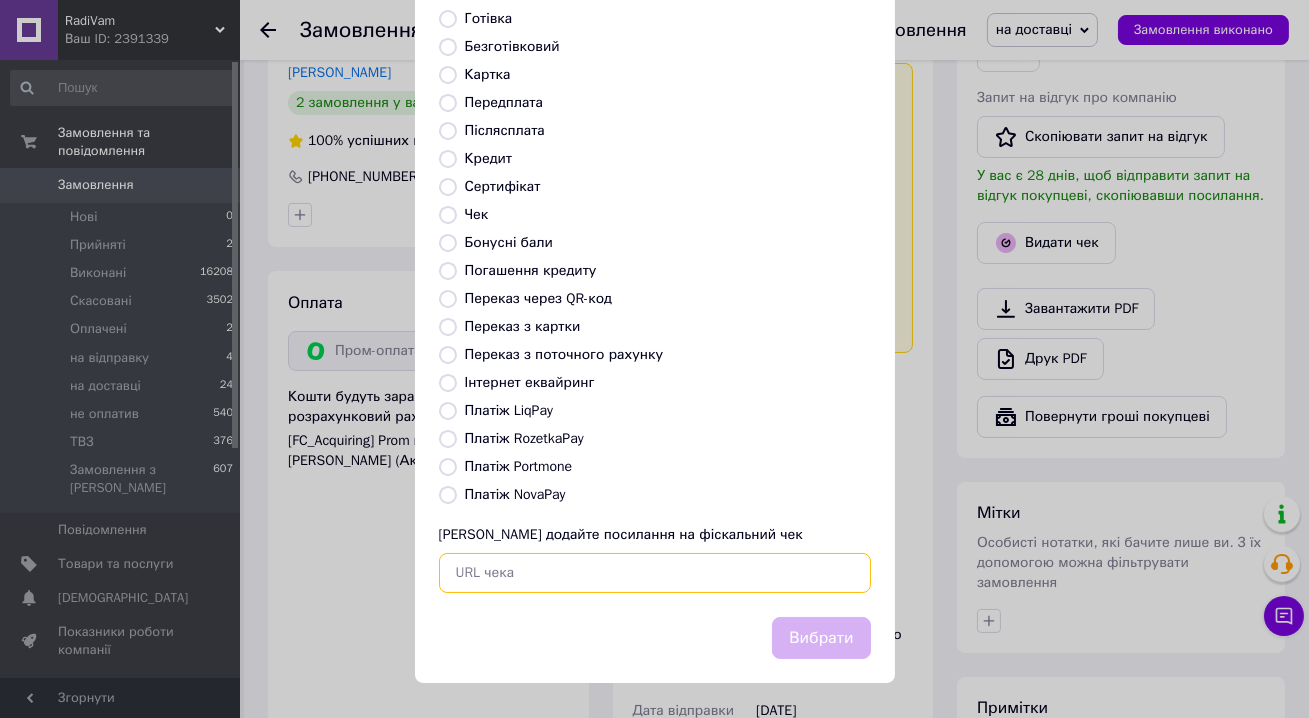 paste on "[URL][DOMAIN_NAME]" 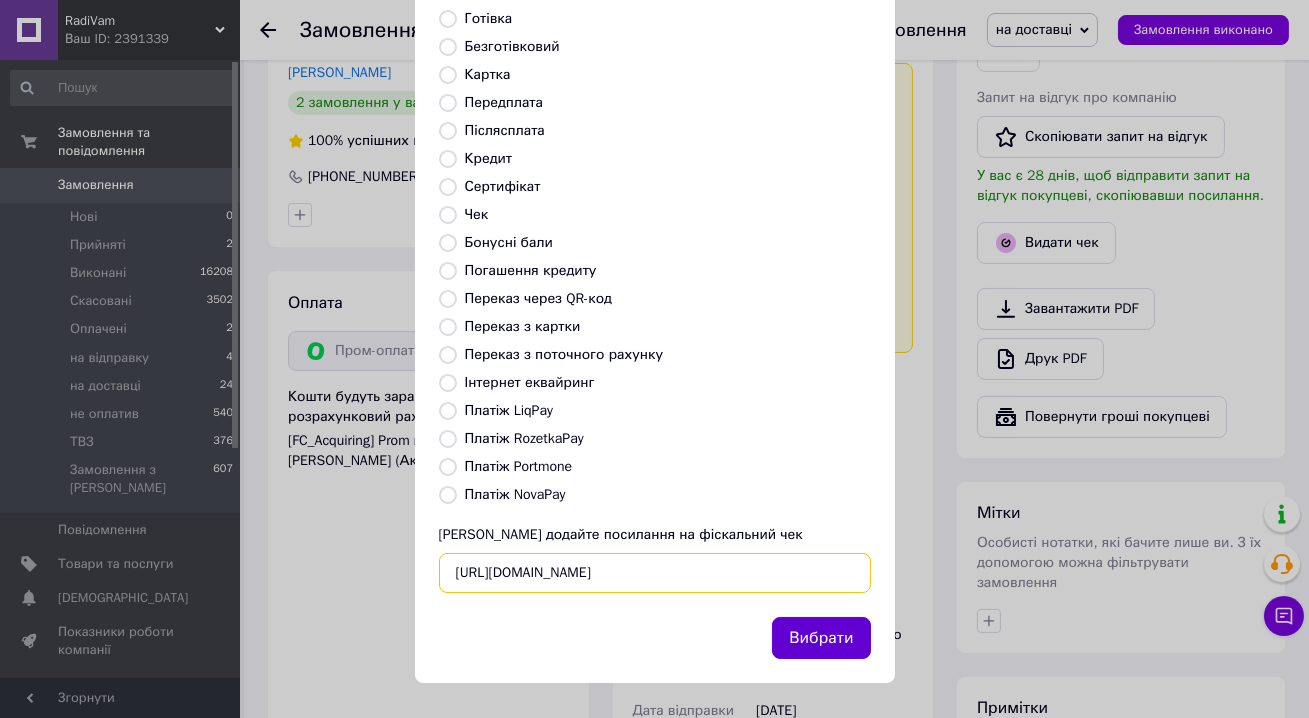 type on "[URL][DOMAIN_NAME]" 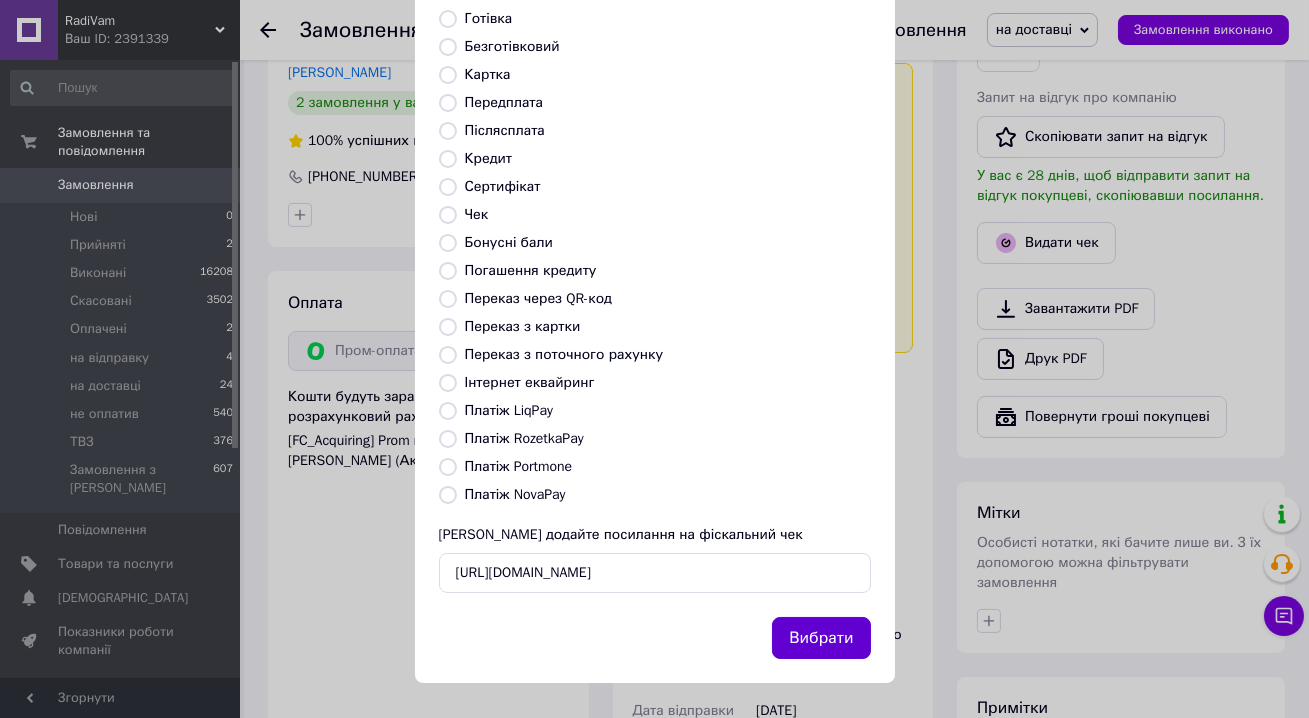 click on "Вибрати" at bounding box center [821, 638] 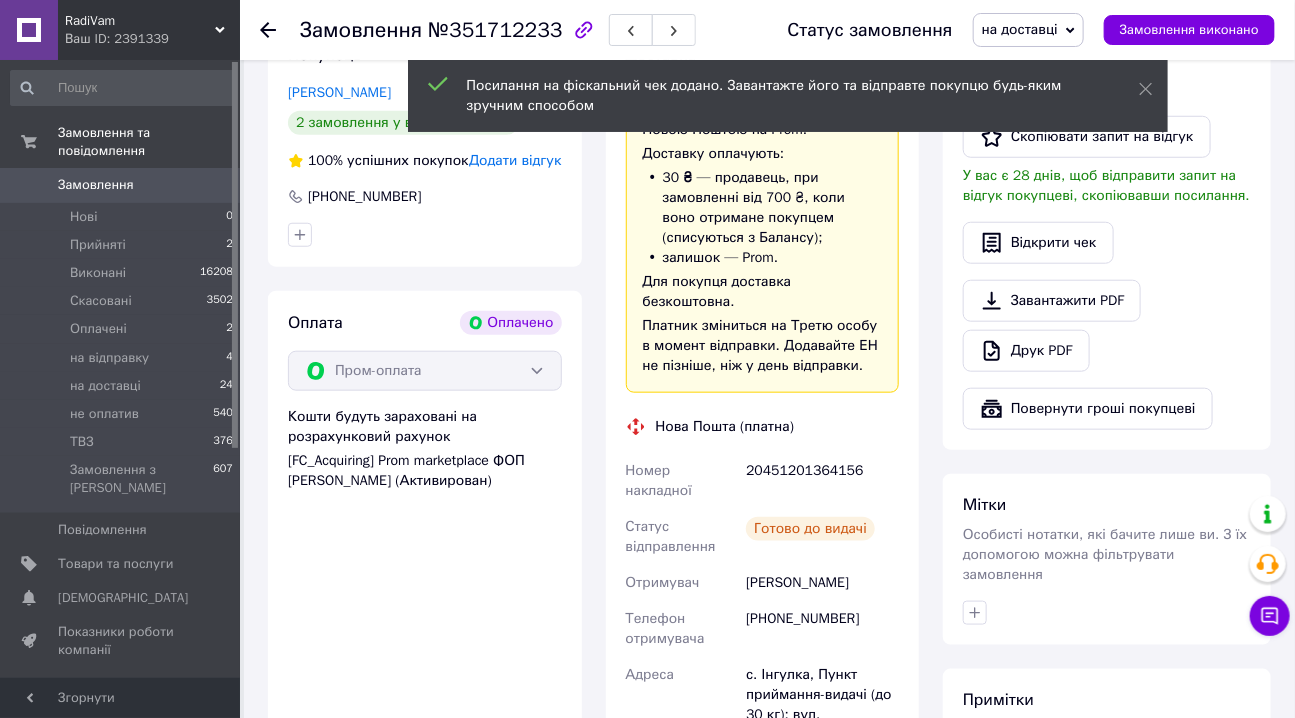 click on "Замовлення" at bounding box center [96, 185] 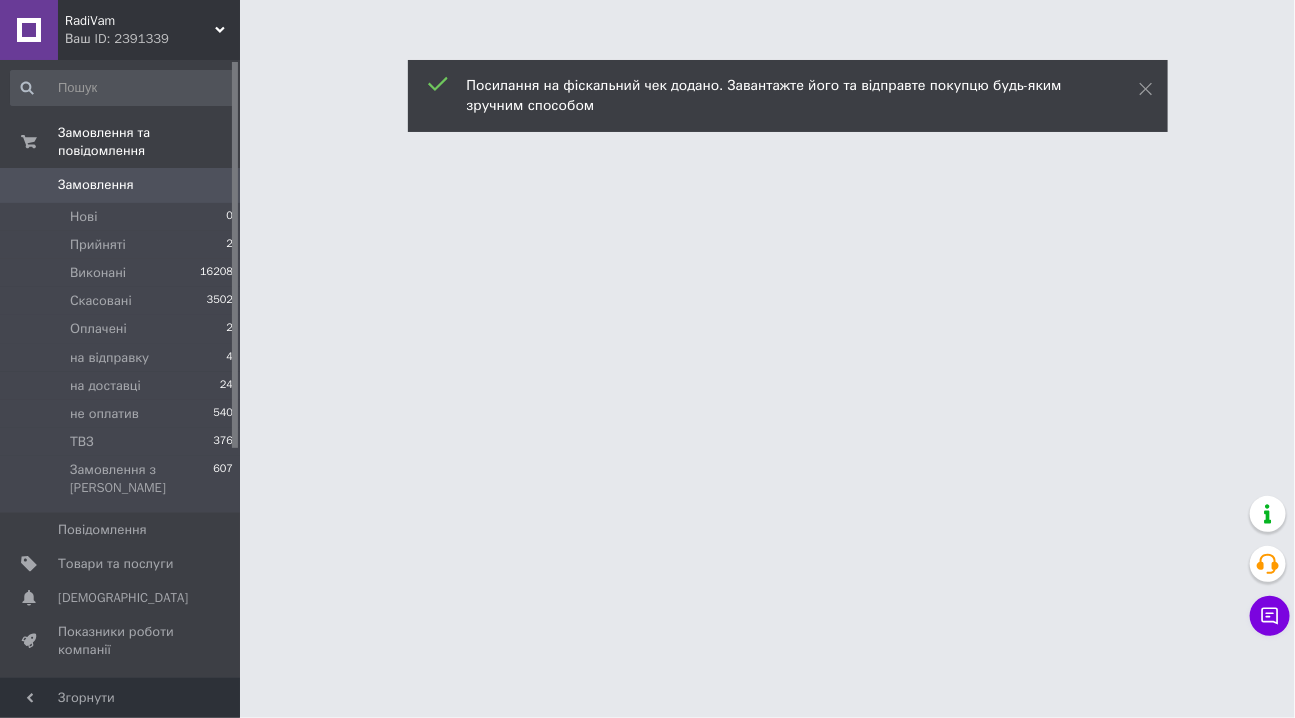 scroll, scrollTop: 0, scrollLeft: 0, axis: both 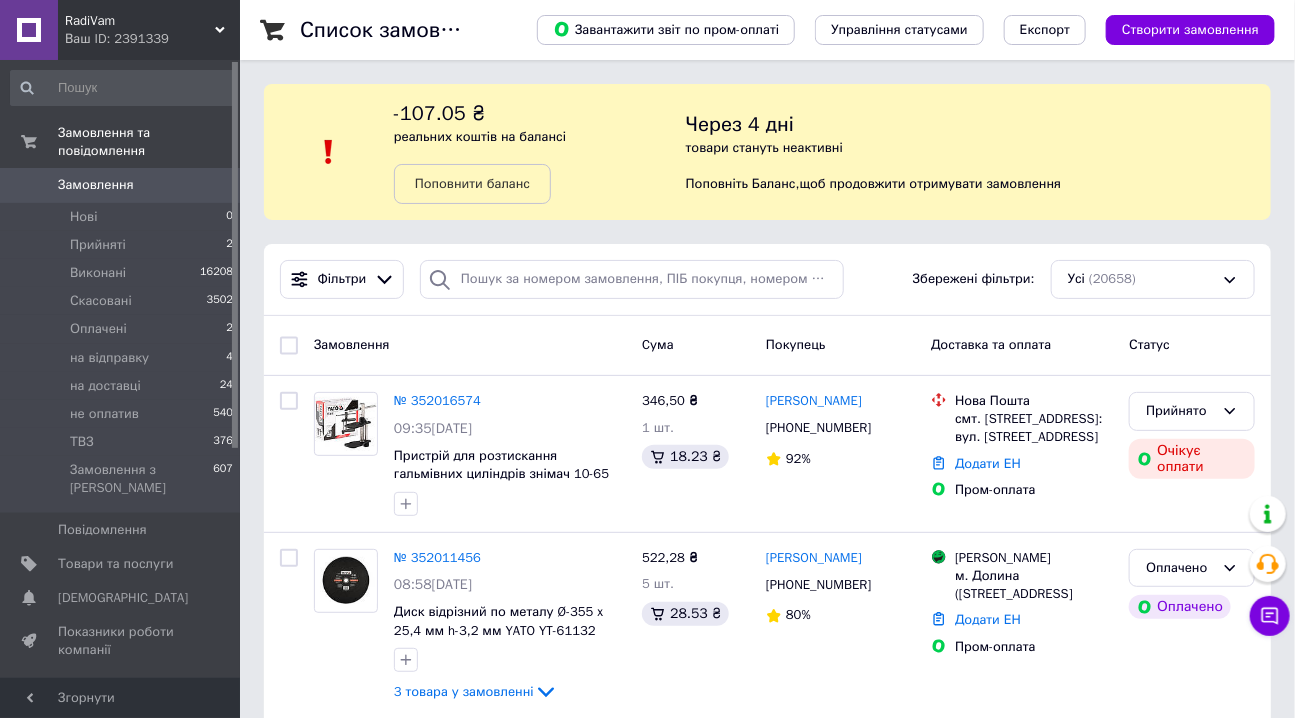 click on "Замовлення" at bounding box center (96, 185) 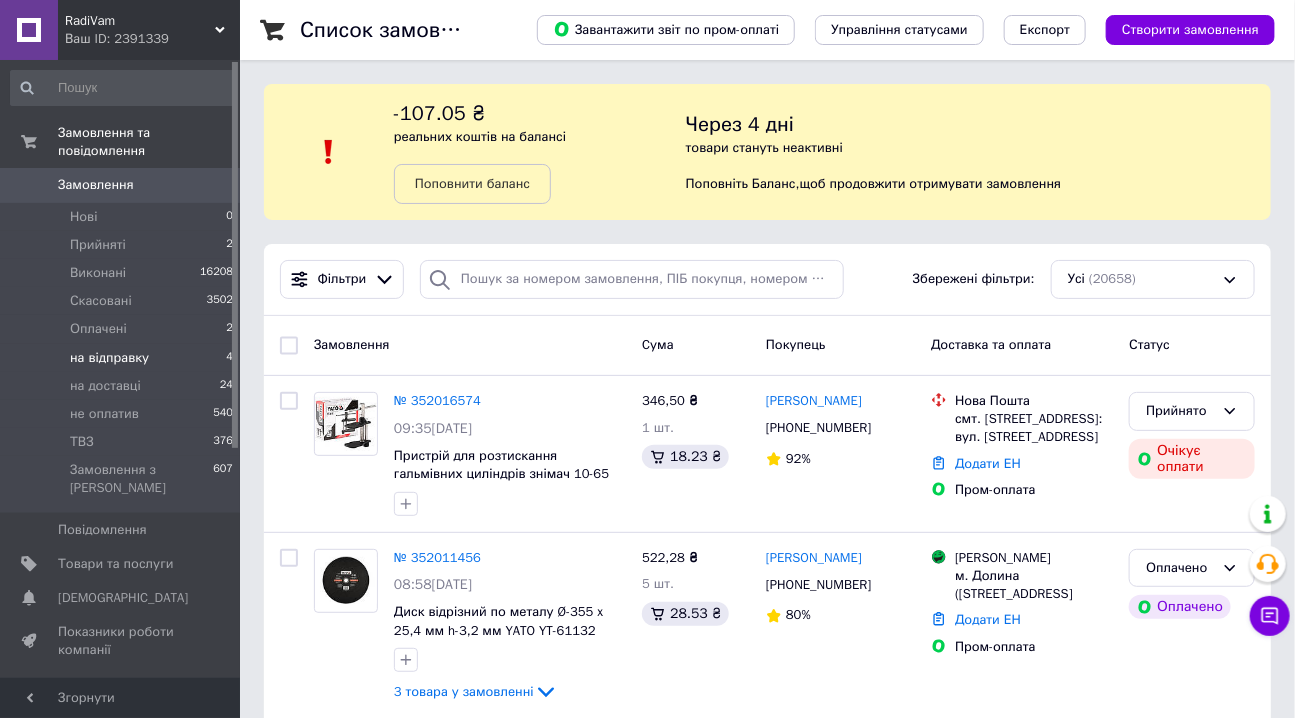click on "на відправку" at bounding box center (109, 358) 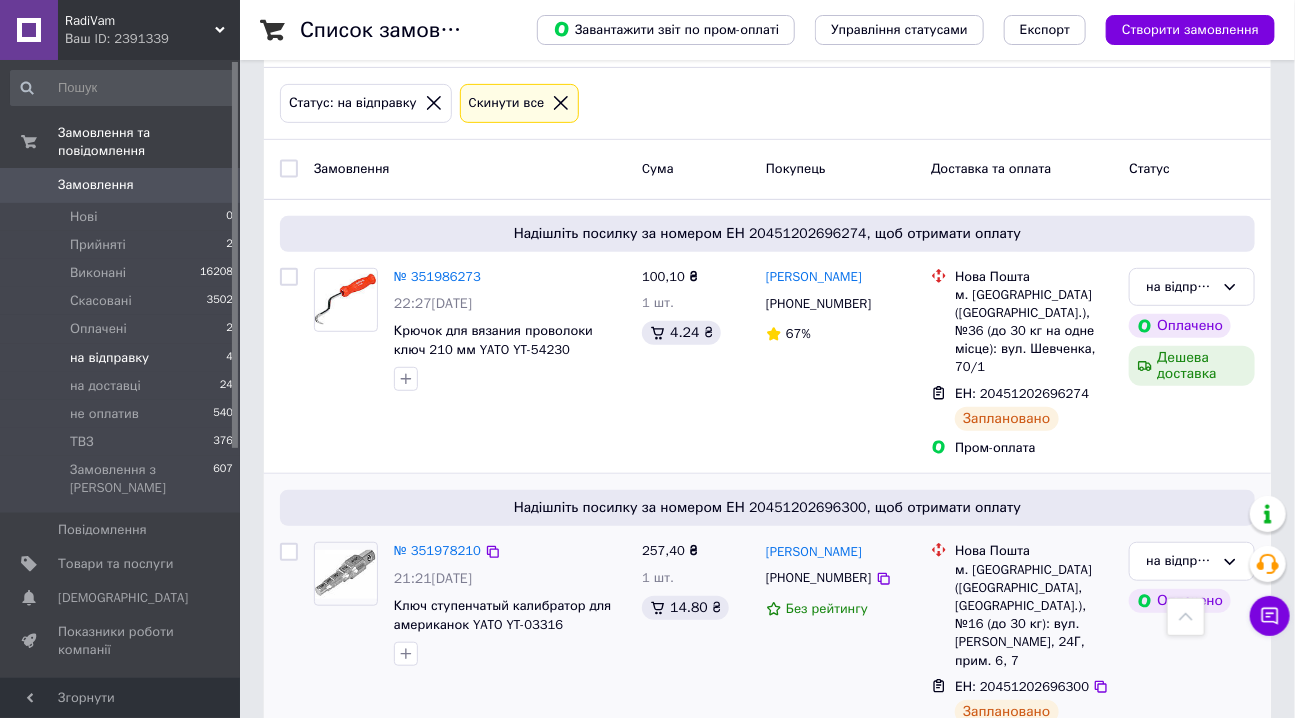 scroll, scrollTop: 160, scrollLeft: 0, axis: vertical 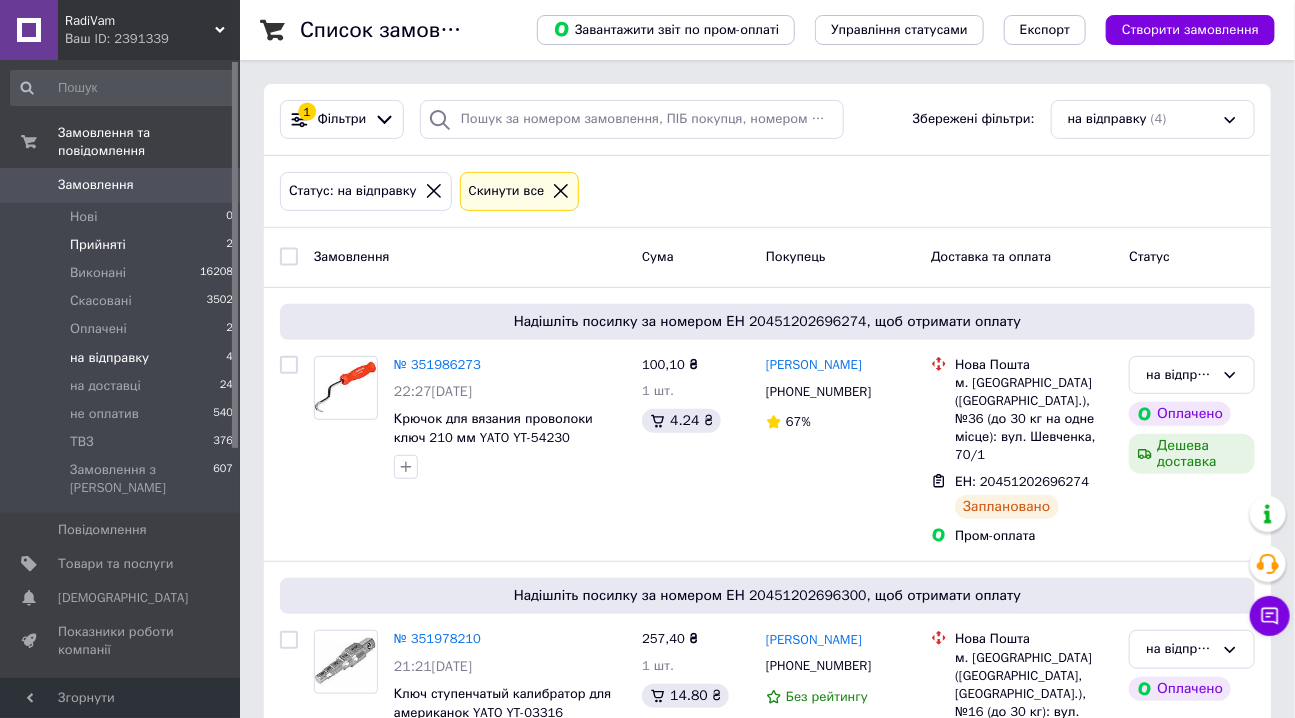 click on "Прийняті" at bounding box center [98, 245] 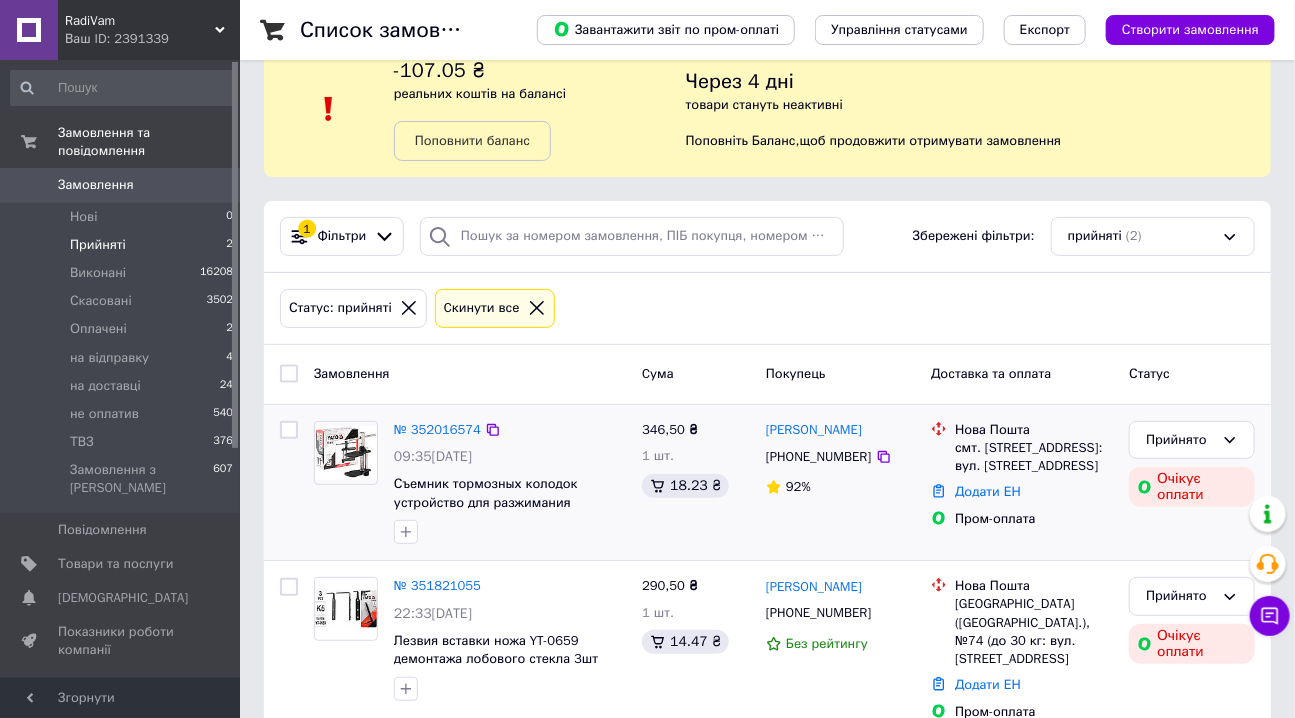 scroll, scrollTop: 67, scrollLeft: 0, axis: vertical 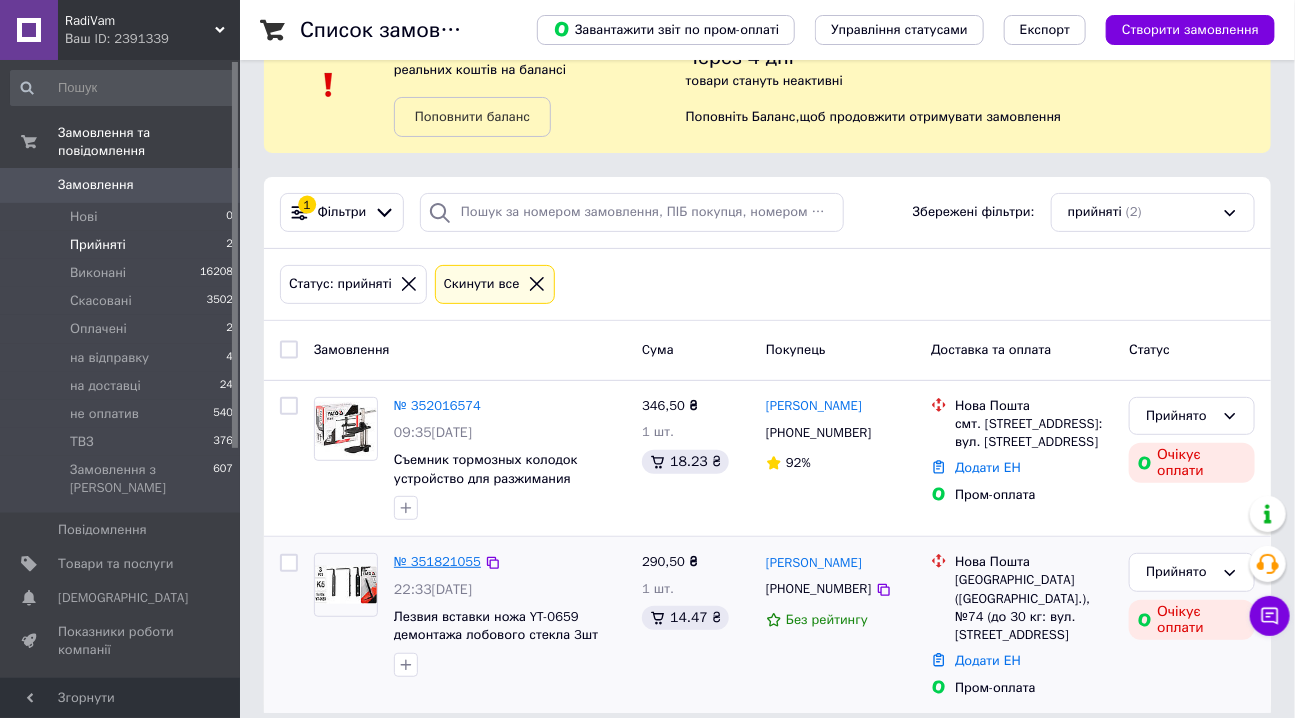 click on "№ 351821055" at bounding box center [437, 561] 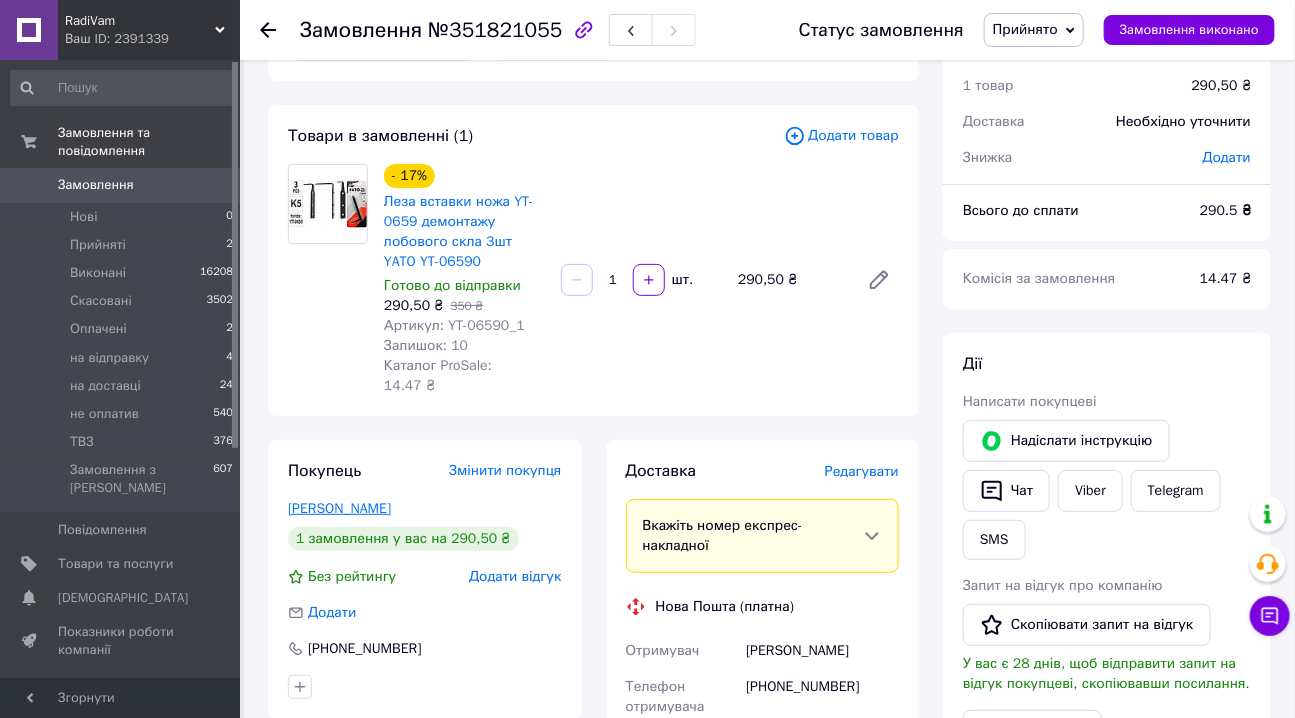 click on "[PERSON_NAME]" at bounding box center [339, 508] 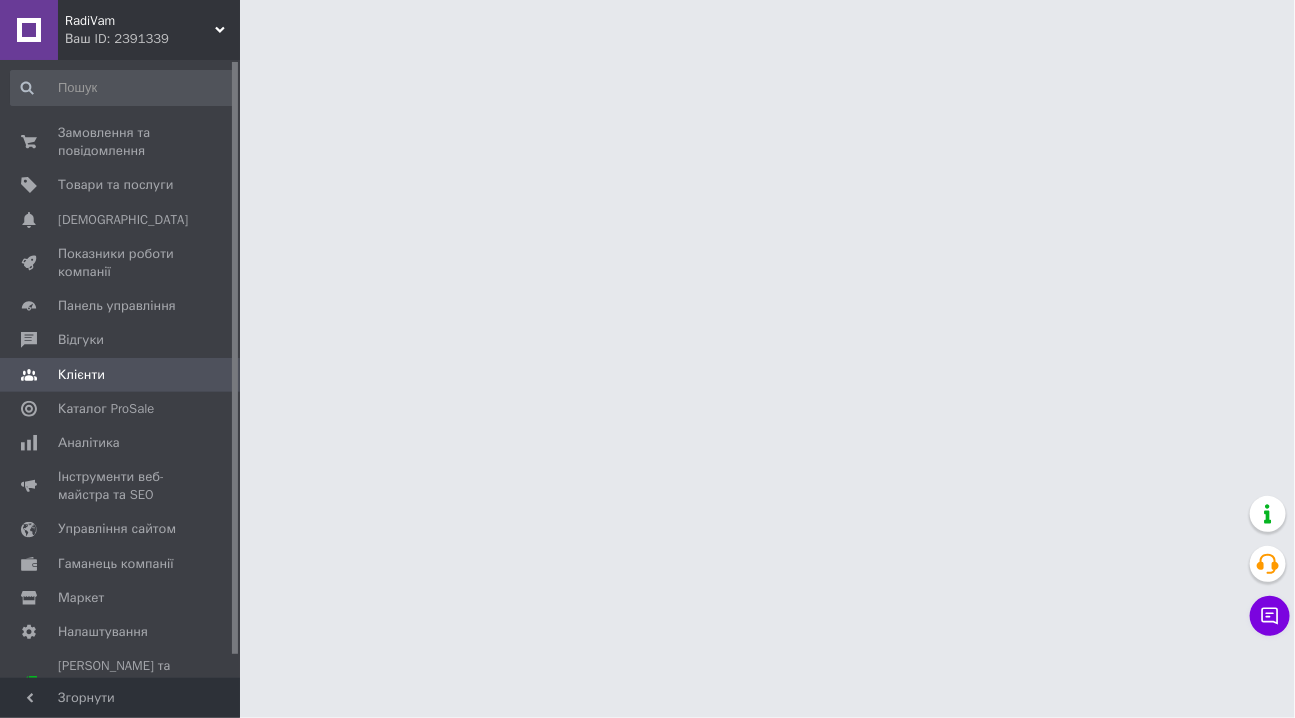 scroll, scrollTop: 0, scrollLeft: 0, axis: both 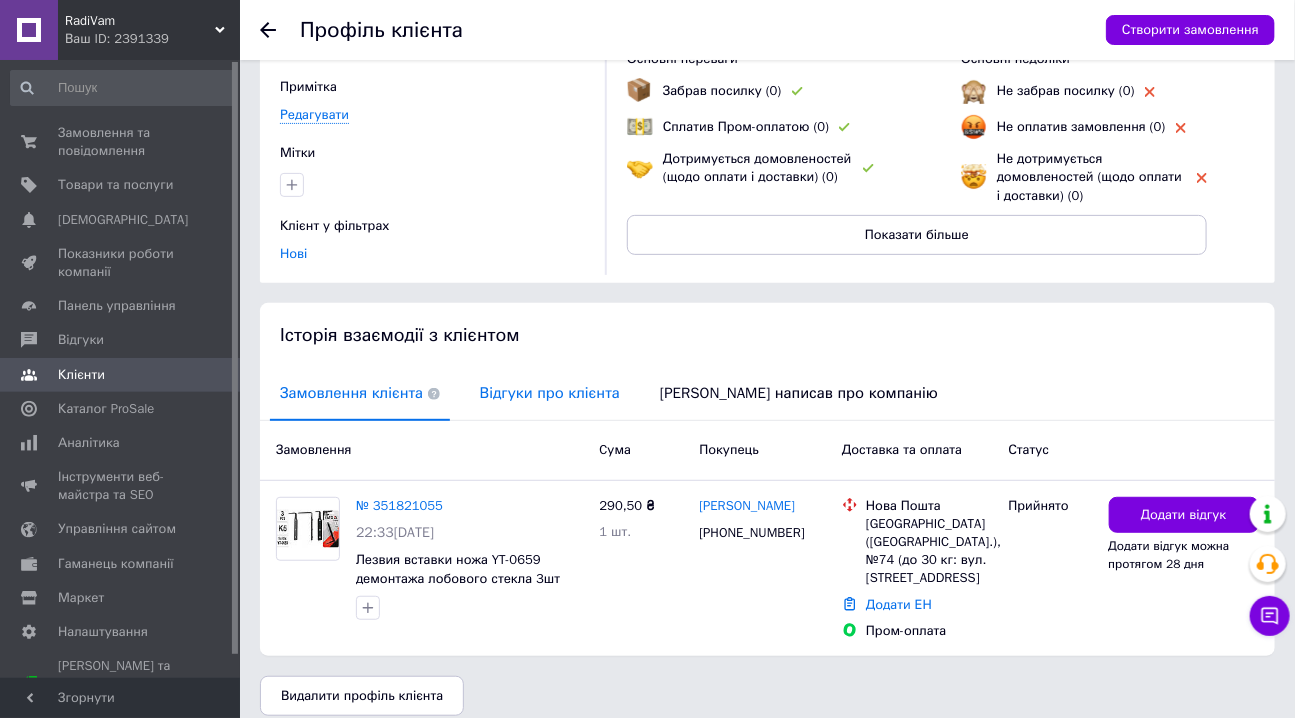 click on "Відгуки про клієнта" at bounding box center (550, 393) 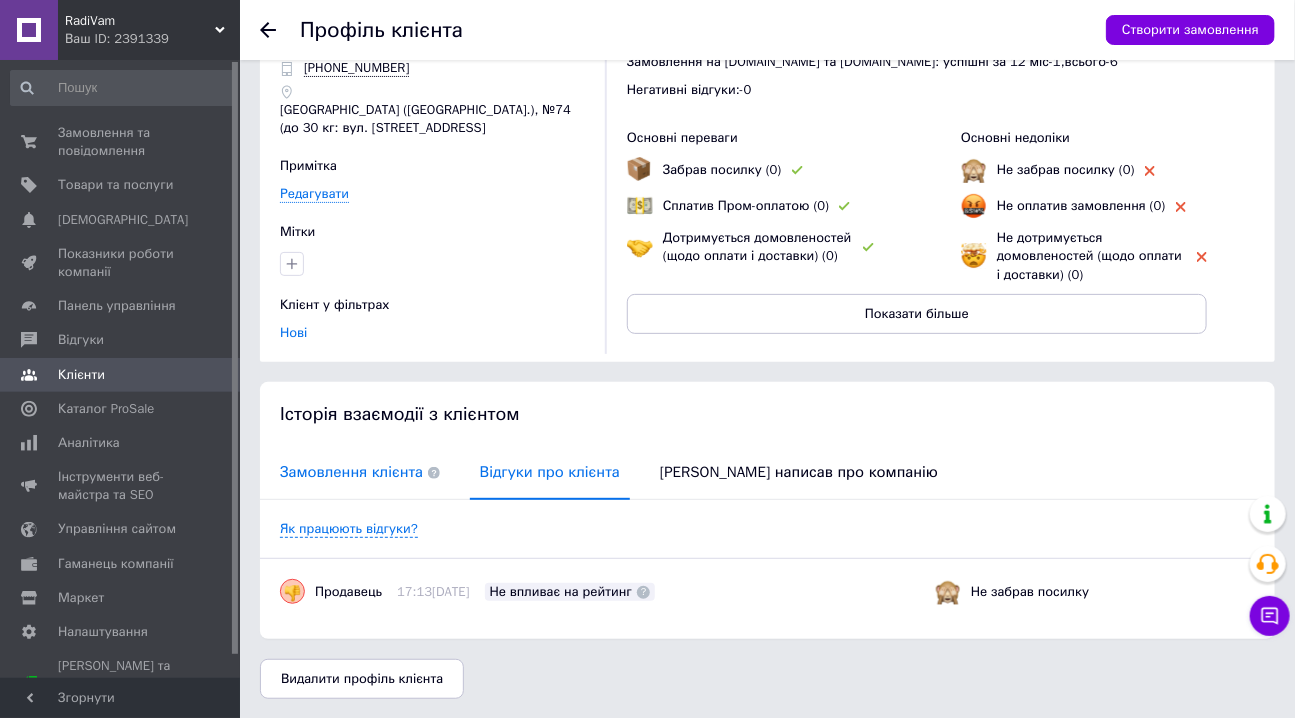 click on "Замовлення клієнта" at bounding box center [360, 472] 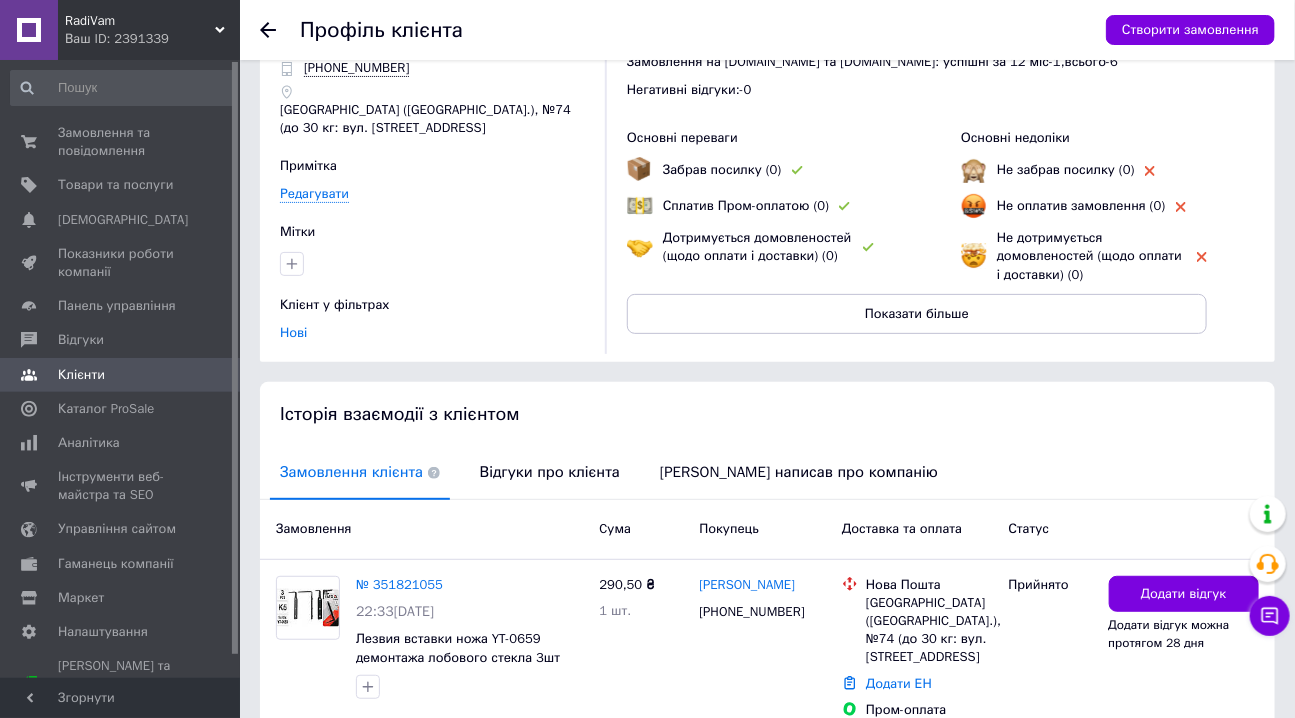 scroll, scrollTop: 160, scrollLeft: 0, axis: vertical 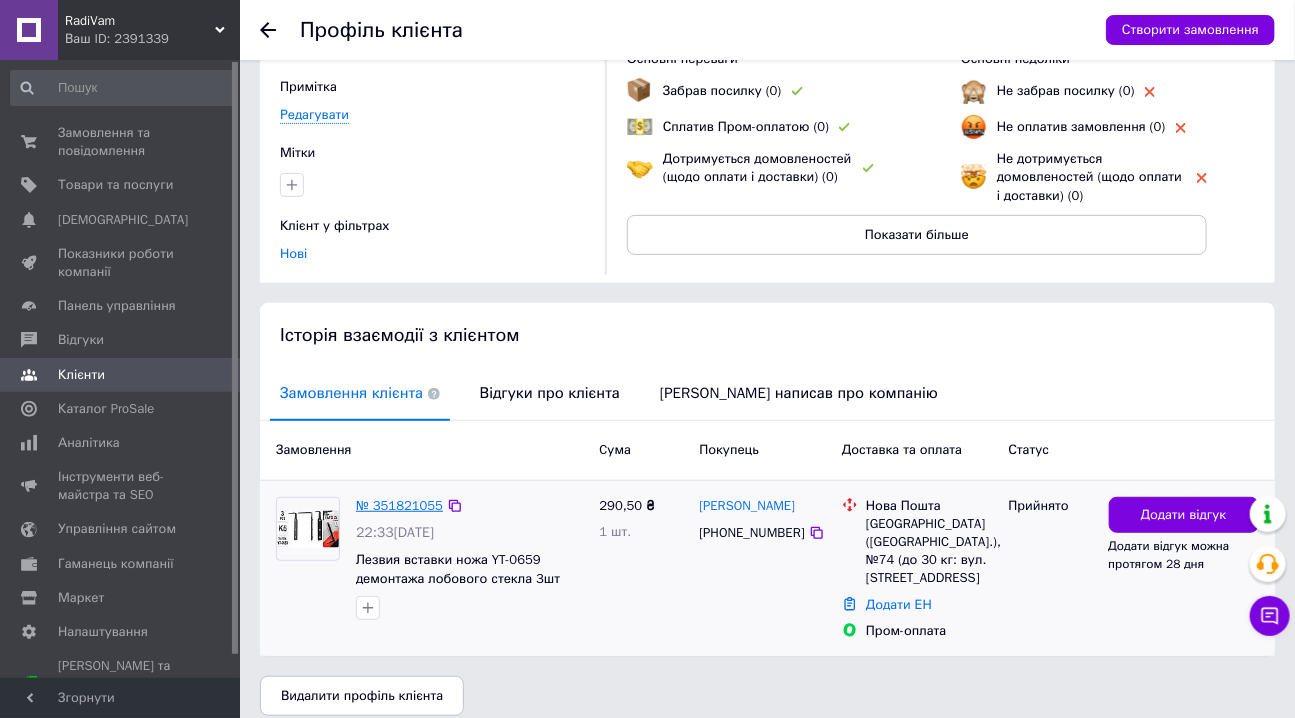 click on "№ 351821055" at bounding box center [399, 505] 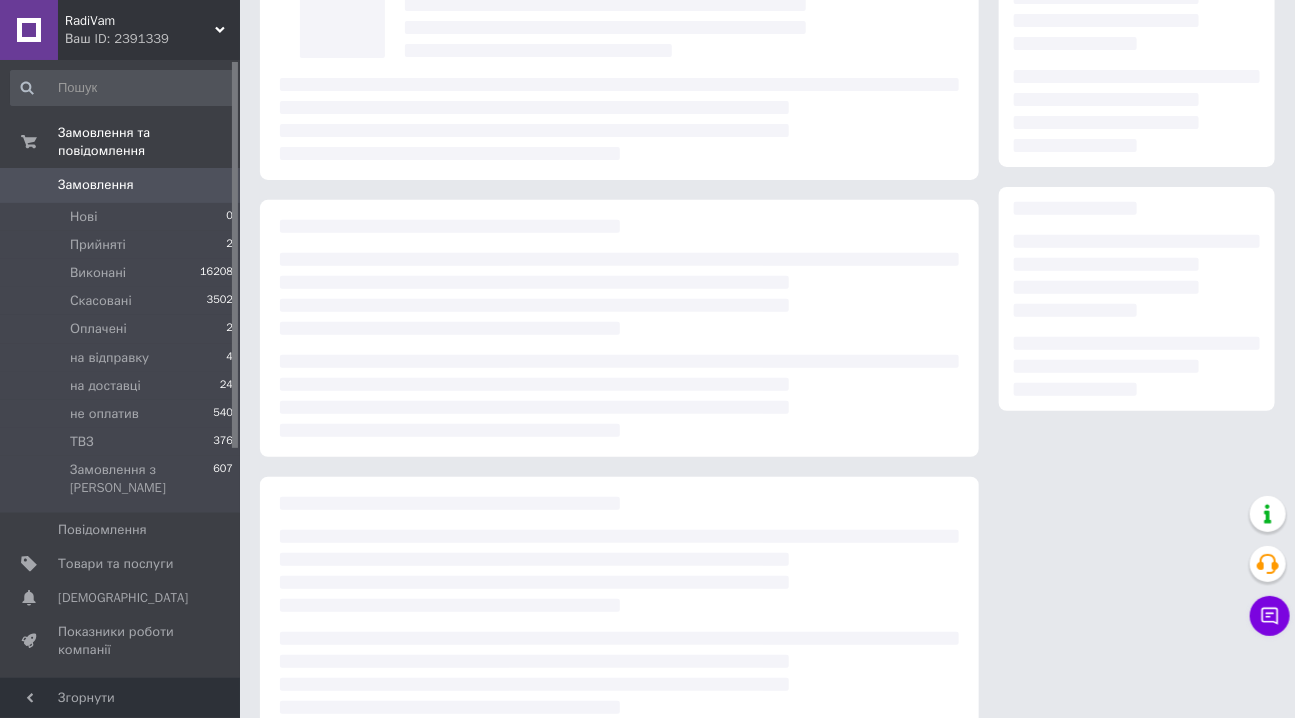 scroll, scrollTop: 0, scrollLeft: 0, axis: both 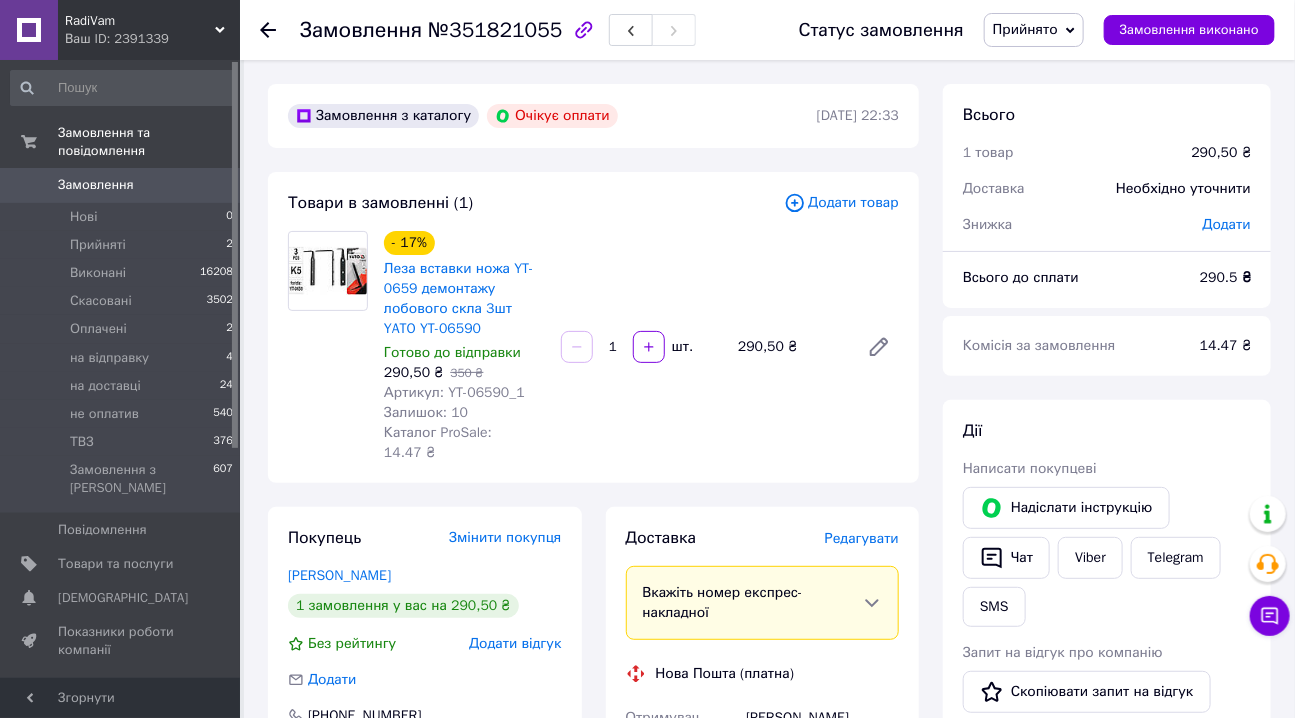 click on "- 17% Леза вставки ножа YT-0659 демонтажу лобового скла 3шт YATO YT-06590 Готово до відправки 290,50 ₴   350 ₴ Артикул: YT-06590_1 Залишок: 10 Каталог ProSale: 14.47 ₴  1   шт. 290,50 ₴" at bounding box center (641, 347) 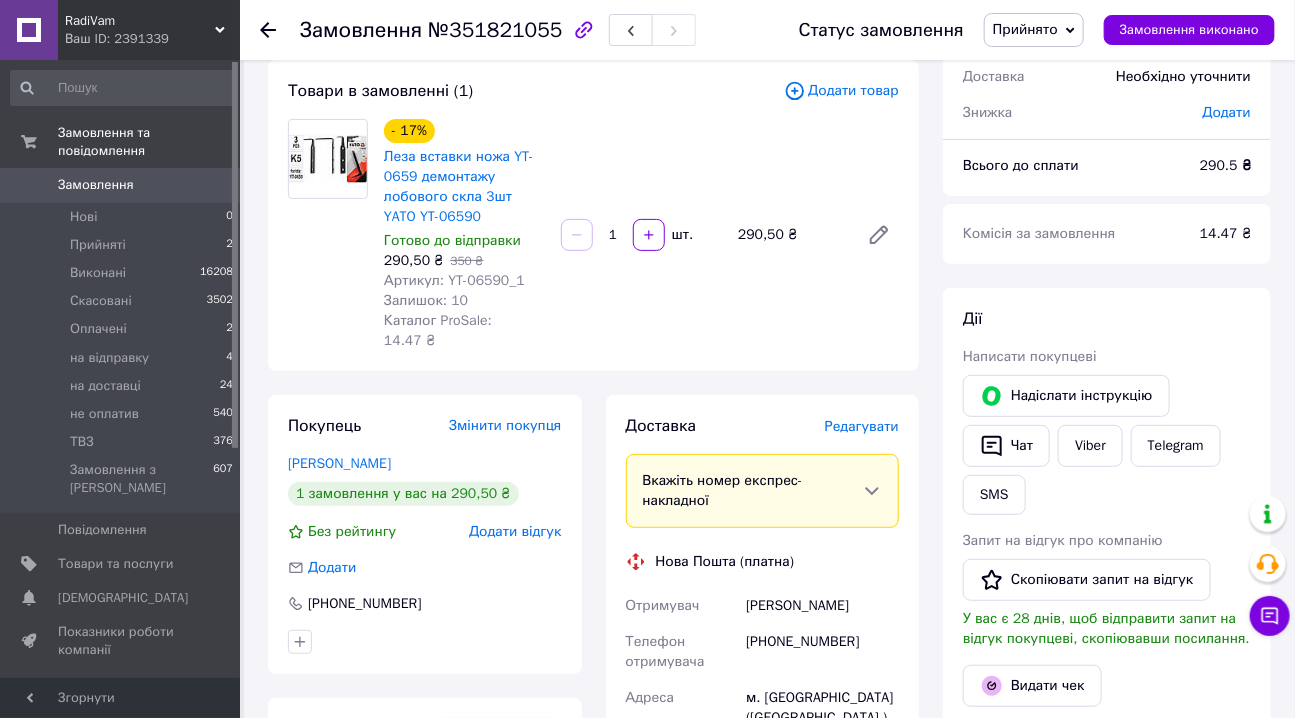 scroll, scrollTop: 90, scrollLeft: 0, axis: vertical 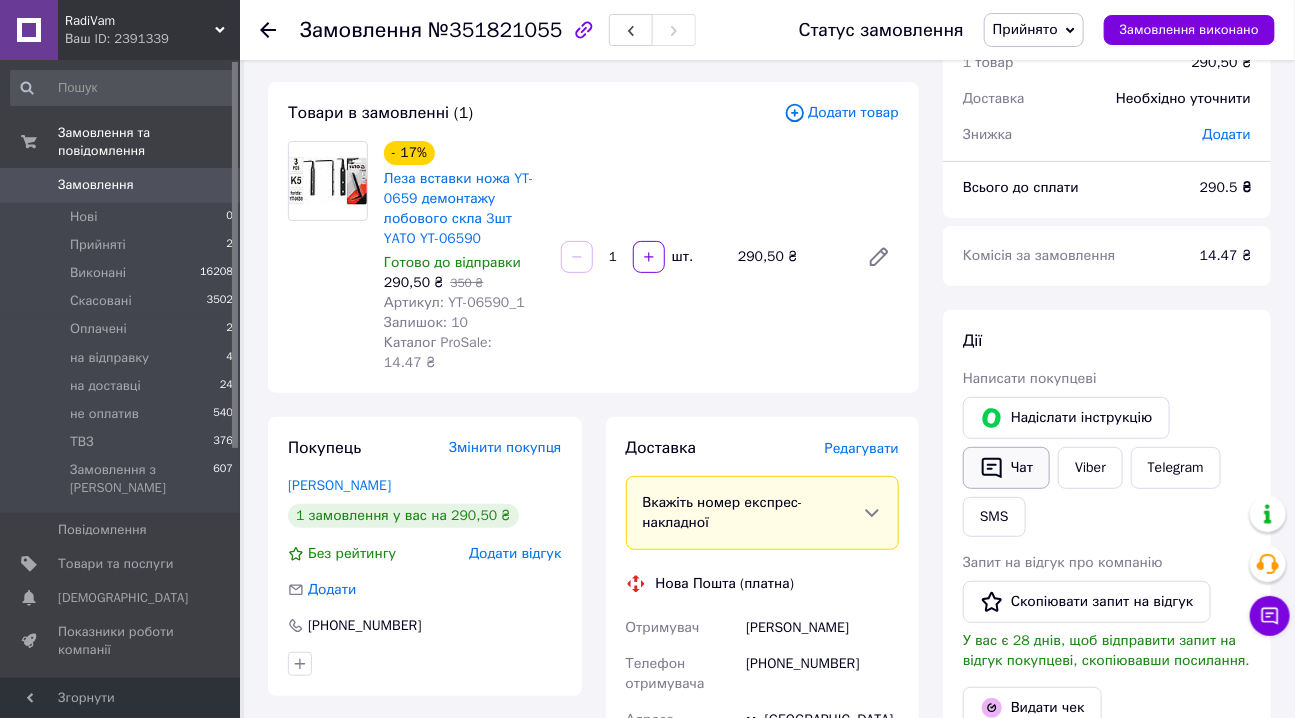 click on "Чат" at bounding box center [1006, 468] 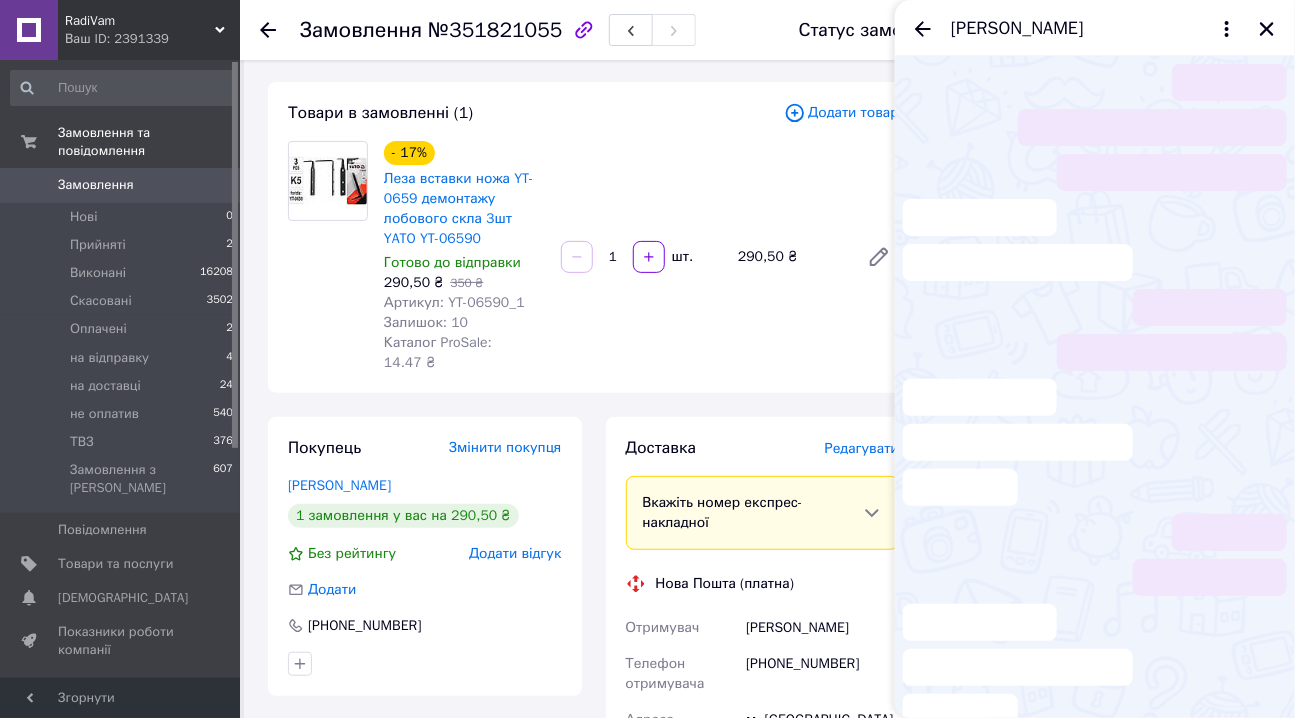 scroll, scrollTop: 242, scrollLeft: 0, axis: vertical 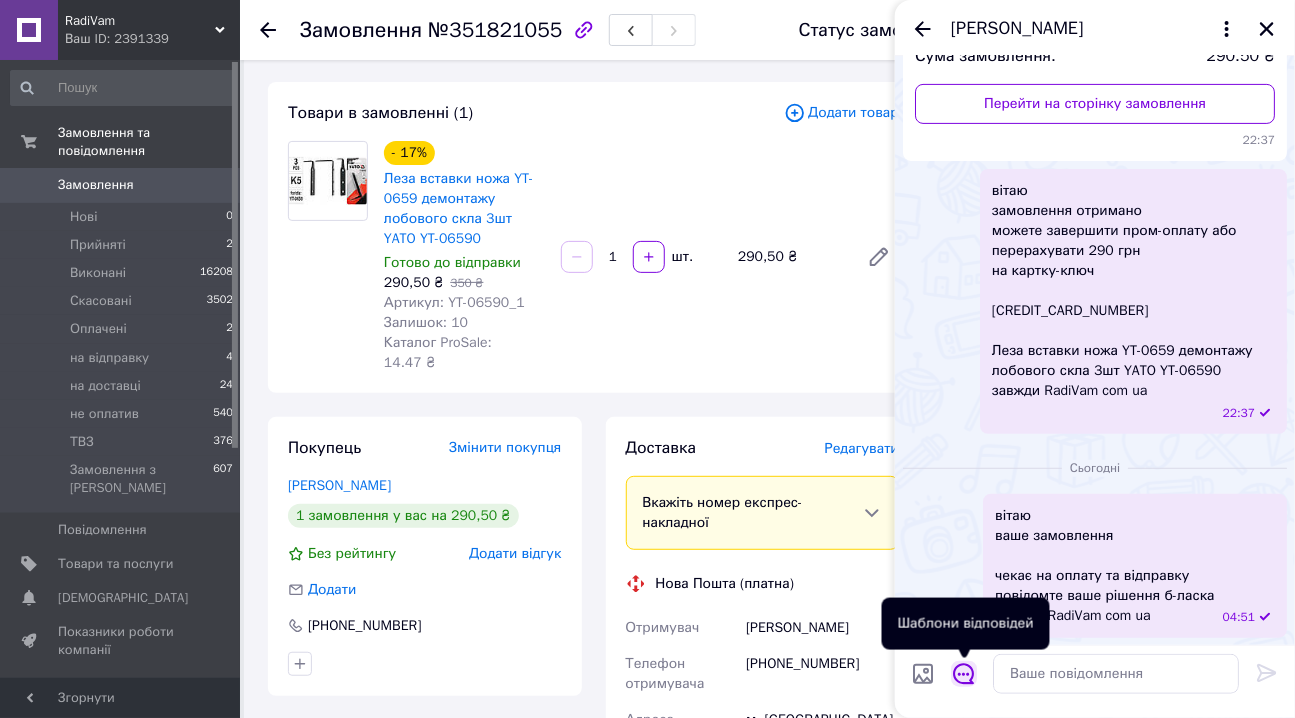 click 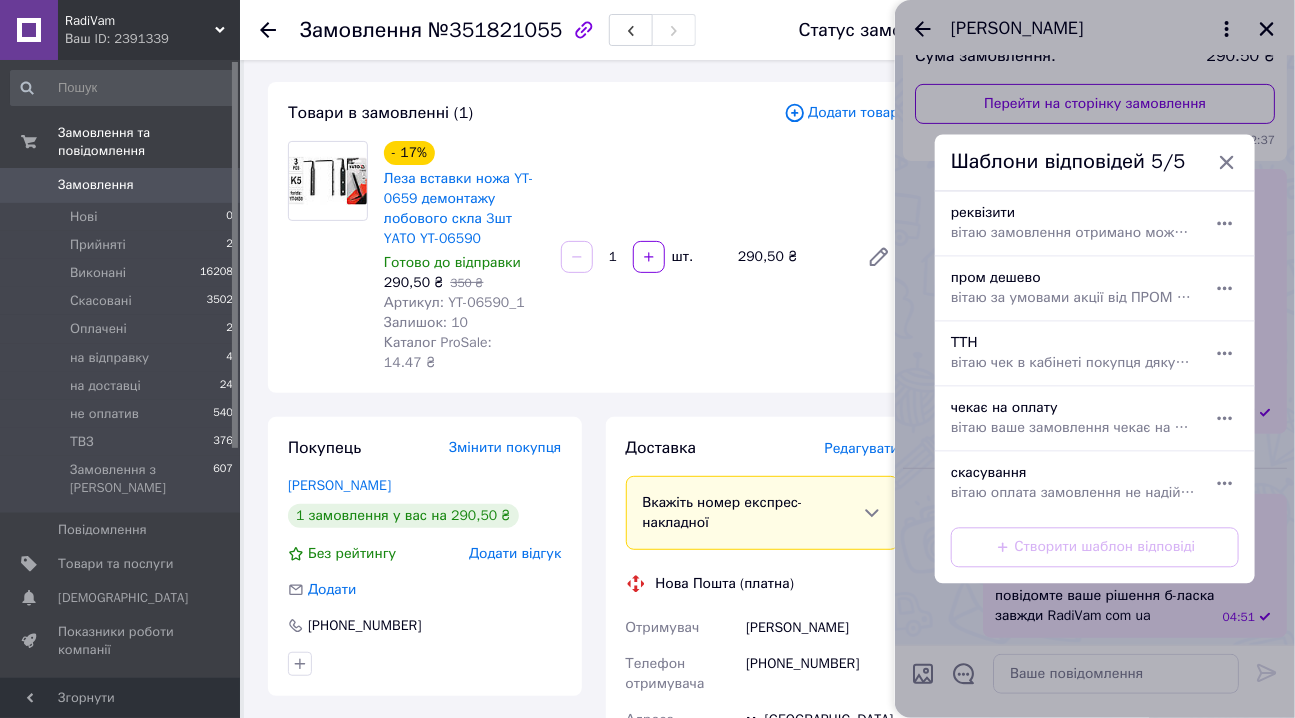 click on "скасування вітаю
оплата замовлення не надійшла
замовлення та резерв на товар скасовані
якщо вирішите оплатити замовлення - пишіть
завжди RadiVam com ua" at bounding box center (1073, 484) 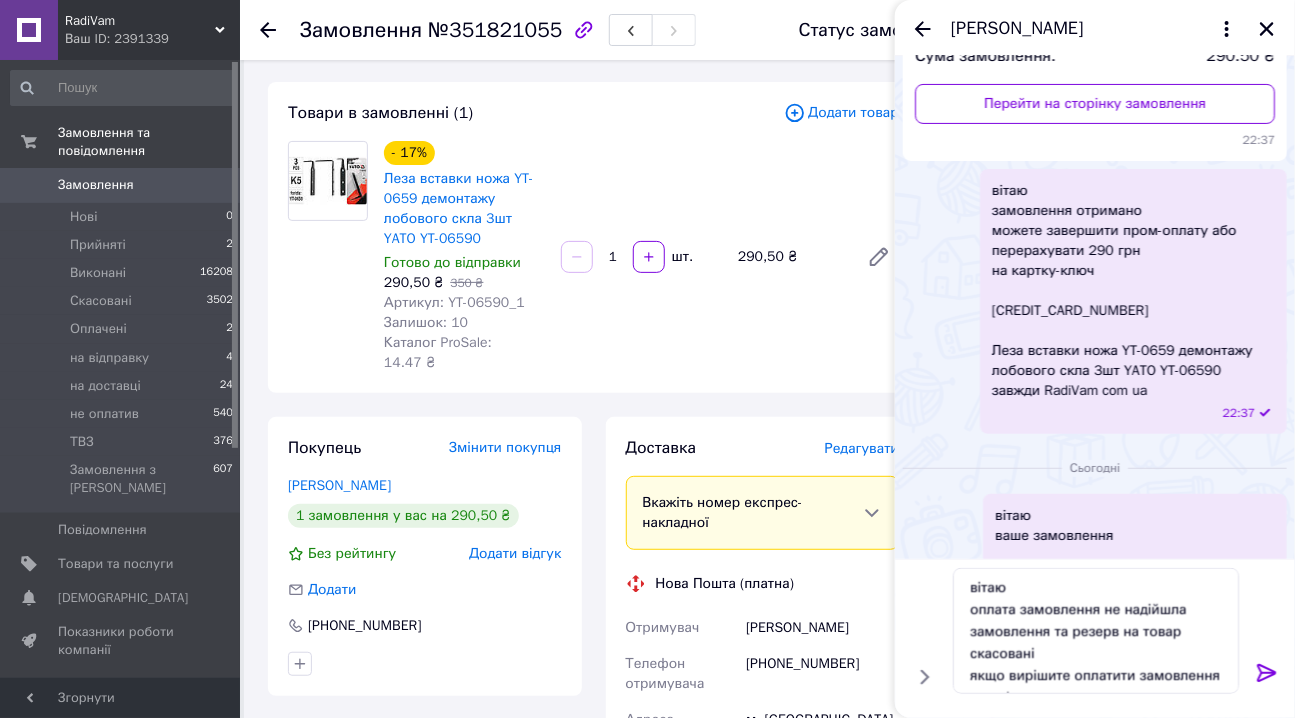 click 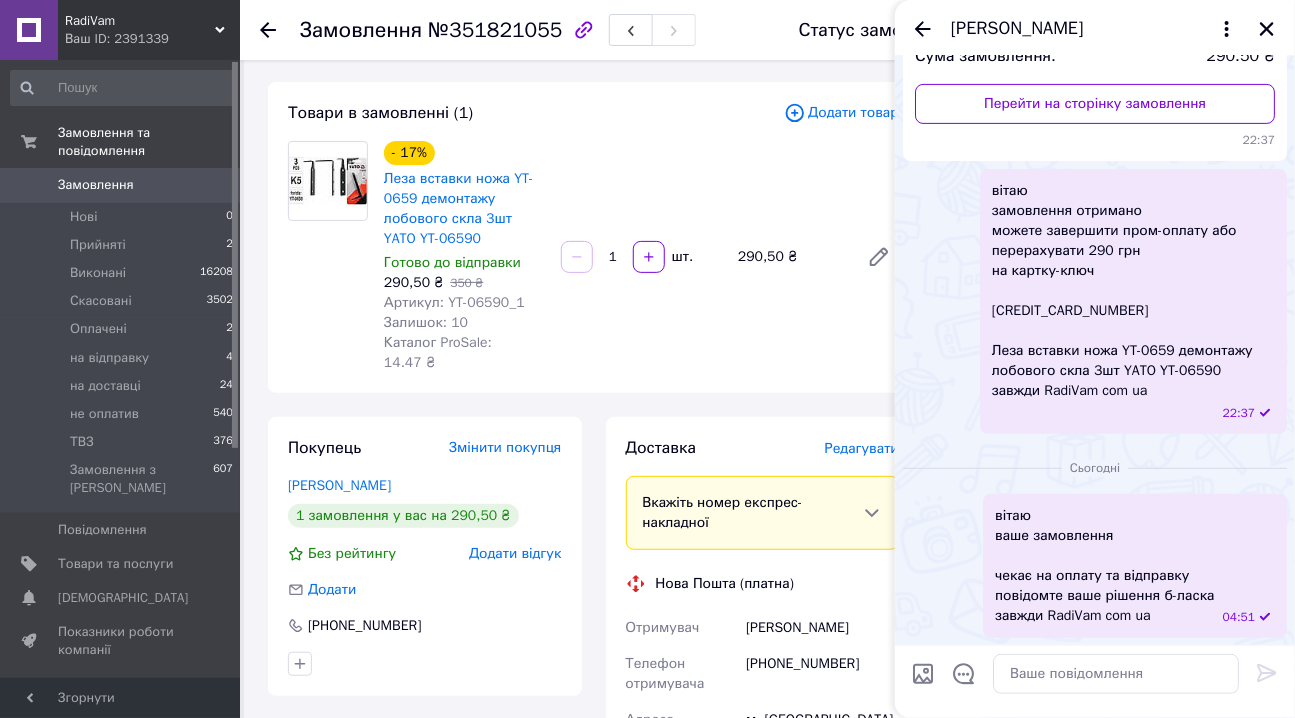 scroll, scrollTop: 415, scrollLeft: 0, axis: vertical 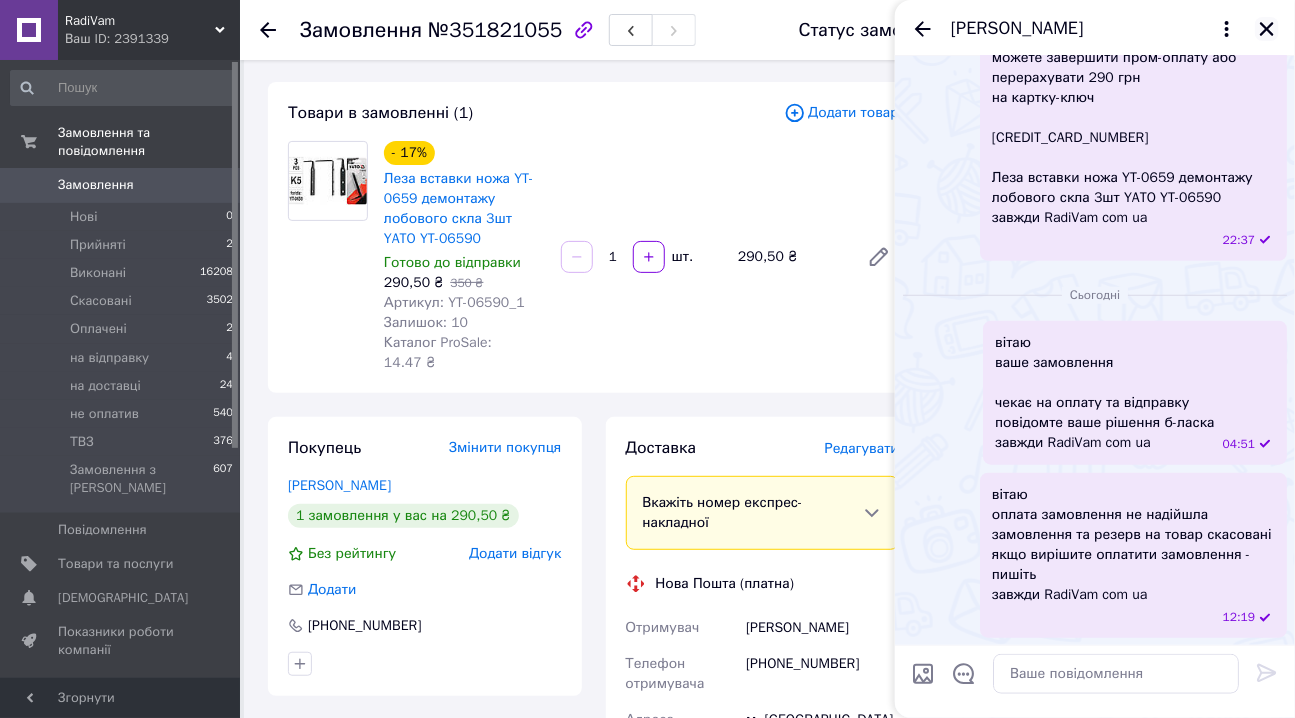 click 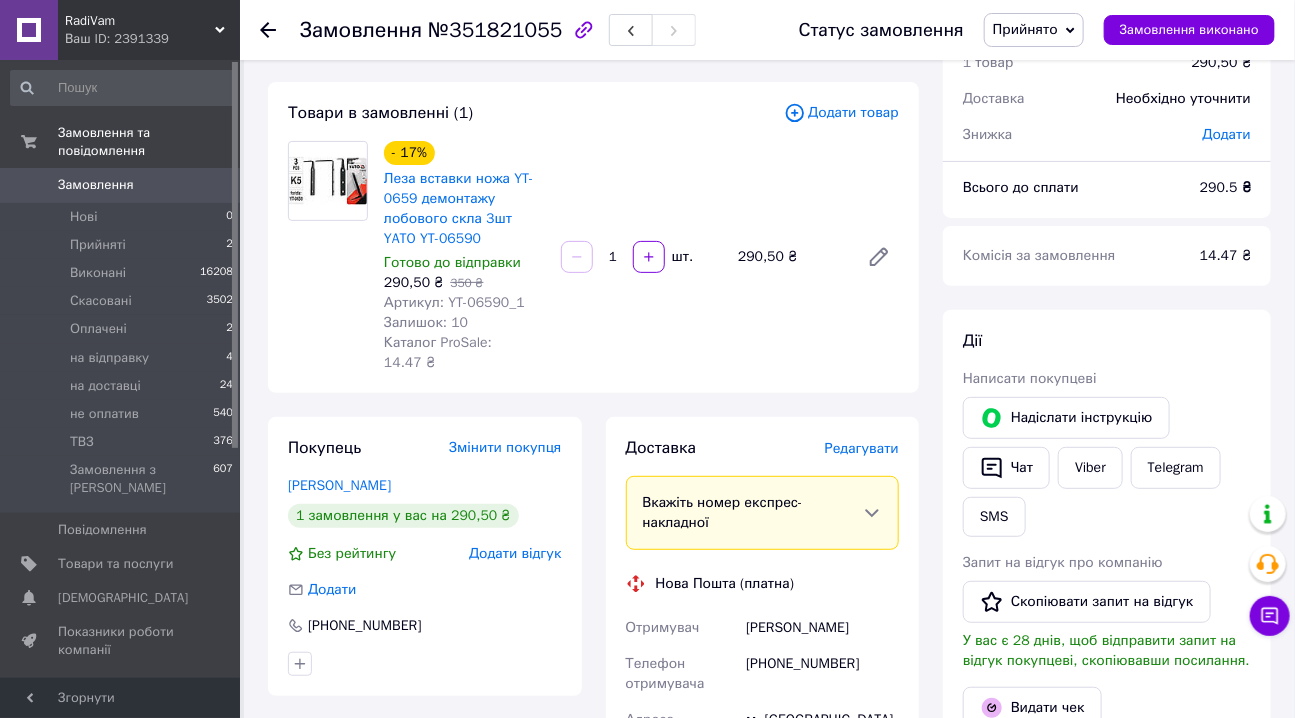 click on "Прийнято" at bounding box center [1025, 29] 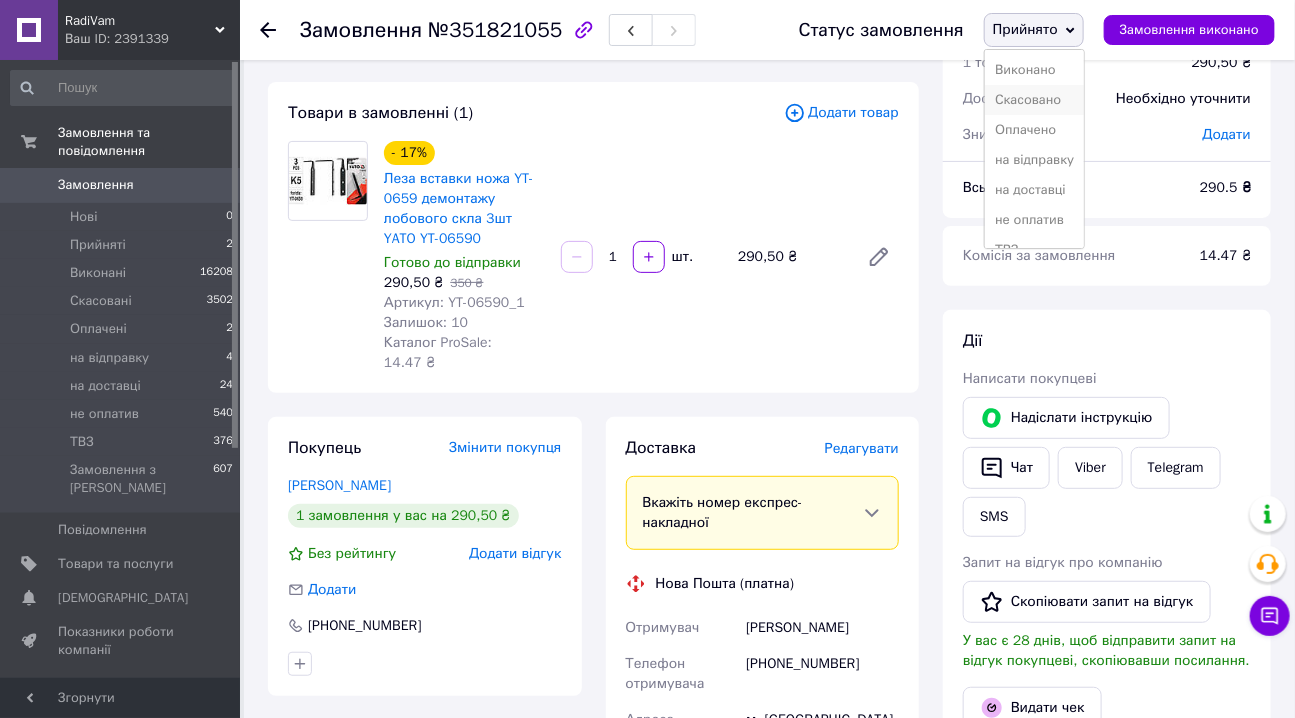 click on "Скасовано" at bounding box center (1034, 100) 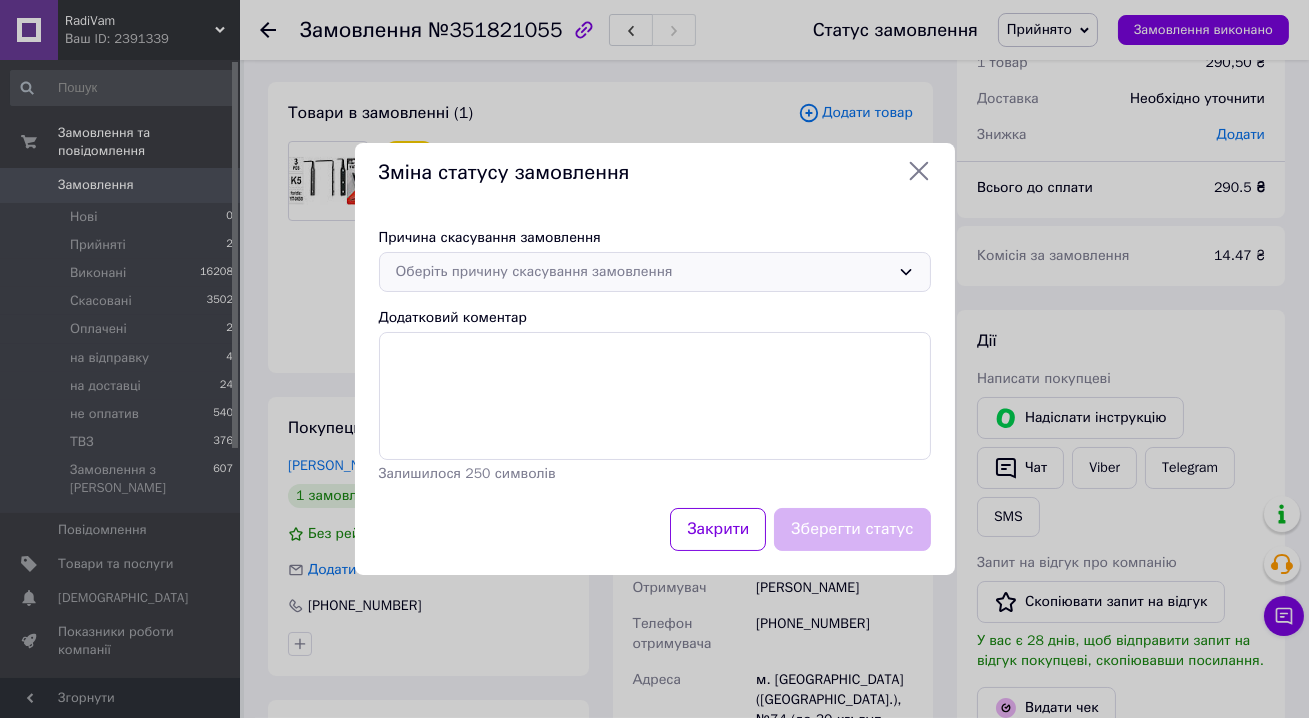 click on "Оберіть причину скасування замовлення" at bounding box center (643, 272) 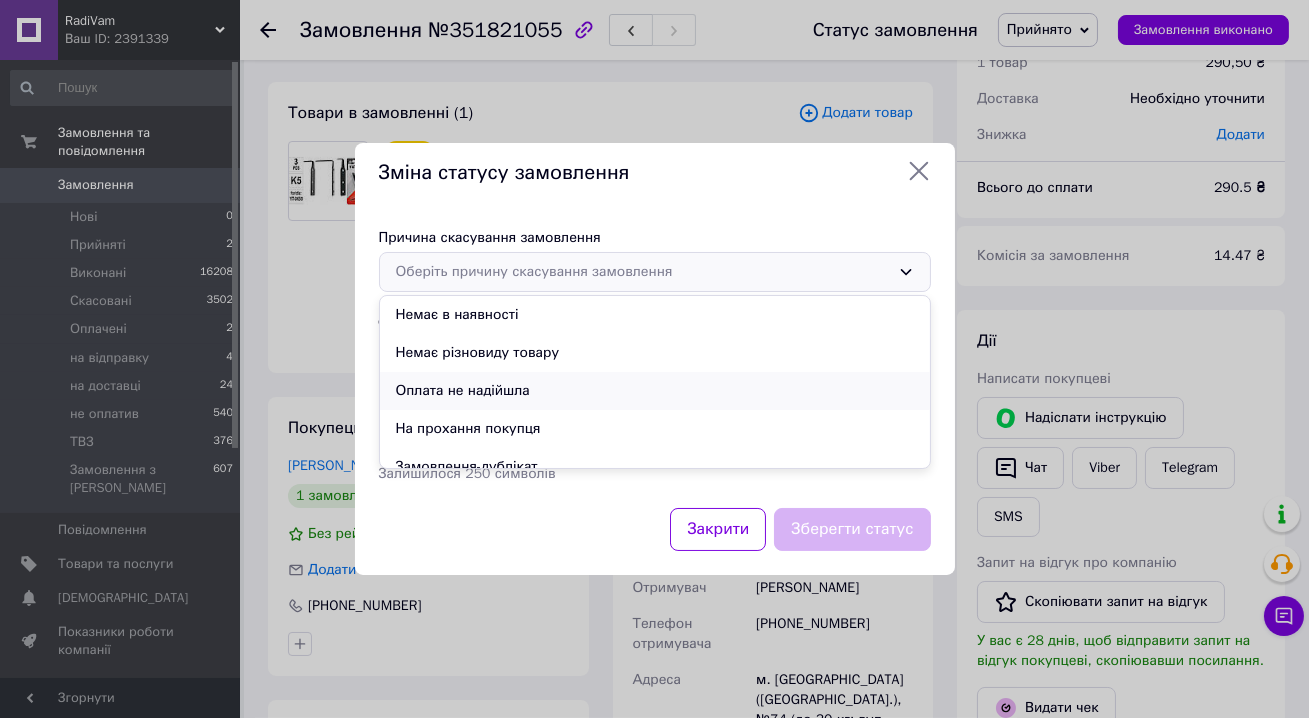 click on "Оплата не надійшла" at bounding box center (655, 391) 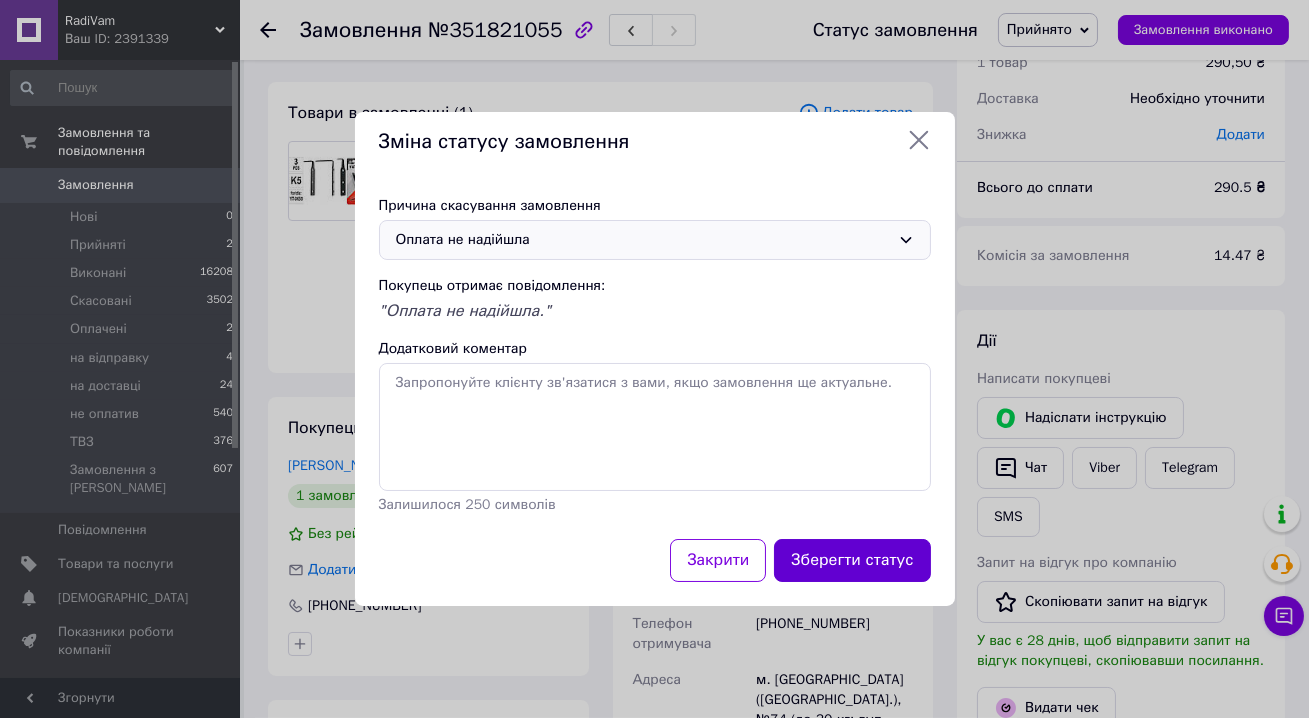 click on "Зберегти статус" at bounding box center [852, 560] 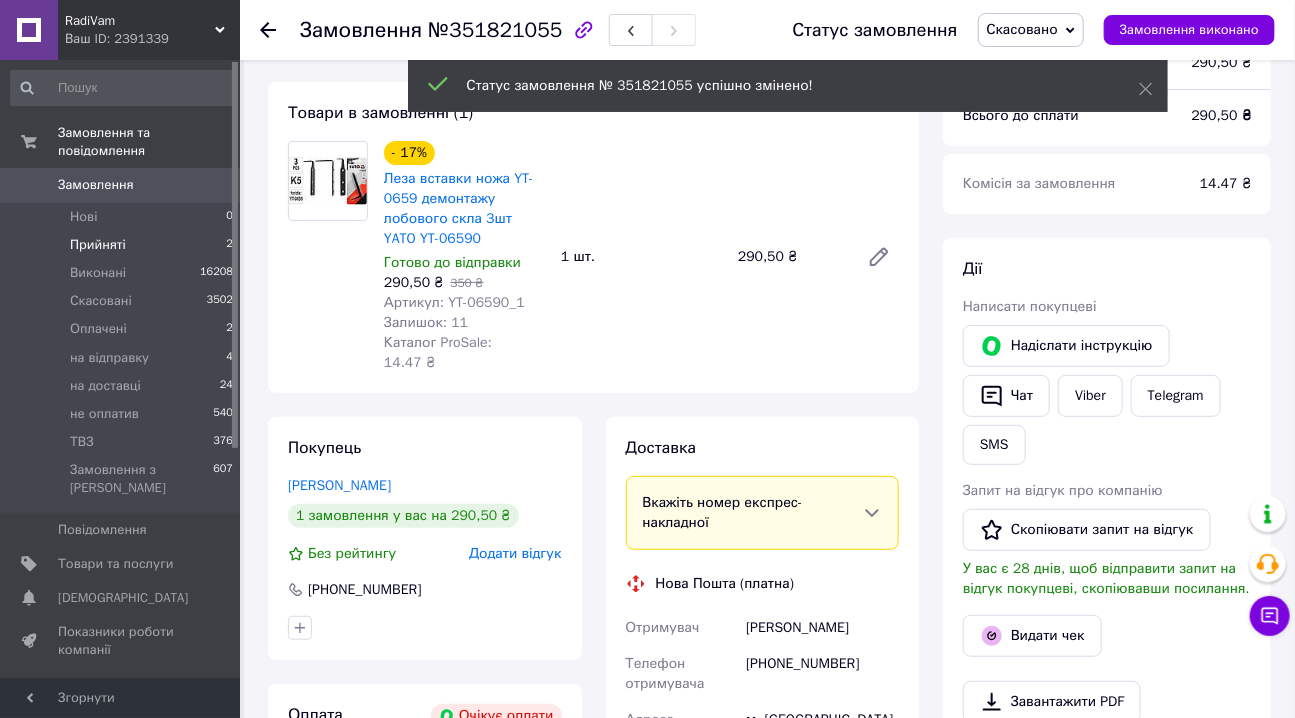 click on "Прийняті" at bounding box center (98, 245) 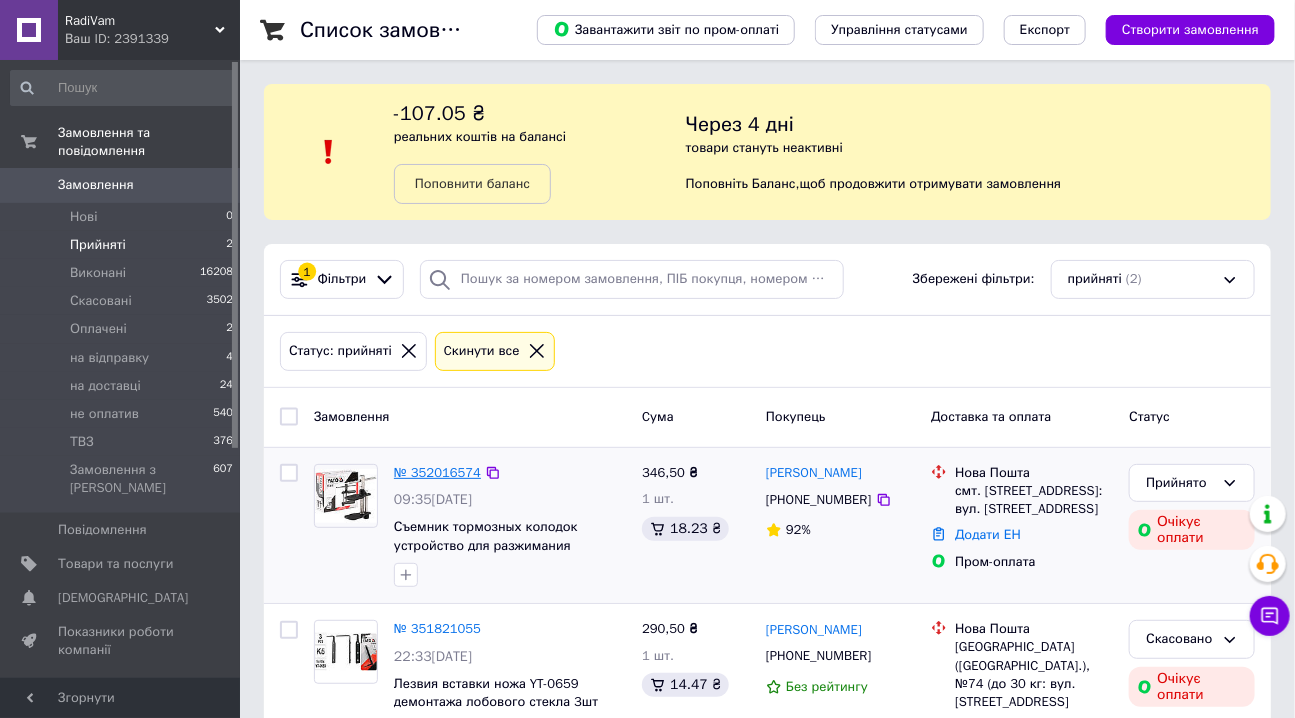 click on "№ 352016574" at bounding box center (437, 472) 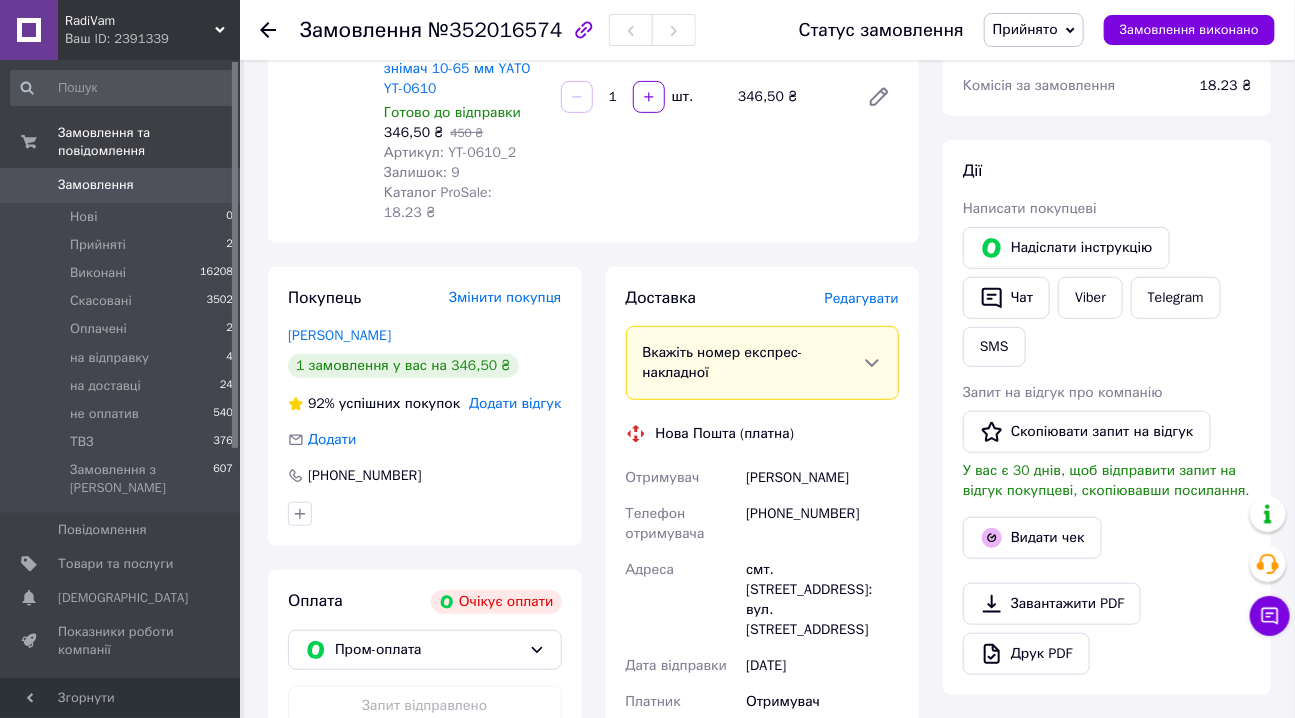scroll, scrollTop: 90, scrollLeft: 0, axis: vertical 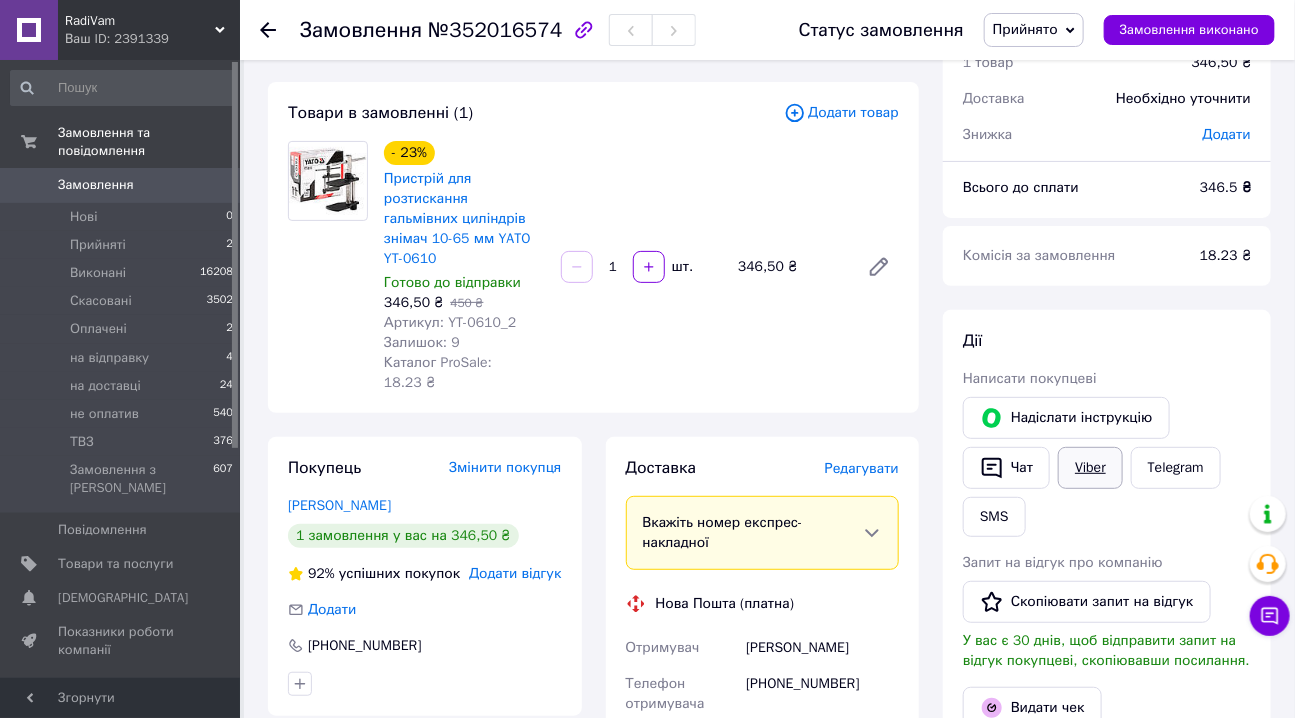click on "Viber" at bounding box center (1090, 468) 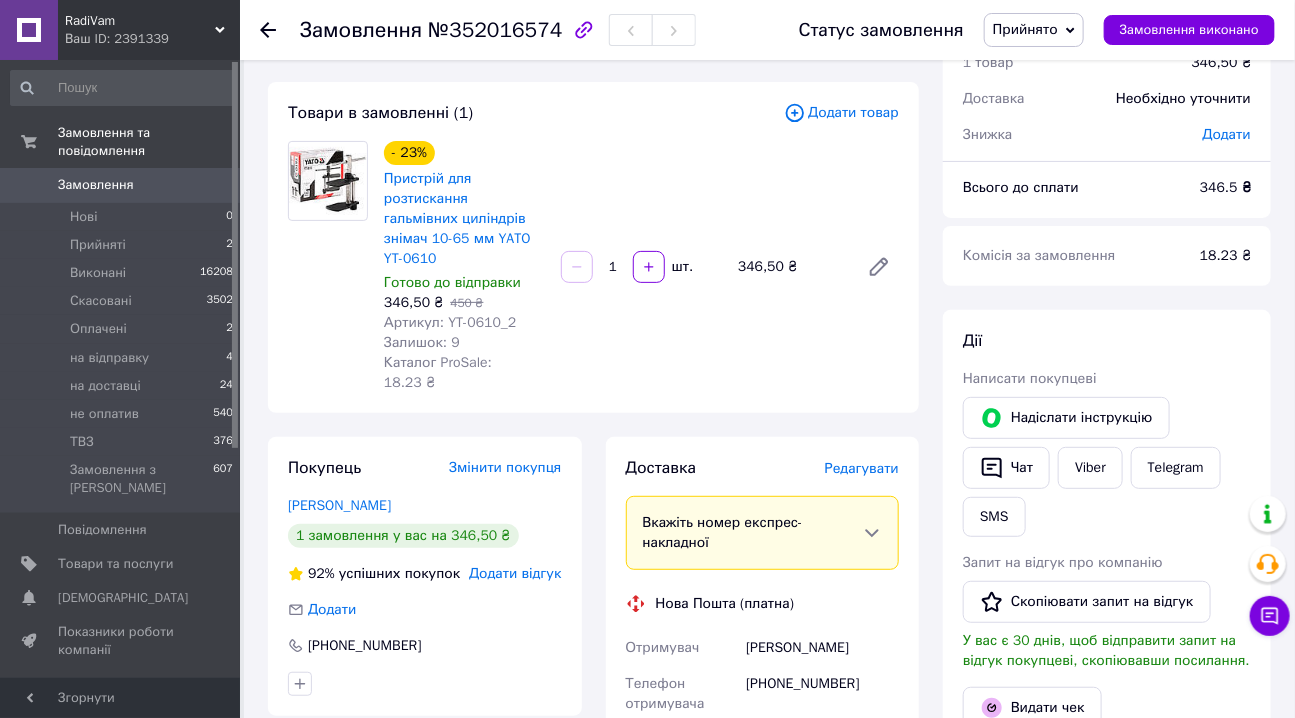 click on "[PHONE_NUMBER]" at bounding box center (822, 694) 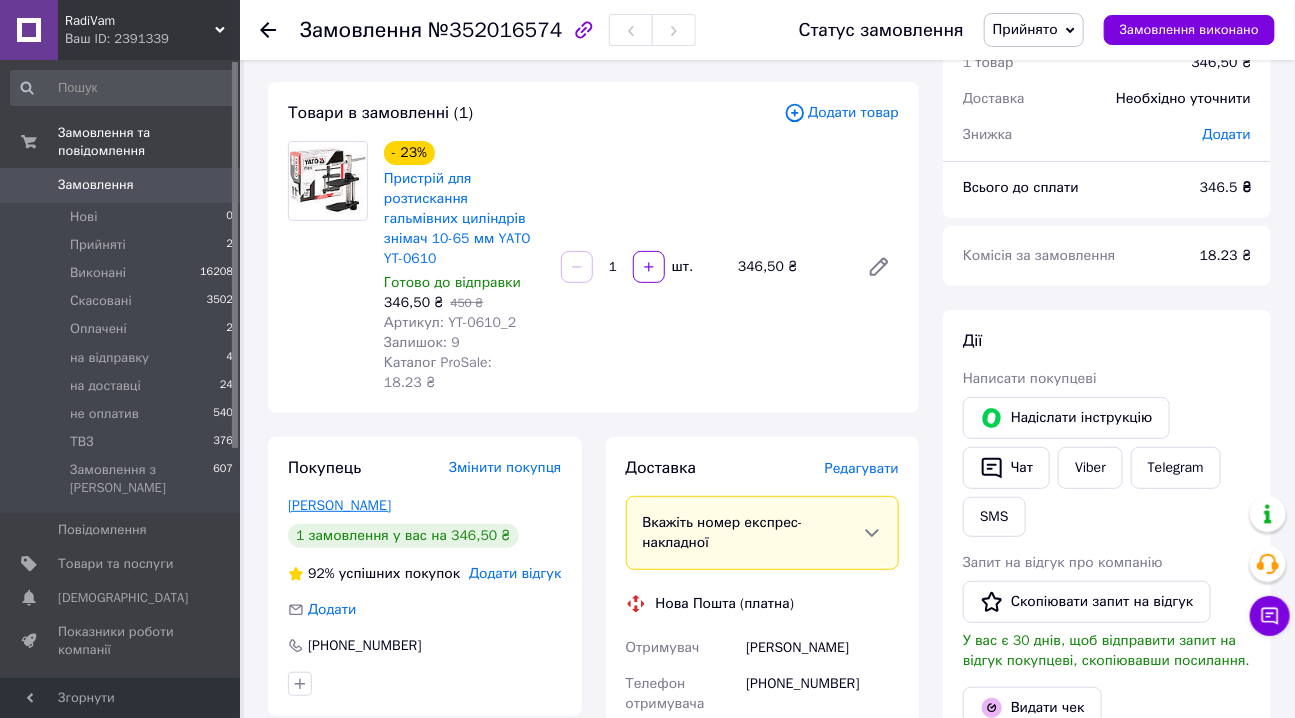 click on "[PERSON_NAME]" at bounding box center (339, 505) 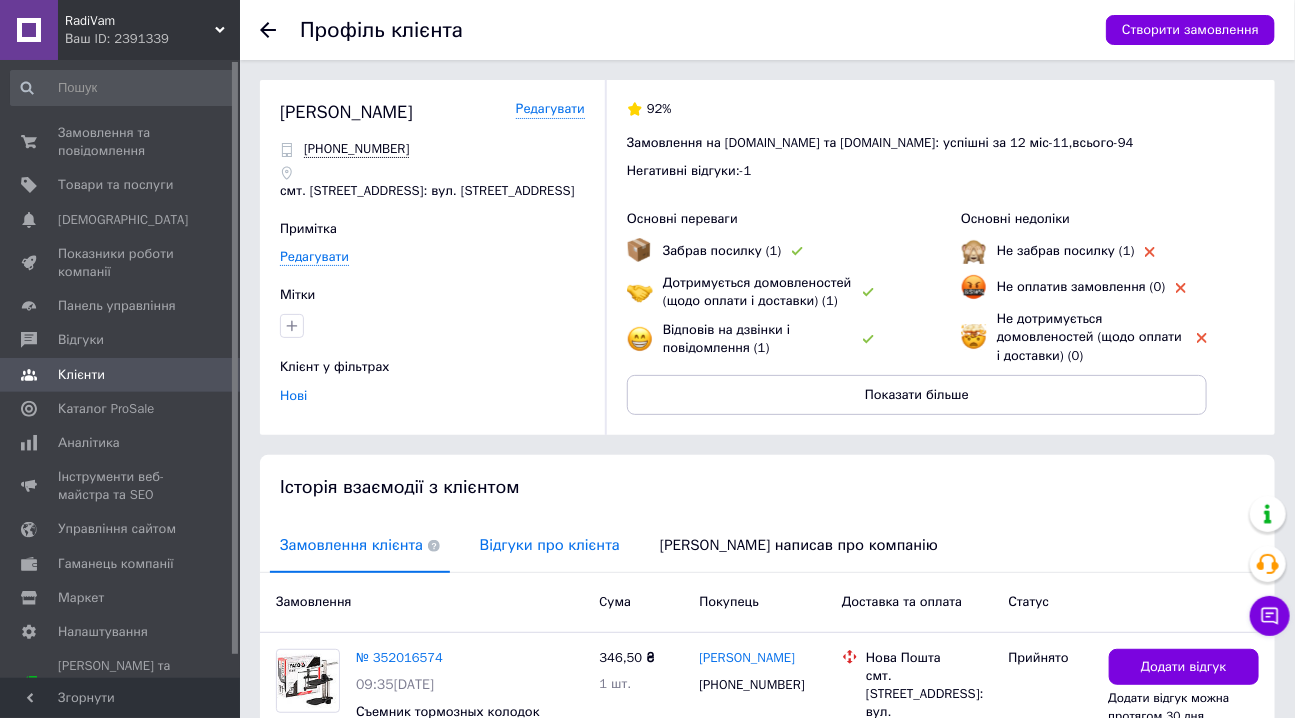 click on "Відгуки про клієнта" at bounding box center [550, 545] 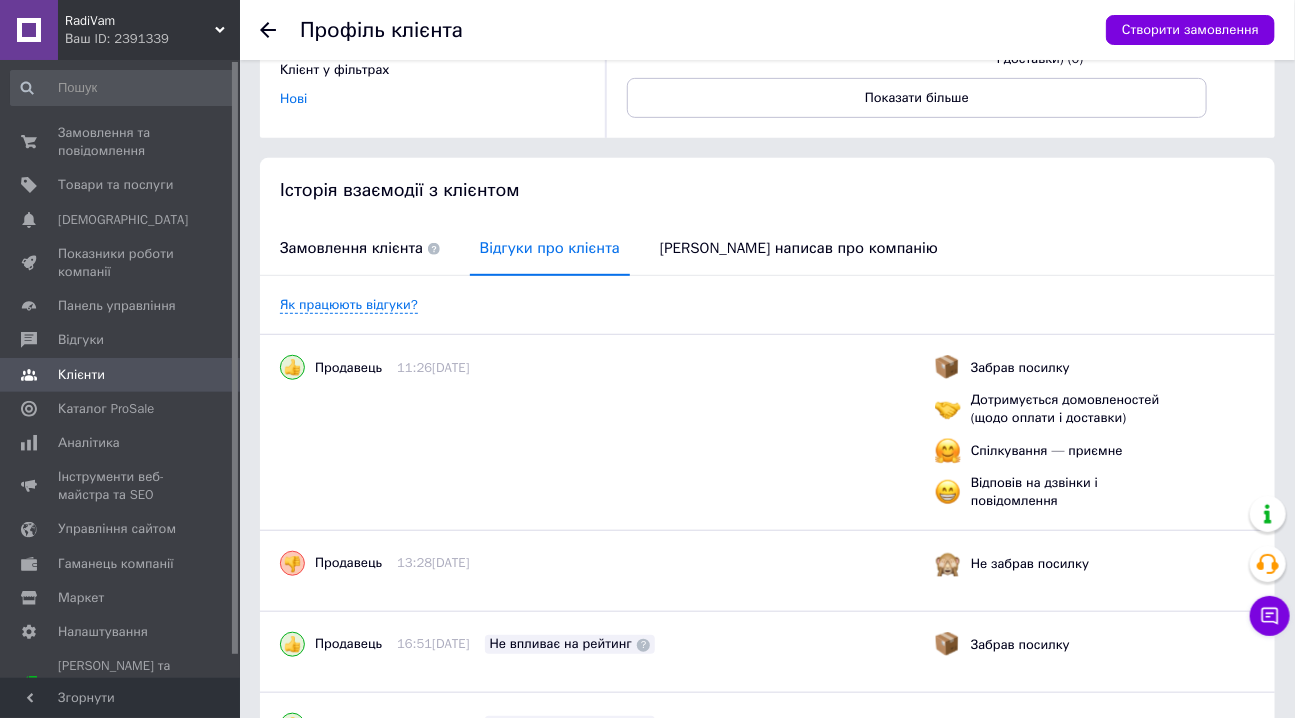 scroll, scrollTop: 249, scrollLeft: 0, axis: vertical 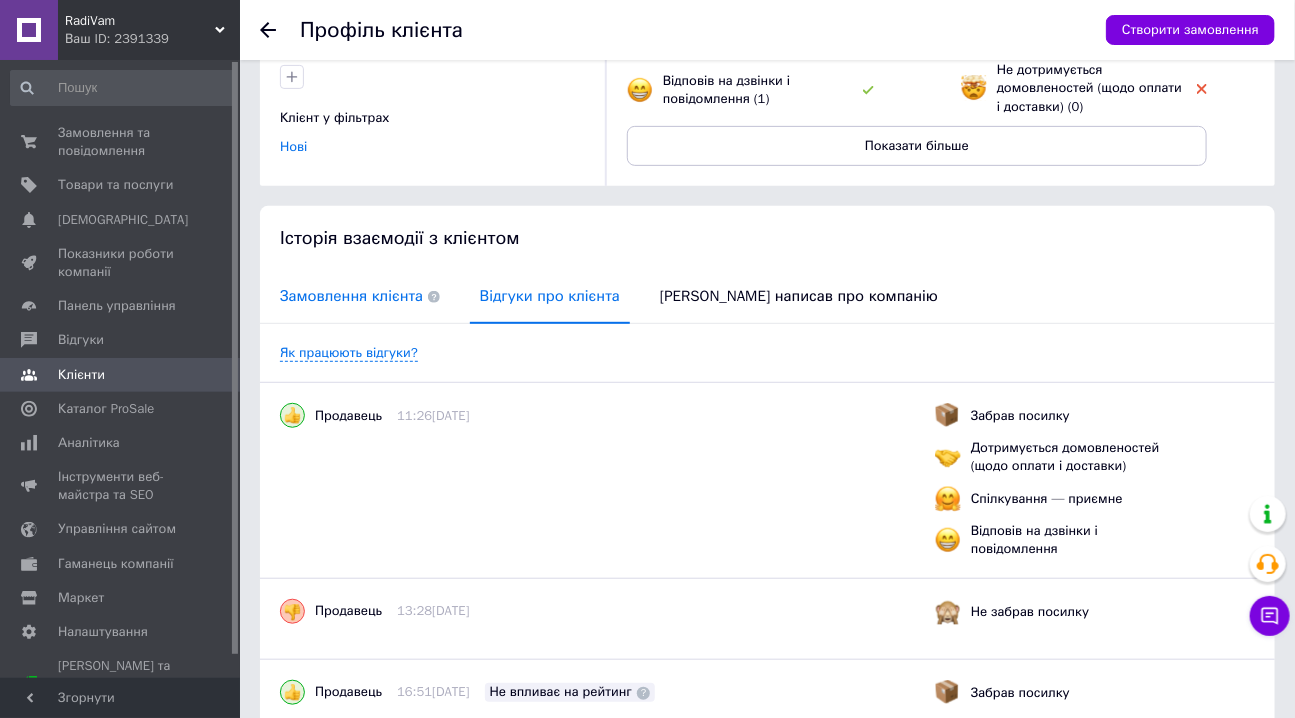click on "Замовлення клієнта" at bounding box center (360, 296) 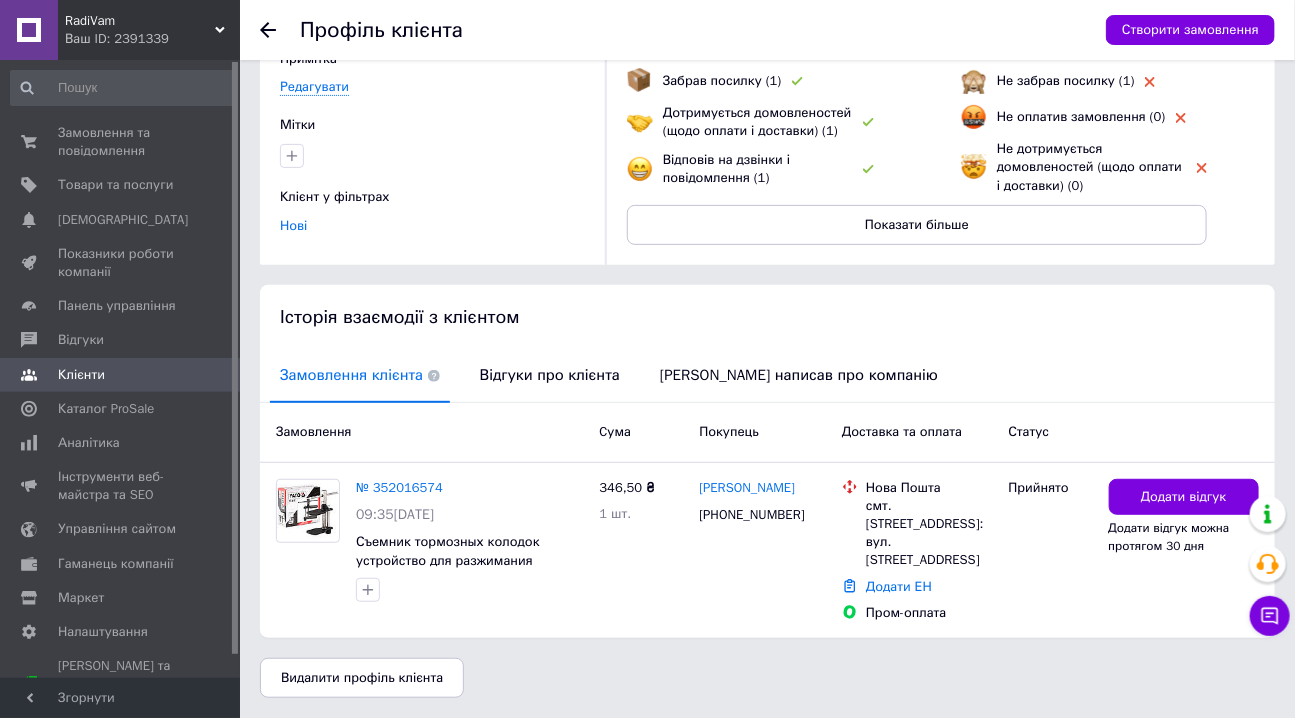 scroll, scrollTop: 150, scrollLeft: 0, axis: vertical 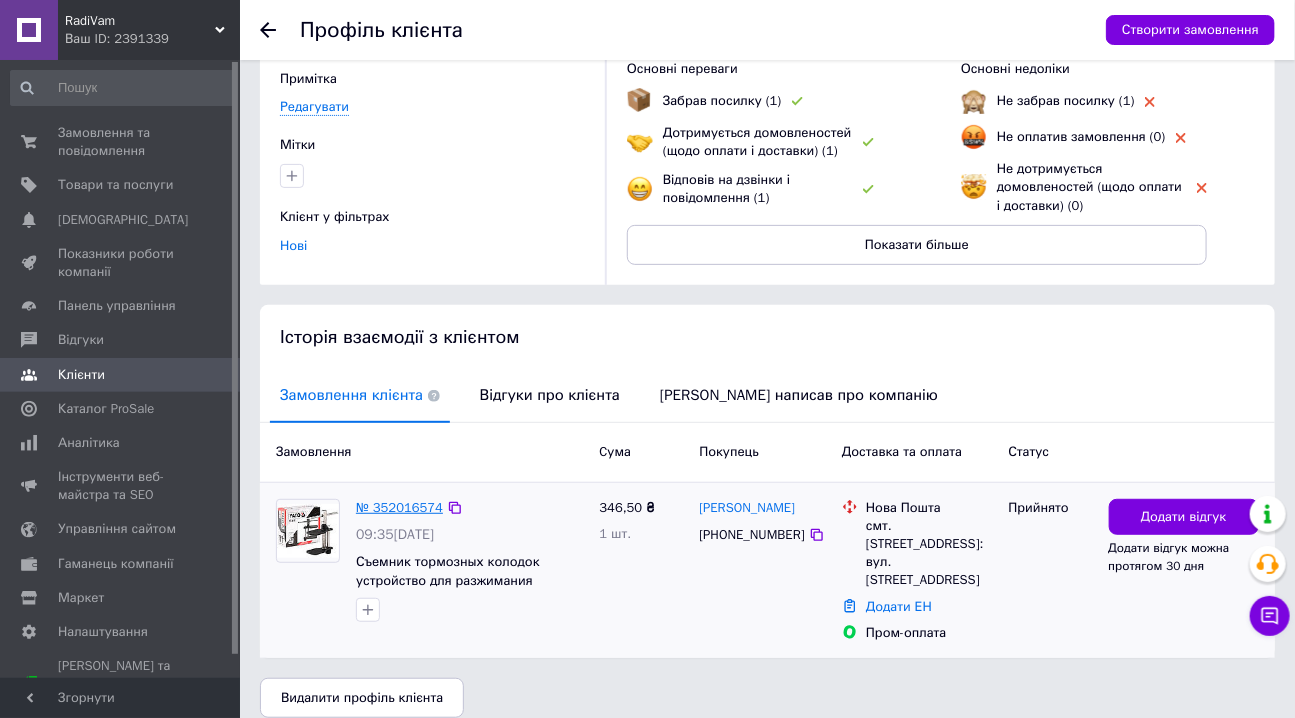 click on "№ 352016574" at bounding box center [399, 507] 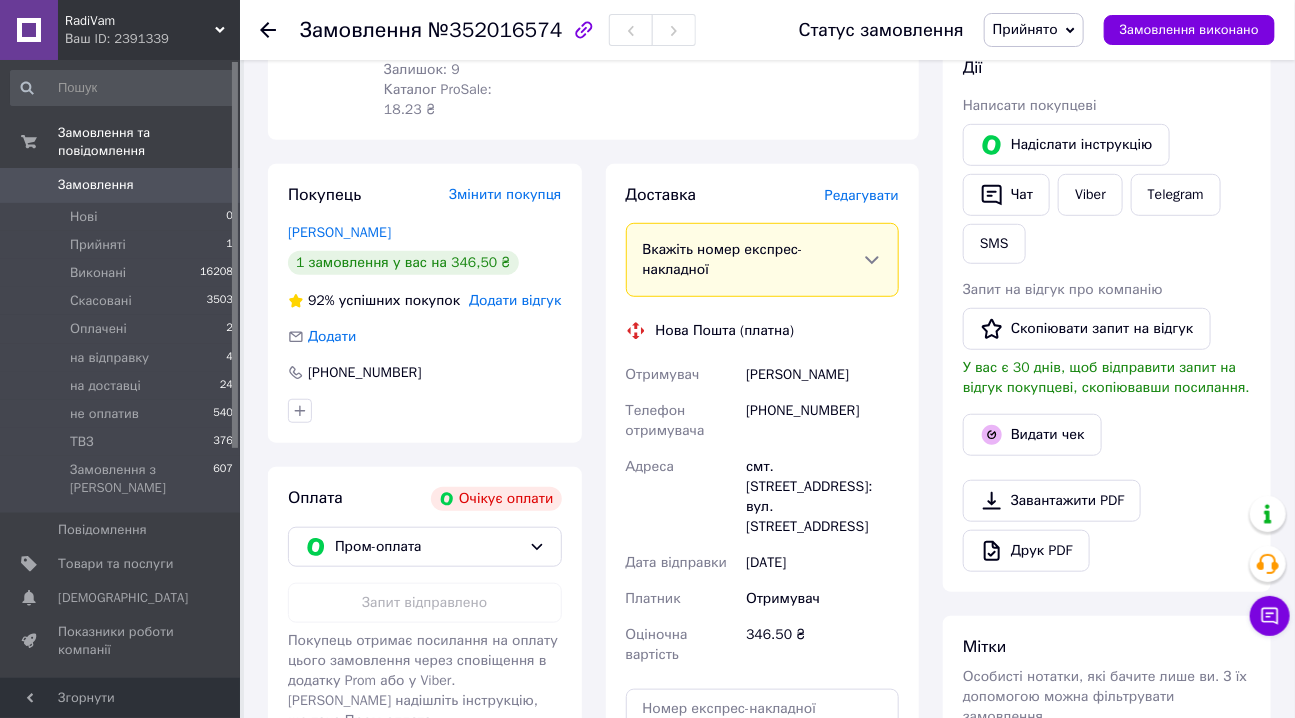 scroll, scrollTop: 90, scrollLeft: 0, axis: vertical 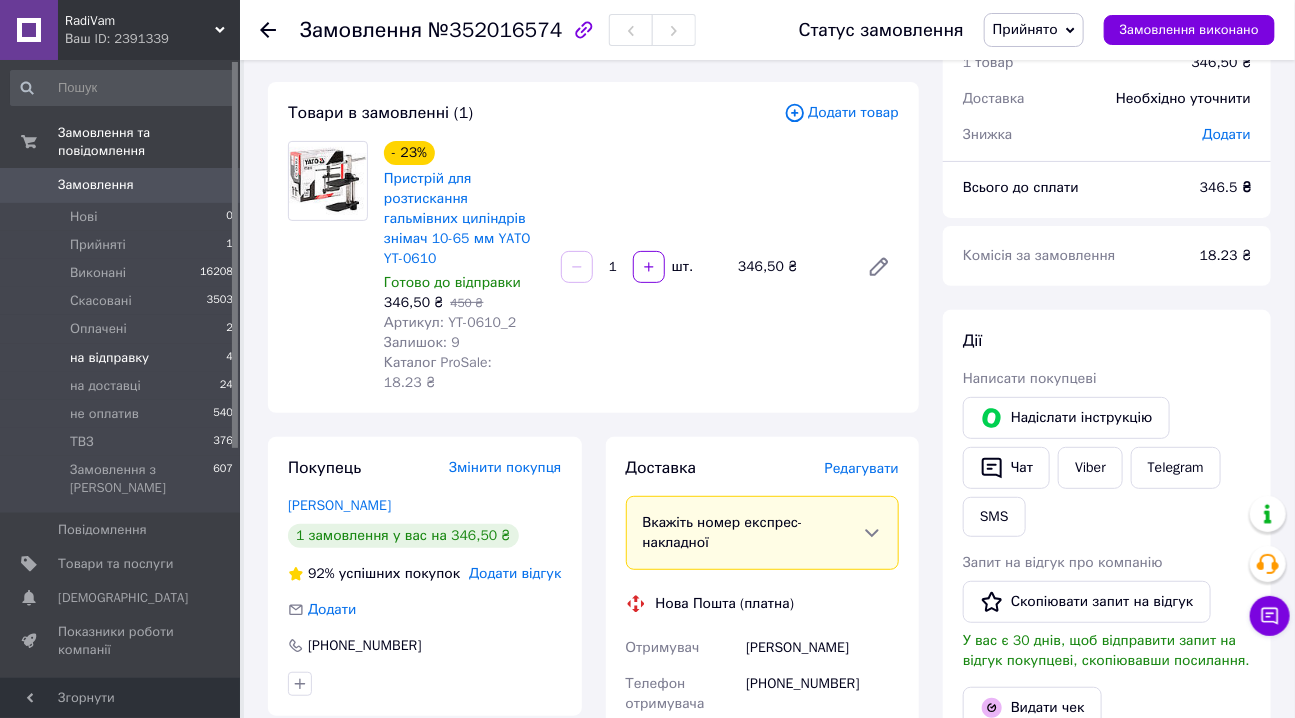 click on "на відправку" at bounding box center (109, 358) 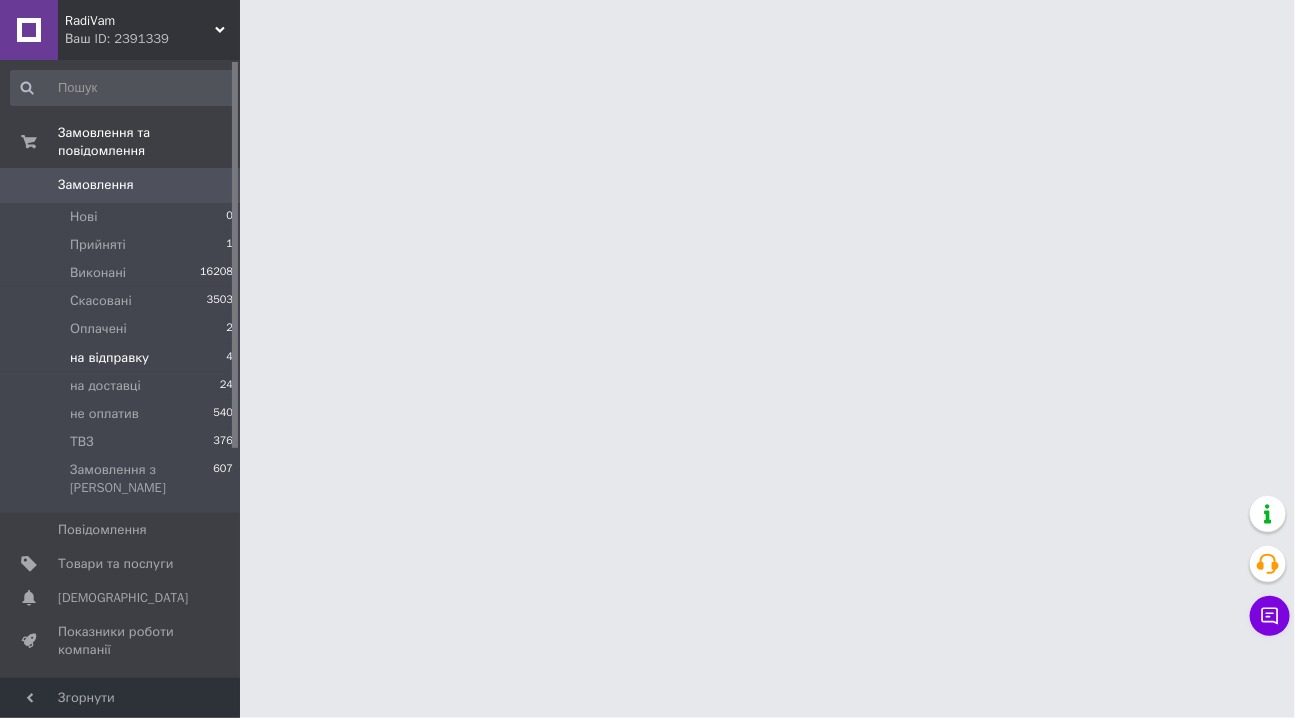 scroll, scrollTop: 0, scrollLeft: 0, axis: both 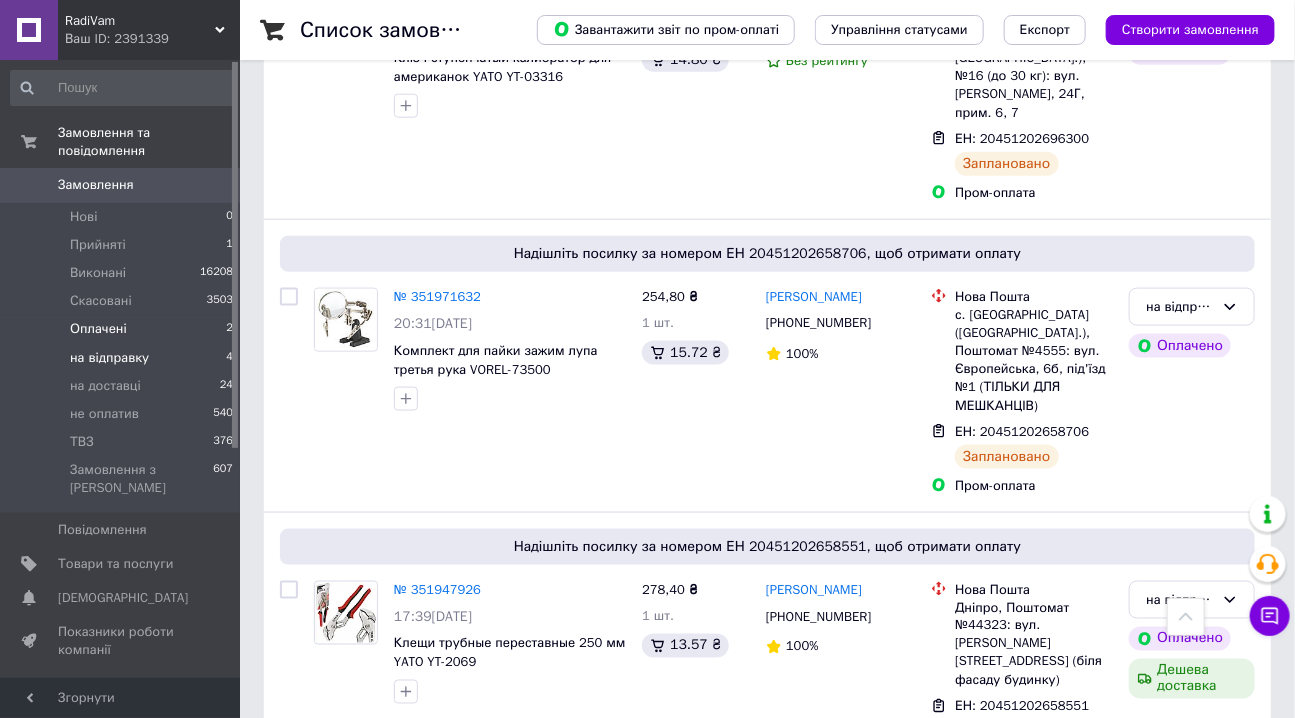 click on "Оплачені" at bounding box center [98, 329] 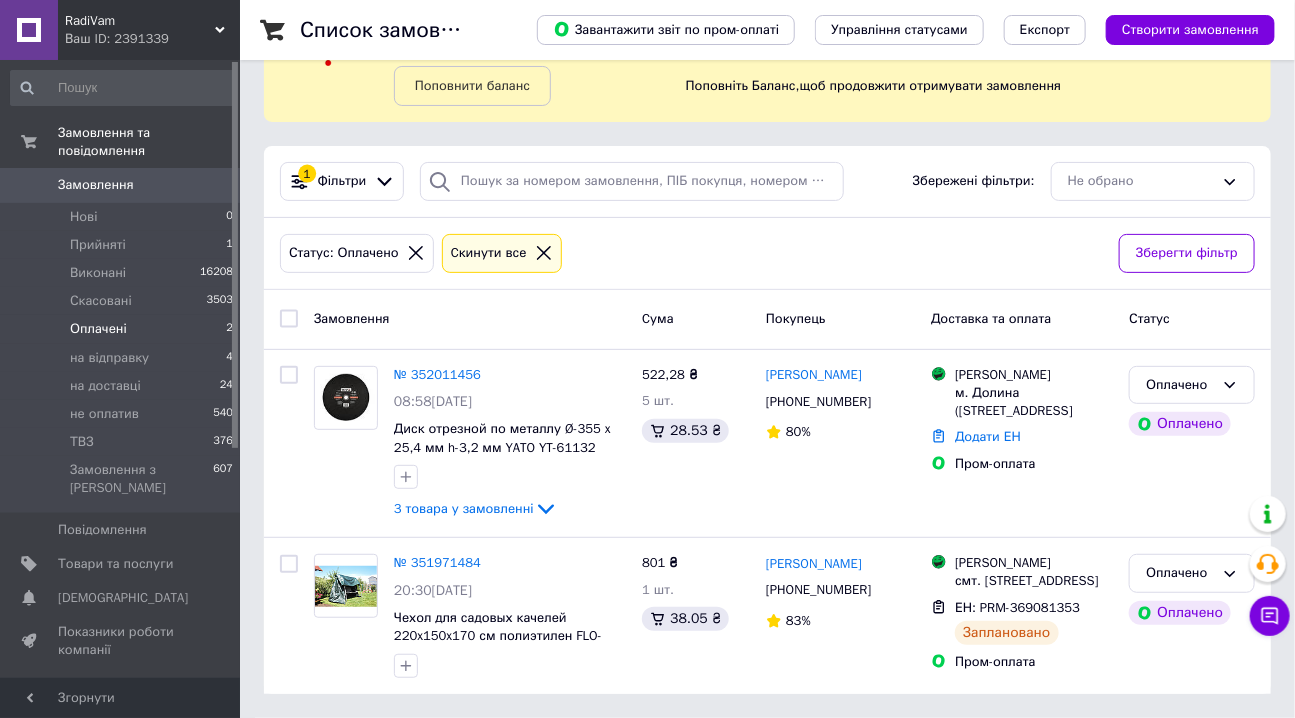 scroll, scrollTop: 108, scrollLeft: 0, axis: vertical 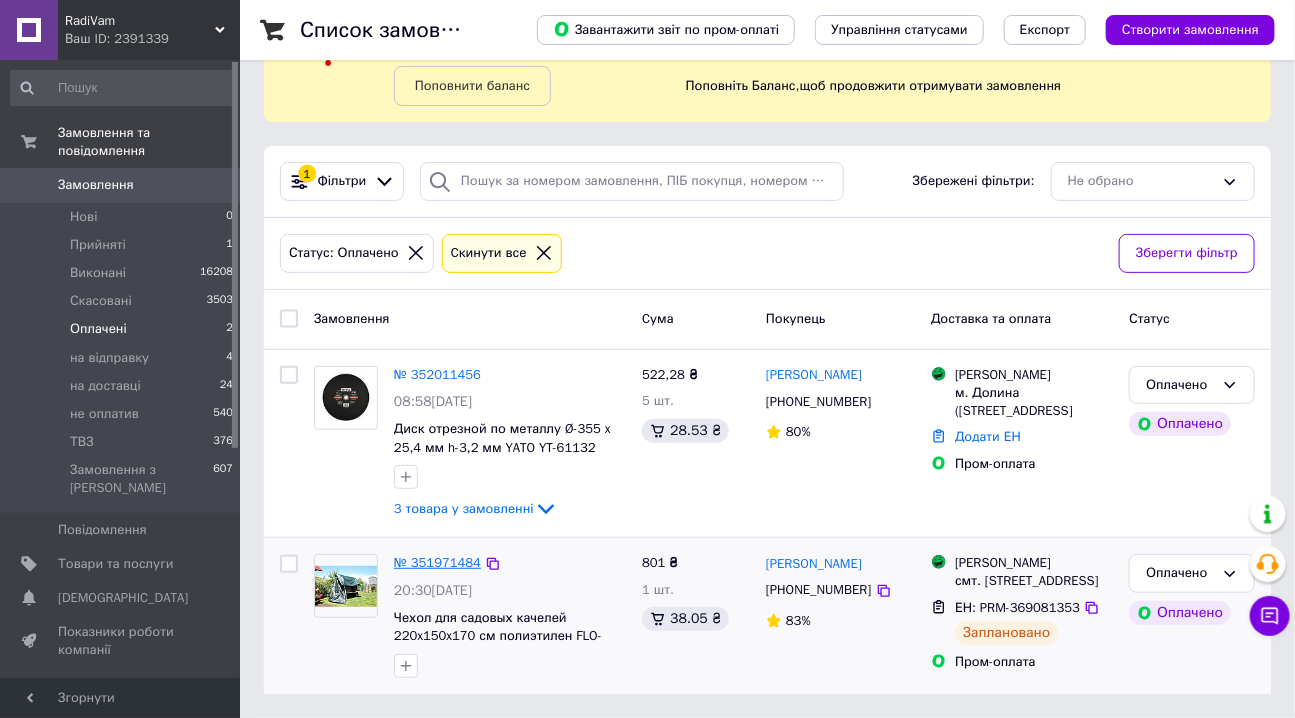 click on "№ 351971484" at bounding box center [437, 562] 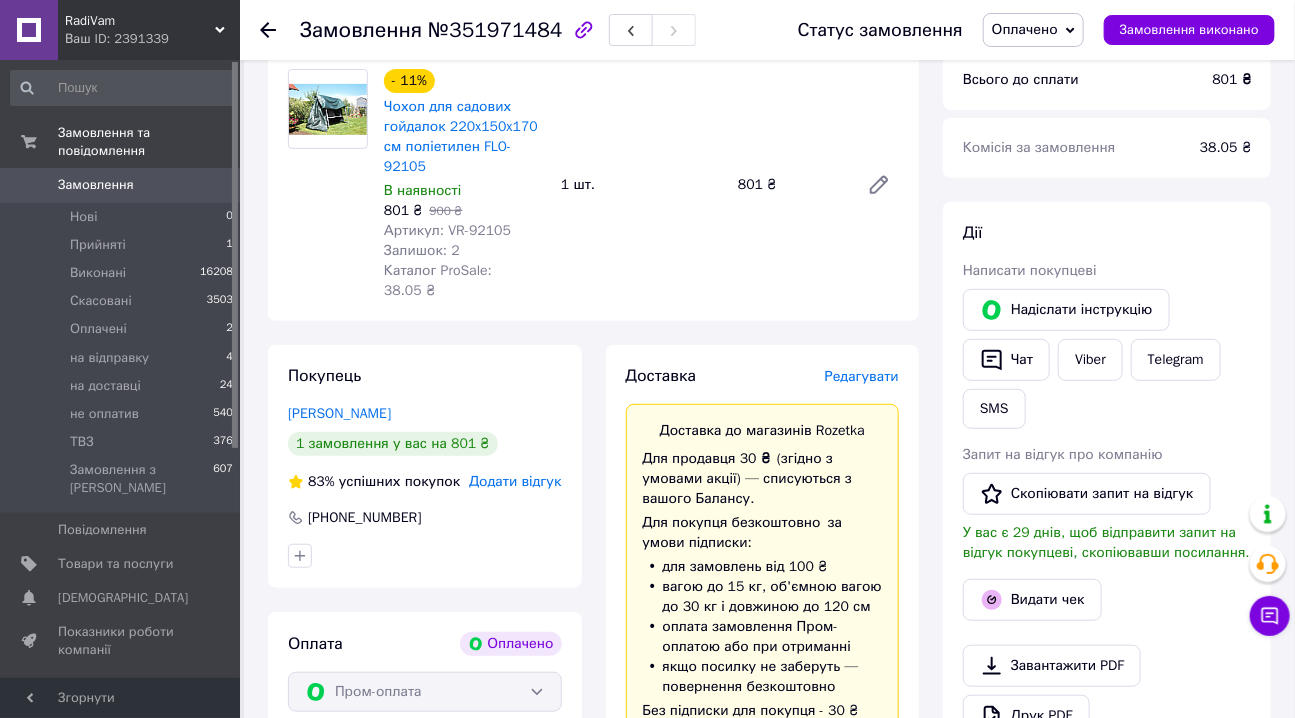 scroll, scrollTop: 562, scrollLeft: 0, axis: vertical 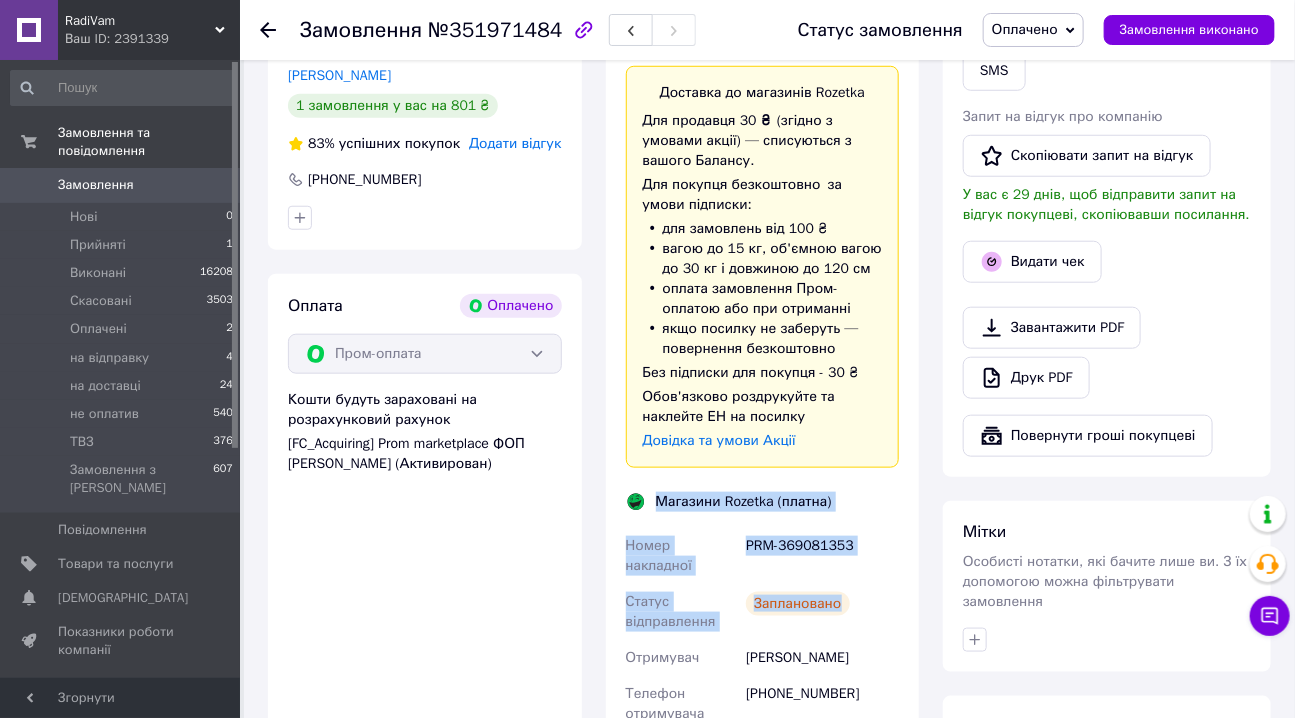 drag, startPoint x: 654, startPoint y: 482, endPoint x: 853, endPoint y: 559, distance: 213.3776 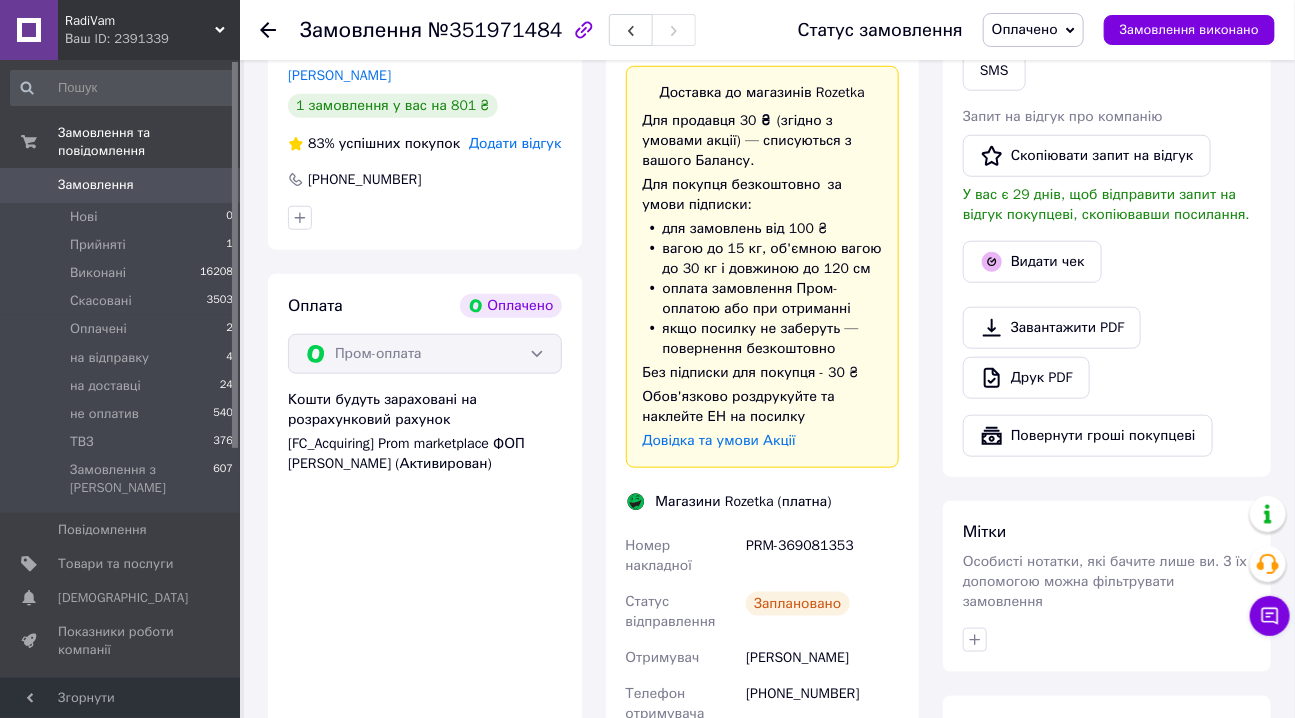 click on "Видати чек" at bounding box center (1107, 262) 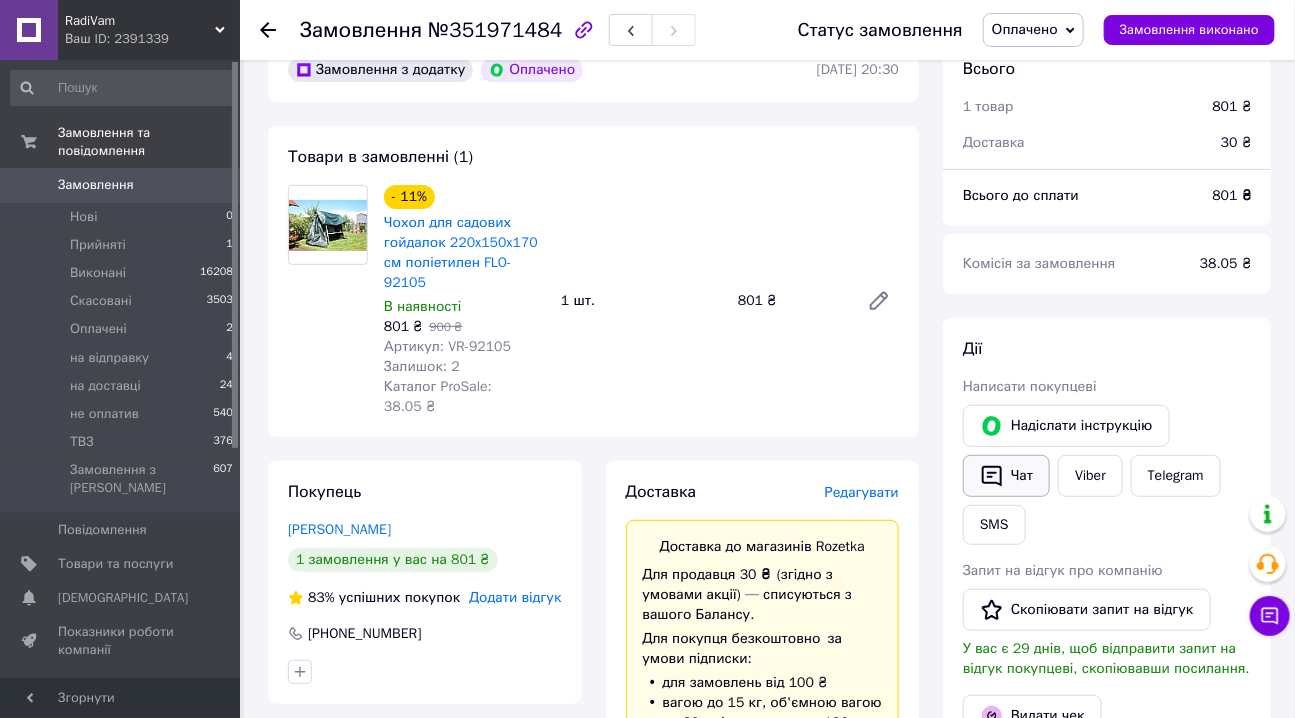 click on "Чат" at bounding box center (1006, 476) 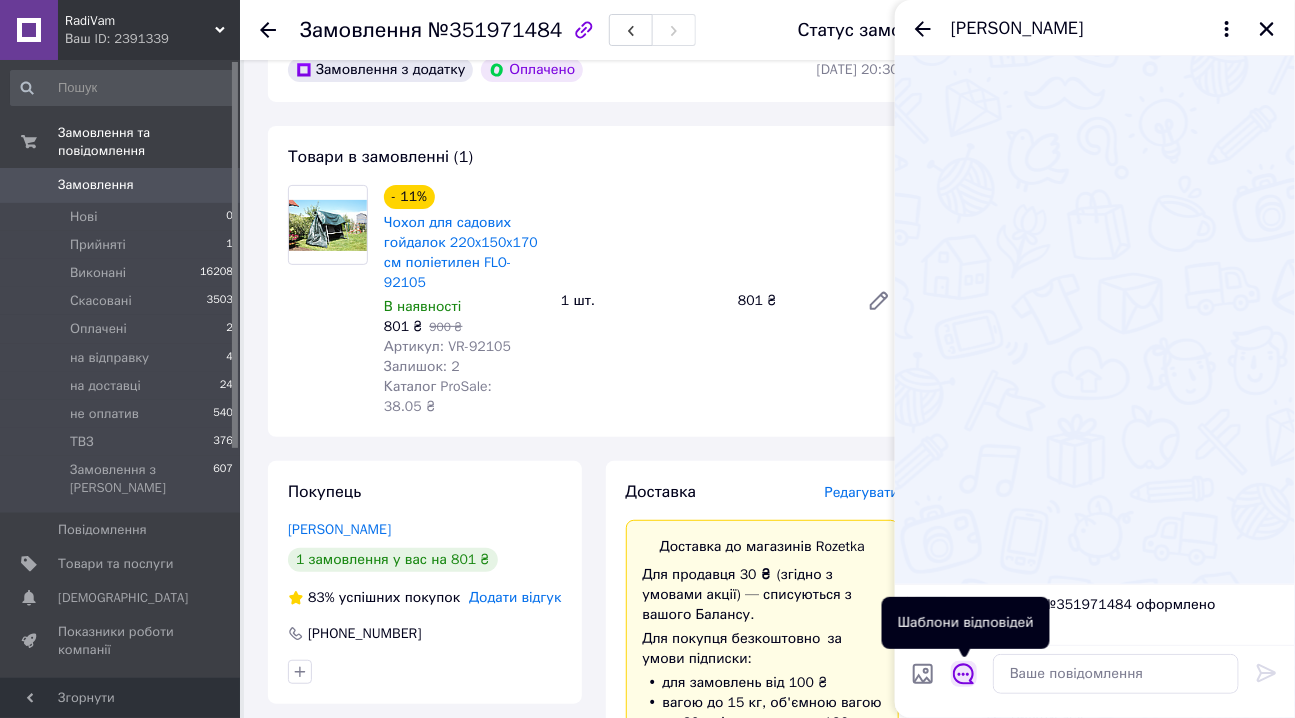 click 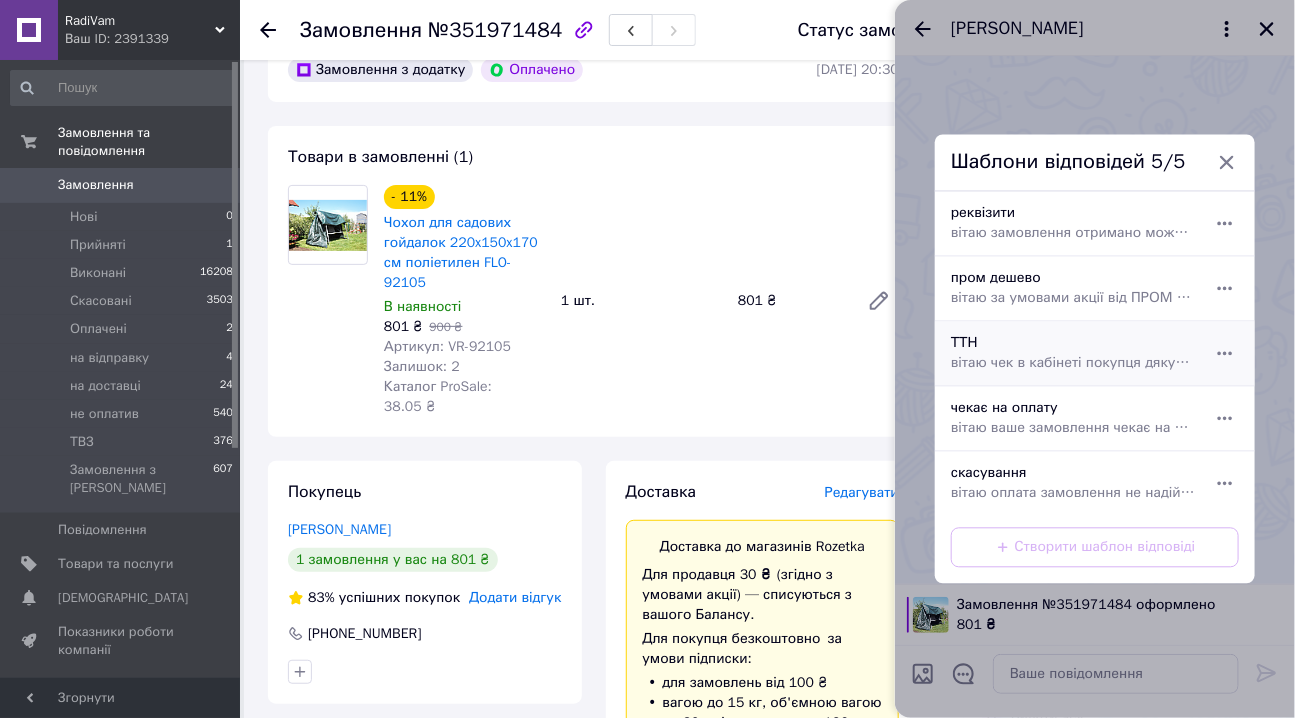 click on "вітаю
чек в кабінеті покупця
дякую
завжди RadiVam com ua" at bounding box center (1073, 364) 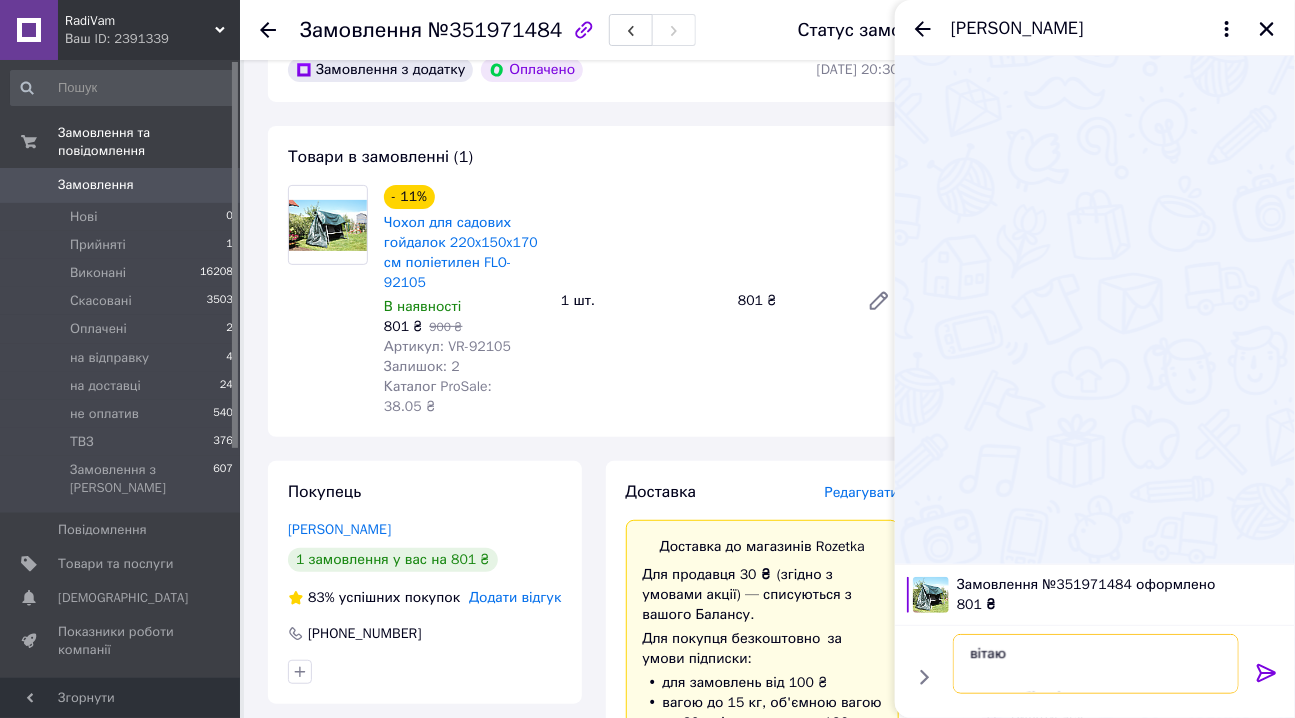 click on "вітаю
чек в кабінеті покупця
дякую
завжди RadiVam com ua" at bounding box center [1096, 664] 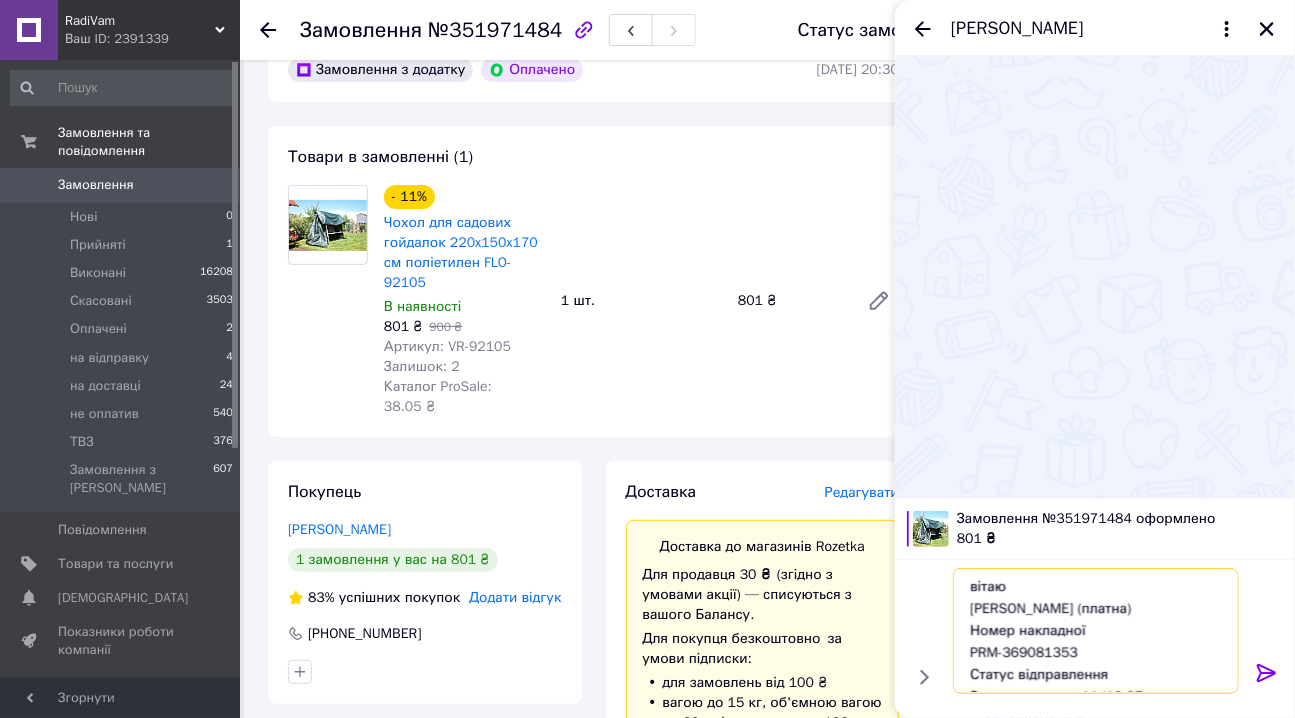 scroll, scrollTop: 0, scrollLeft: 0, axis: both 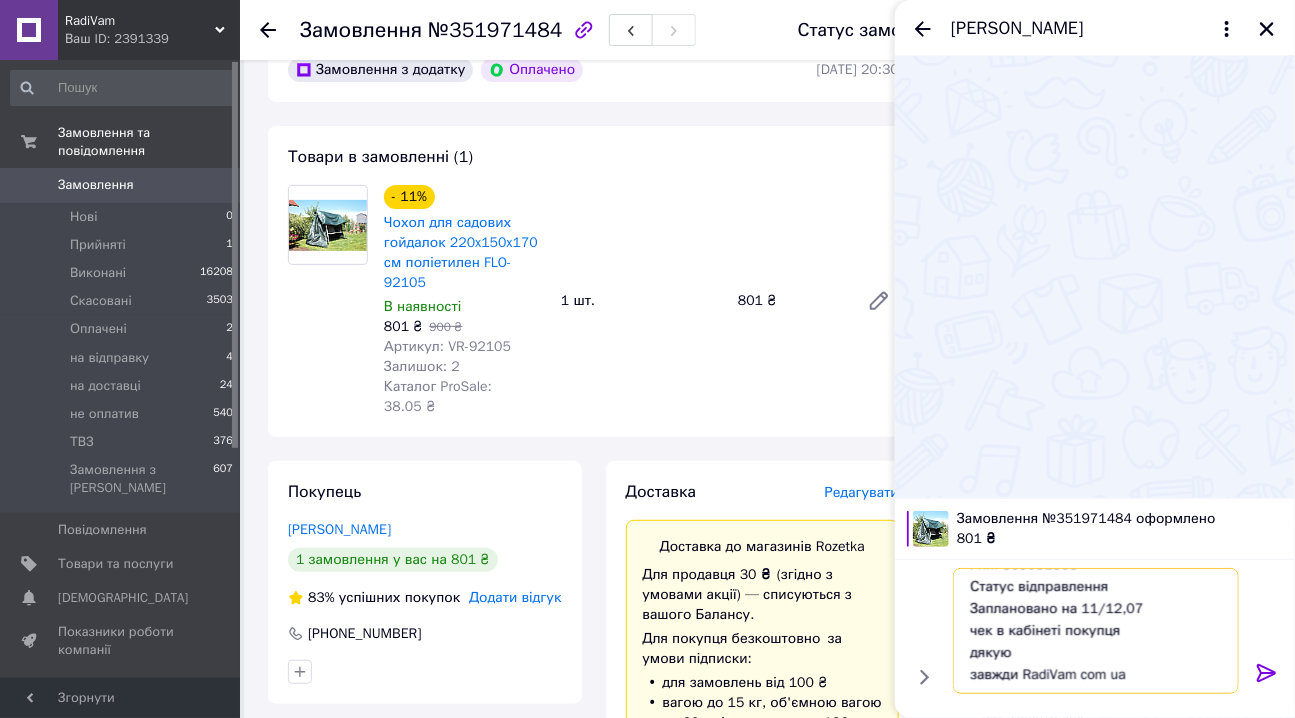 drag, startPoint x: 972, startPoint y: 585, endPoint x: 1157, endPoint y: 683, distance: 209.35378 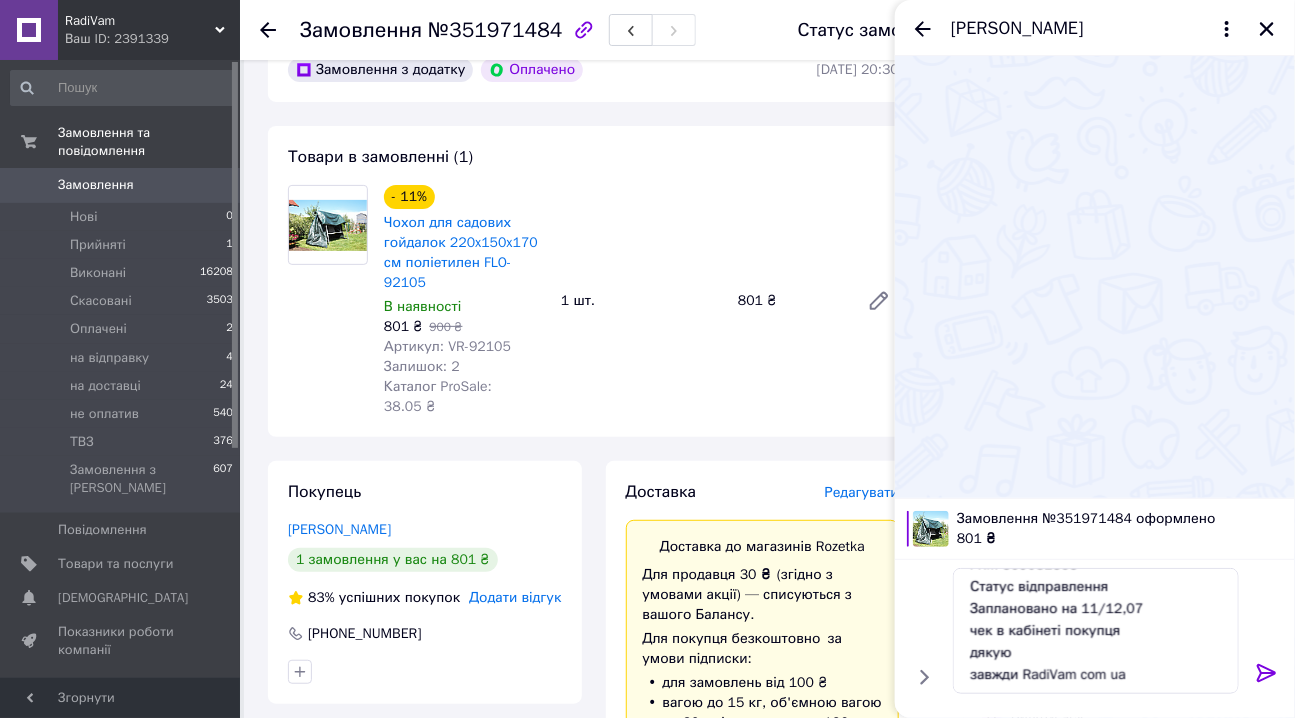 click 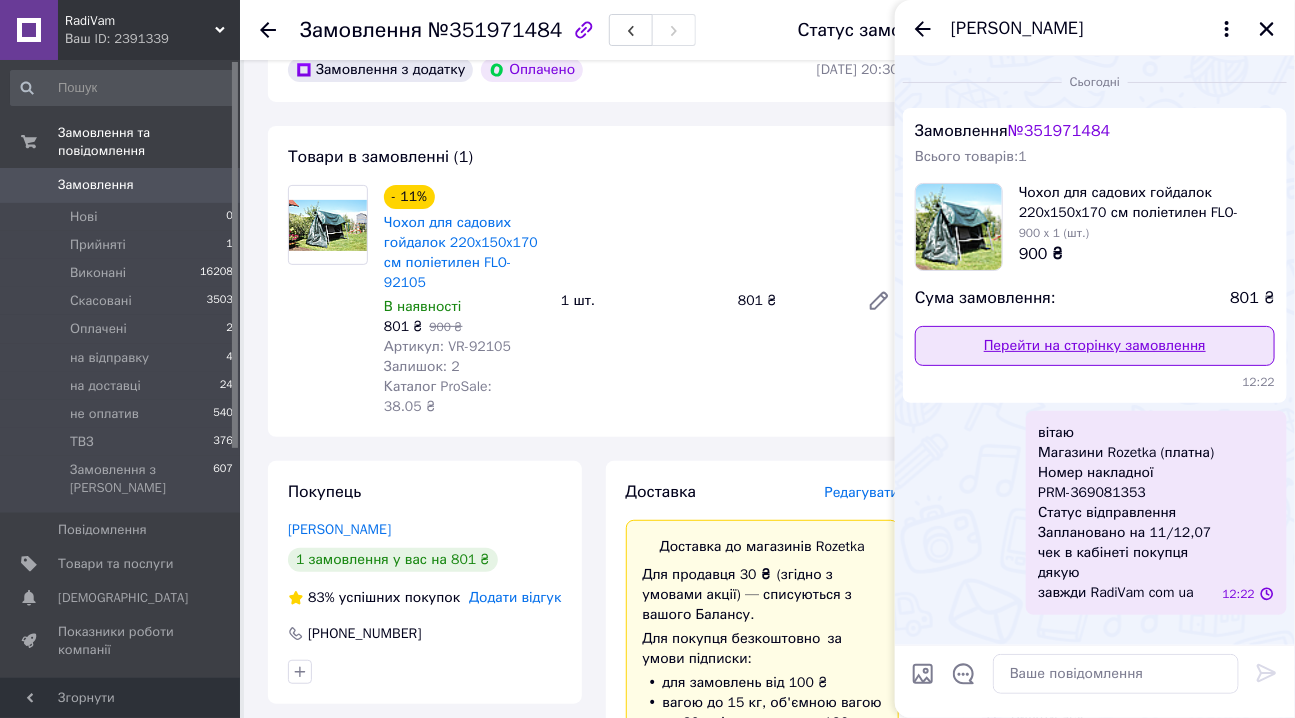 scroll, scrollTop: 0, scrollLeft: 0, axis: both 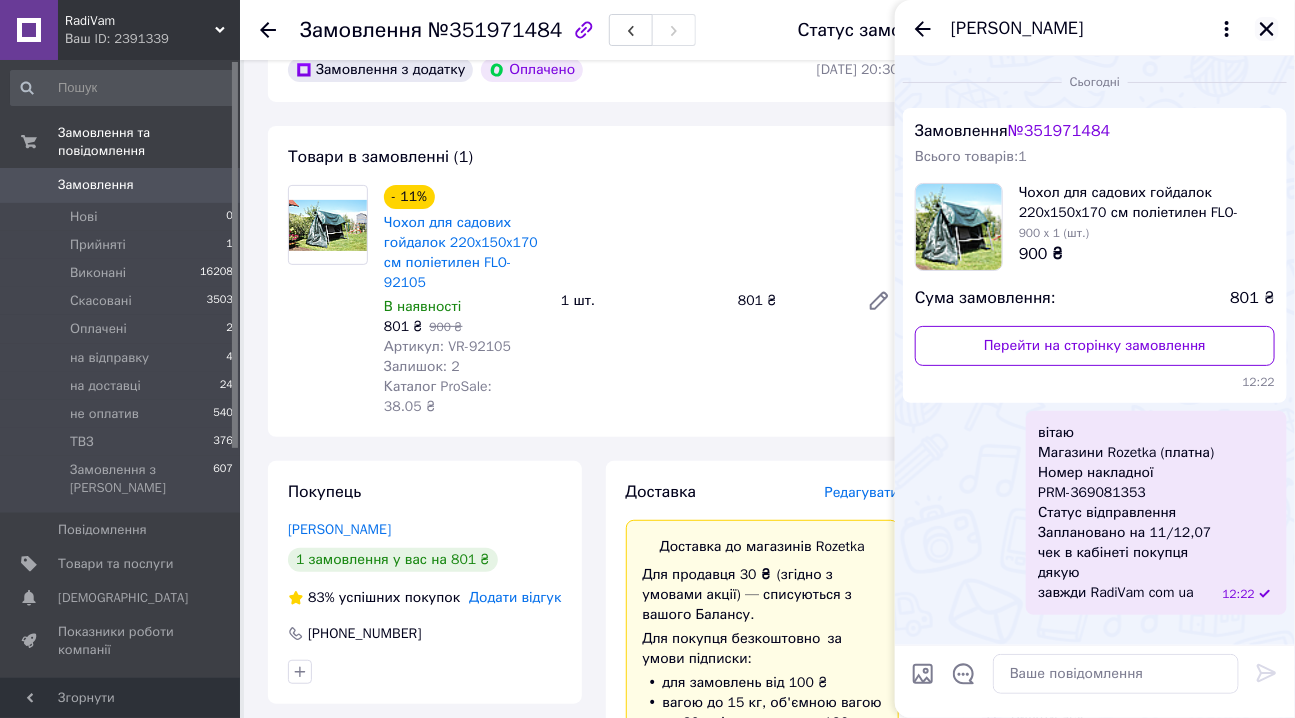 click 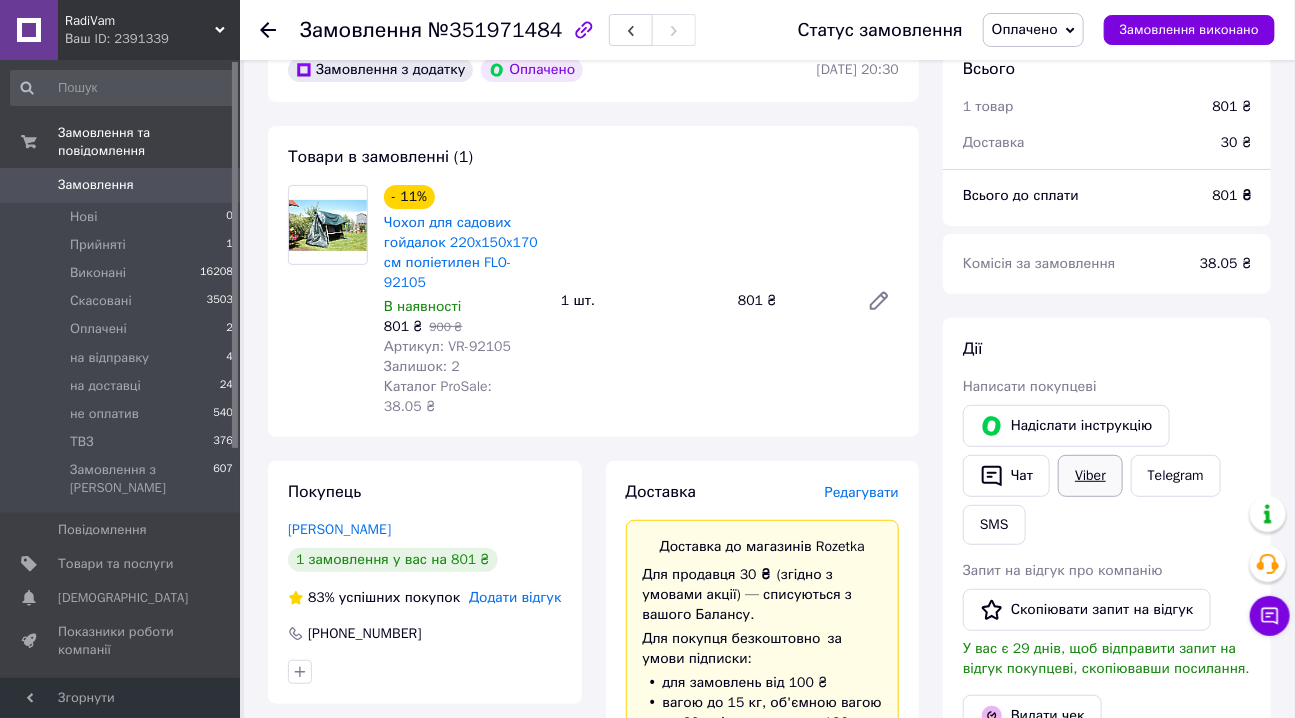 click on "Viber" at bounding box center [1090, 476] 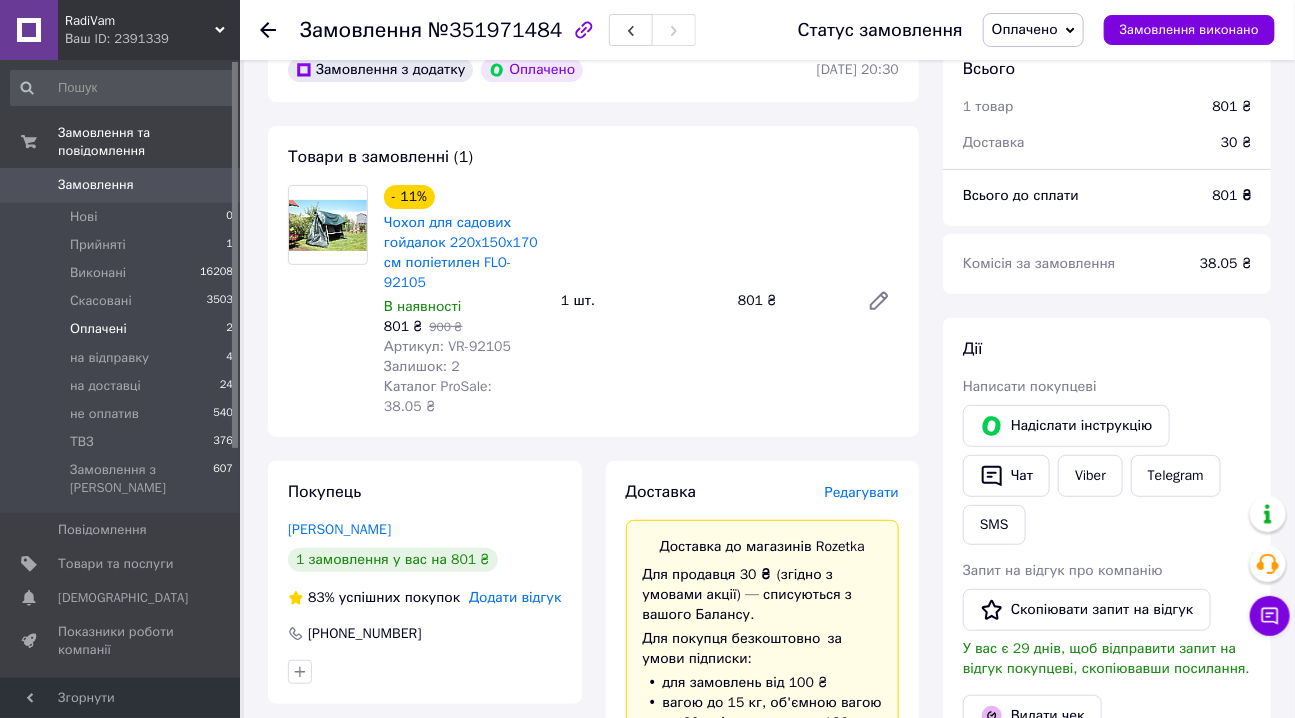 click on "Оплачені" at bounding box center [98, 329] 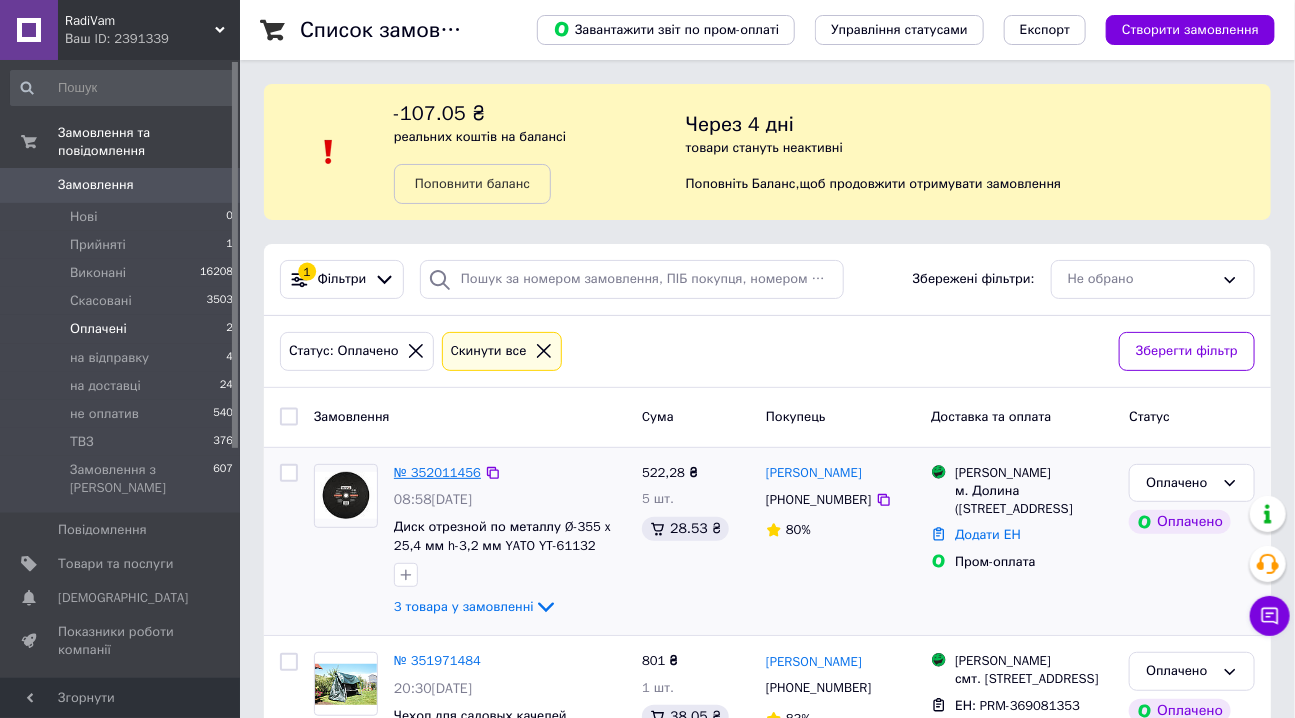 click on "№ 352011456" at bounding box center [437, 472] 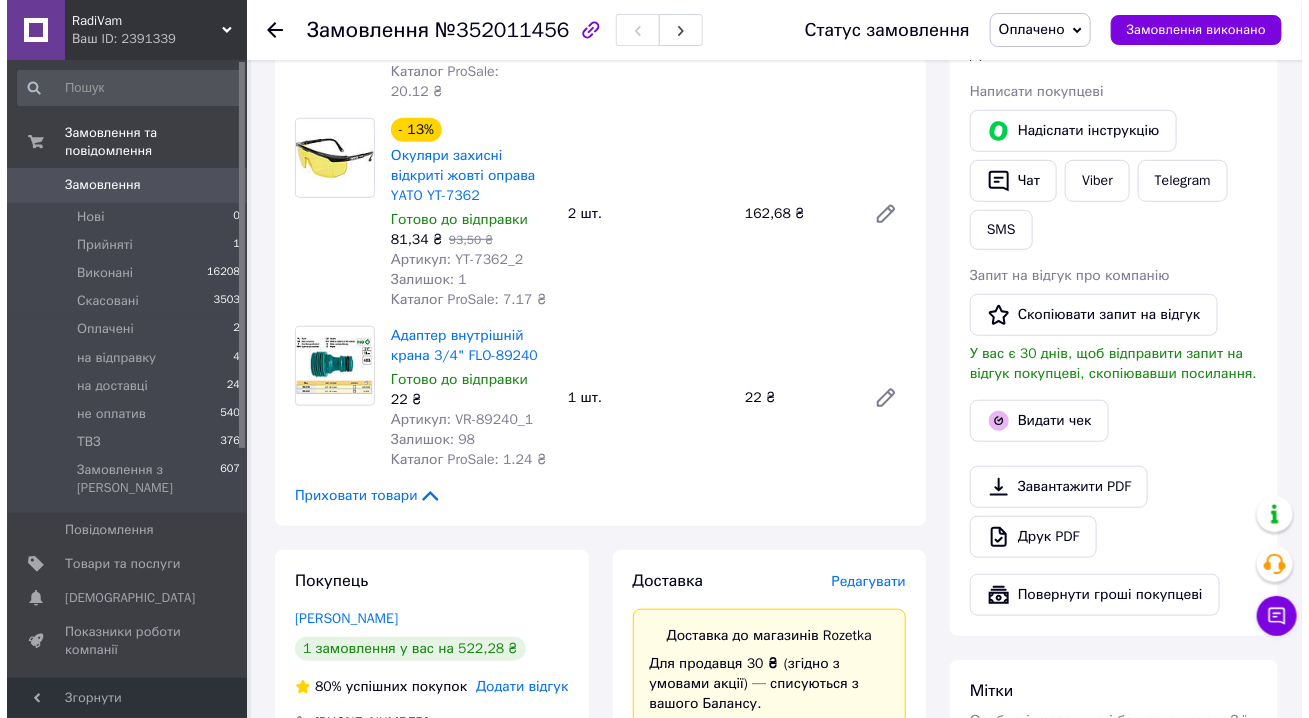 scroll, scrollTop: 454, scrollLeft: 0, axis: vertical 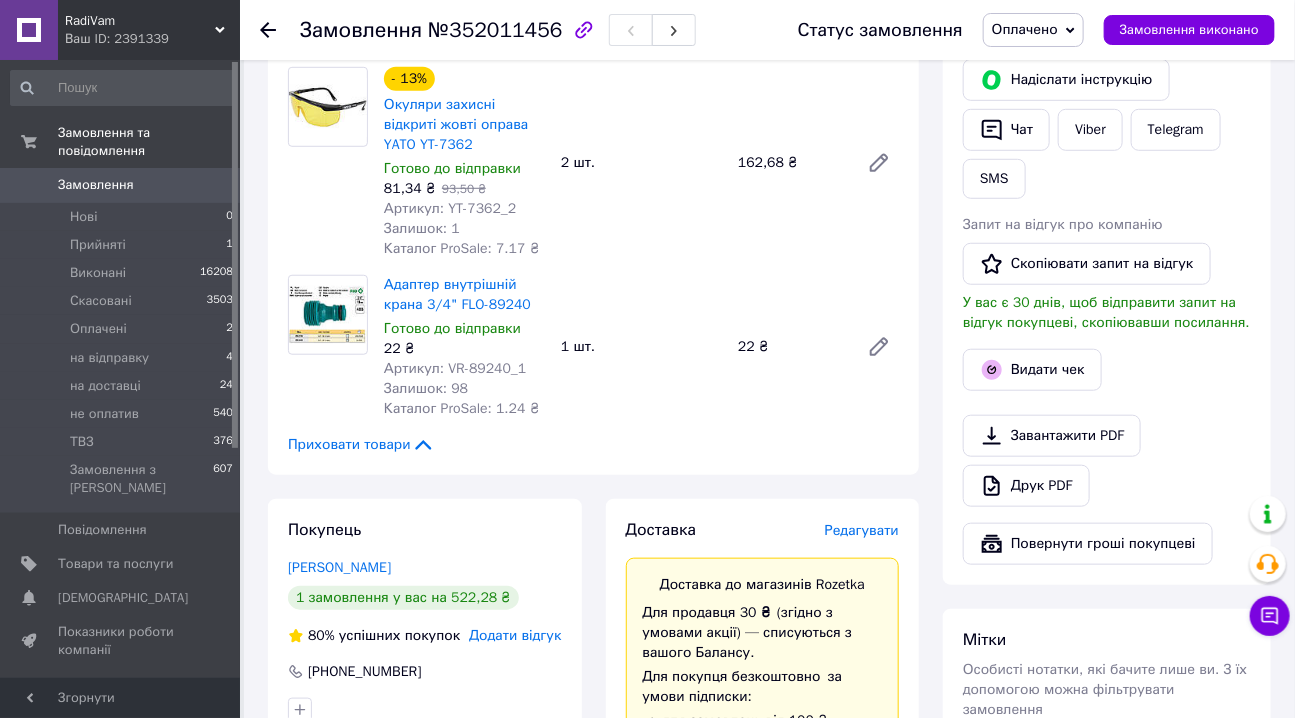 click on "Редагувати" at bounding box center (862, 530) 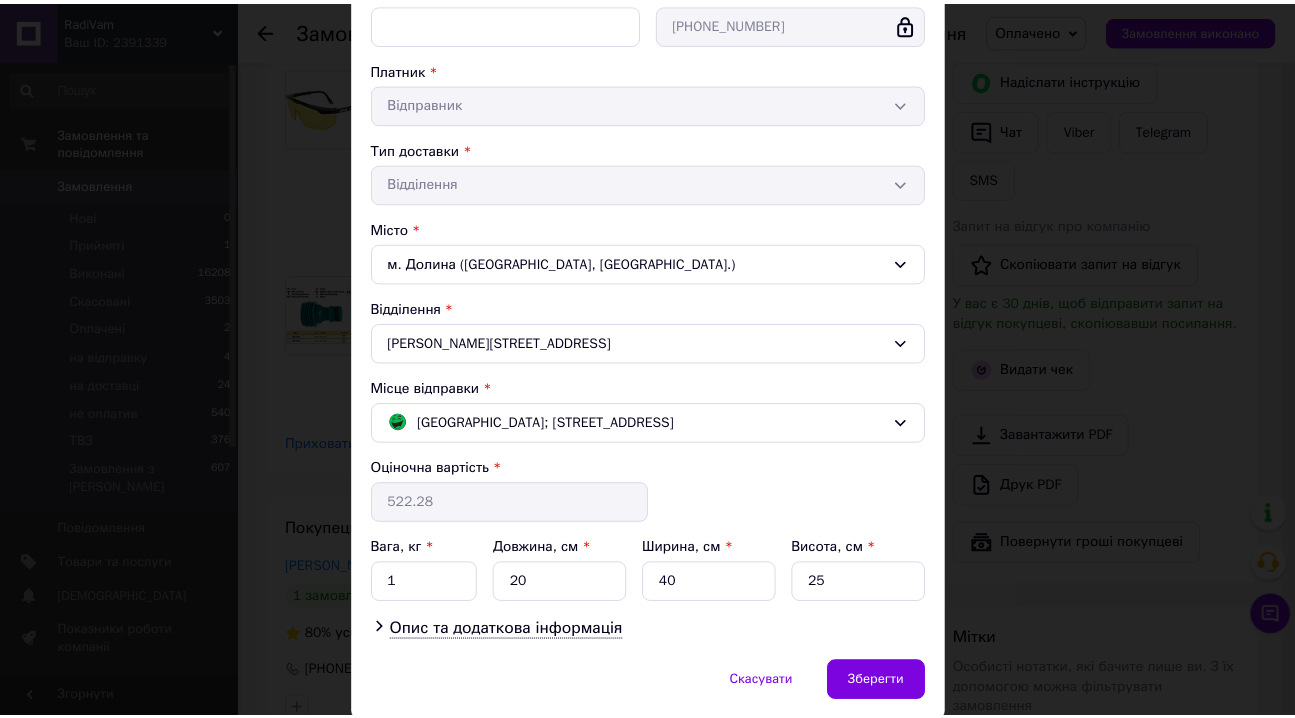 scroll, scrollTop: 363, scrollLeft: 0, axis: vertical 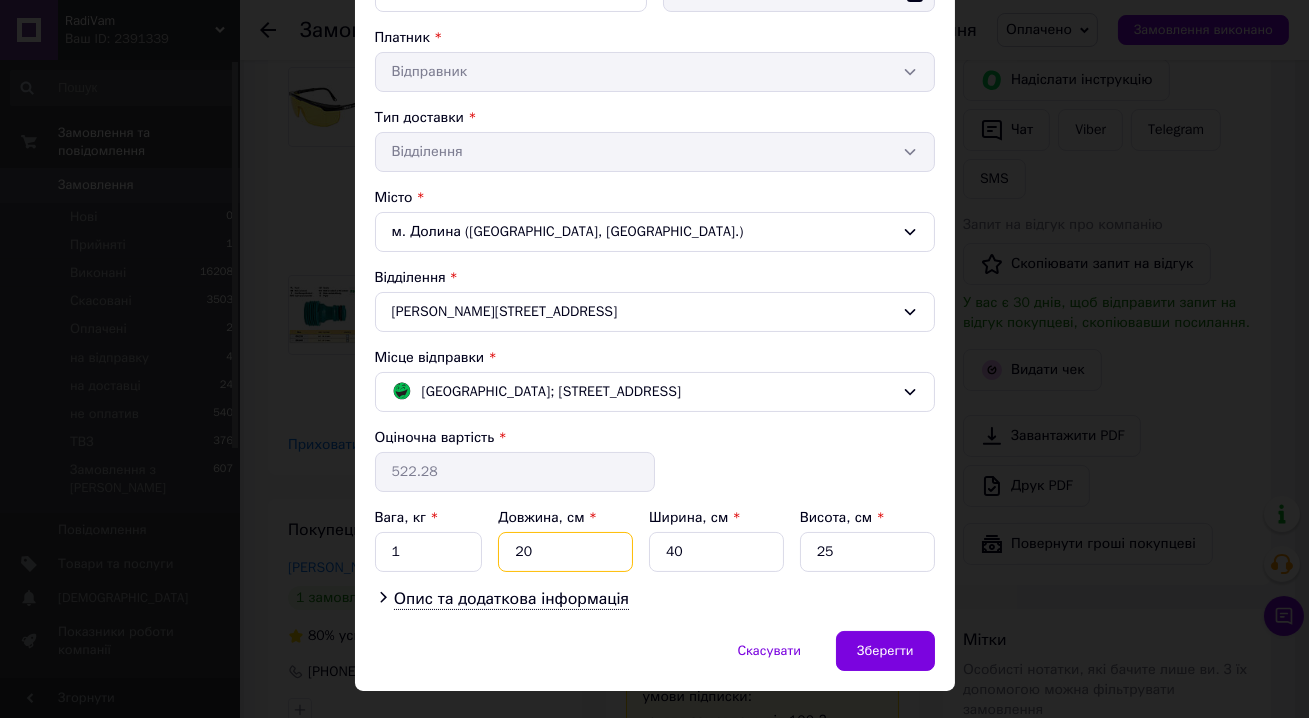 drag, startPoint x: 555, startPoint y: 549, endPoint x: 499, endPoint y: 549, distance: 56 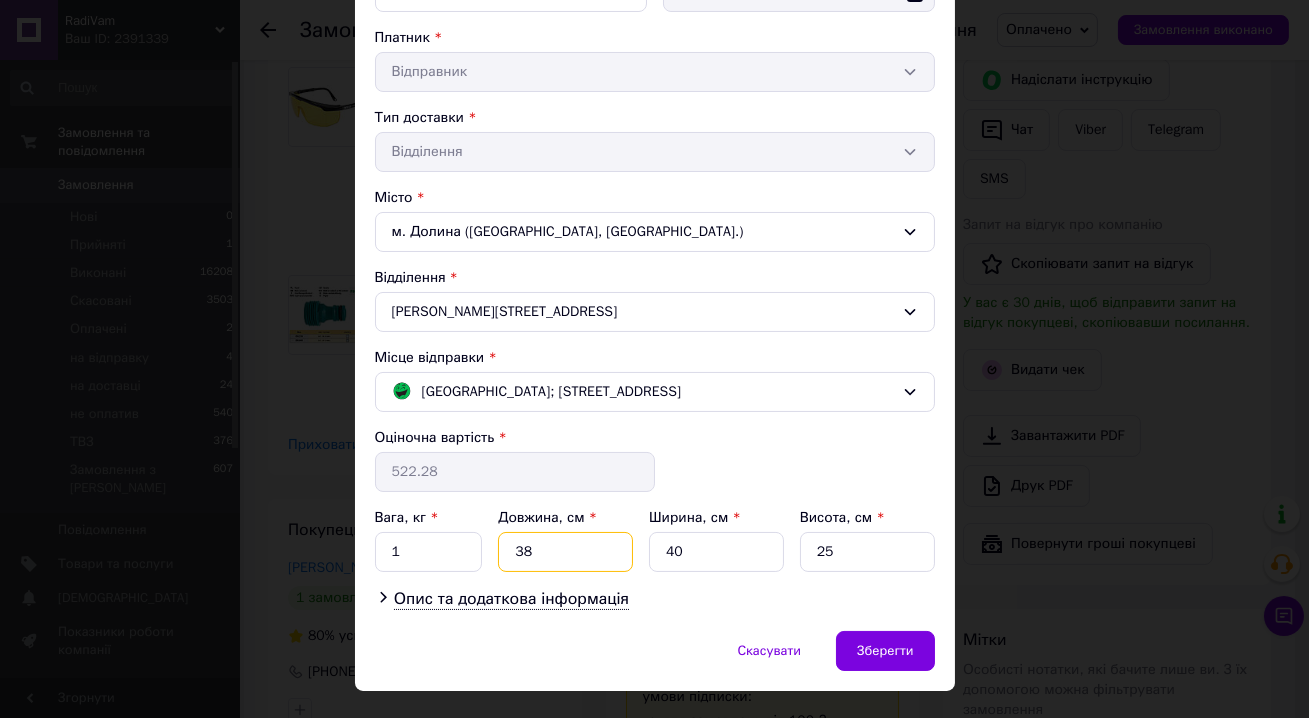 type on "38" 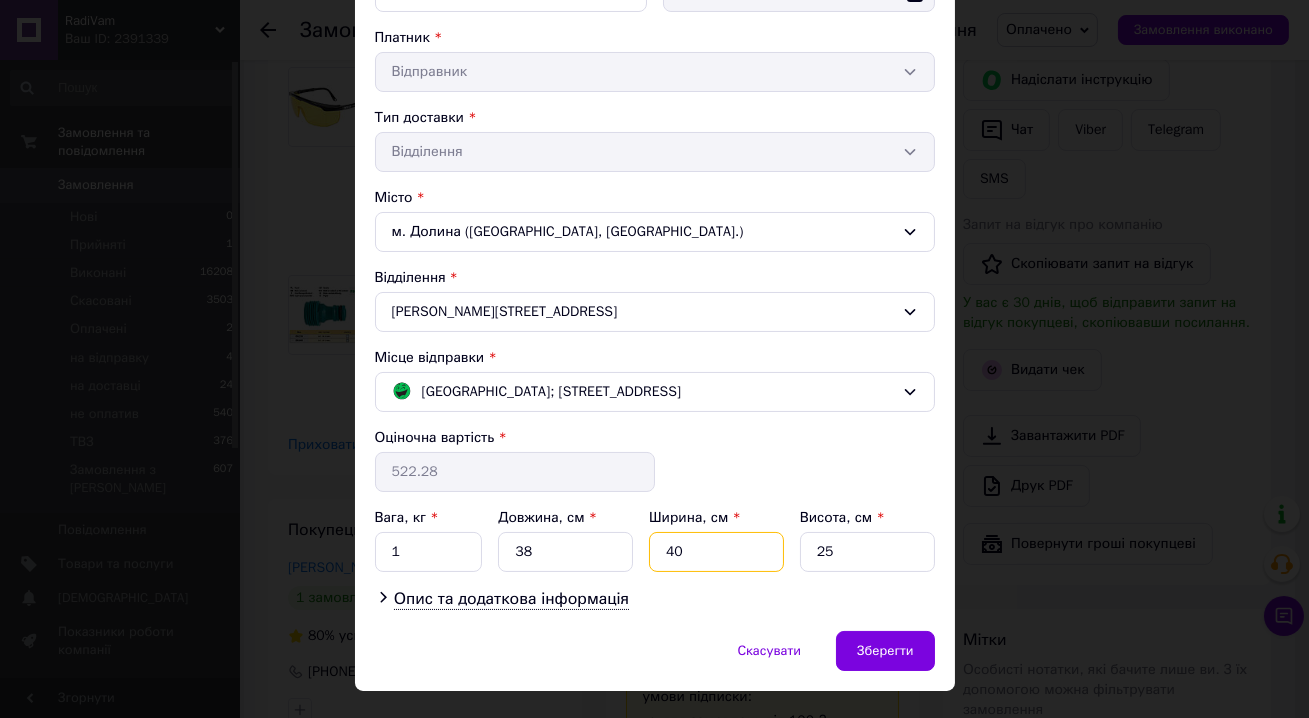 drag, startPoint x: 693, startPoint y: 550, endPoint x: 652, endPoint y: 546, distance: 41.19466 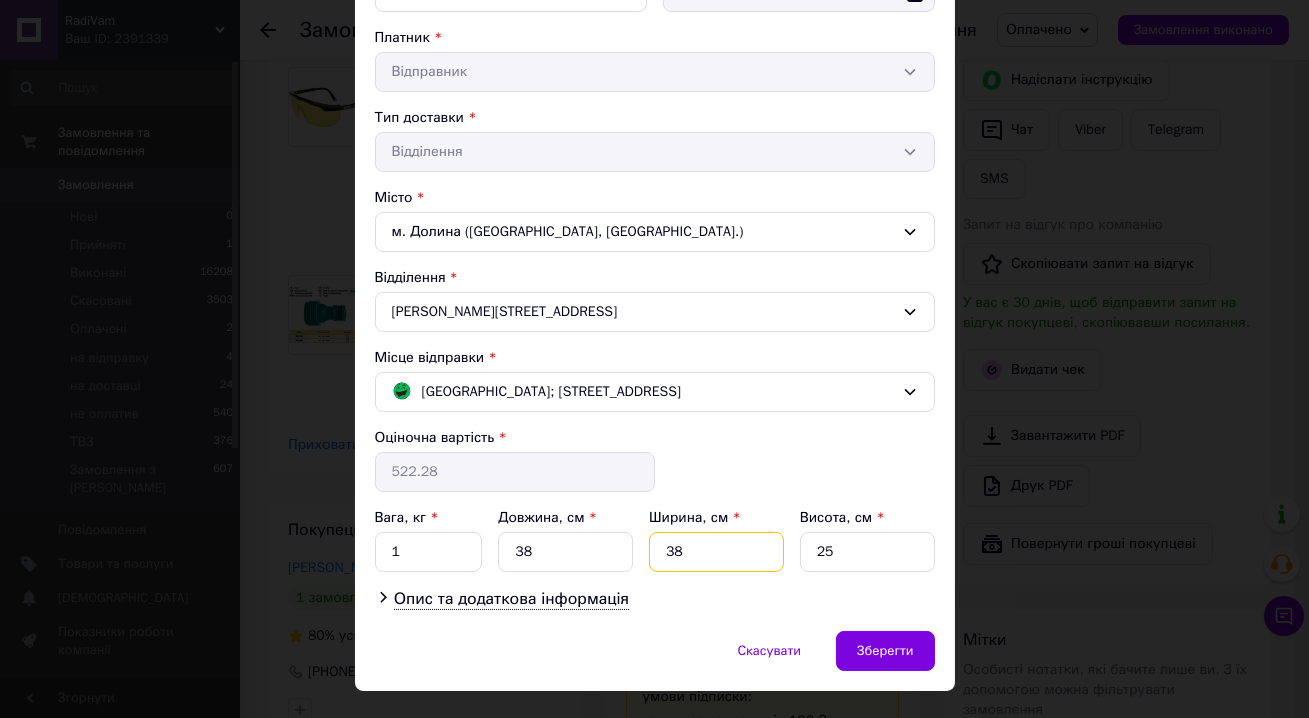 type on "38" 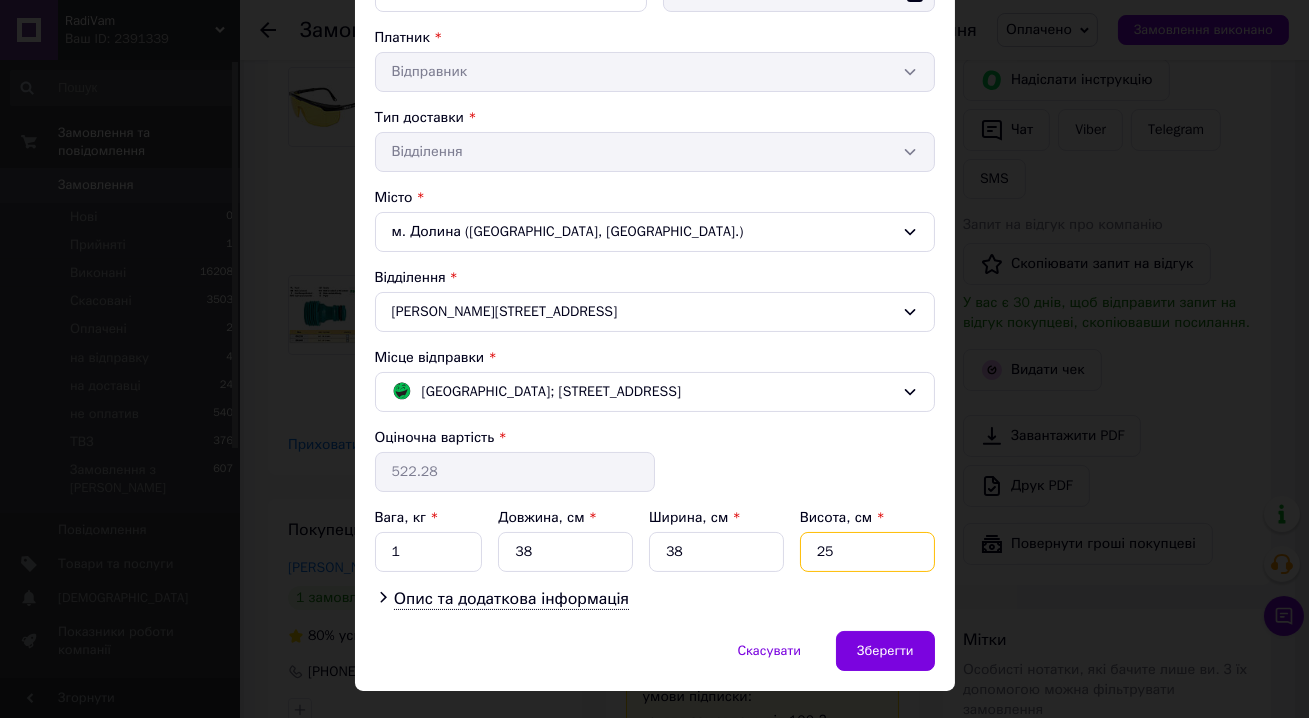 drag, startPoint x: 832, startPoint y: 538, endPoint x: 801, endPoint y: 538, distance: 31 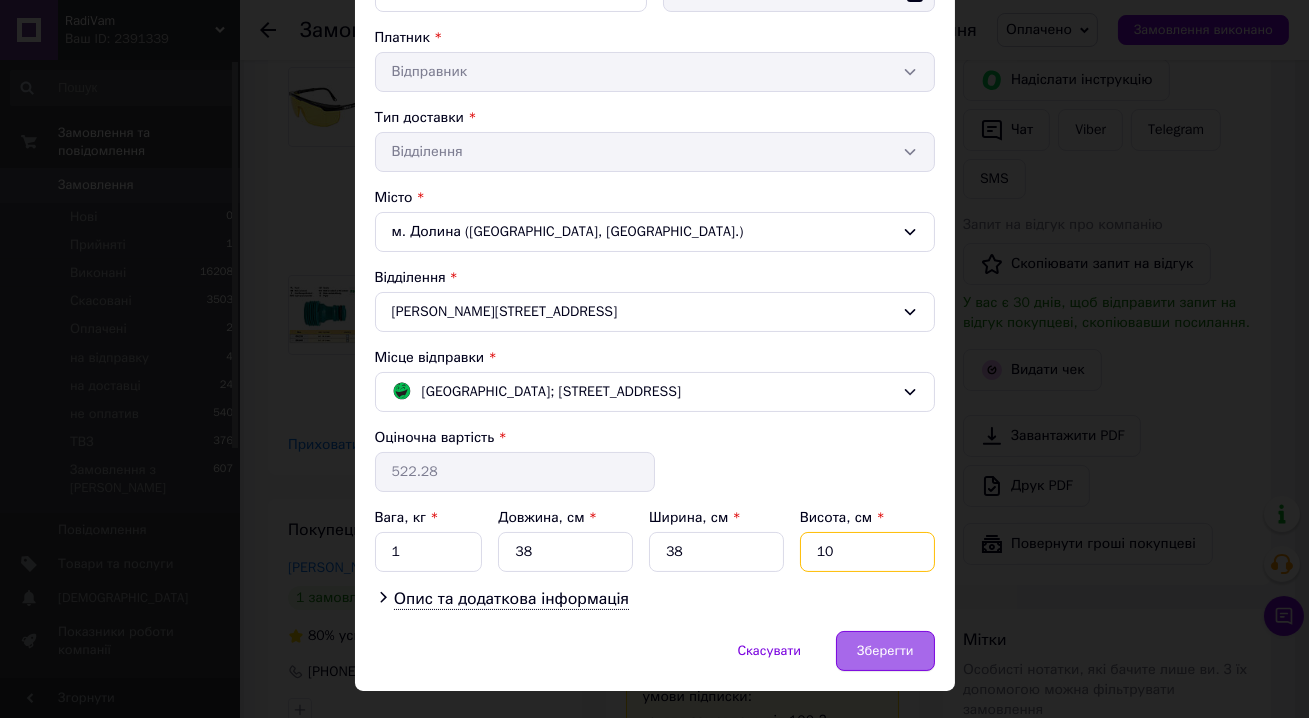 type on "10" 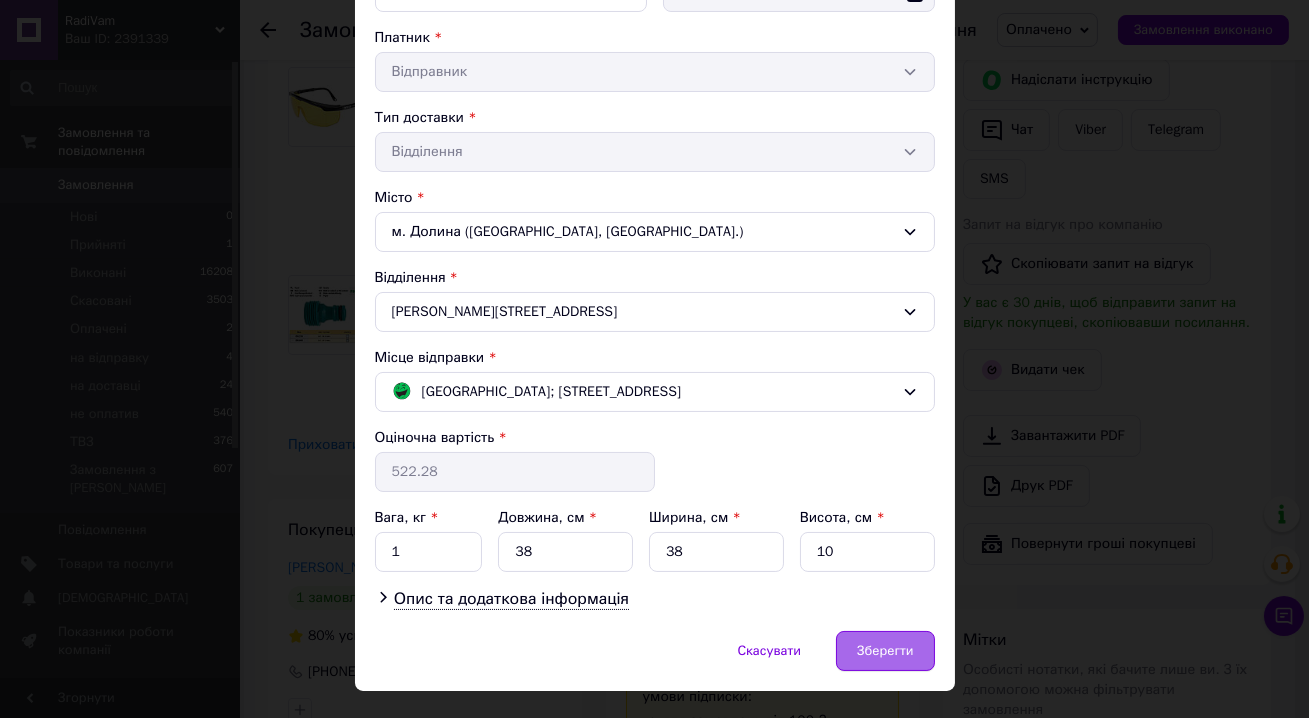 click on "Зберегти" at bounding box center [885, 651] 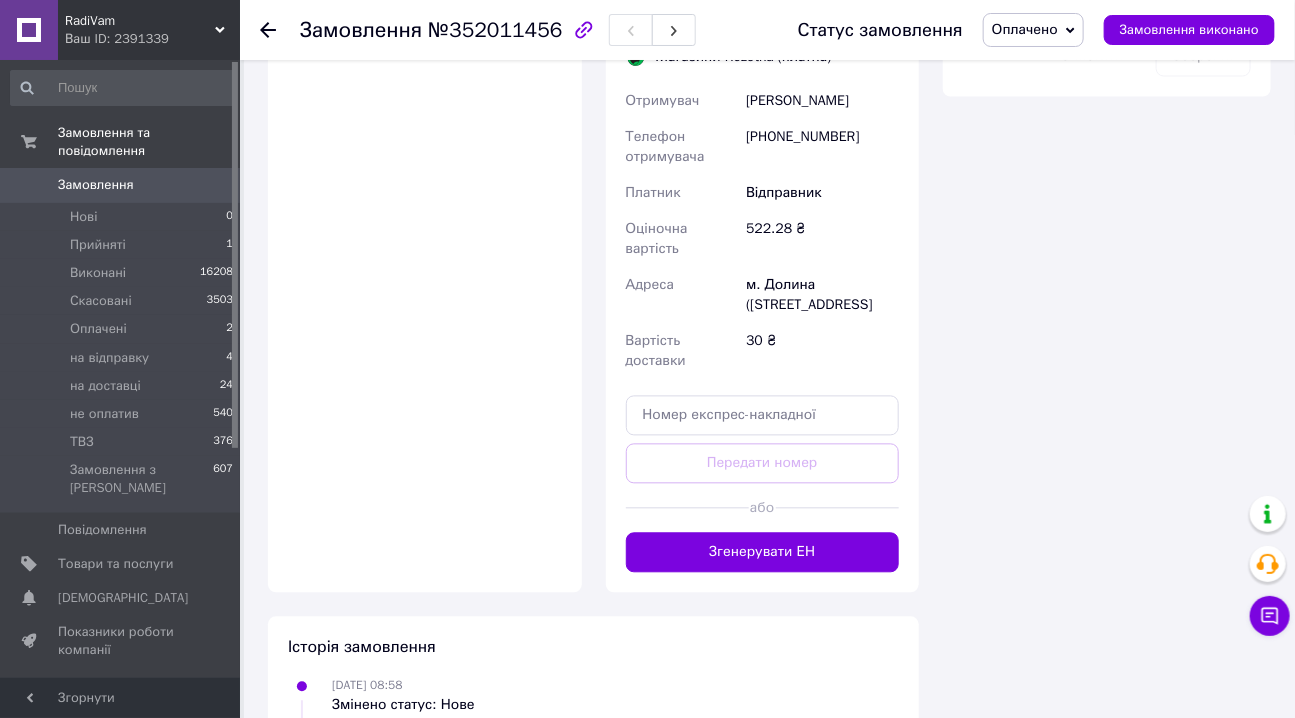scroll, scrollTop: 1454, scrollLeft: 0, axis: vertical 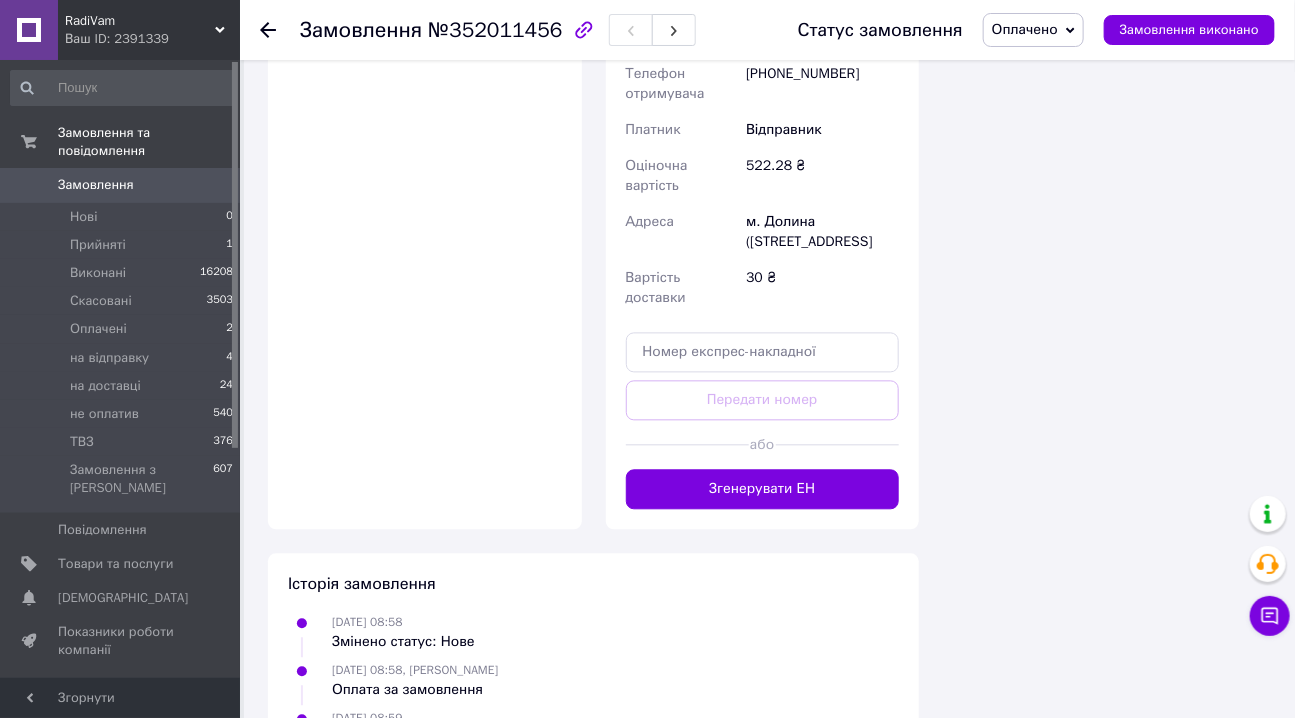 click on "Згенерувати ЕН" at bounding box center [763, 489] 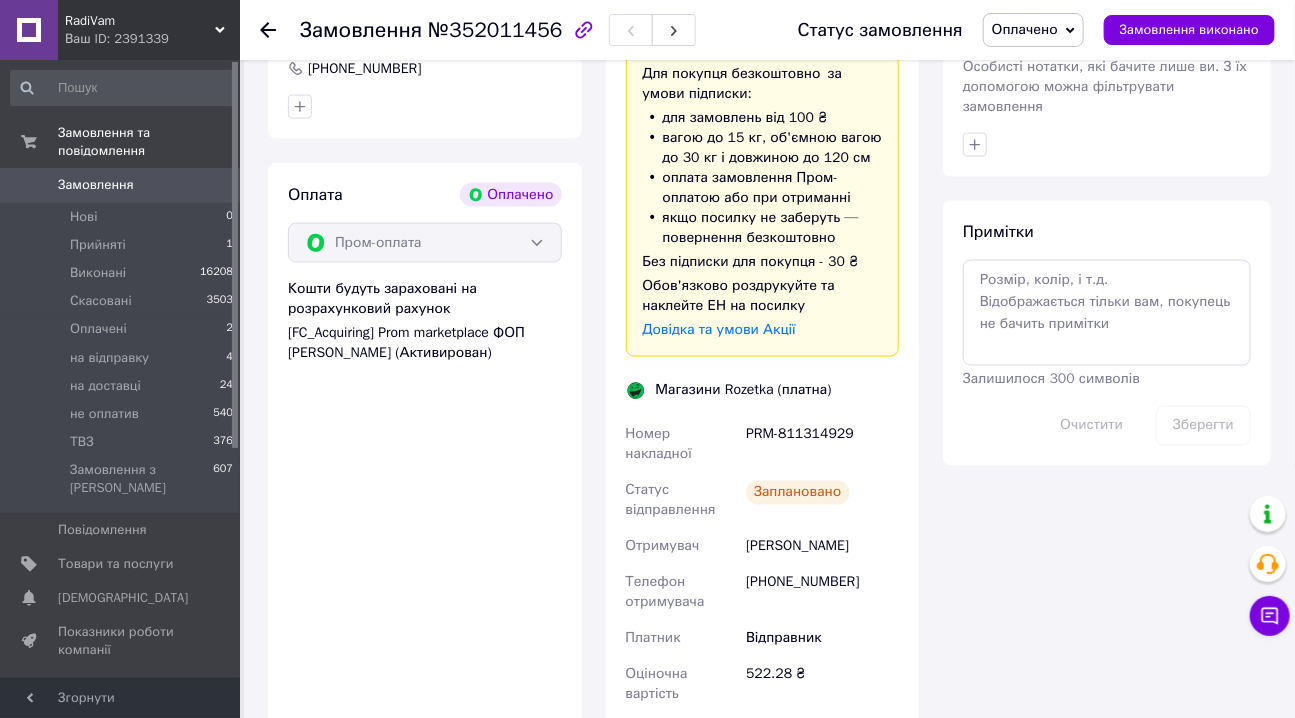 scroll, scrollTop: 909, scrollLeft: 0, axis: vertical 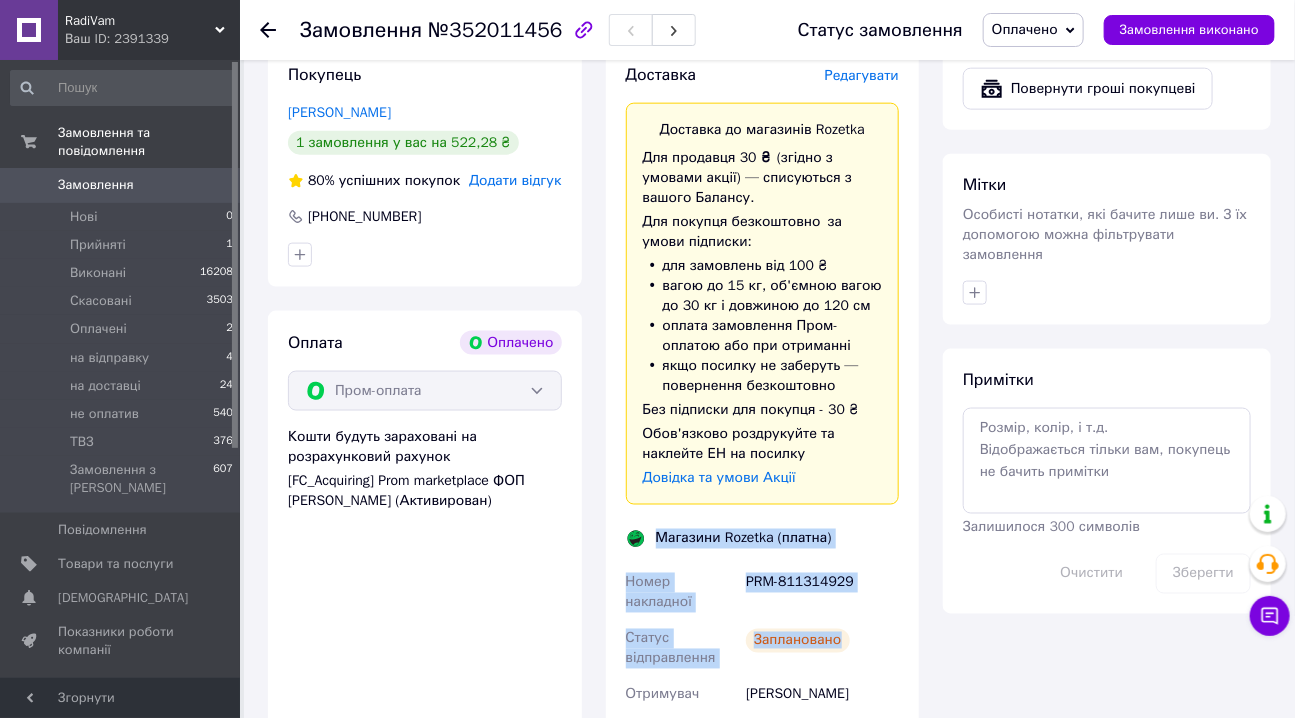drag, startPoint x: 655, startPoint y: 519, endPoint x: 841, endPoint y: 600, distance: 202.87189 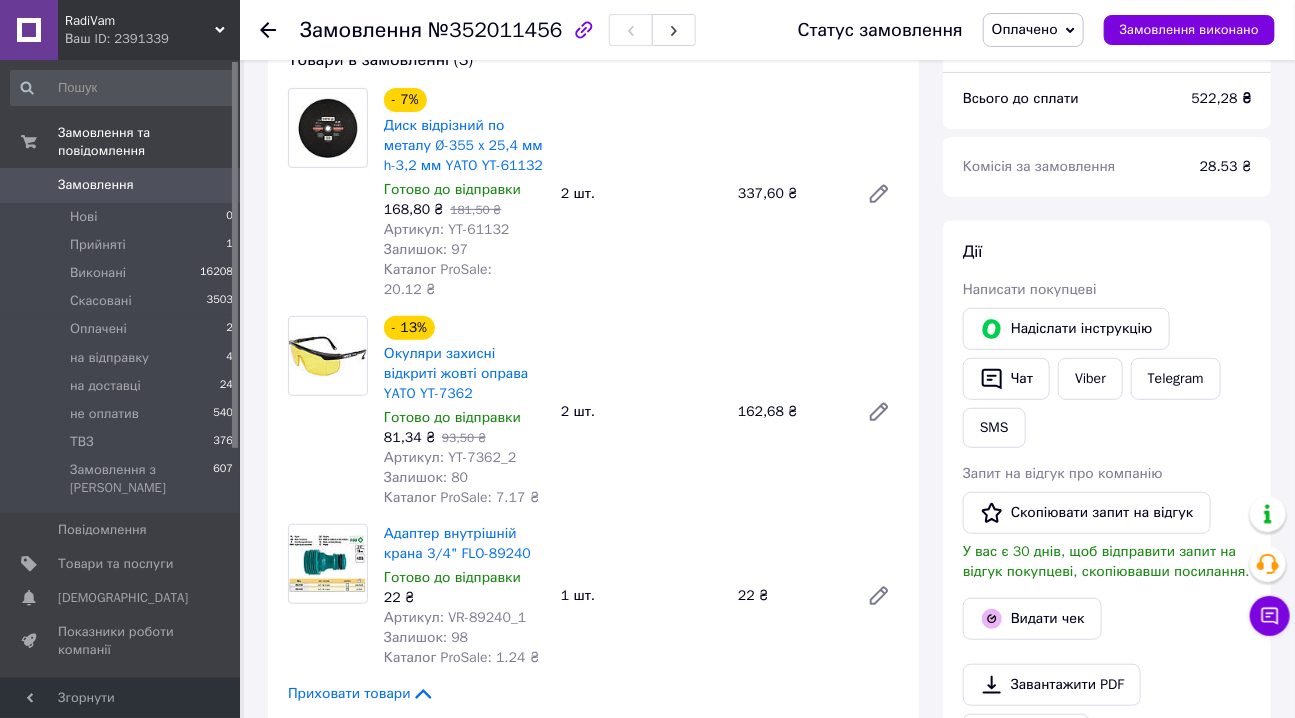 scroll, scrollTop: 181, scrollLeft: 0, axis: vertical 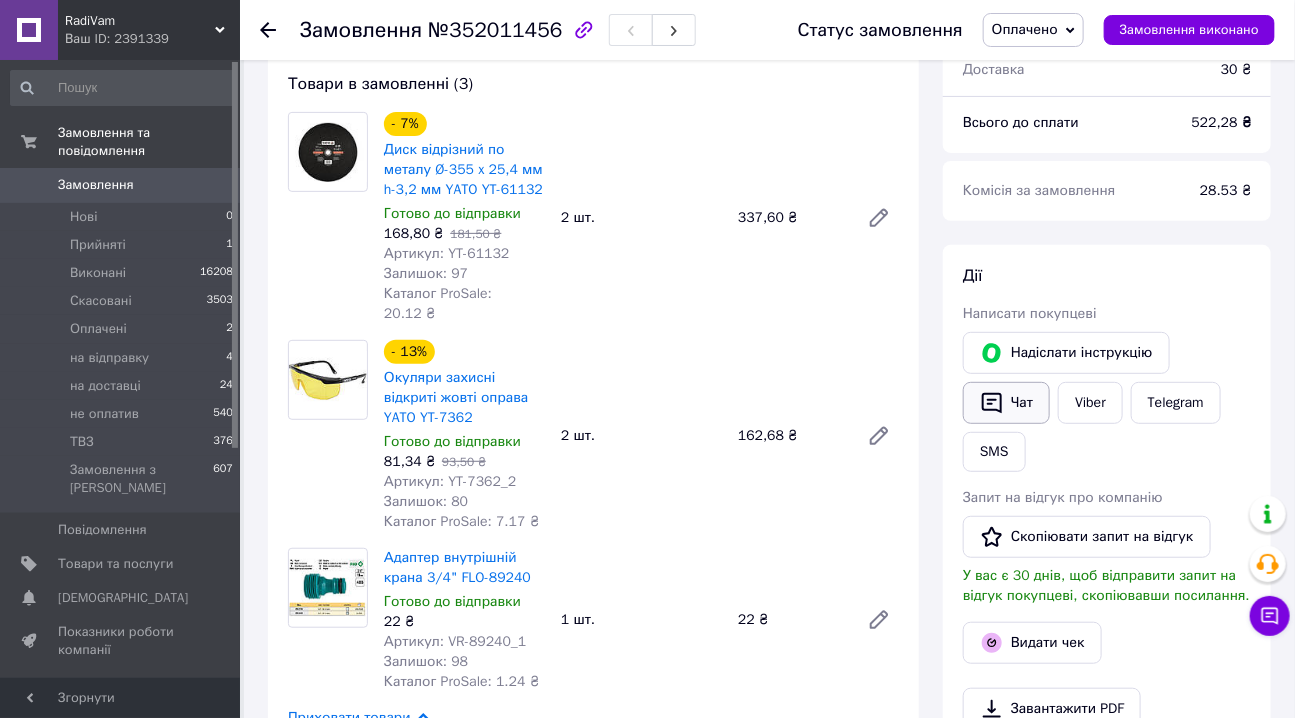 click on "Чат" at bounding box center [1006, 403] 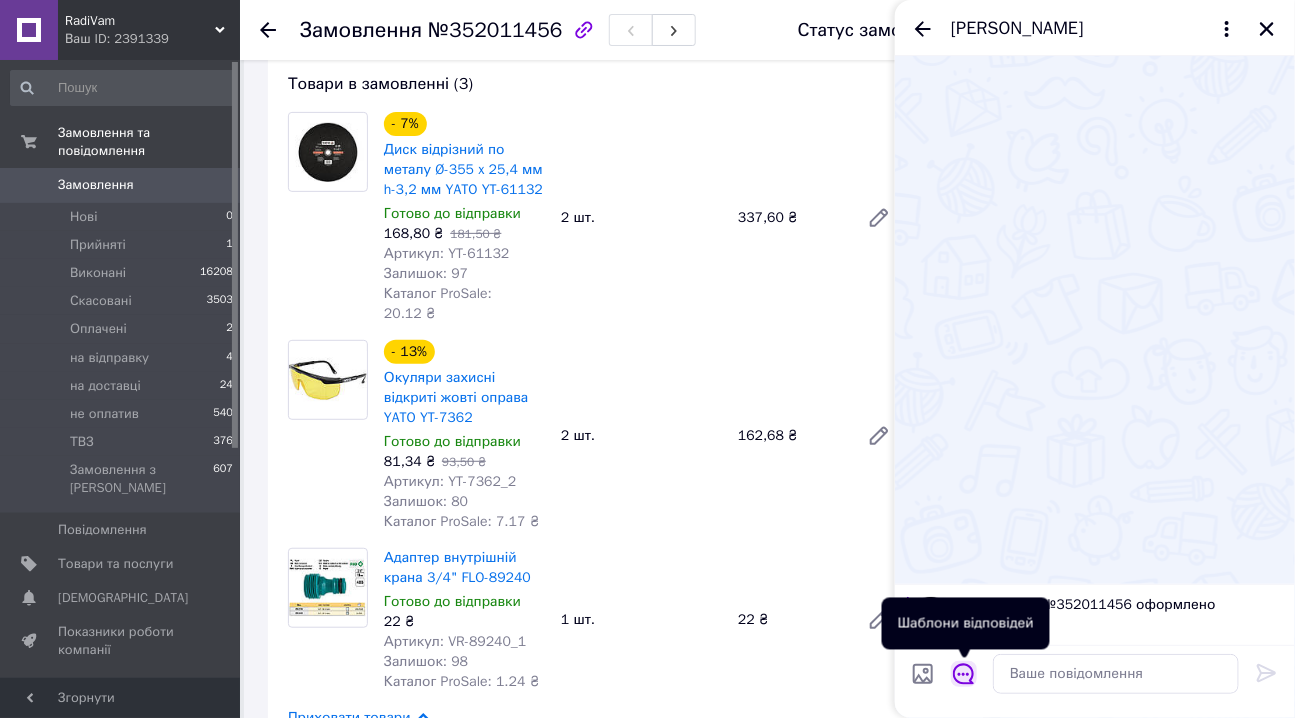 click 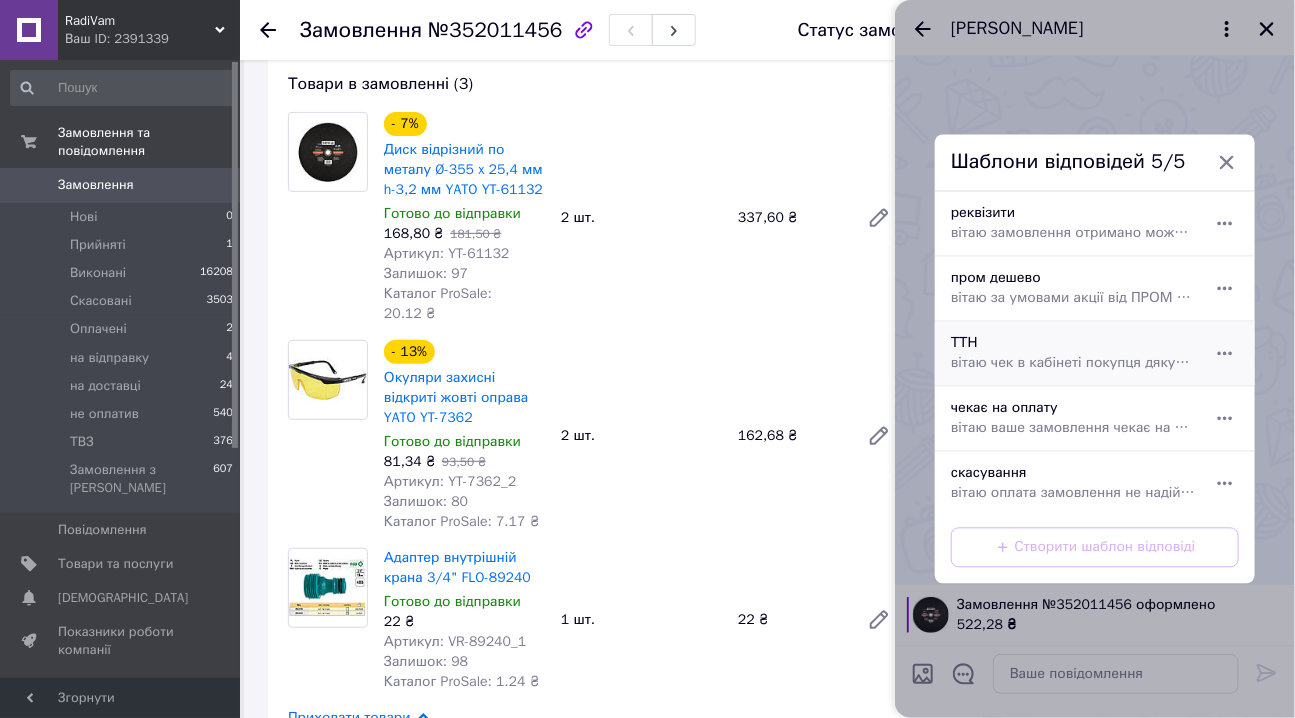 click on "вітаю
чек в кабінеті покупця
дякую
завжди RadiVam com ua" at bounding box center (1073, 364) 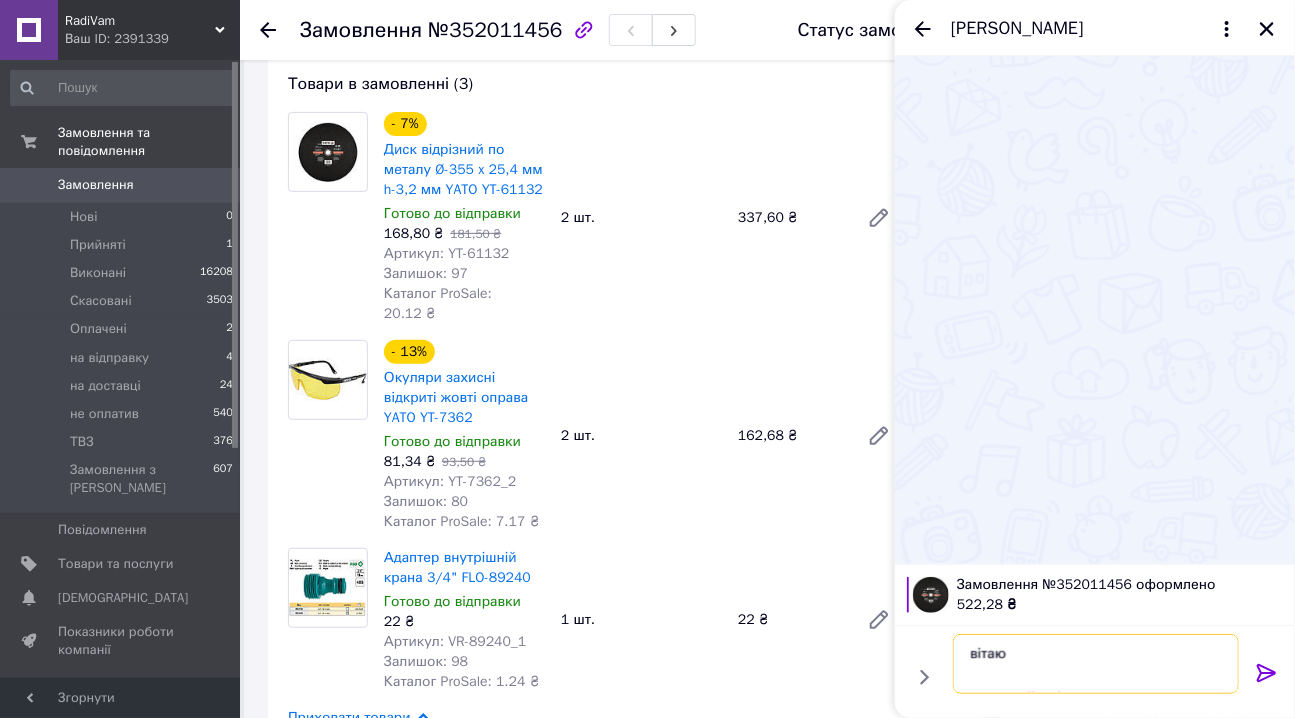 click on "вітаю
чек в кабінеті покупця
дякую
завжди RadiVam com ua" at bounding box center [1096, 664] 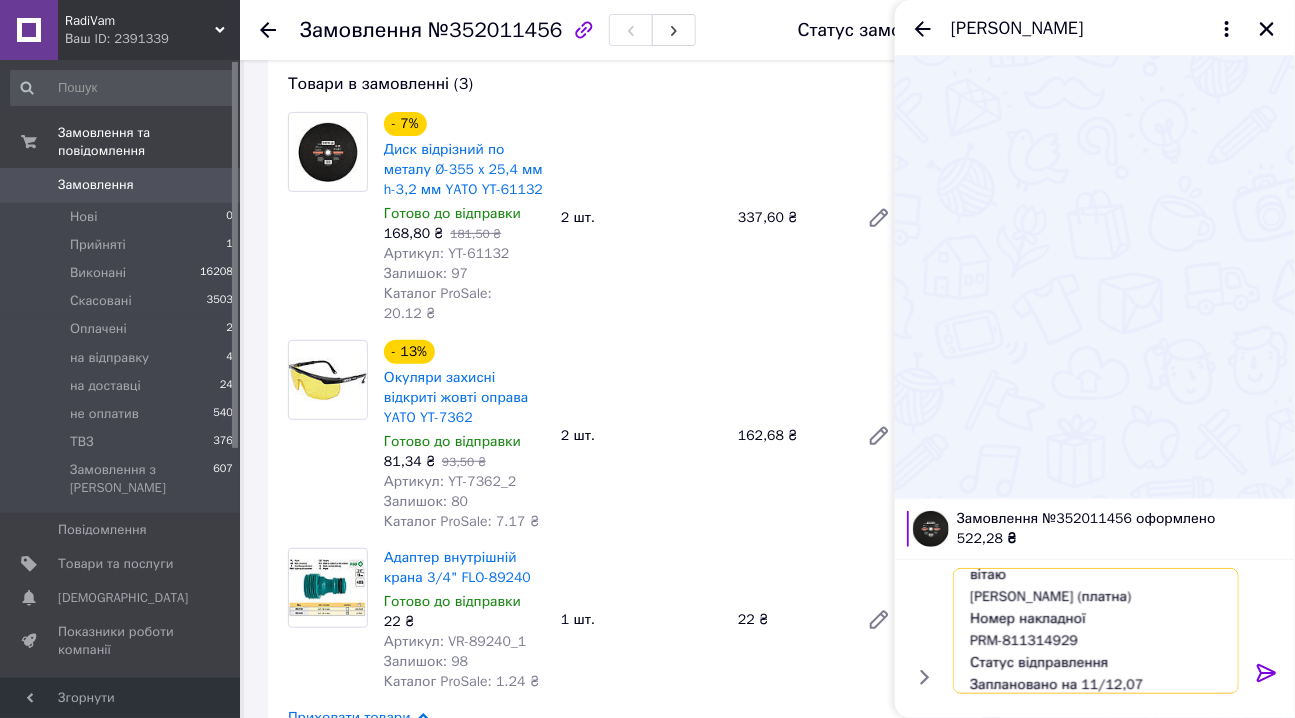 scroll, scrollTop: 0, scrollLeft: 0, axis: both 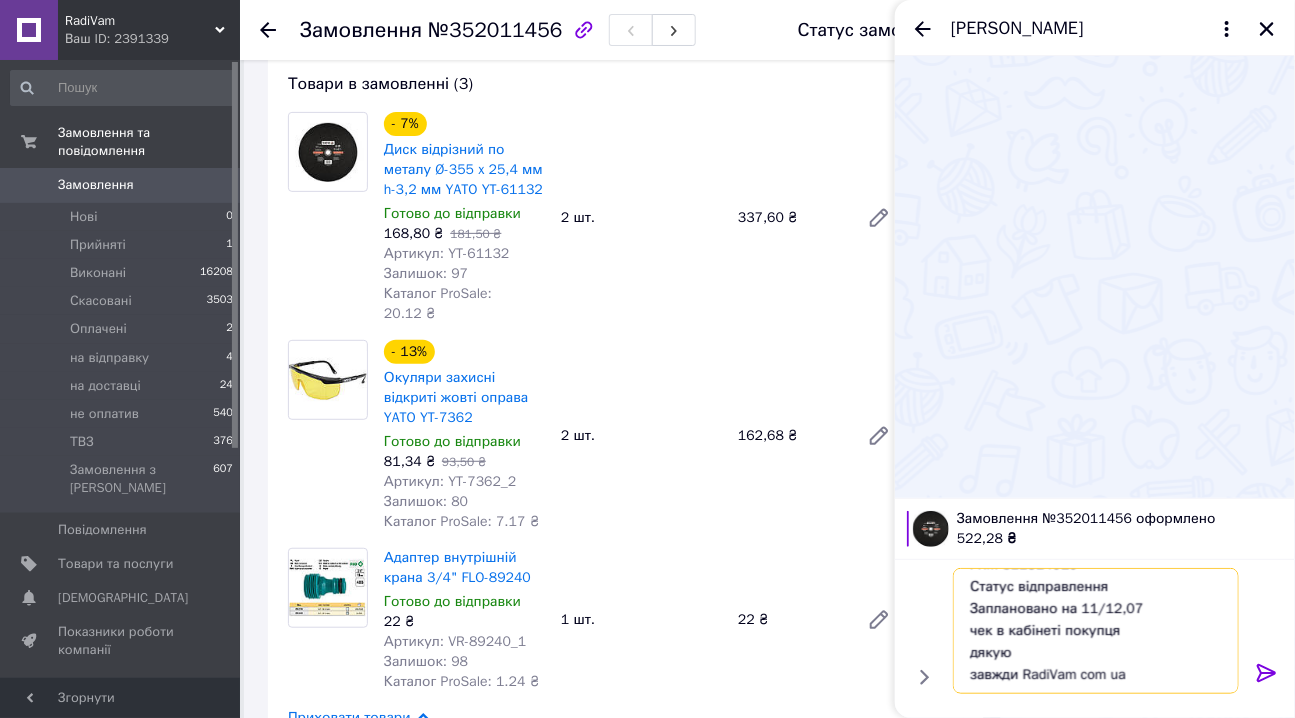 drag, startPoint x: 968, startPoint y: 584, endPoint x: 1157, endPoint y: 700, distance: 221.75888 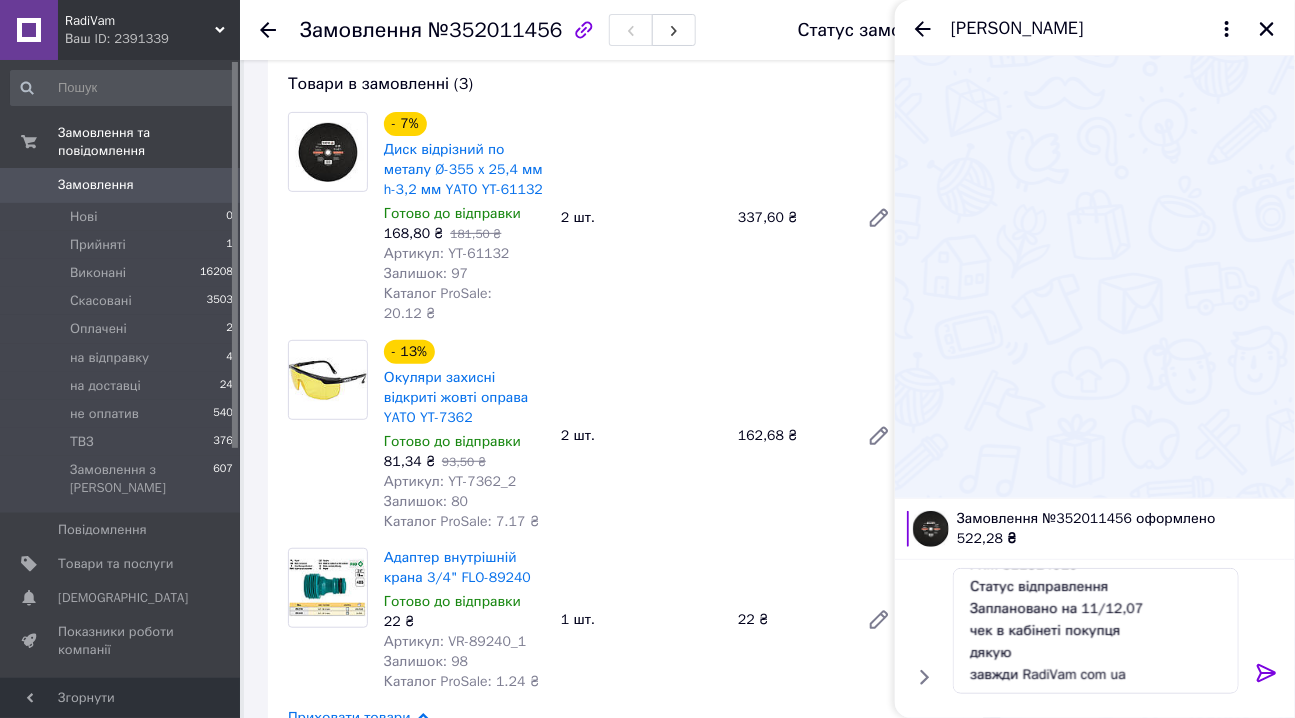 click 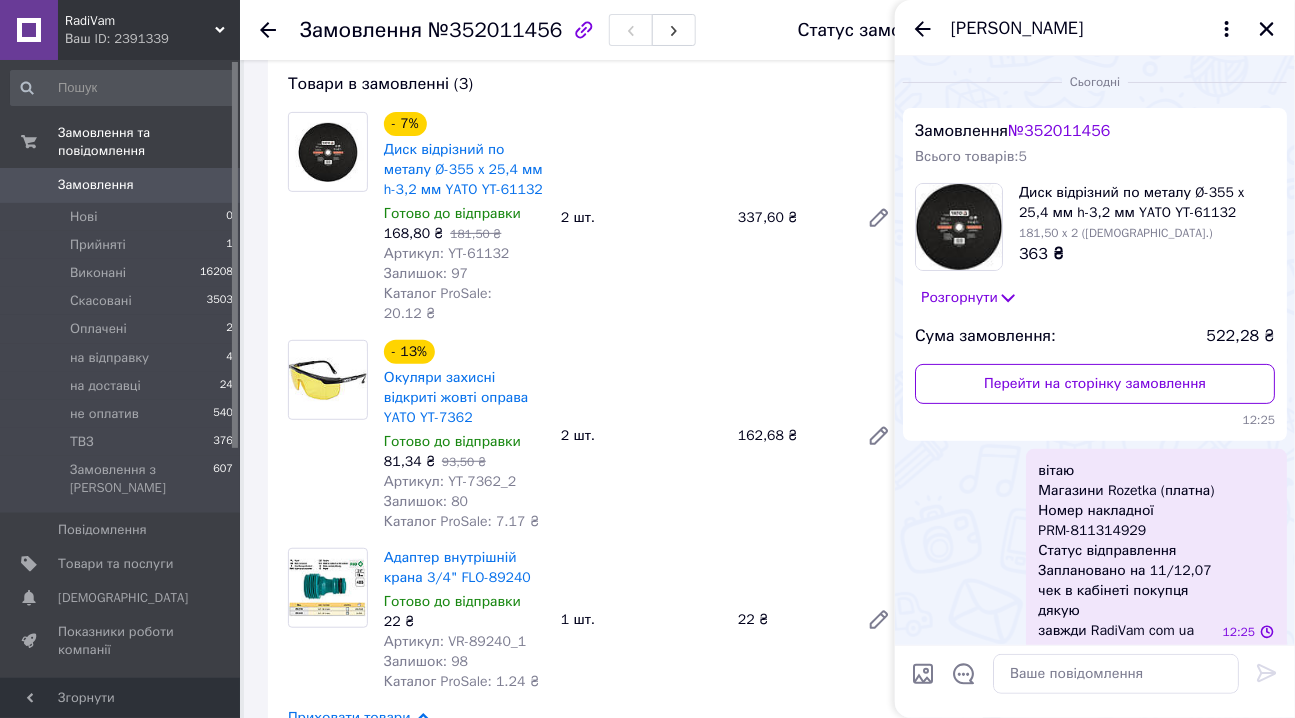 scroll, scrollTop: 0, scrollLeft: 0, axis: both 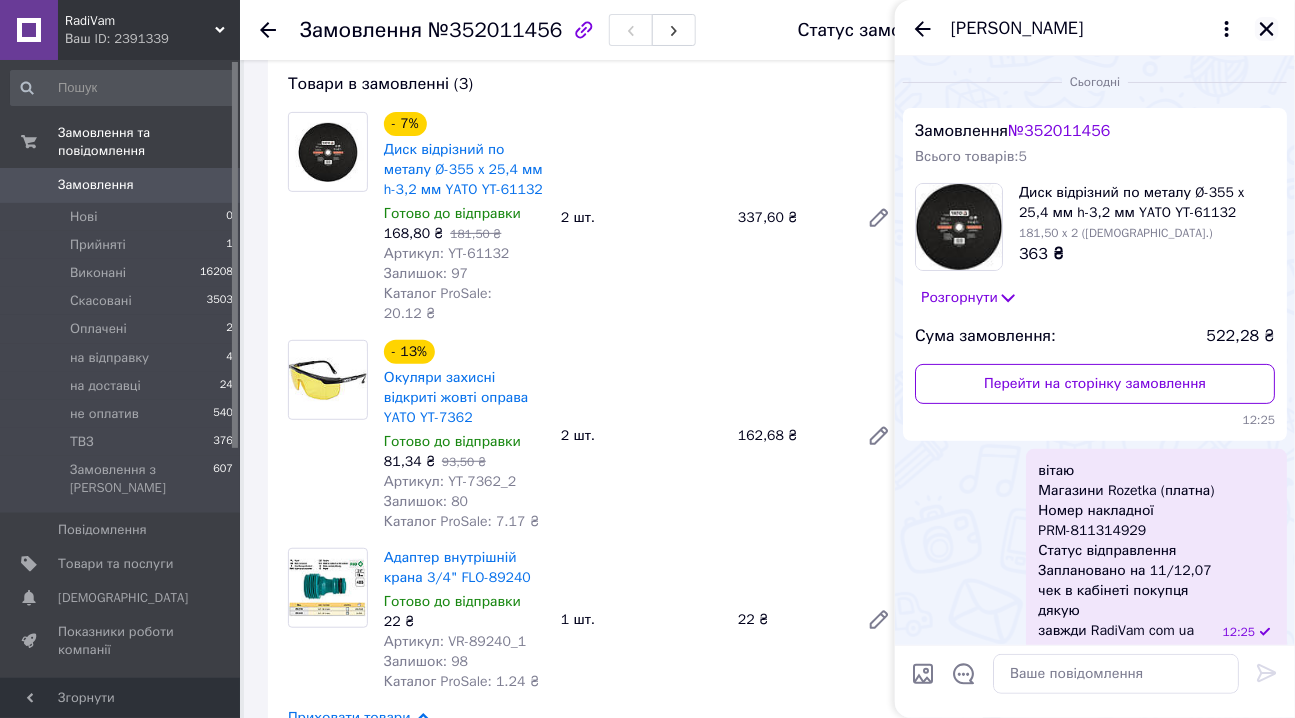 click 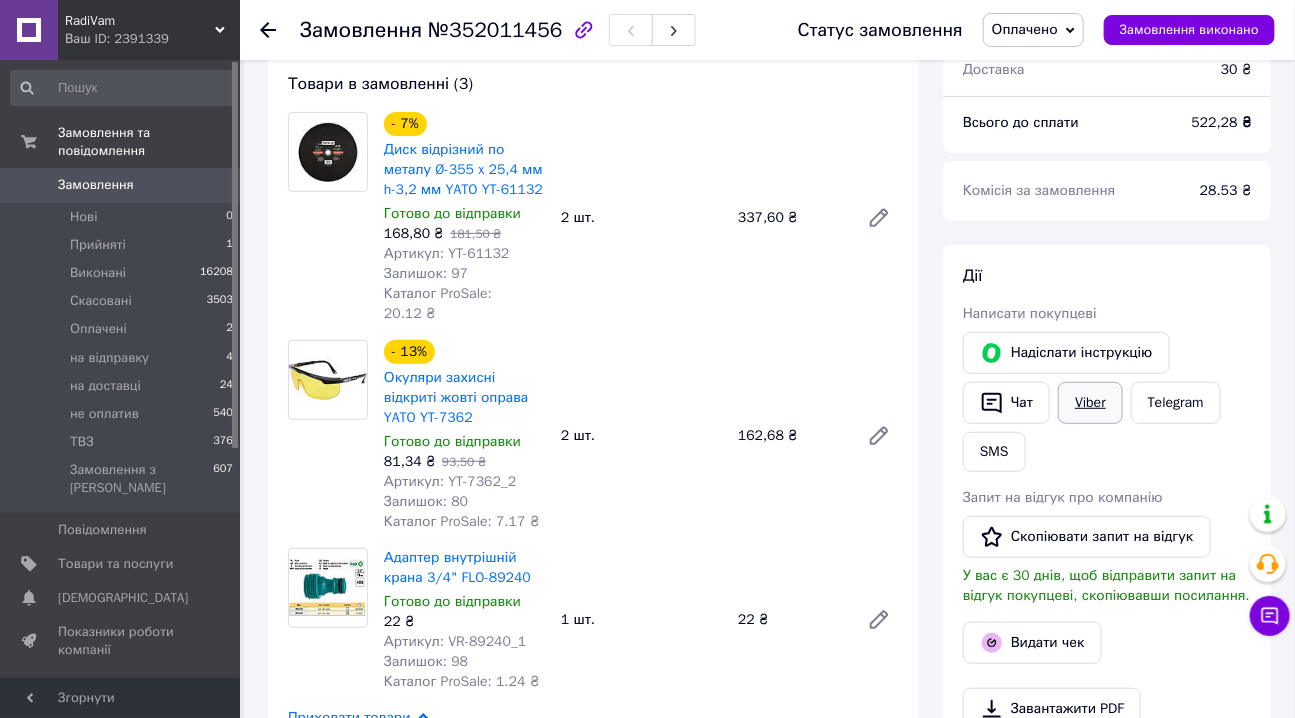 click on "Viber" at bounding box center [1090, 403] 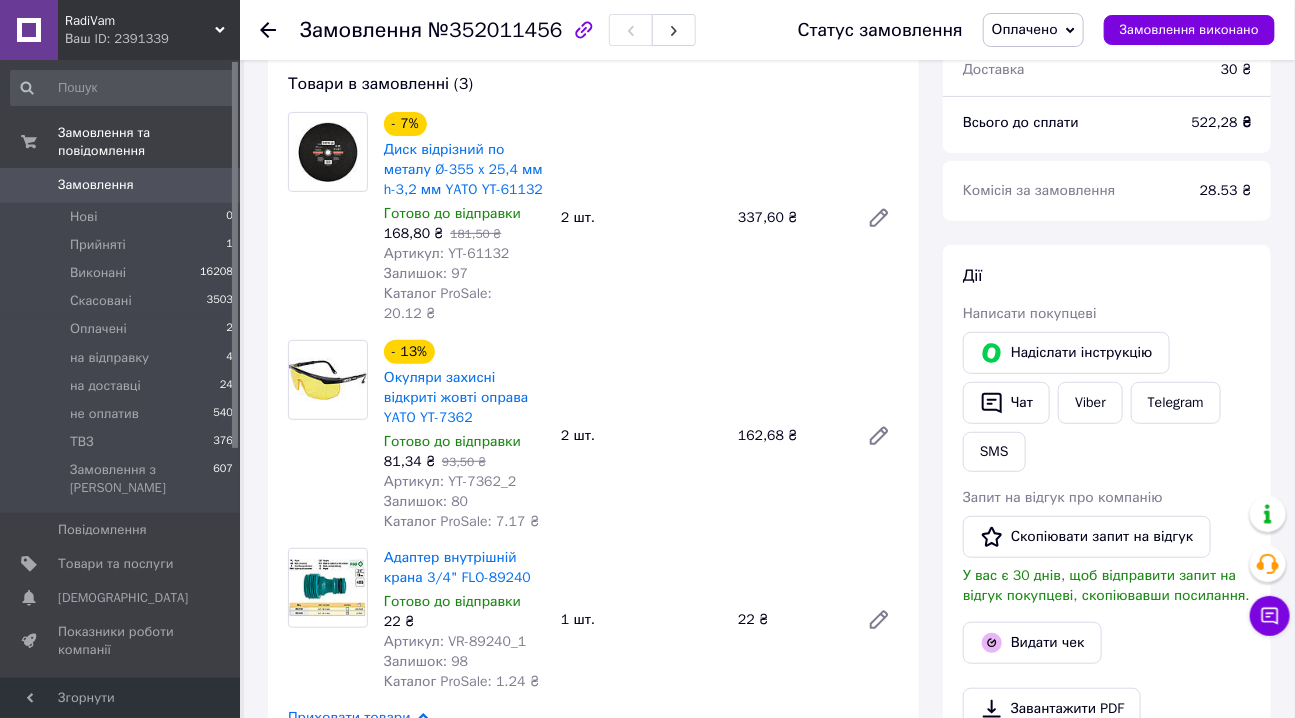 click on "Замовлення" at bounding box center [96, 185] 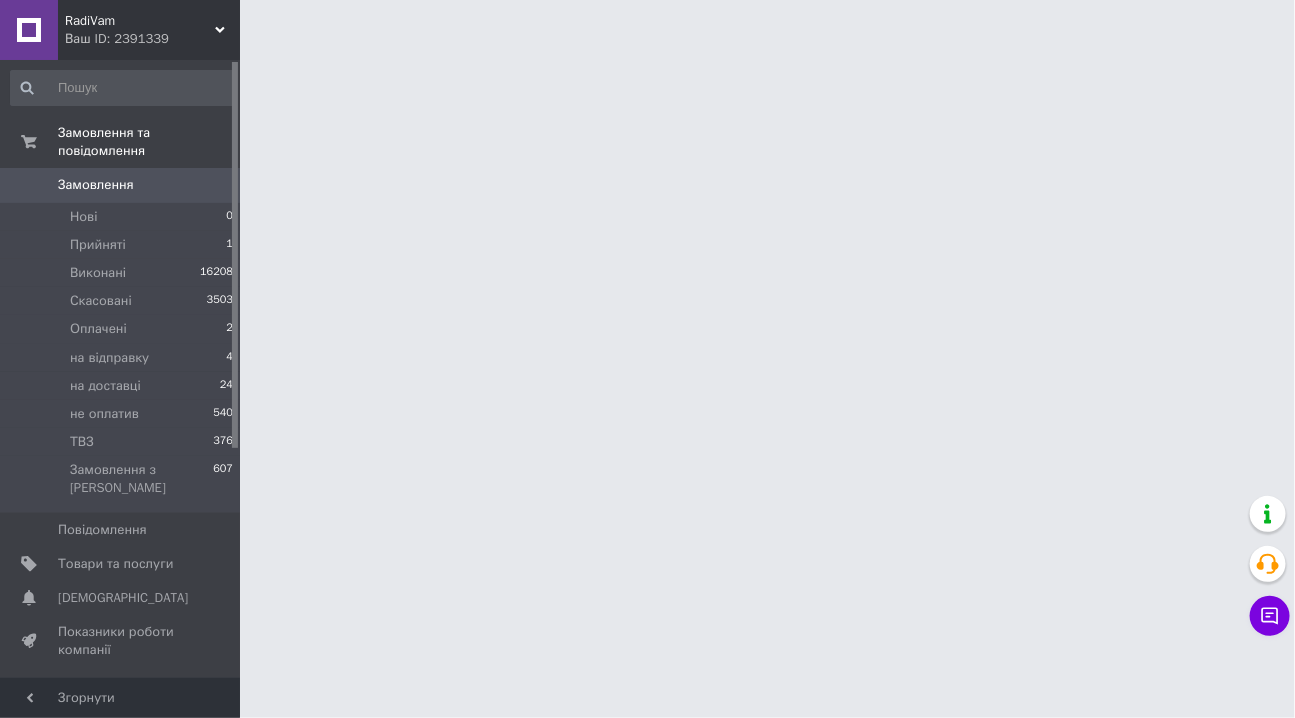 scroll, scrollTop: 0, scrollLeft: 0, axis: both 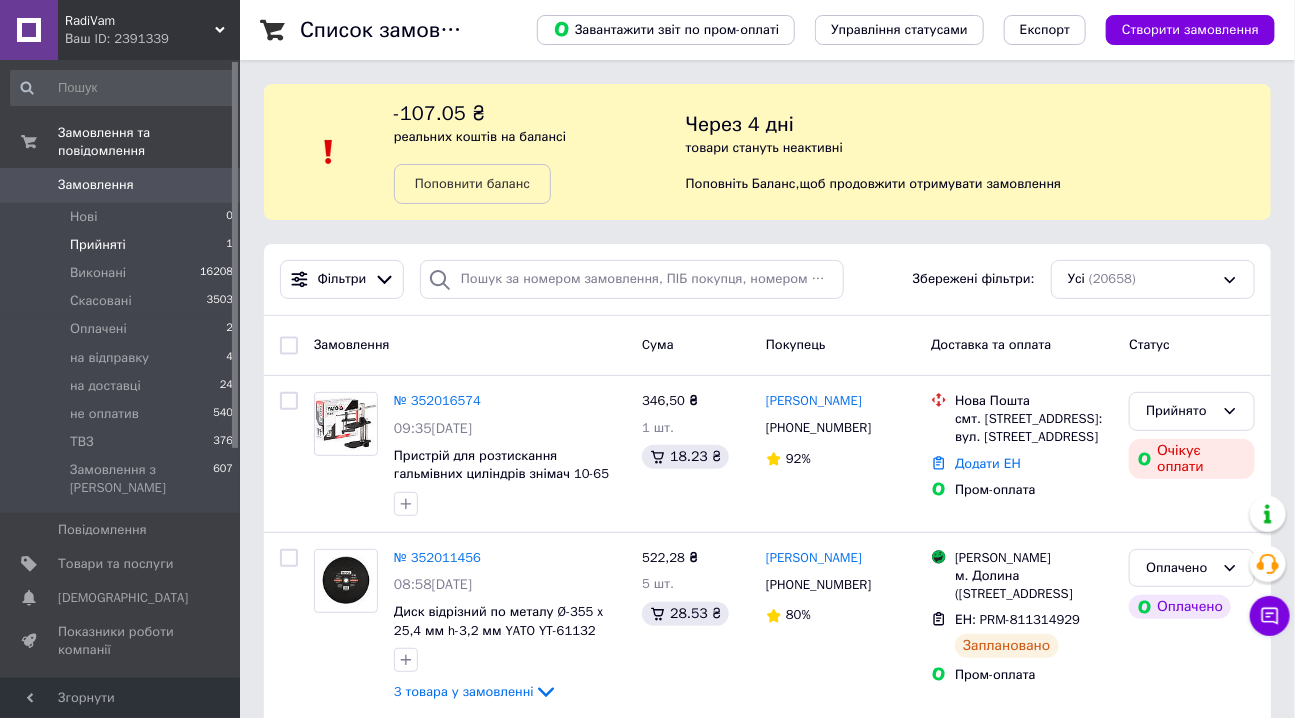 click on "Прийняті" at bounding box center [98, 245] 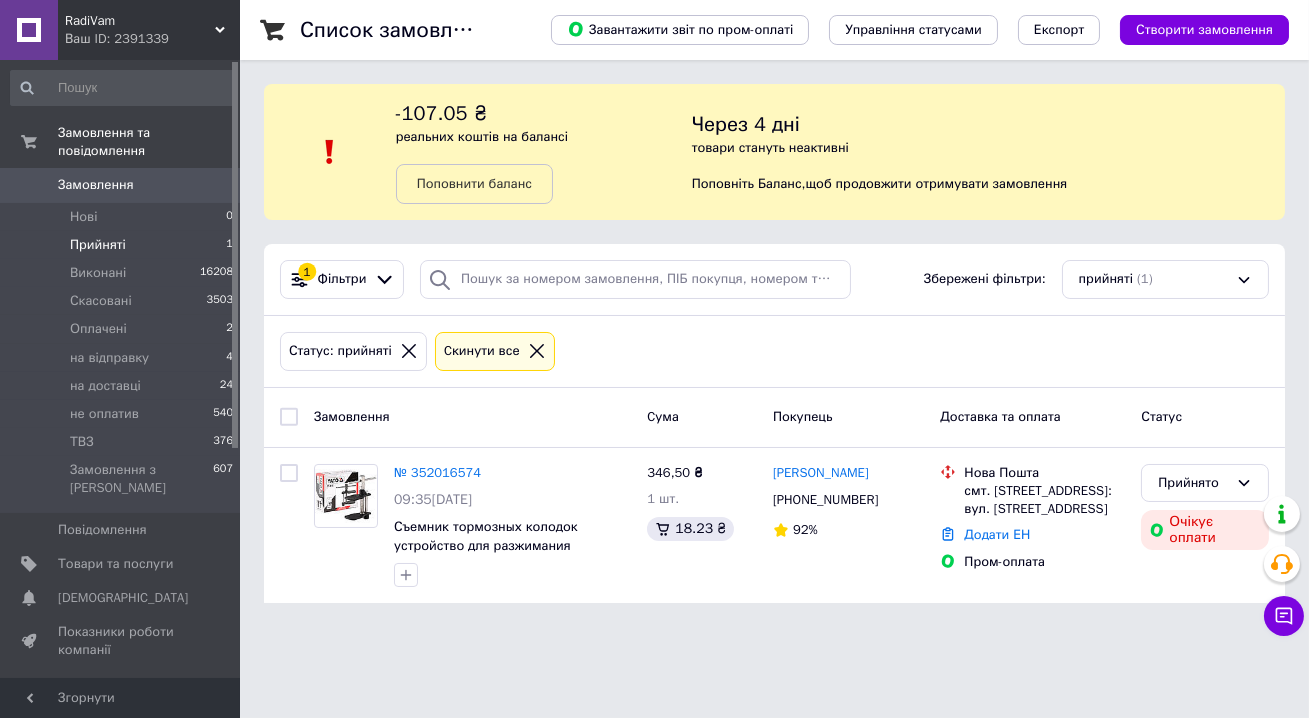 click on "Замовлення" at bounding box center [96, 185] 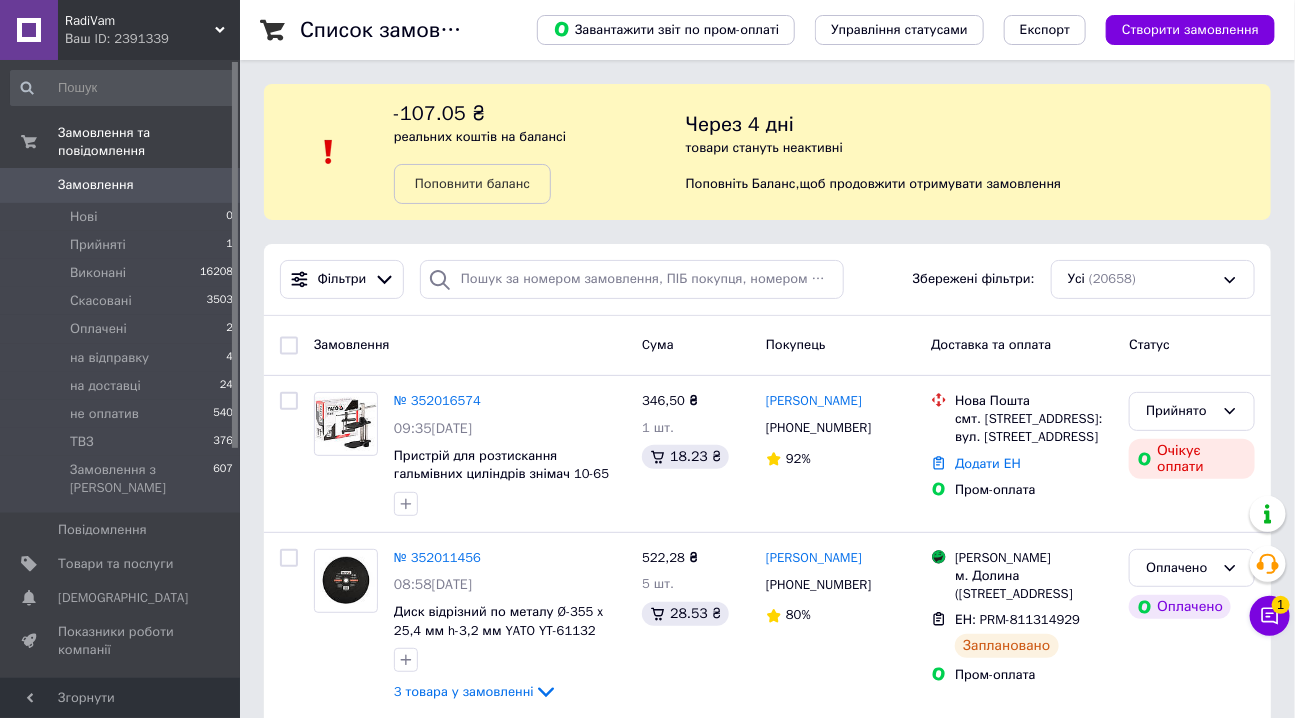 click on "Замовлення" at bounding box center (96, 185) 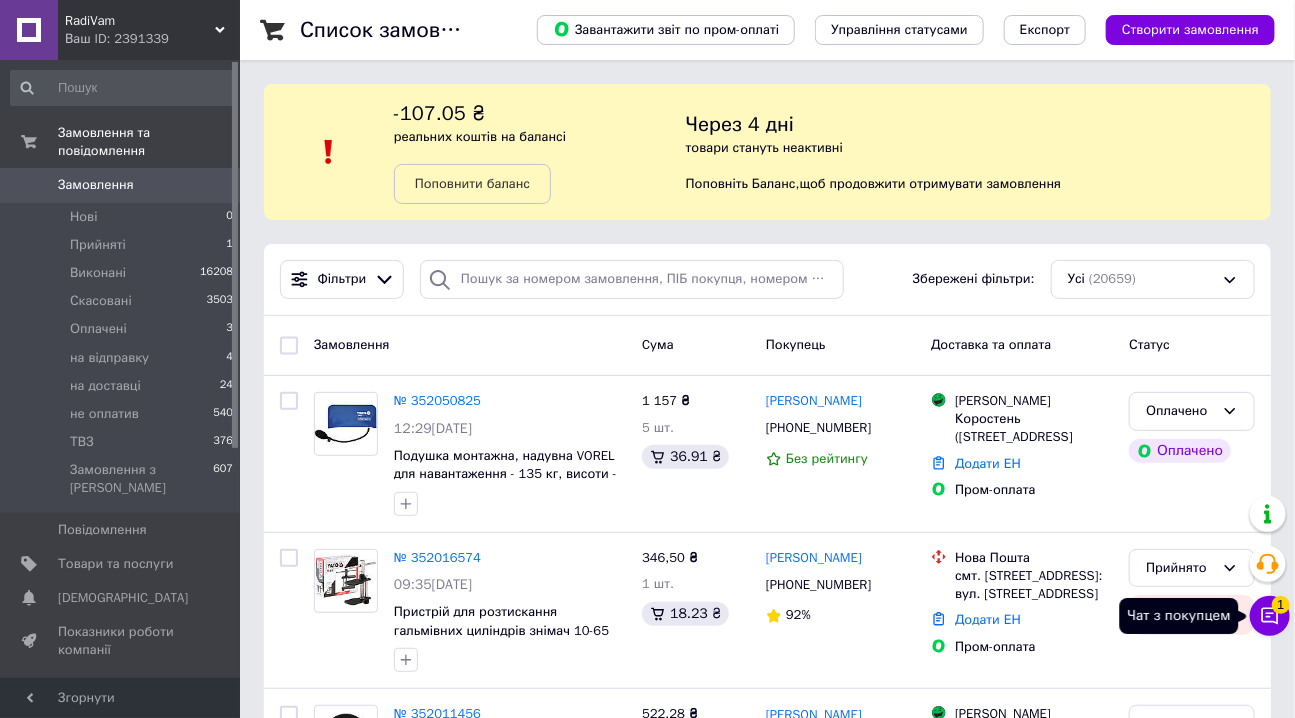 click on "1" at bounding box center [1281, 605] 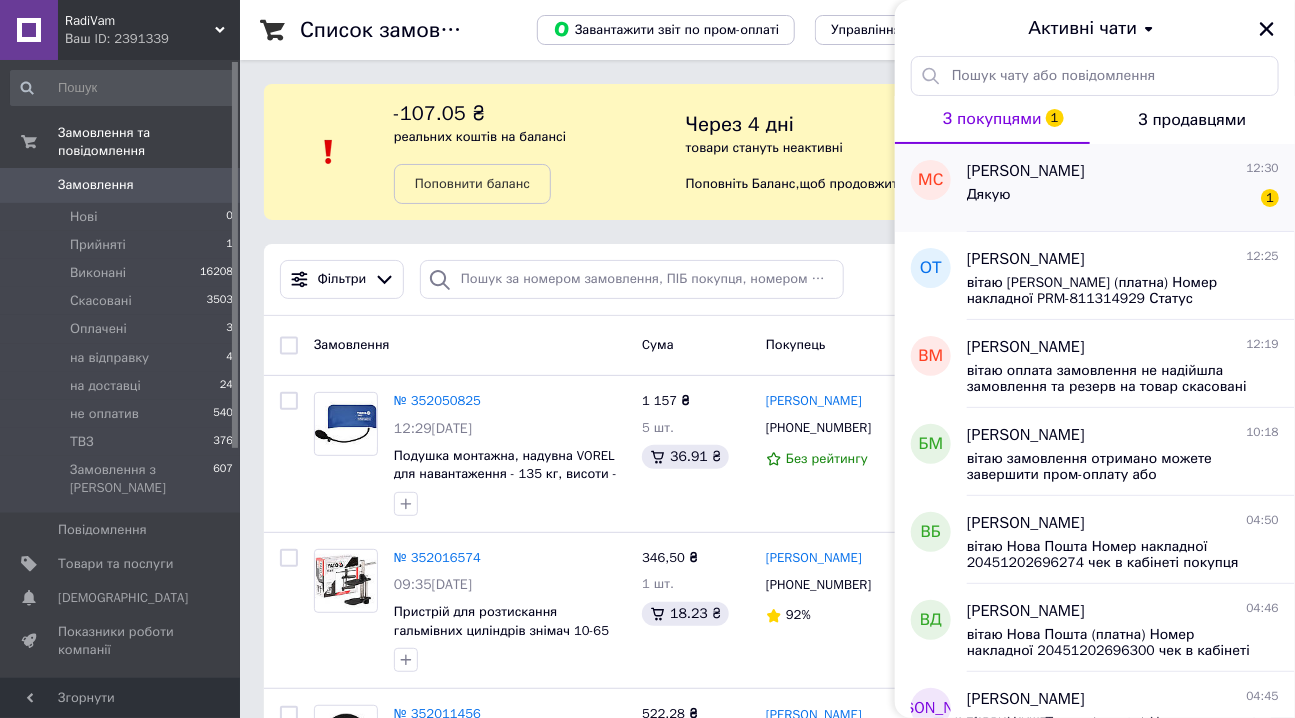 click on "[PERSON_NAME]" at bounding box center (1026, 171) 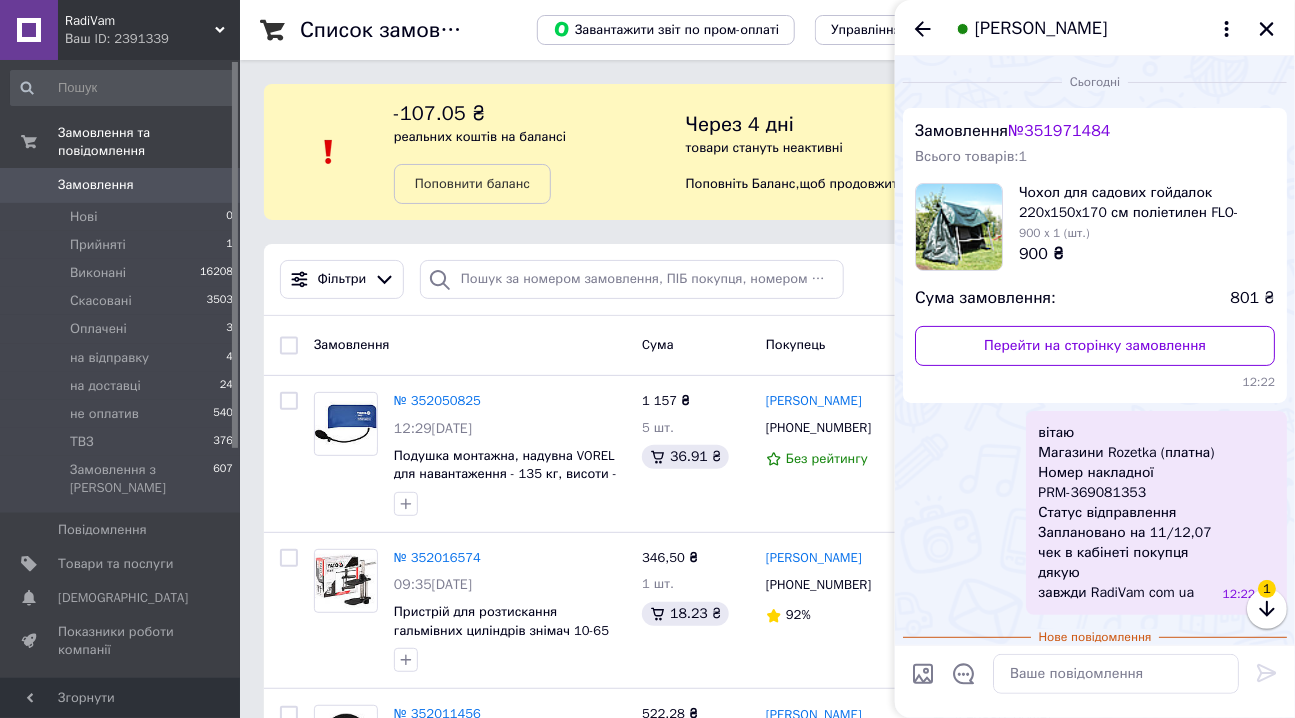 scroll, scrollTop: 66, scrollLeft: 0, axis: vertical 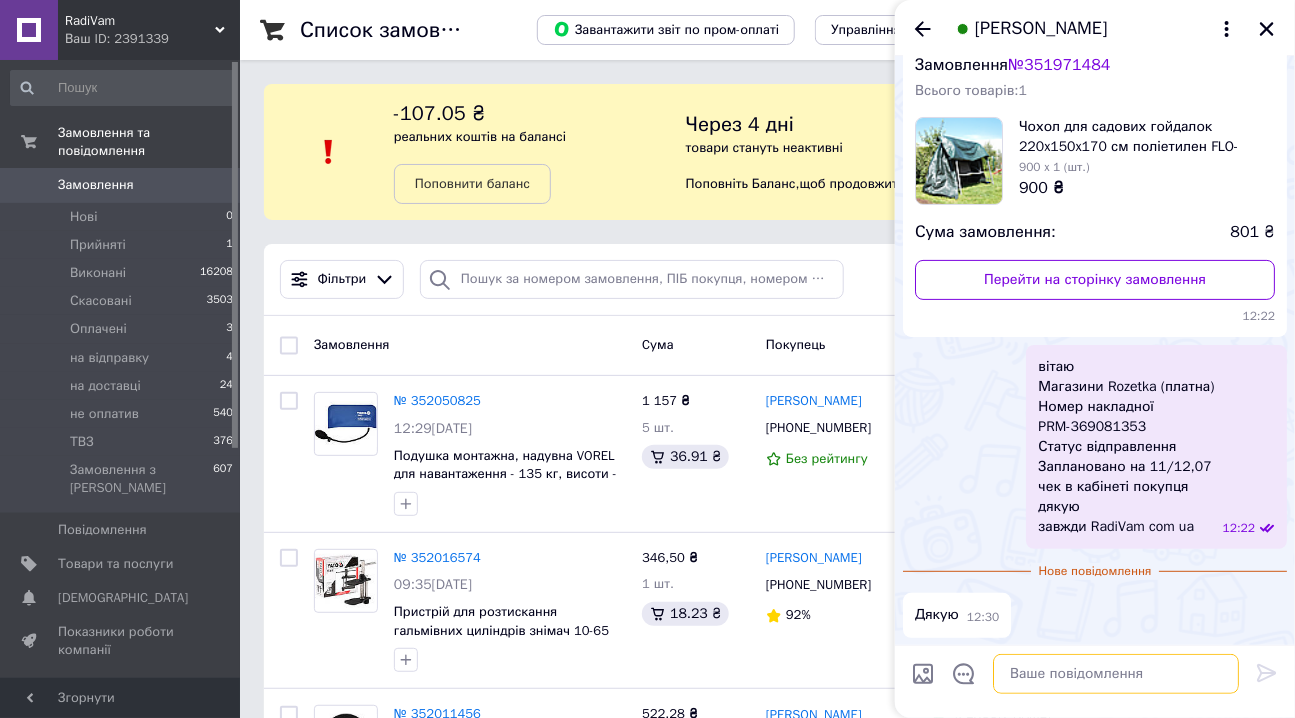 click at bounding box center (1116, 674) 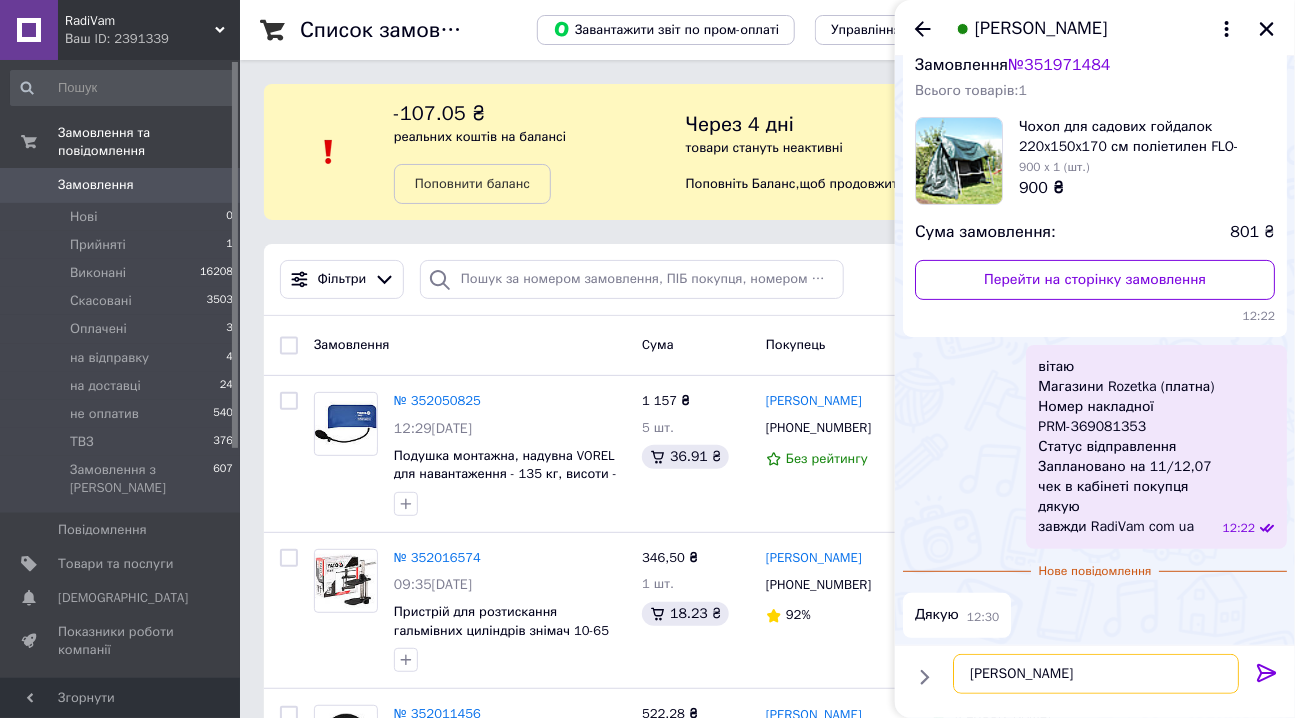 type on "гарного дня" 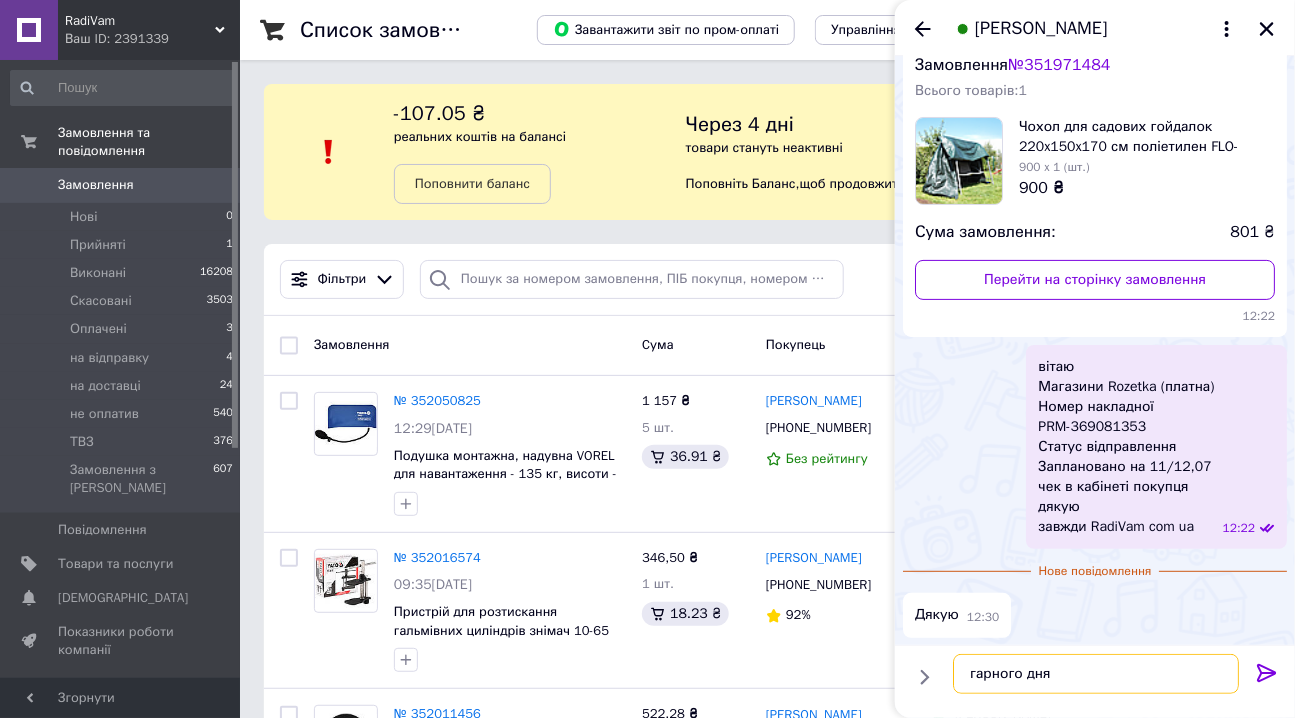 type 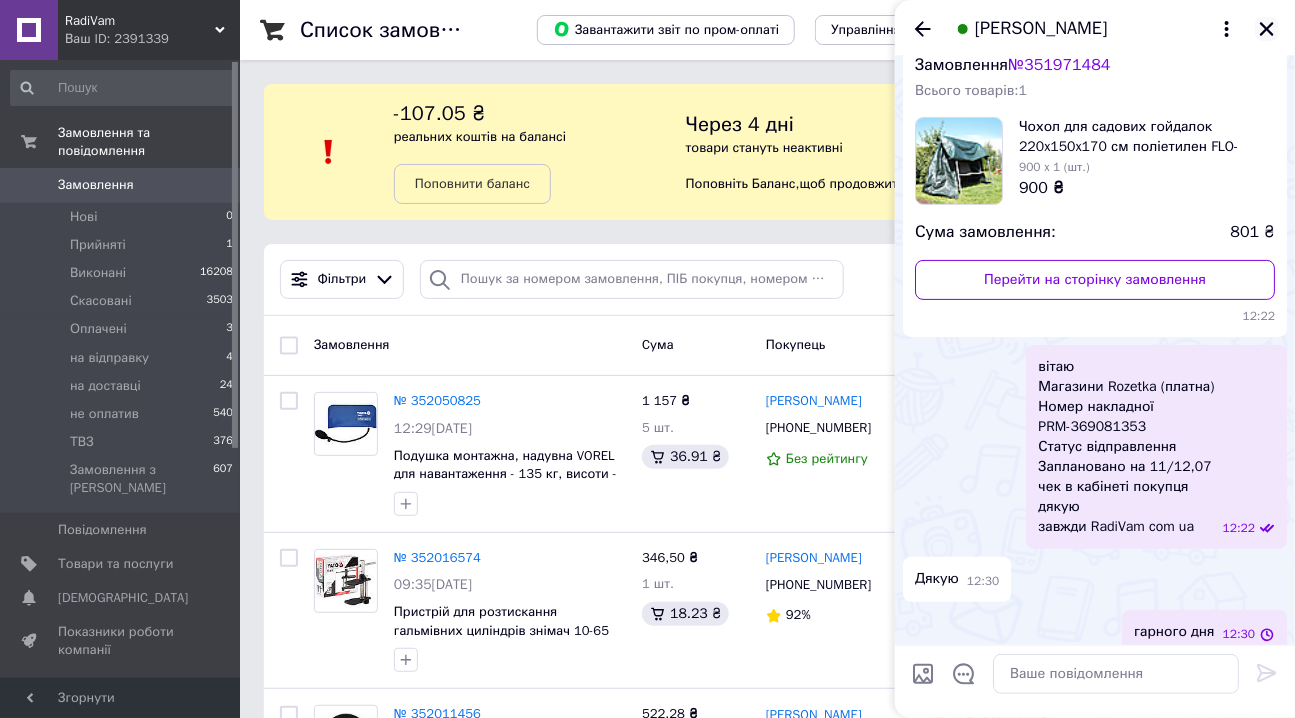 click 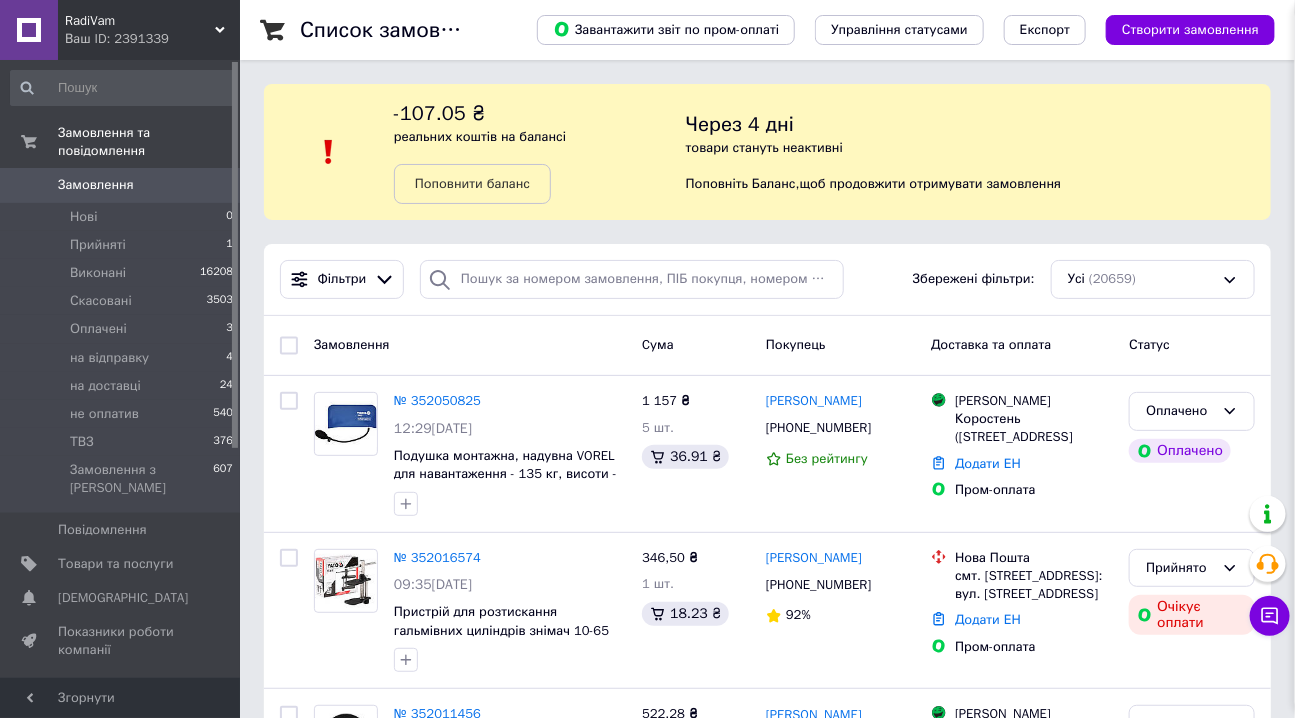 scroll, scrollTop: 83, scrollLeft: 0, axis: vertical 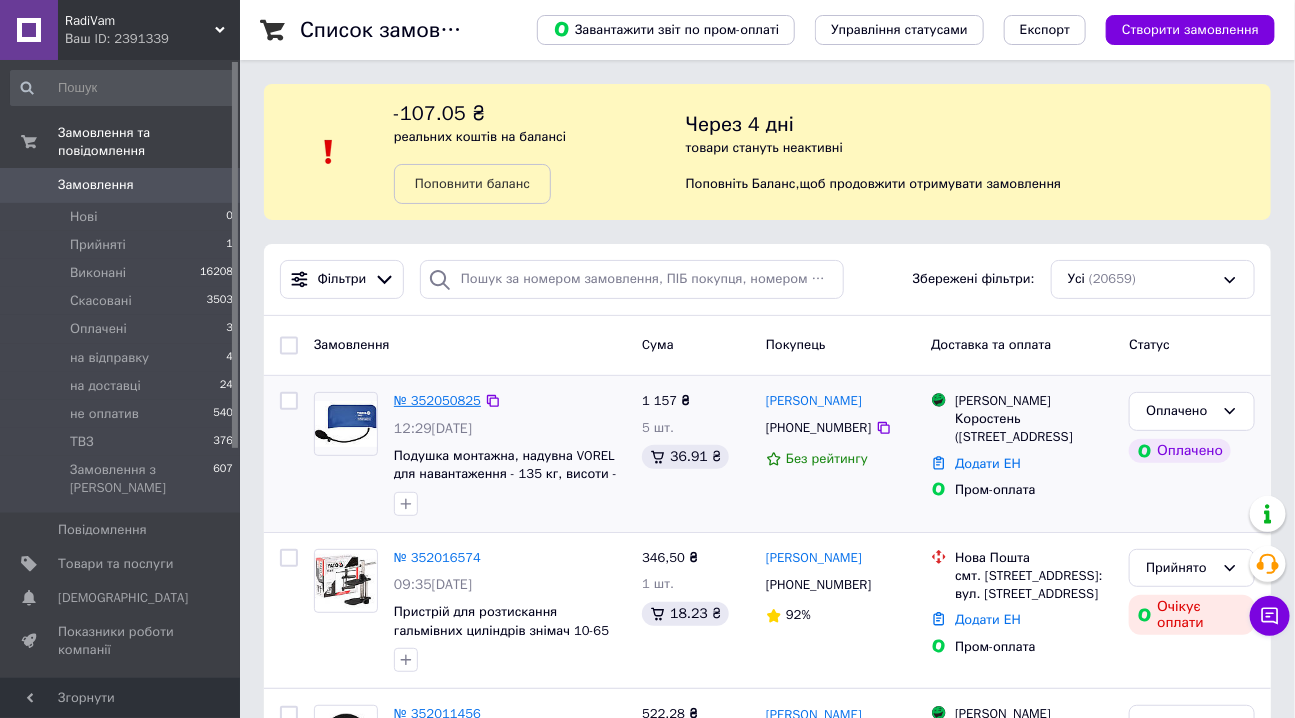 click on "№ 352050825" at bounding box center [437, 400] 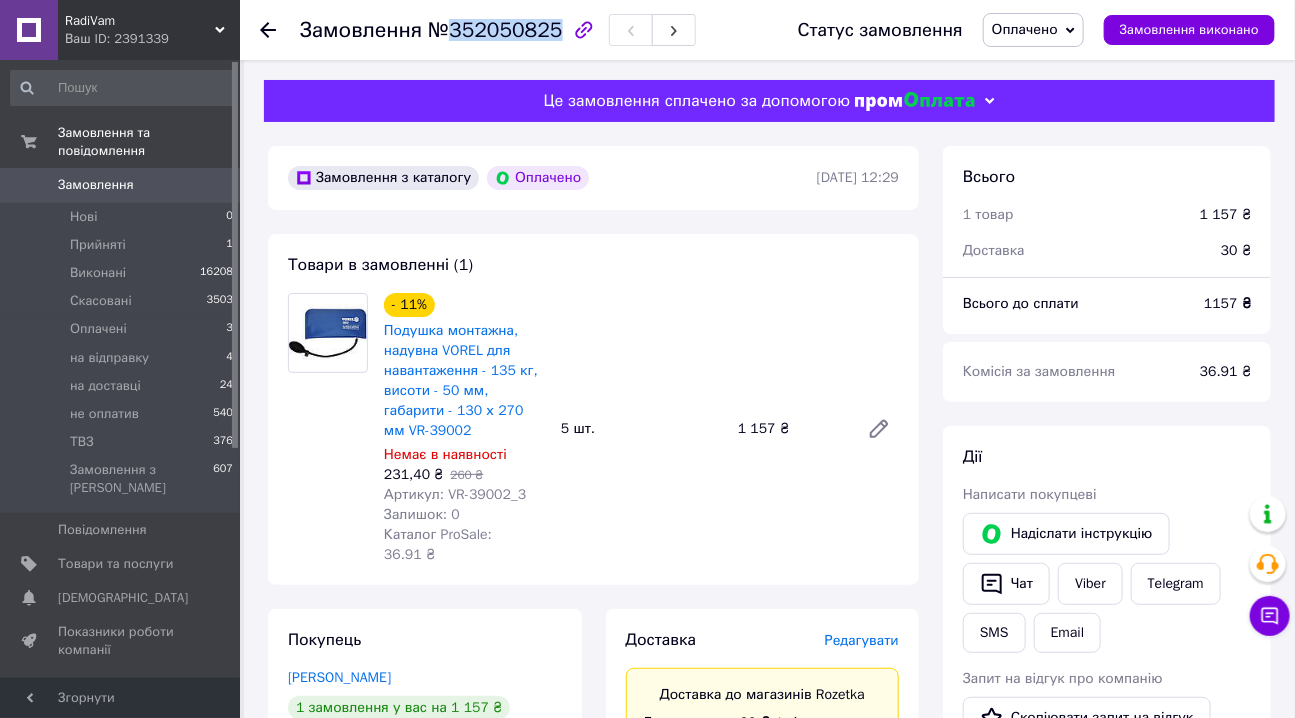 drag, startPoint x: 449, startPoint y: 32, endPoint x: 543, endPoint y: 32, distance: 94 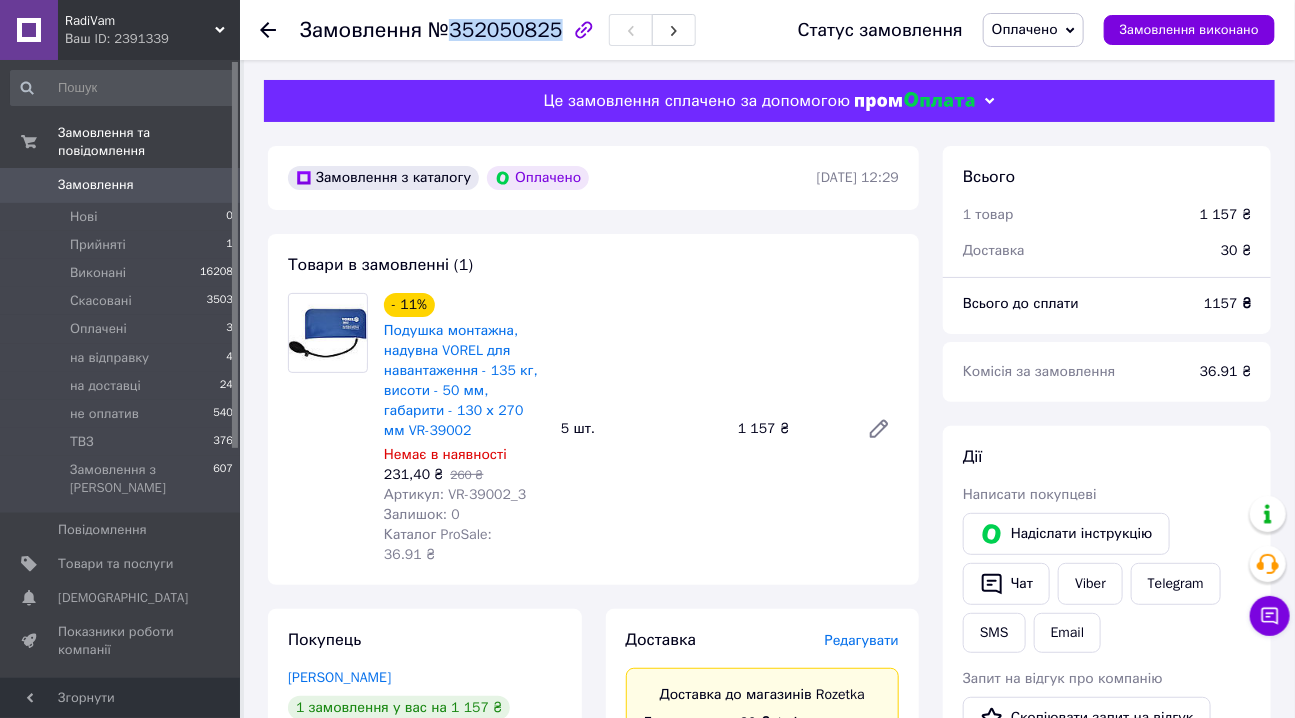 copy on "352050825" 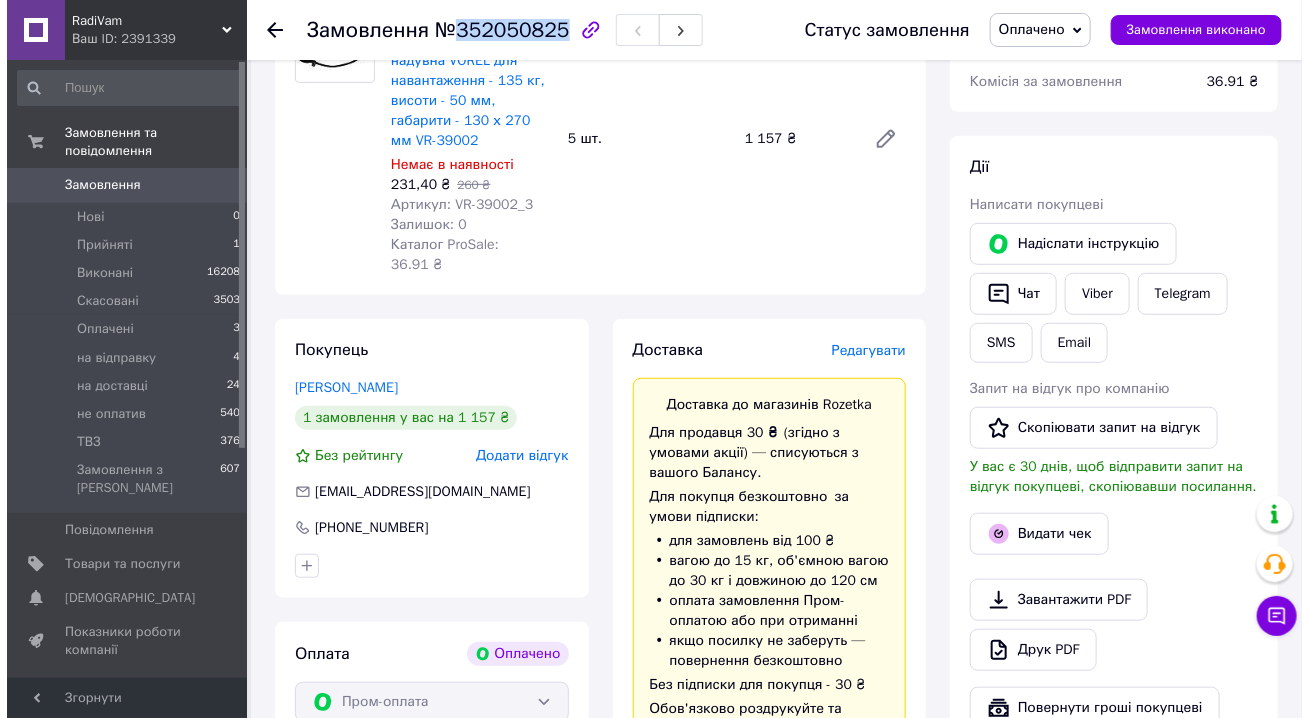 scroll, scrollTop: 272, scrollLeft: 0, axis: vertical 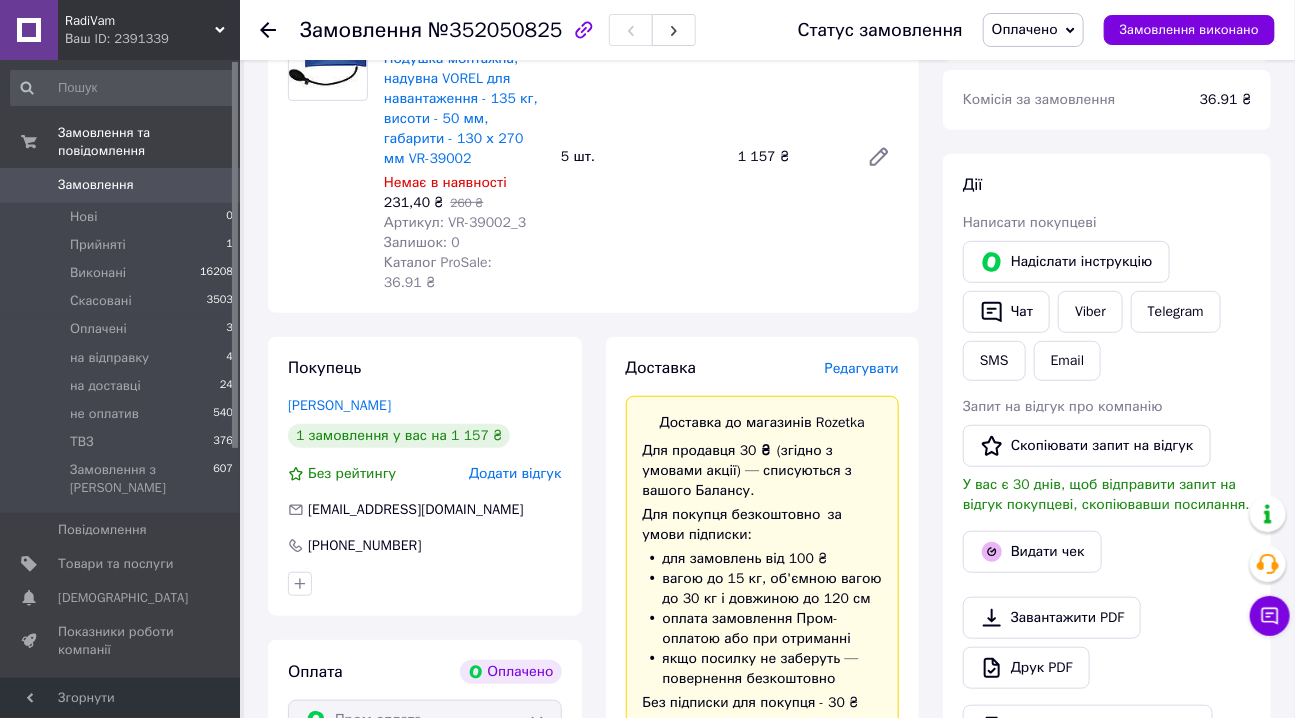 click on "Редагувати" at bounding box center (862, 368) 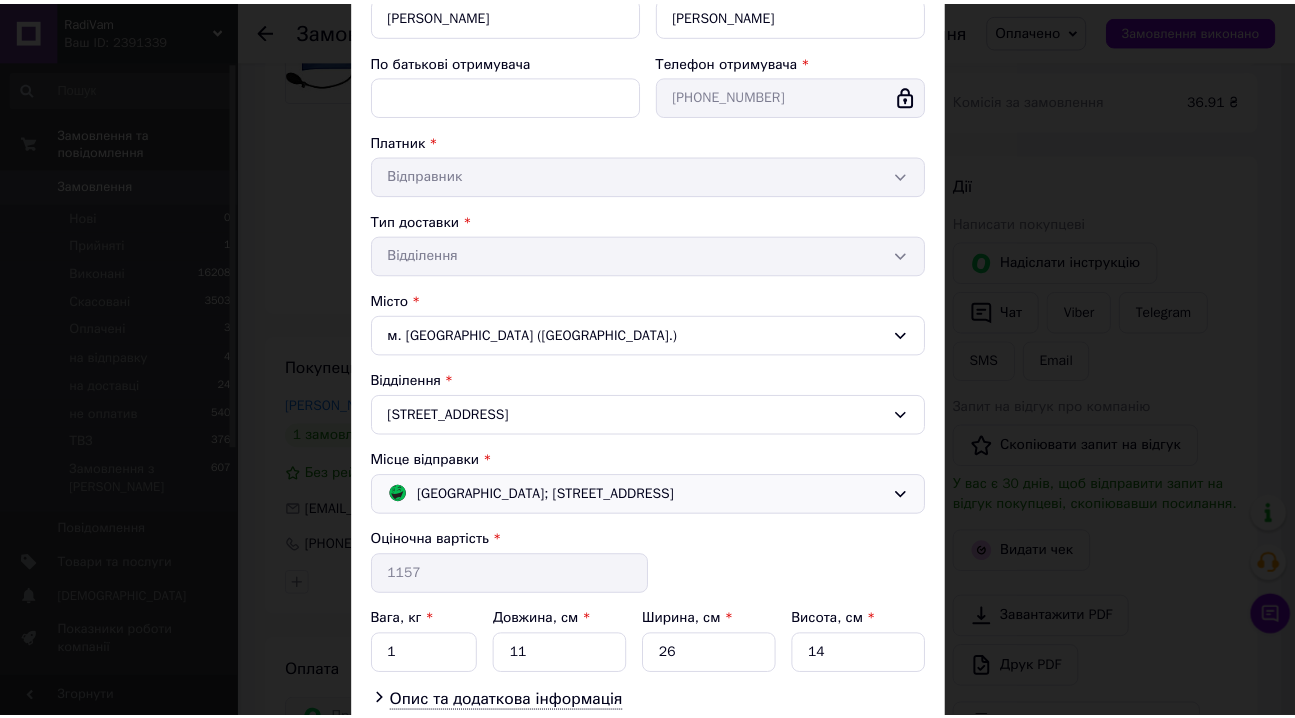 scroll, scrollTop: 403, scrollLeft: 0, axis: vertical 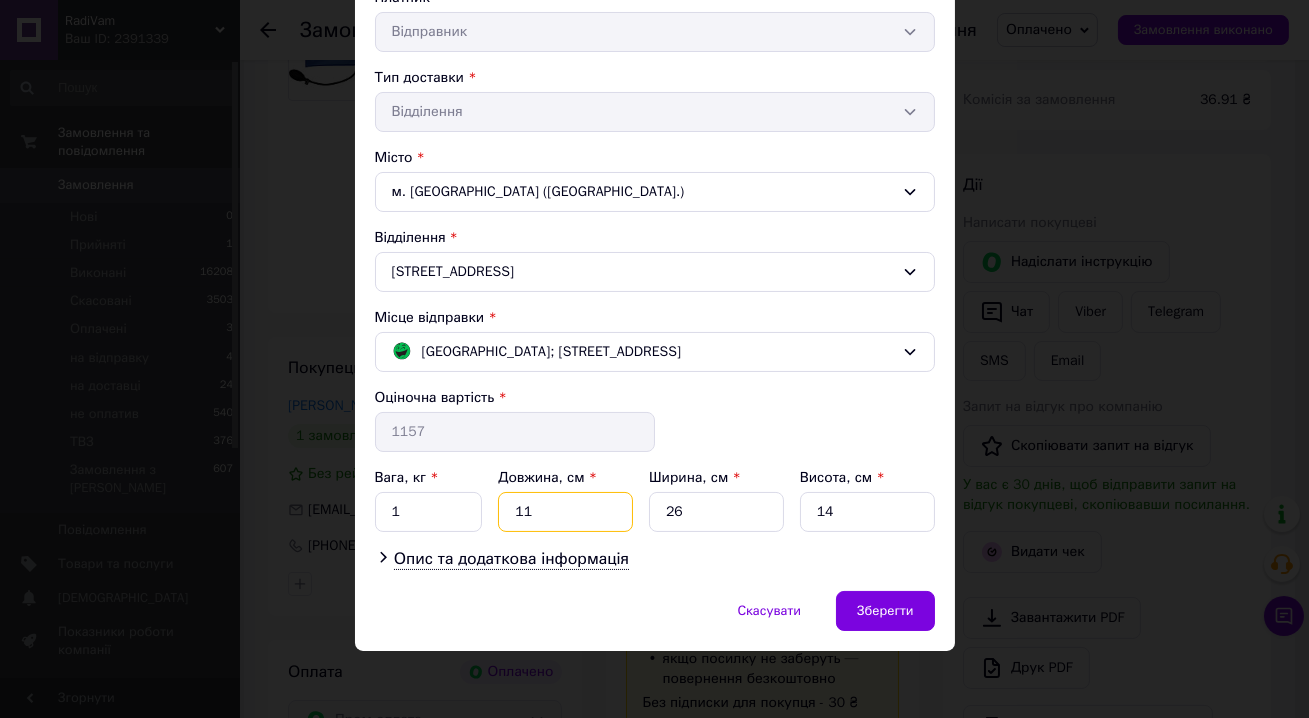 drag, startPoint x: 540, startPoint y: 510, endPoint x: 508, endPoint y: 509, distance: 32.01562 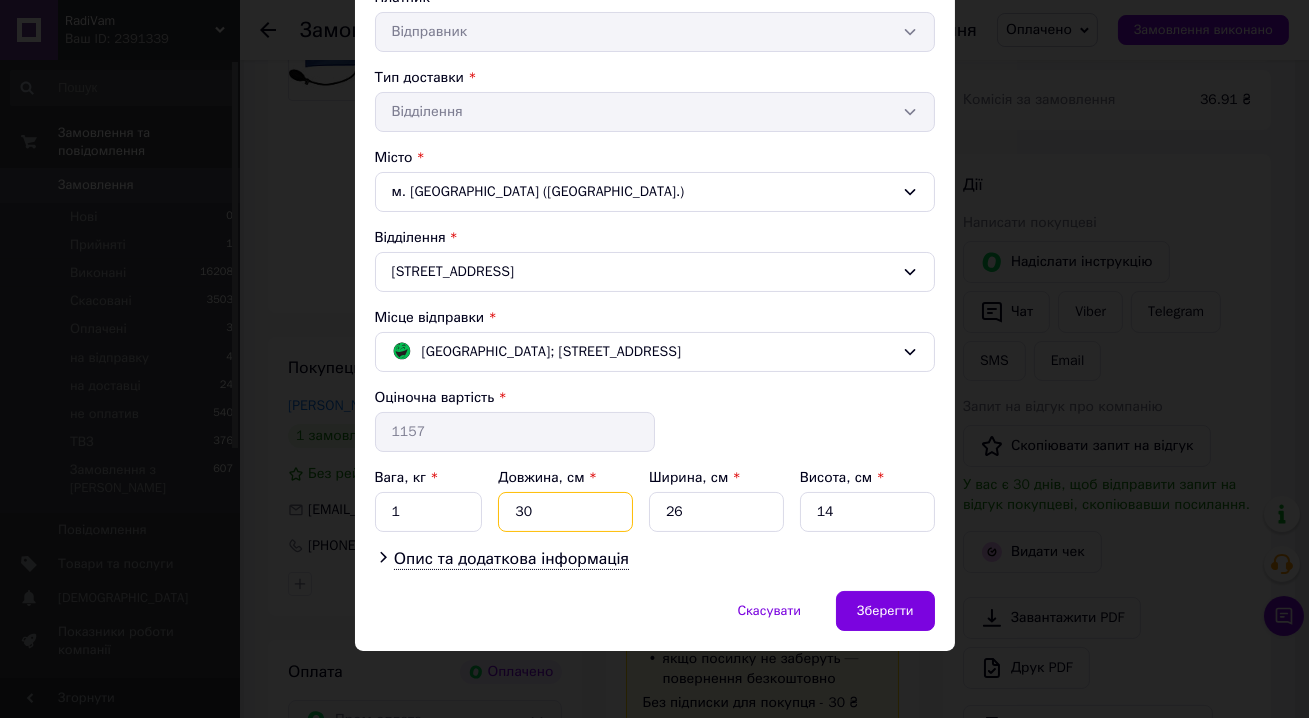 type on "30" 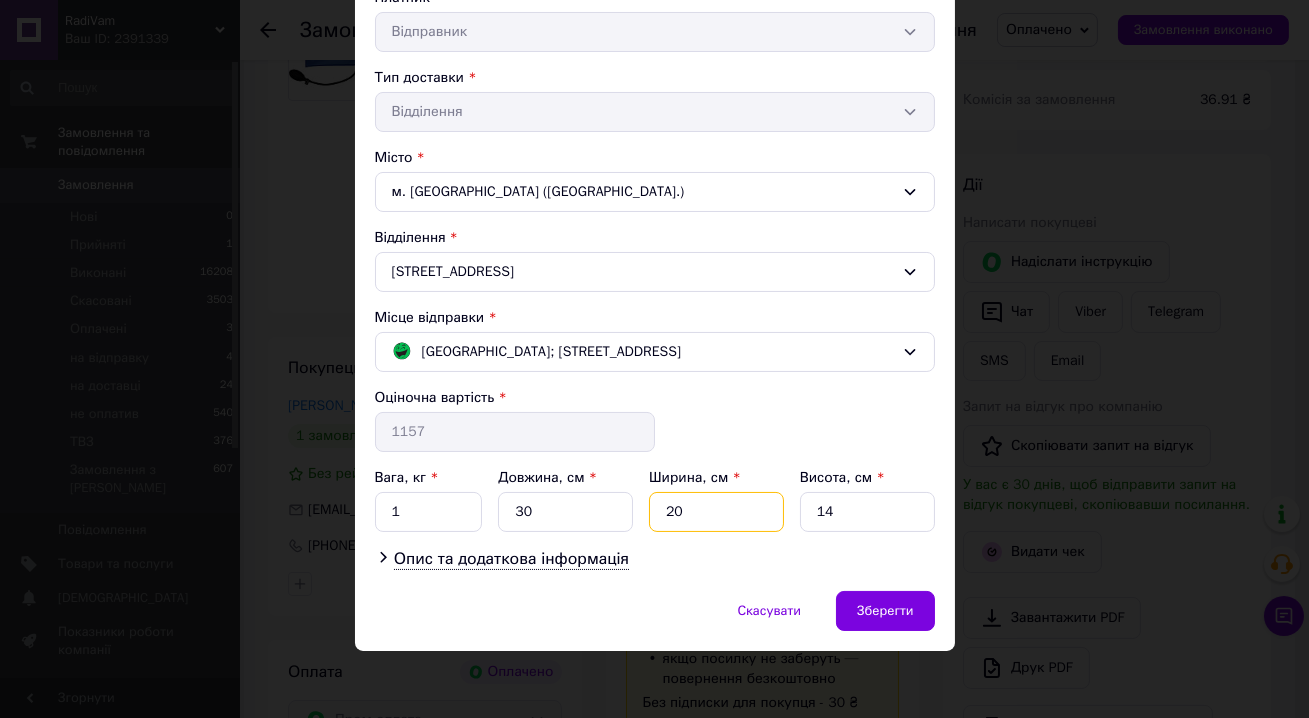type on "20" 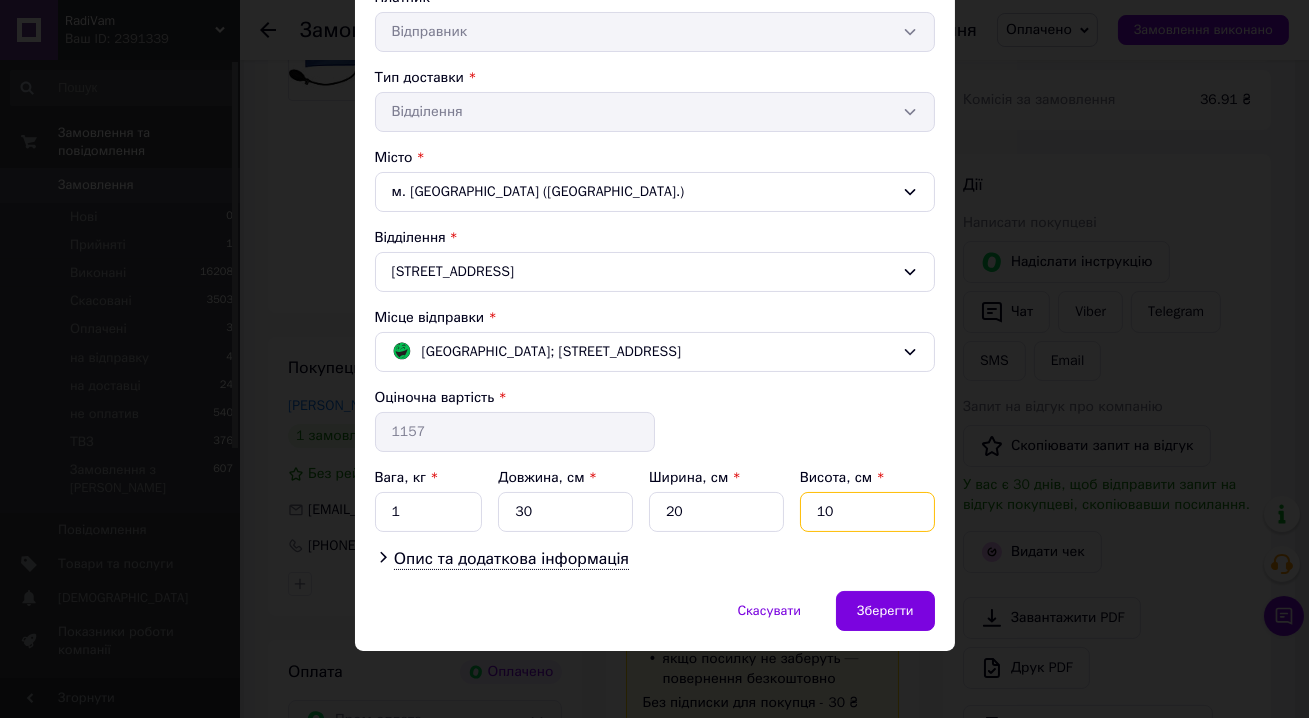 type on "10" 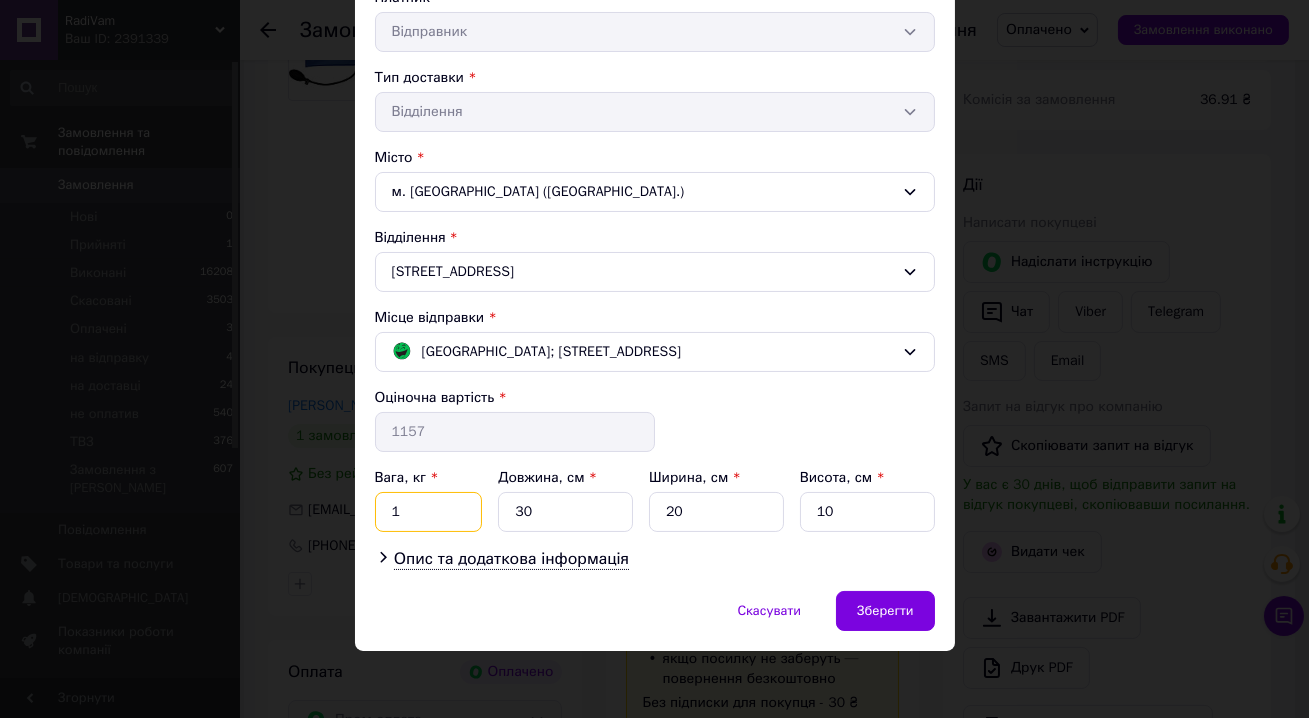 click on "1" at bounding box center [429, 512] 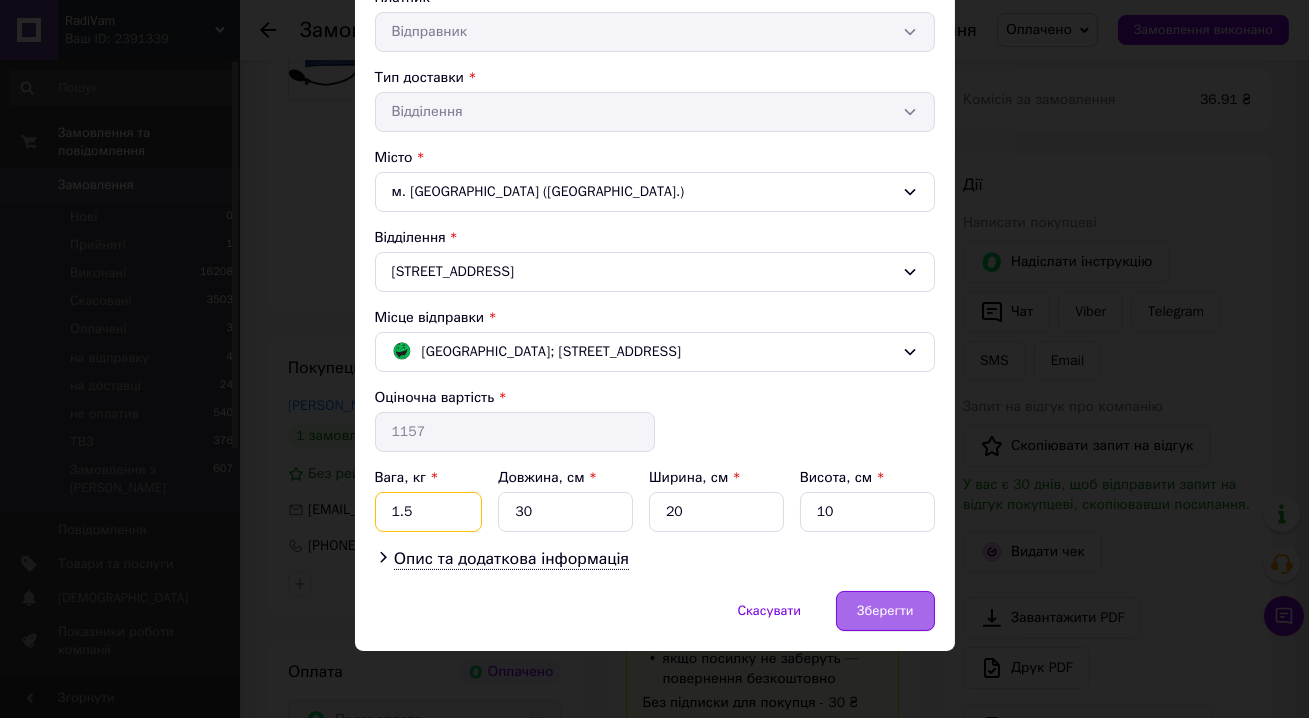 type on "1.5" 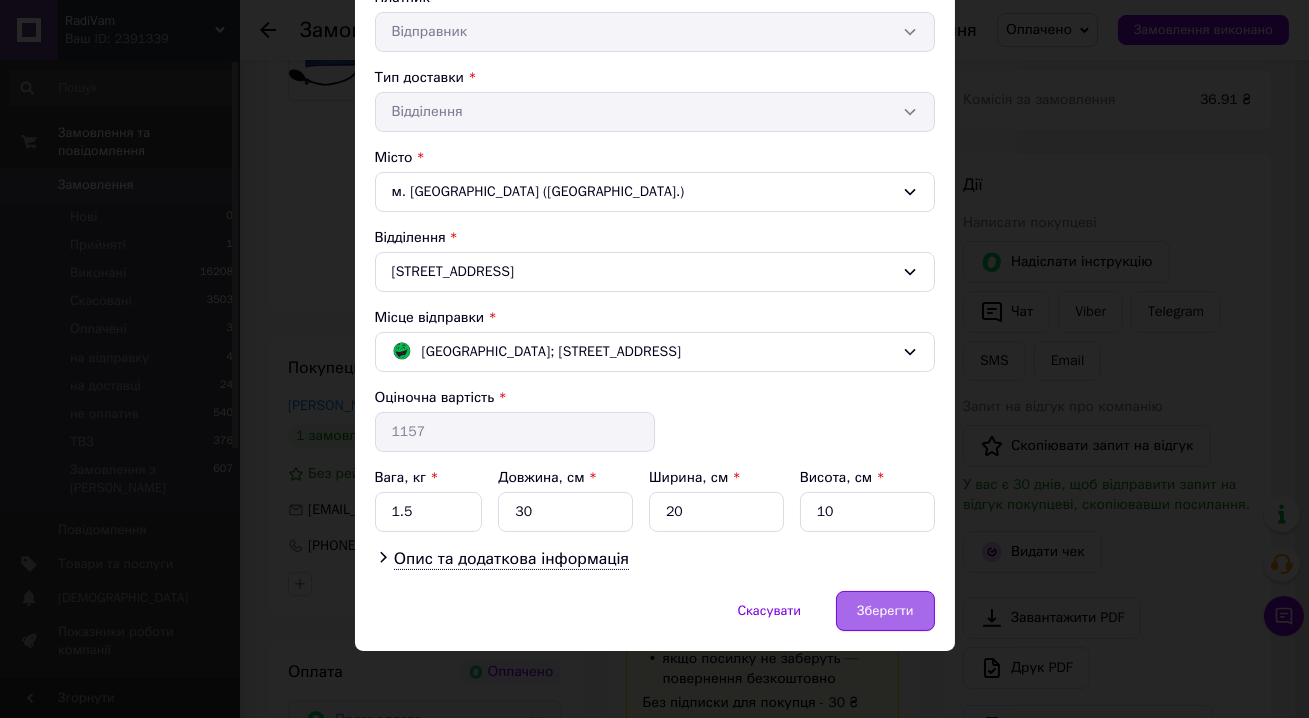 click on "Зберегти" at bounding box center [885, 611] 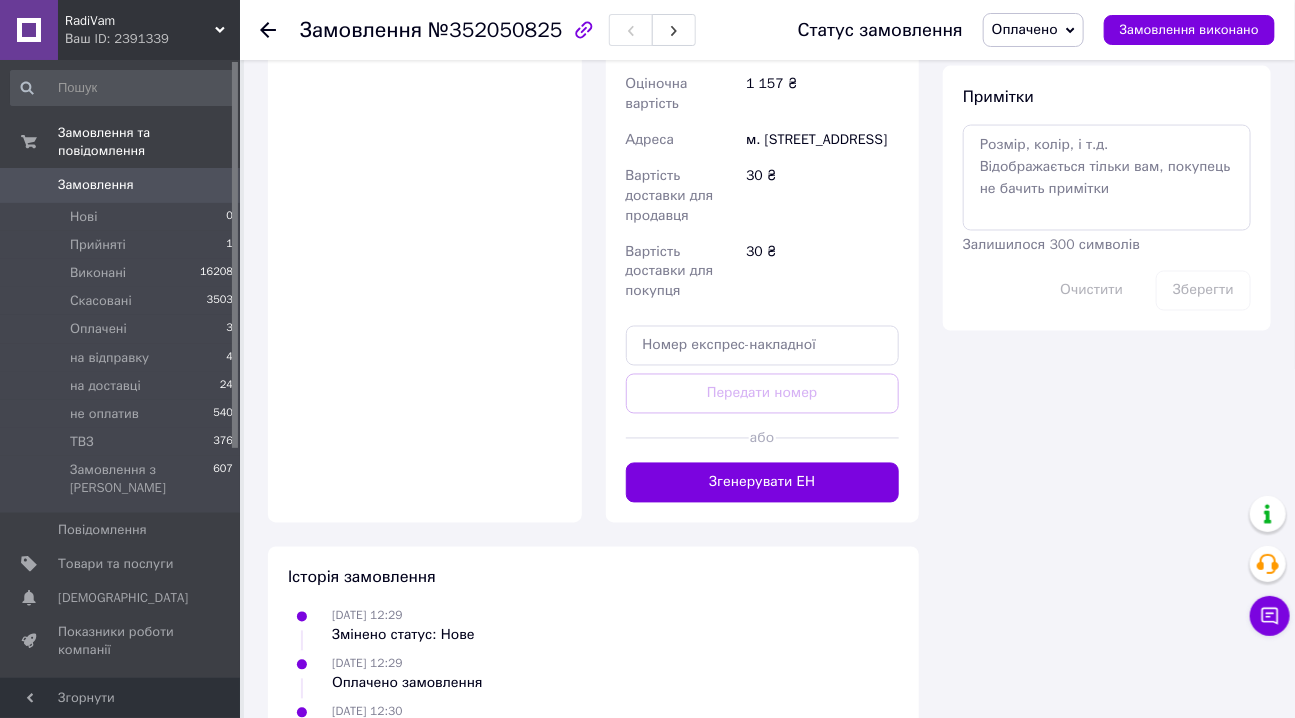 scroll, scrollTop: 1181, scrollLeft: 0, axis: vertical 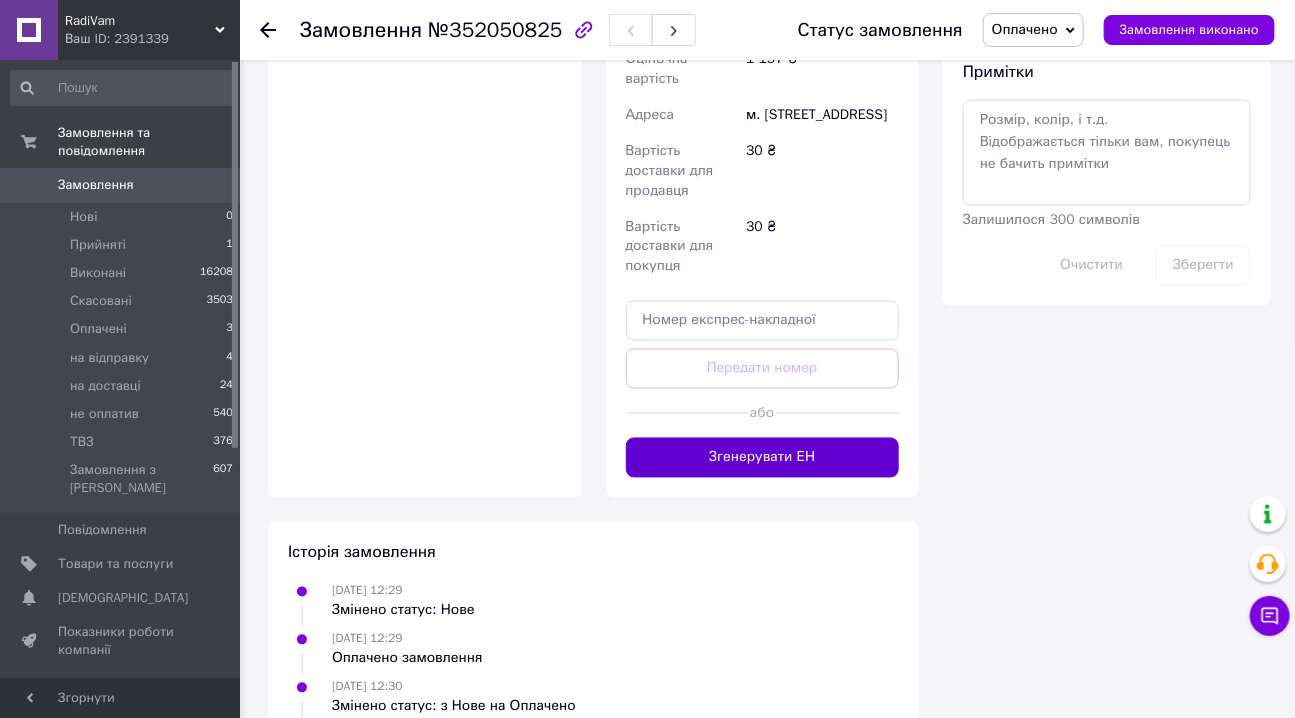 click on "Згенерувати ЕН" at bounding box center (763, 458) 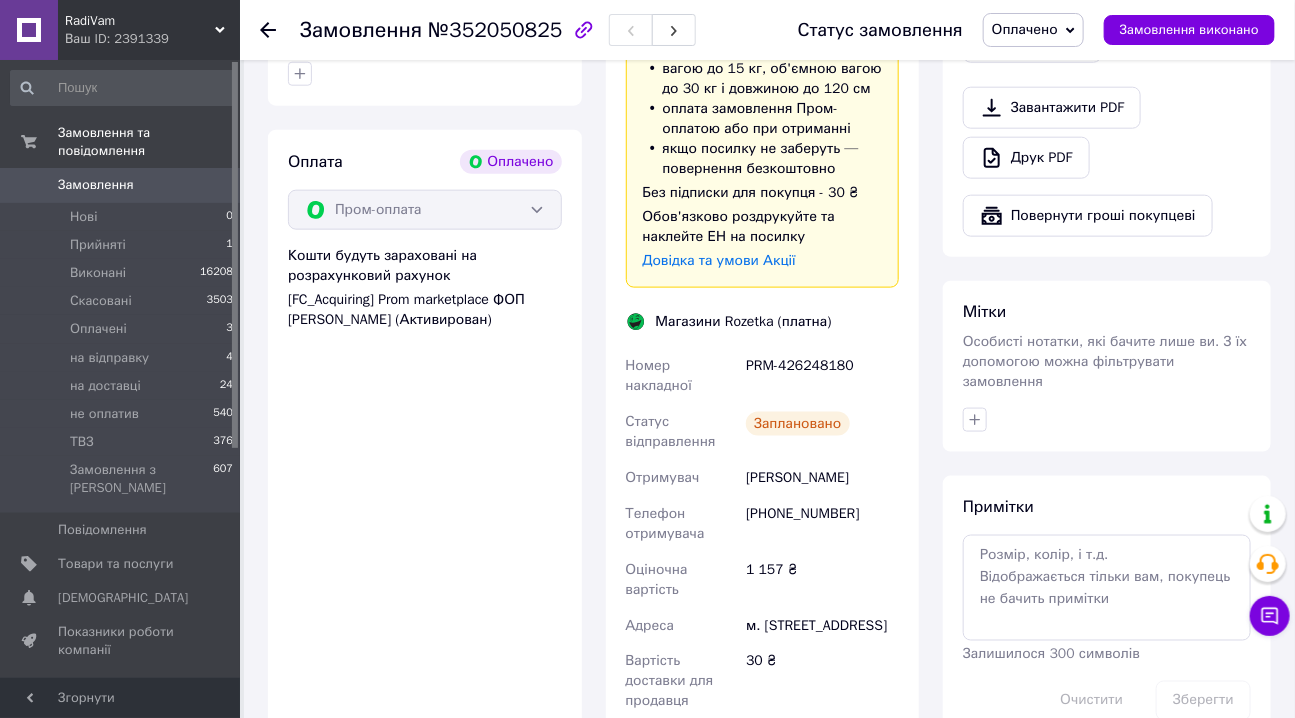 scroll, scrollTop: 727, scrollLeft: 0, axis: vertical 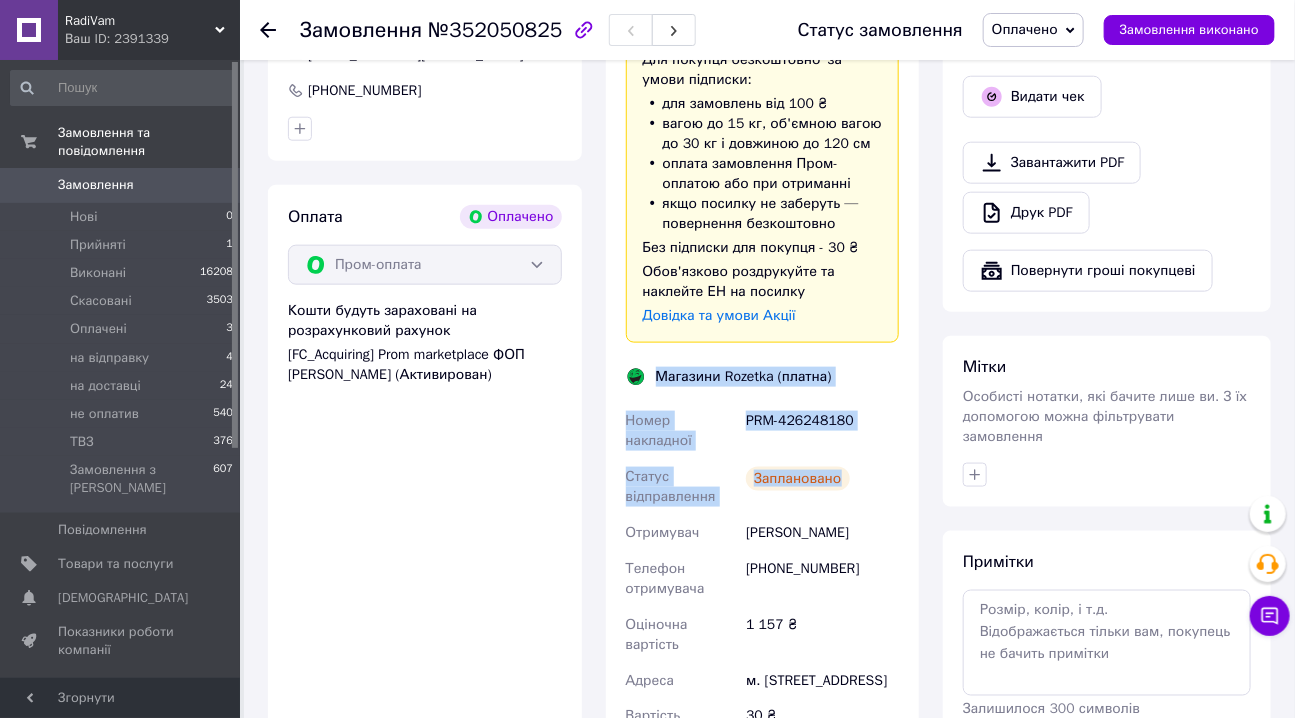 drag, startPoint x: 652, startPoint y: 332, endPoint x: 861, endPoint y: 416, distance: 225.24875 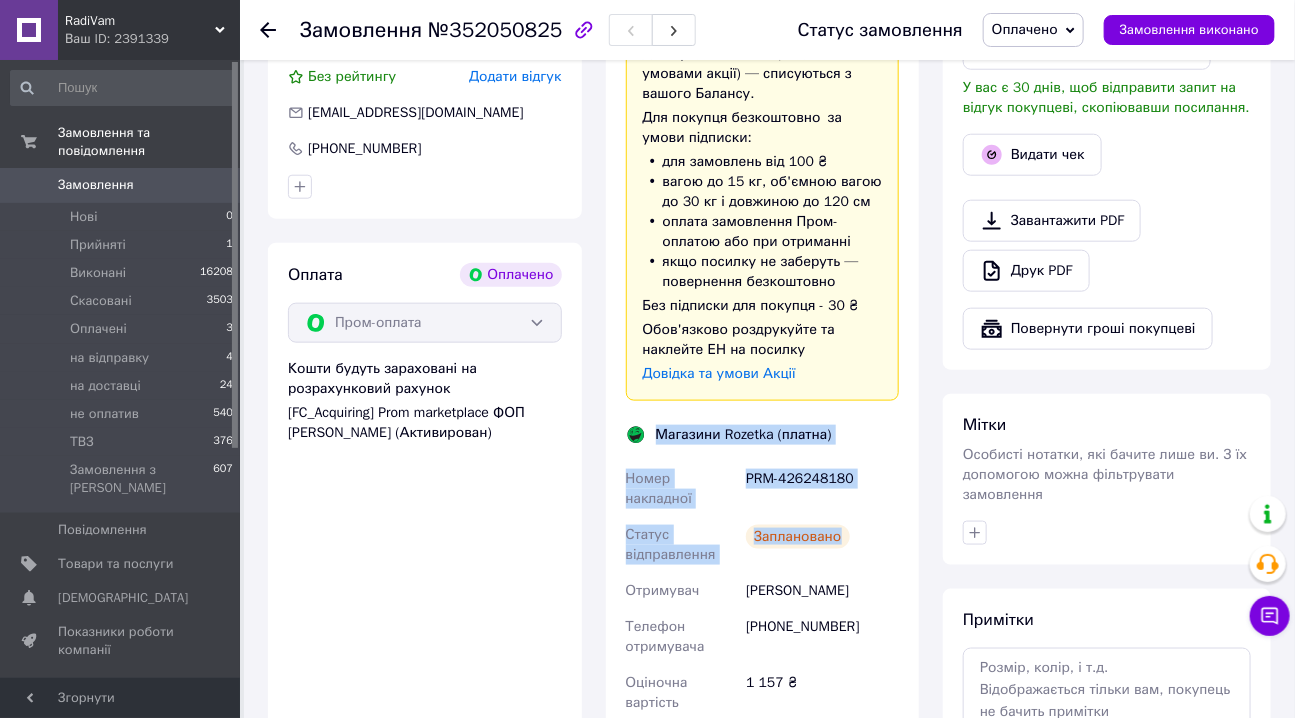 scroll, scrollTop: 454, scrollLeft: 0, axis: vertical 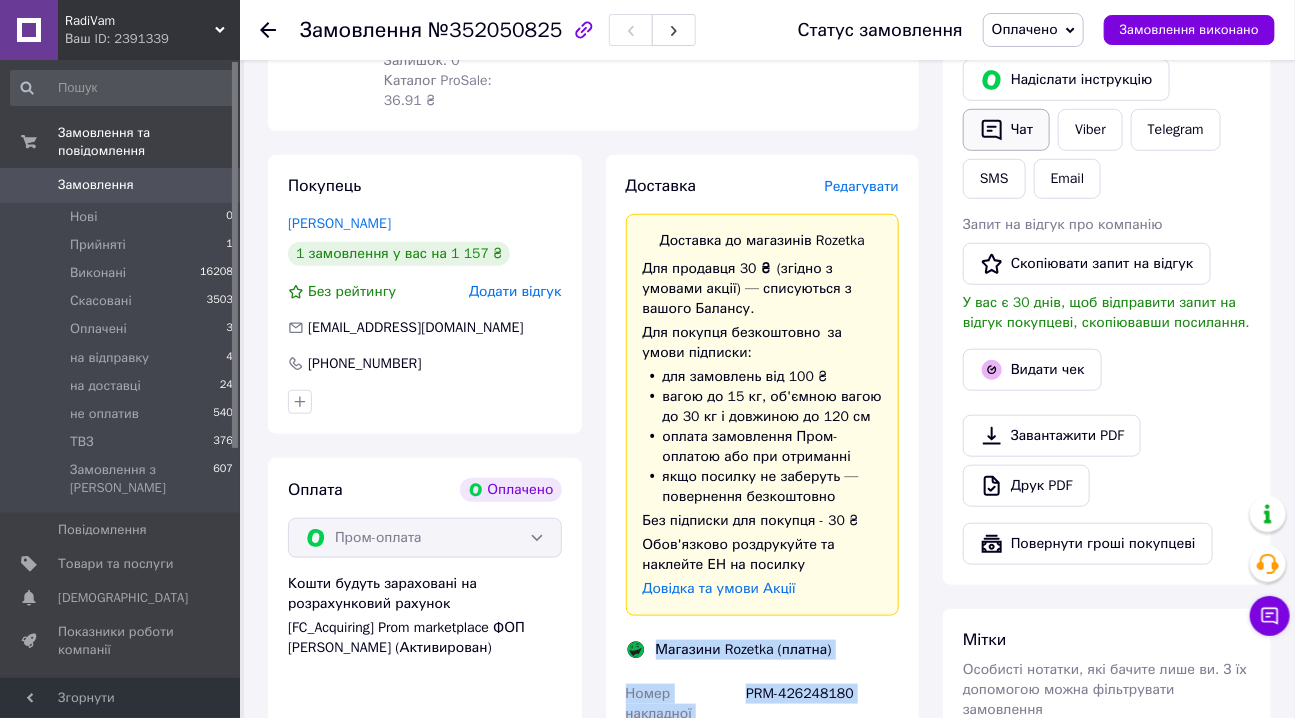 click on "Чат" at bounding box center [1006, 130] 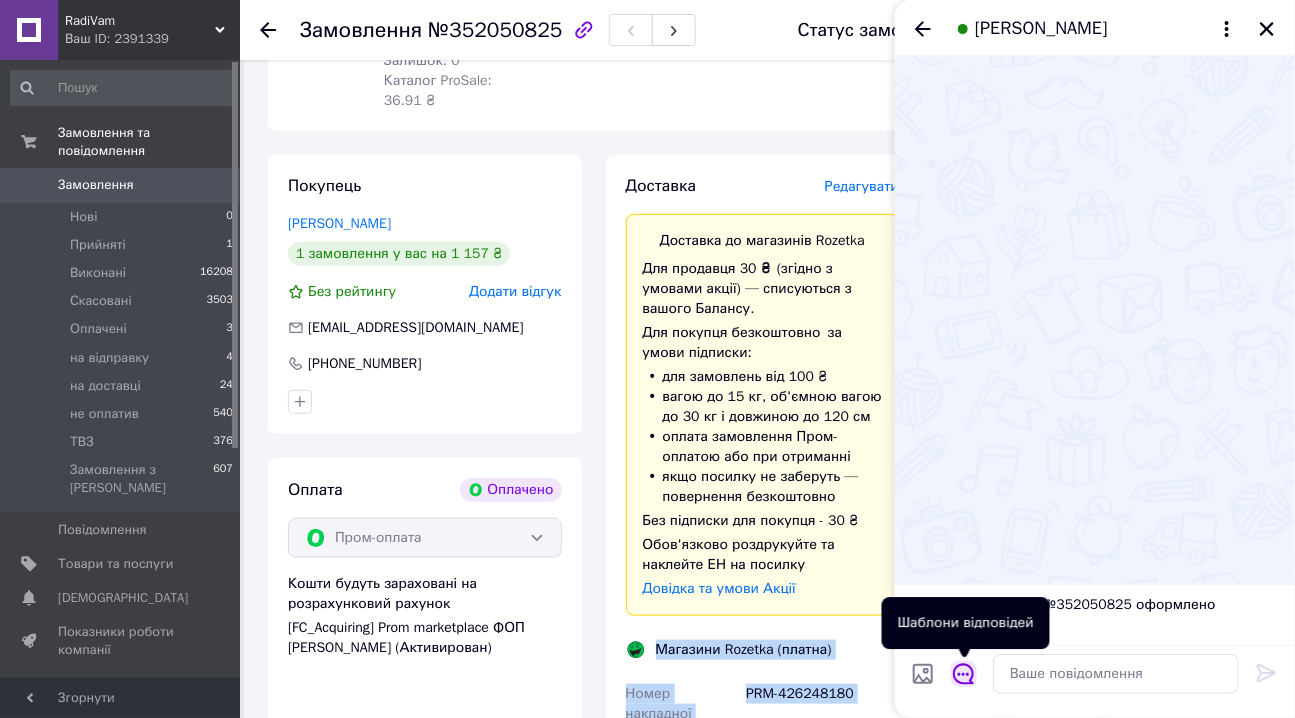 click 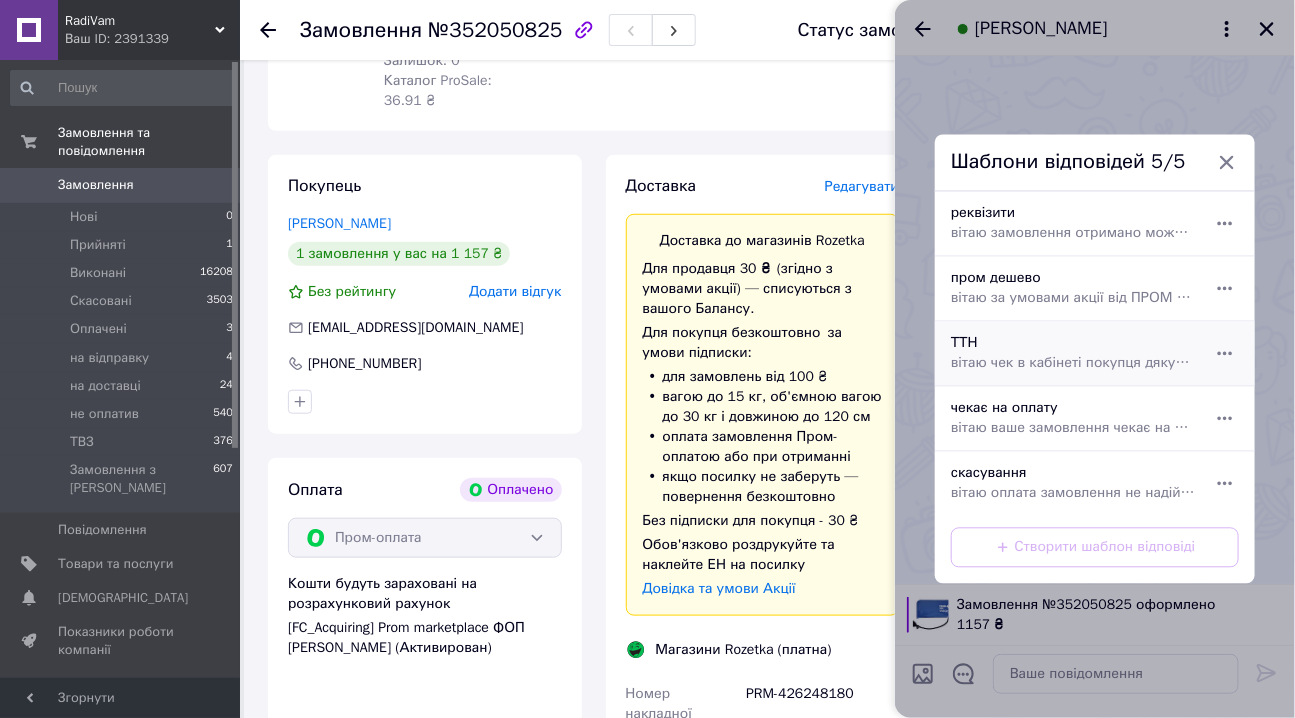 click on "вітаю
чек в кабінеті покупця
дякую
завжди RadiVam com ua" at bounding box center (1073, 364) 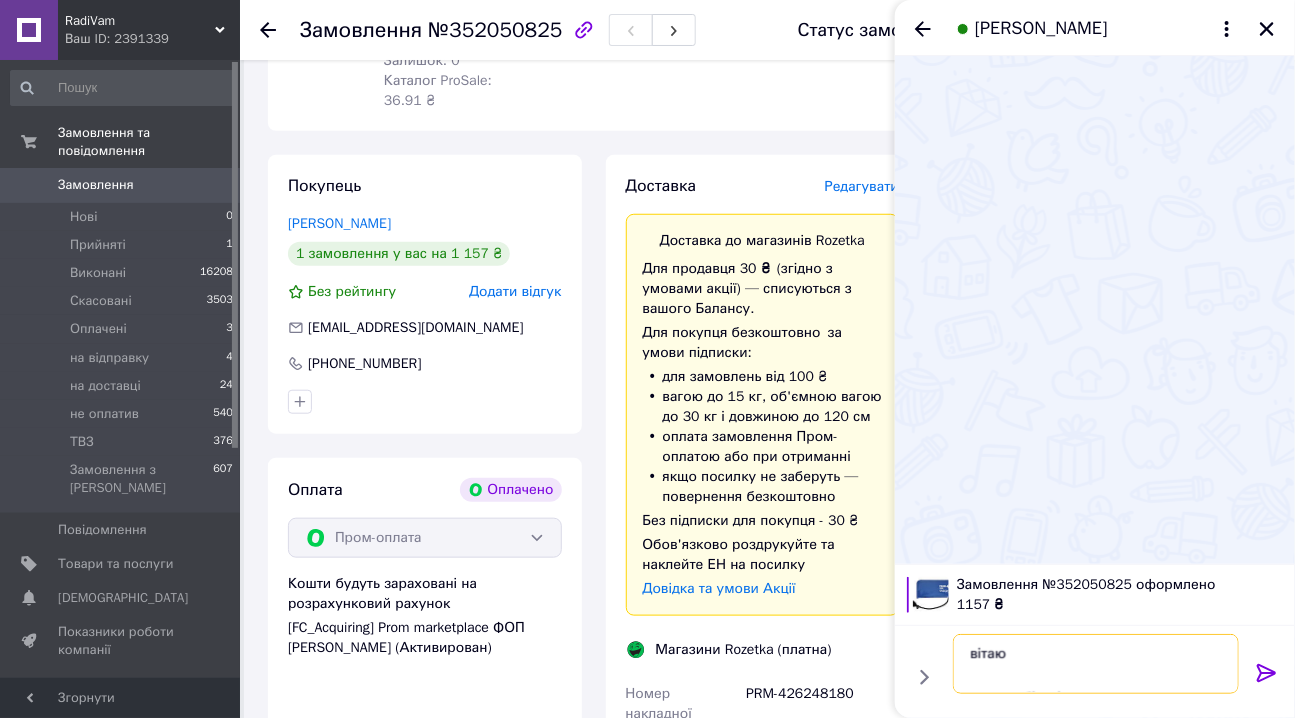 click on "вітаю
чек в кабінеті покупця
дякую
завжди RadiVam com ua" at bounding box center (1096, 664) 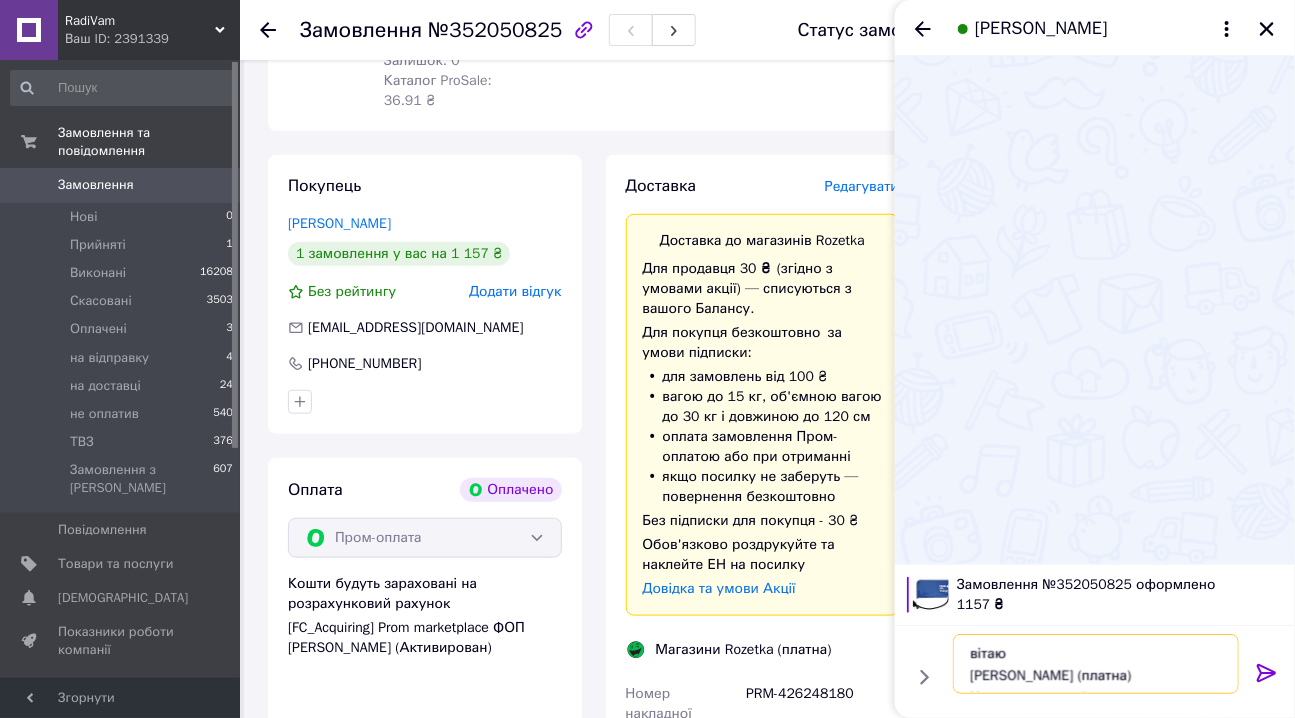 scroll, scrollTop: 13, scrollLeft: 0, axis: vertical 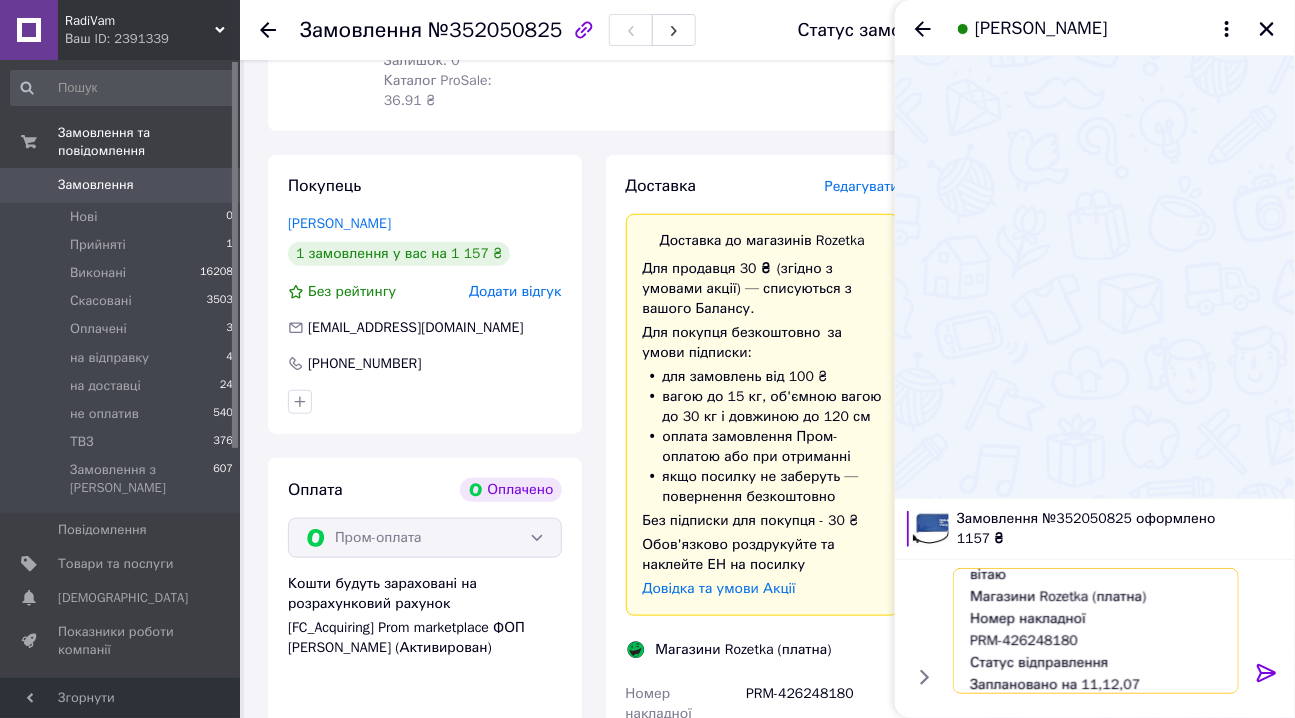 type on "вітаю
Магазини Rozetka (платна)
Номер накладної
PRM-426248180
Статус відправлення
Заплановано на 11,12,07
чек в кабінеті покупця
дякую
завжди RadiVam com ua" 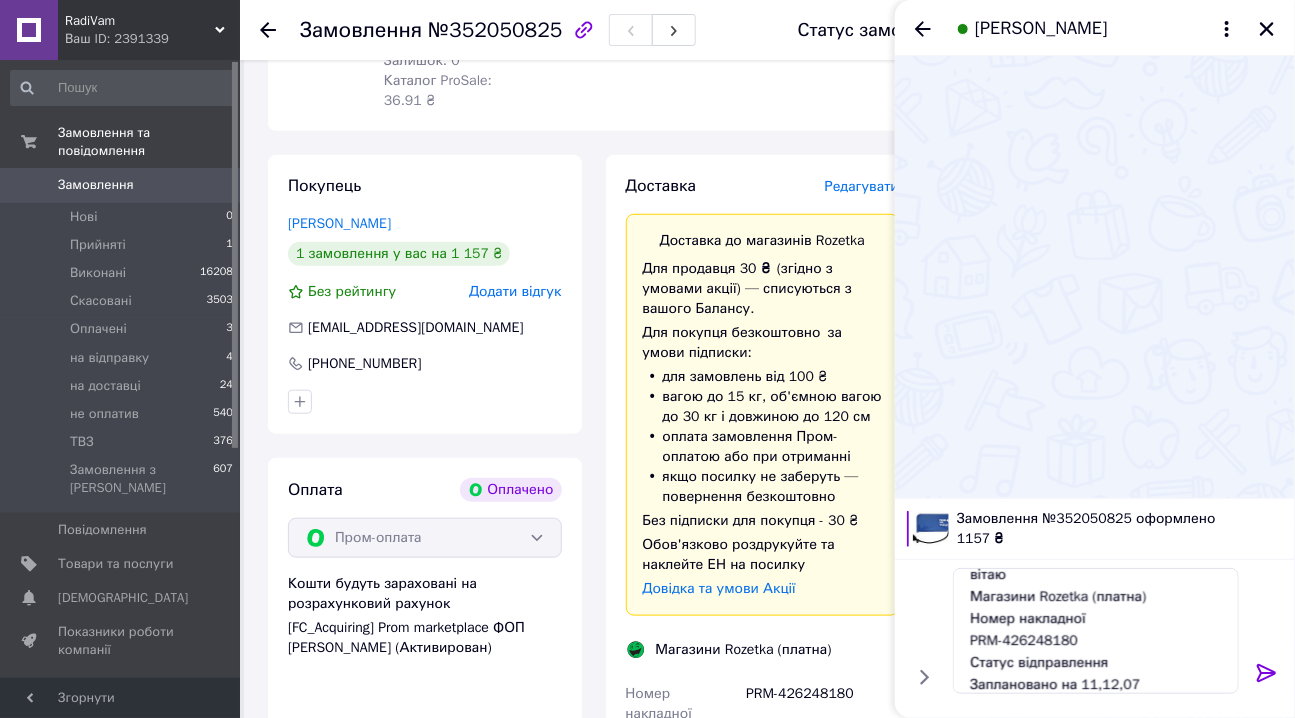 click 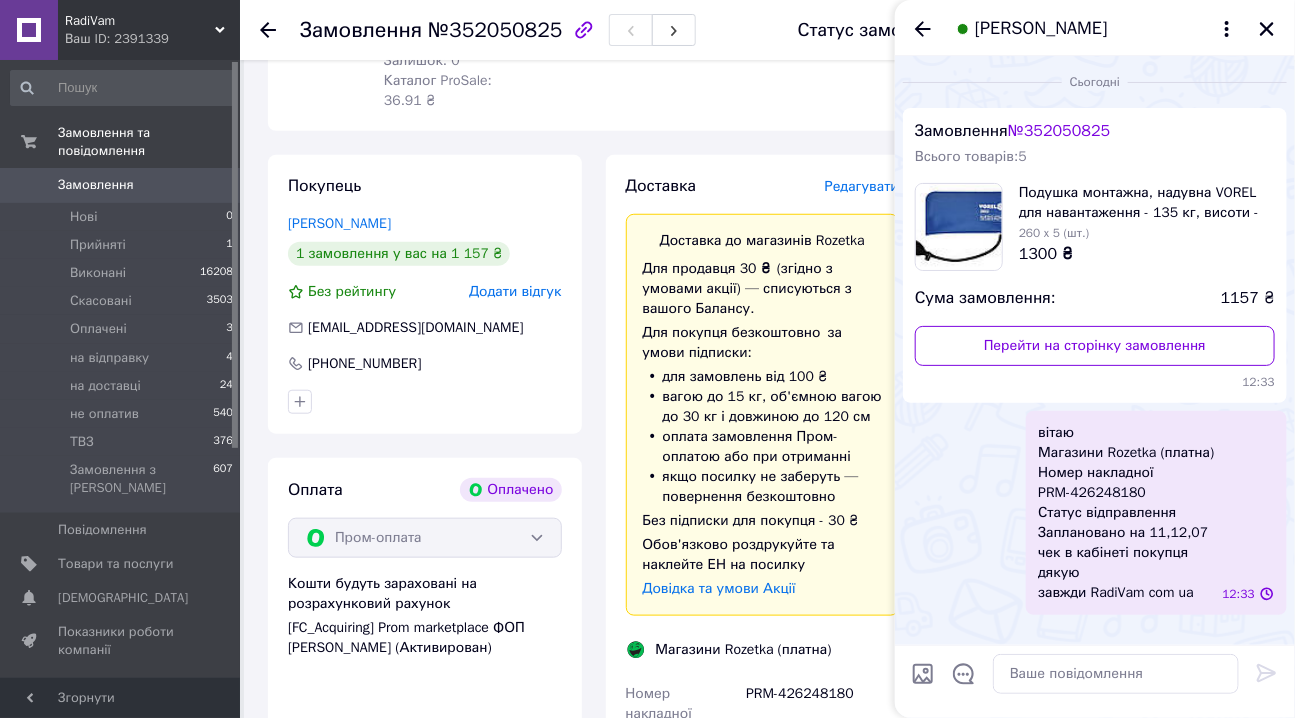 scroll, scrollTop: 0, scrollLeft: 0, axis: both 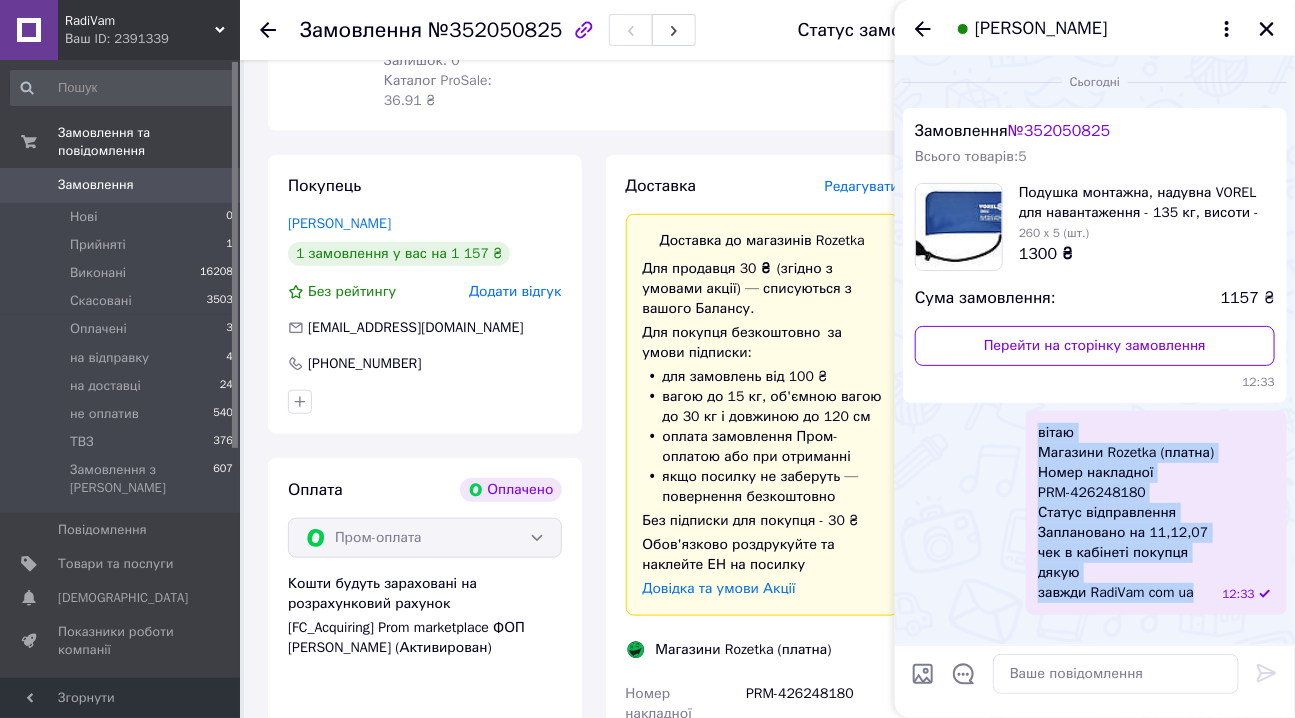 drag, startPoint x: 1044, startPoint y: 436, endPoint x: 1208, endPoint y: 596, distance: 229.12006 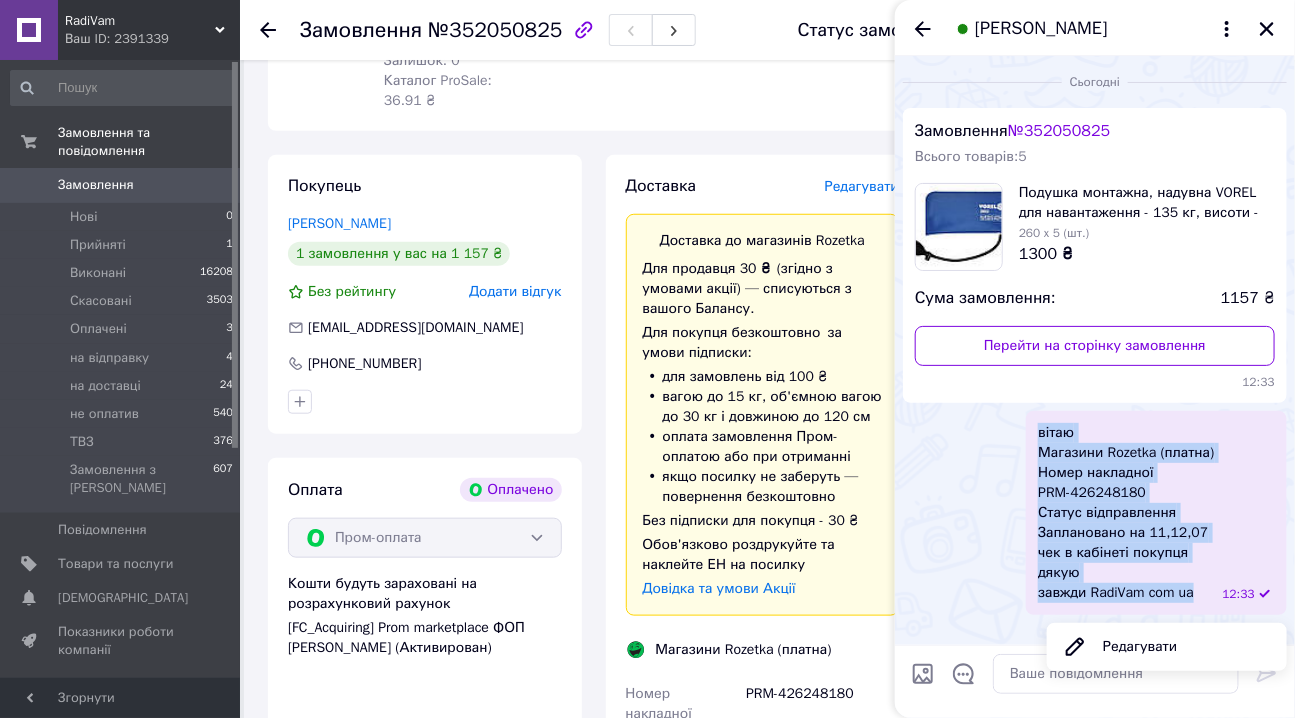 copy on "вітаю Магазини Rozetka (платна) Номер накладної PRM-426248180 Статус відправлення Заплановано на 11,12,07 чек в кабінеті покупця дякую завжди RadiVam com ua" 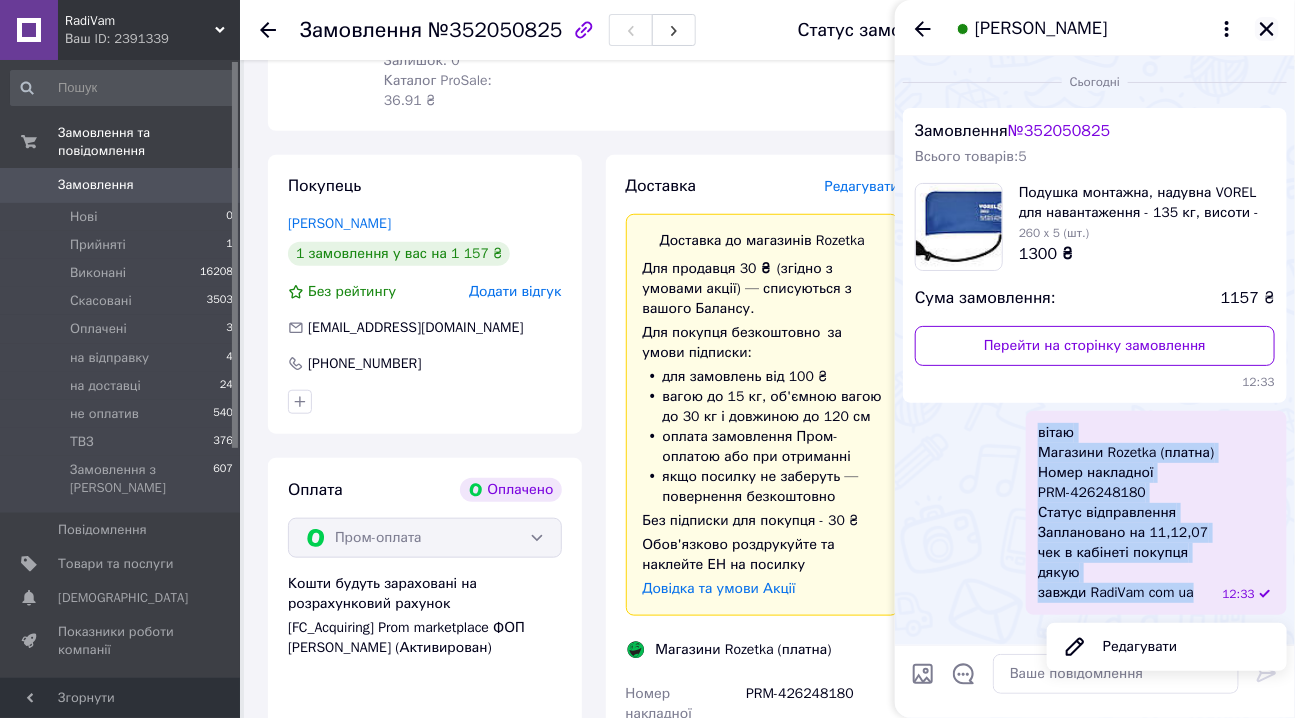 click 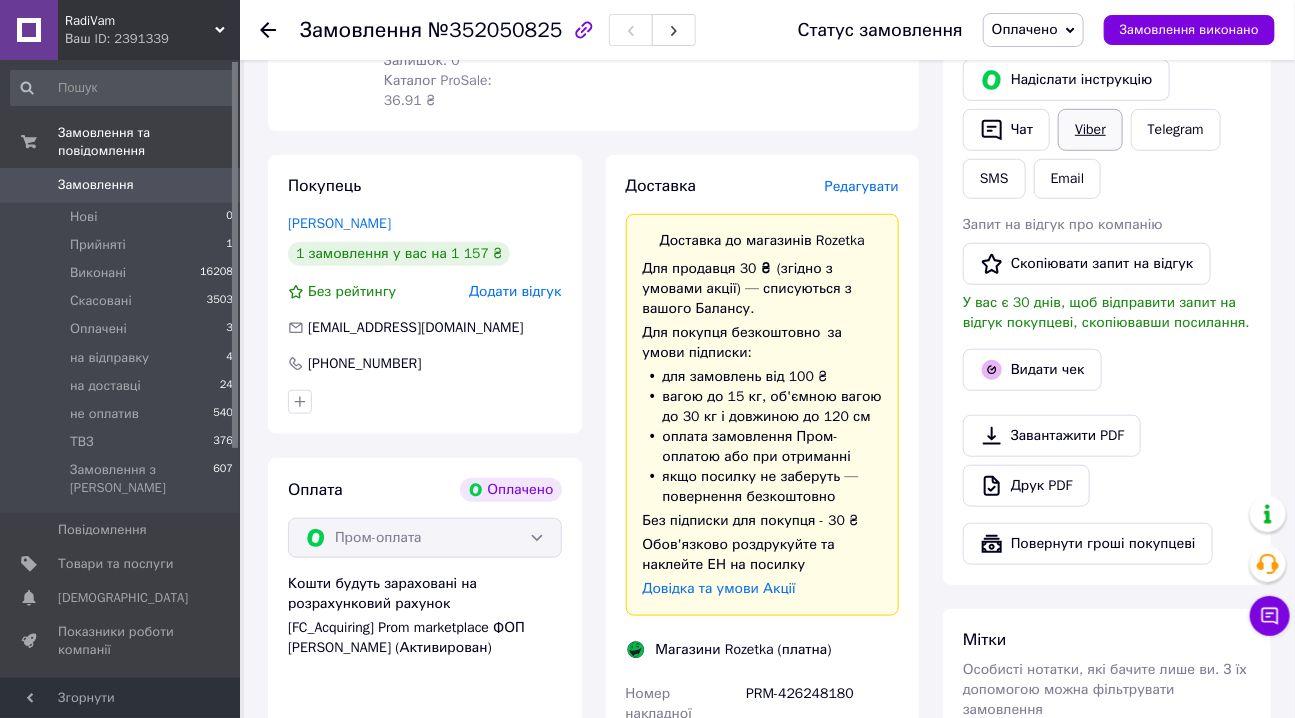click on "Viber" at bounding box center (1090, 130) 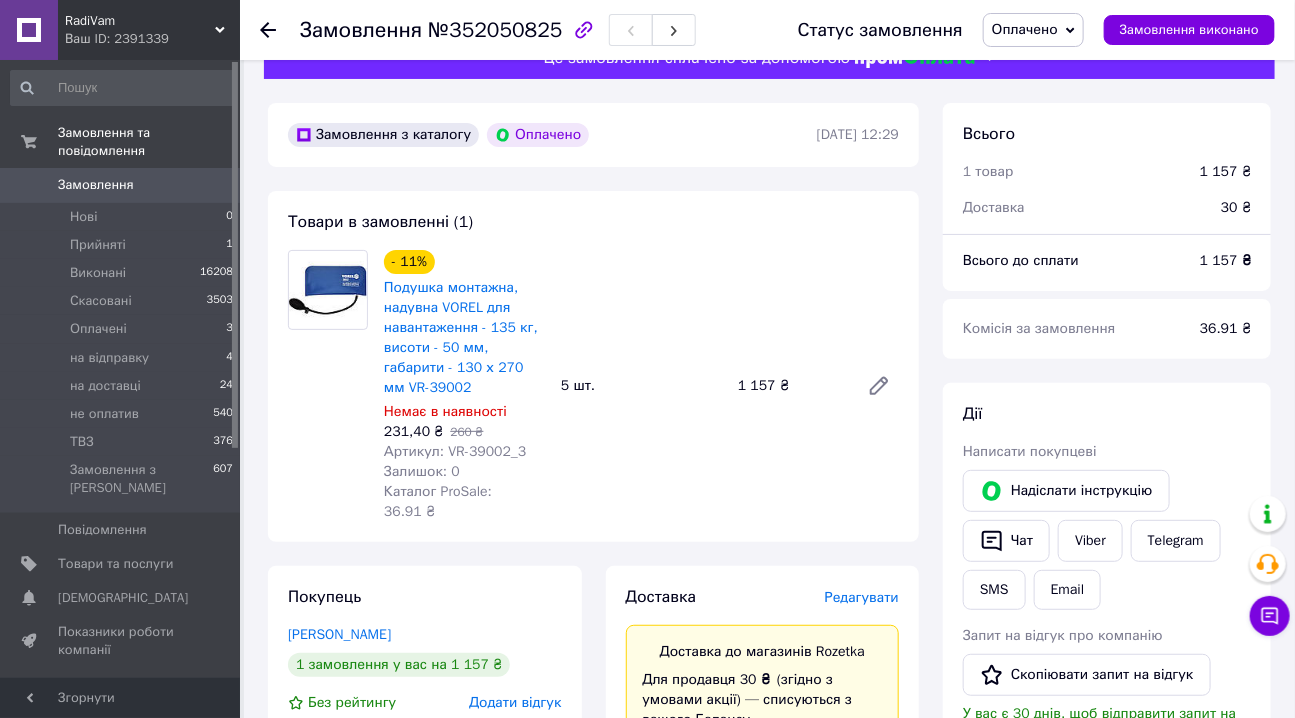 scroll, scrollTop: 0, scrollLeft: 0, axis: both 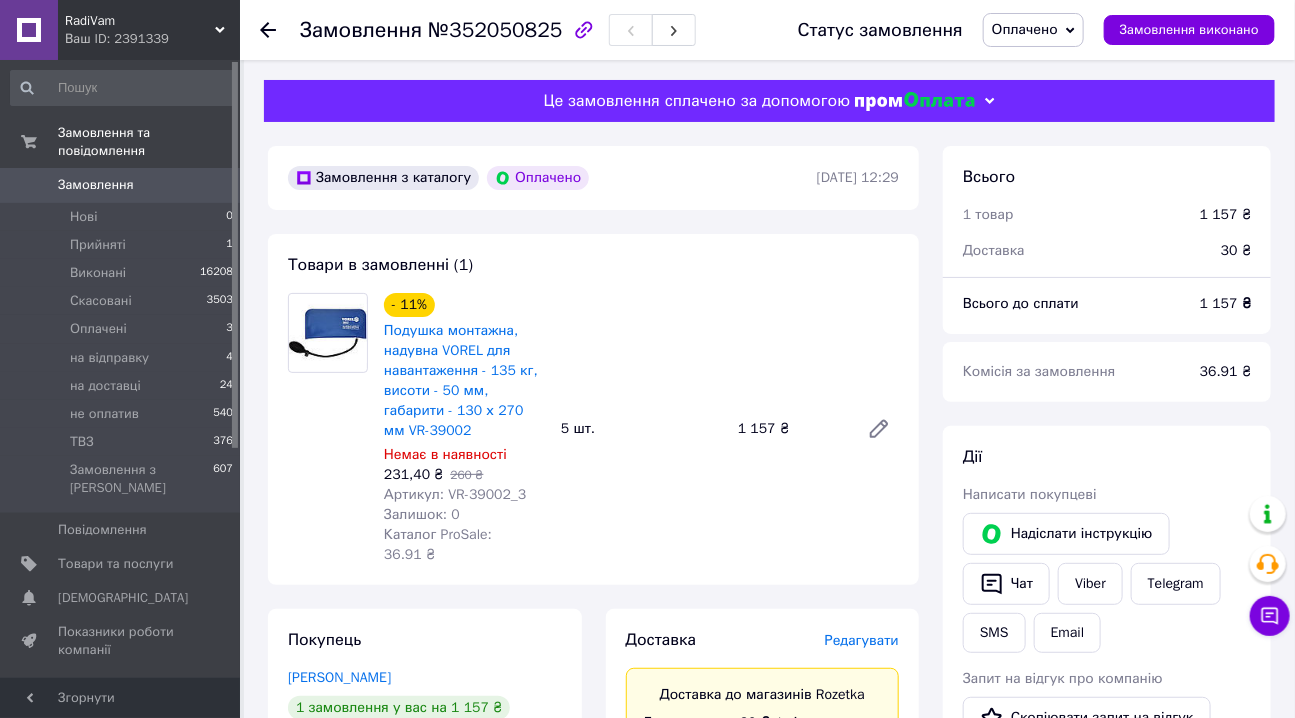 click on "Замовлення" at bounding box center (96, 185) 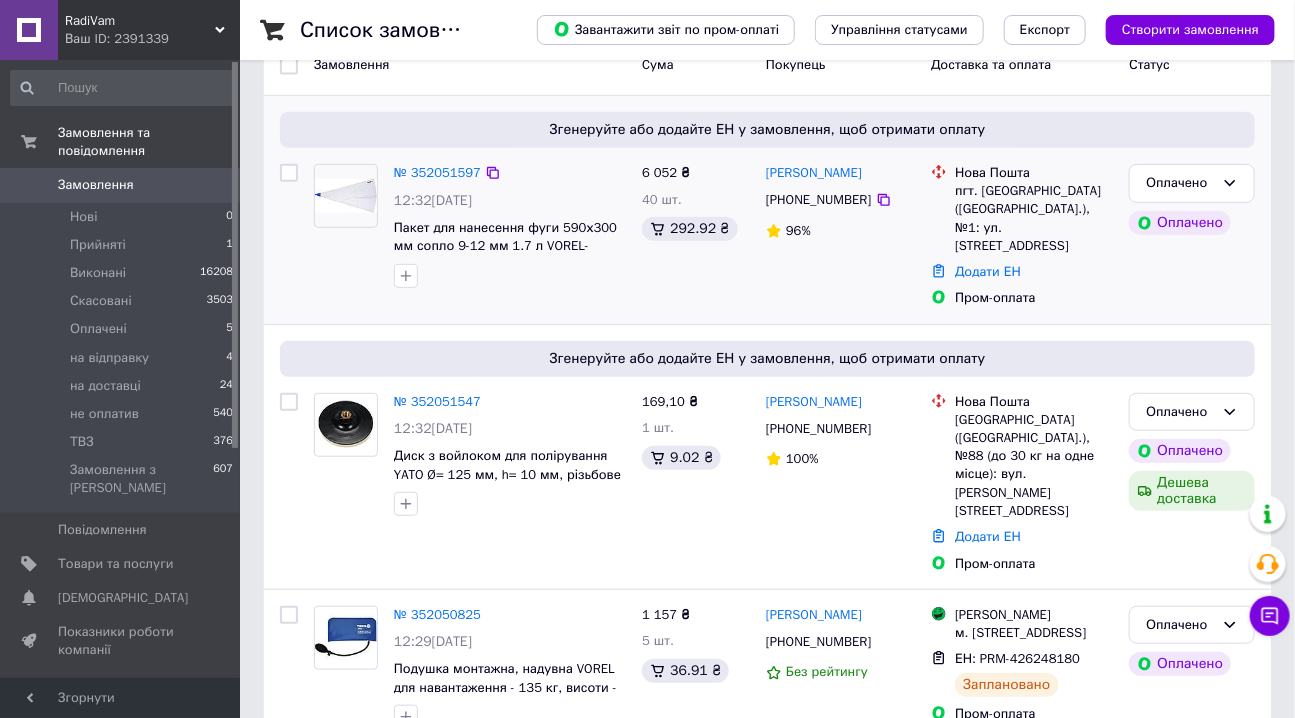scroll, scrollTop: 363, scrollLeft: 0, axis: vertical 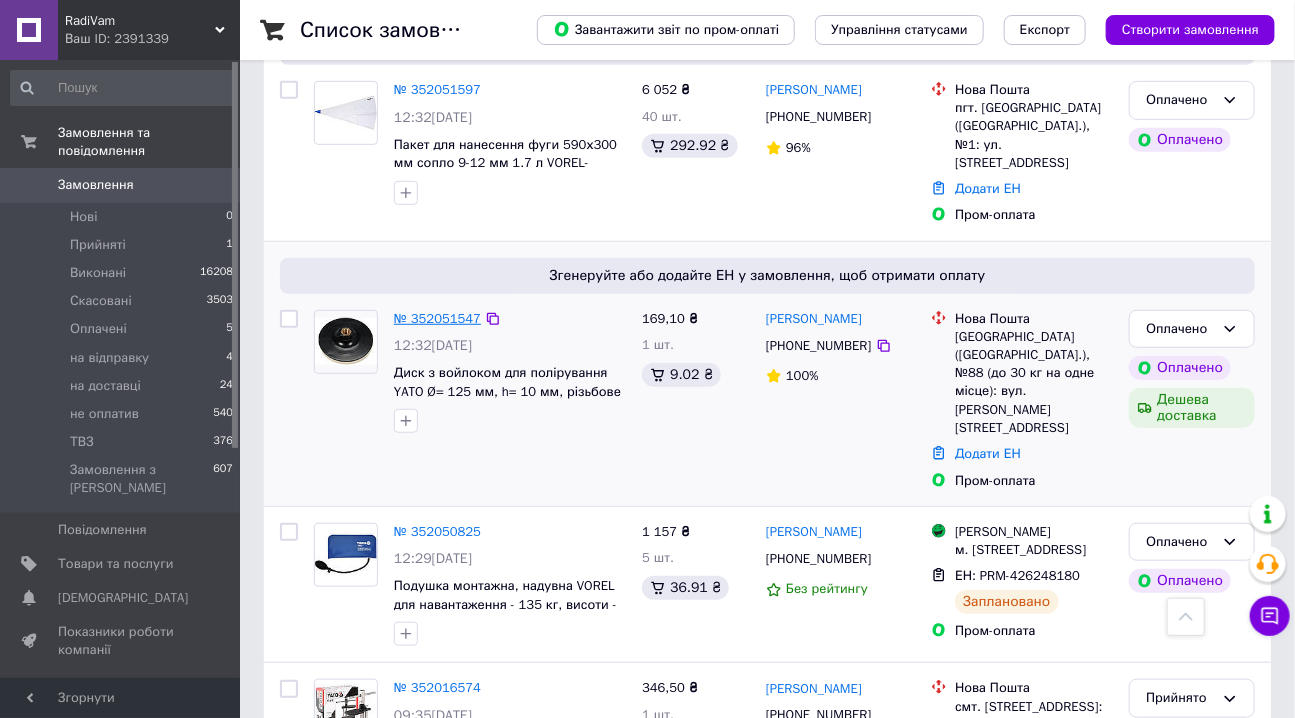 click on "№ 352051547" at bounding box center [437, 318] 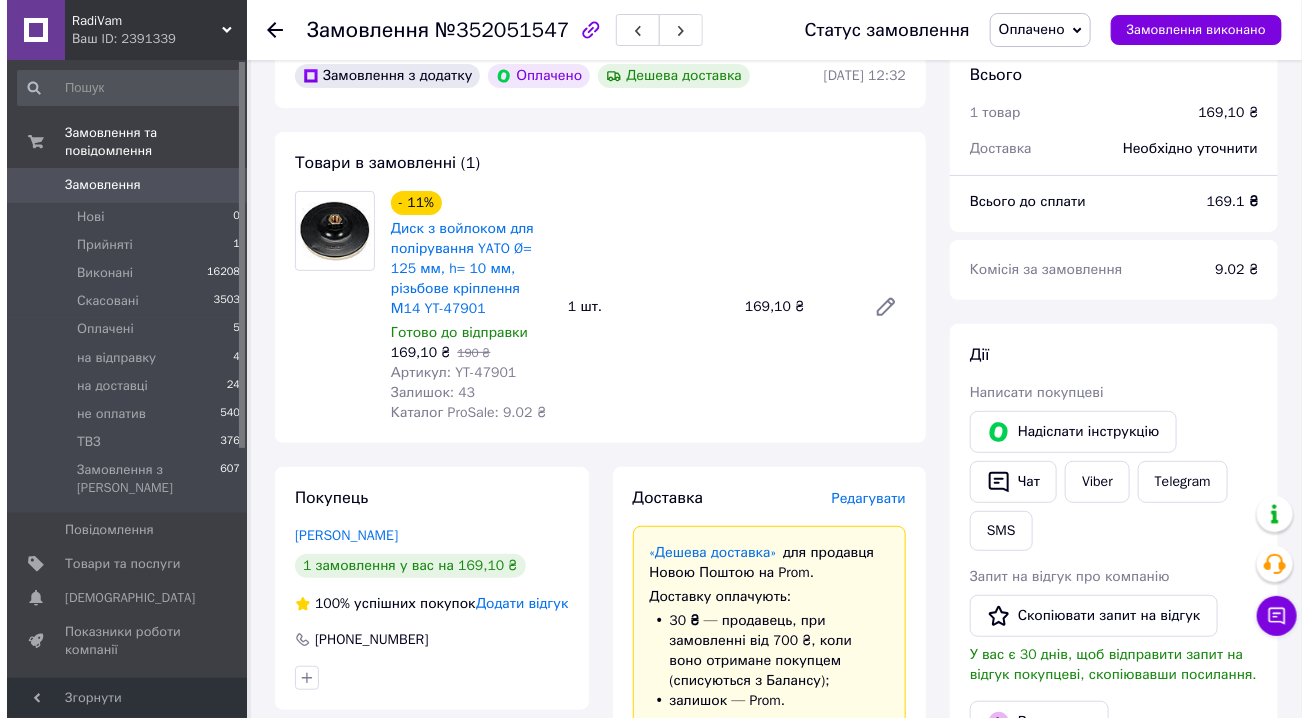 scroll, scrollTop: 90, scrollLeft: 0, axis: vertical 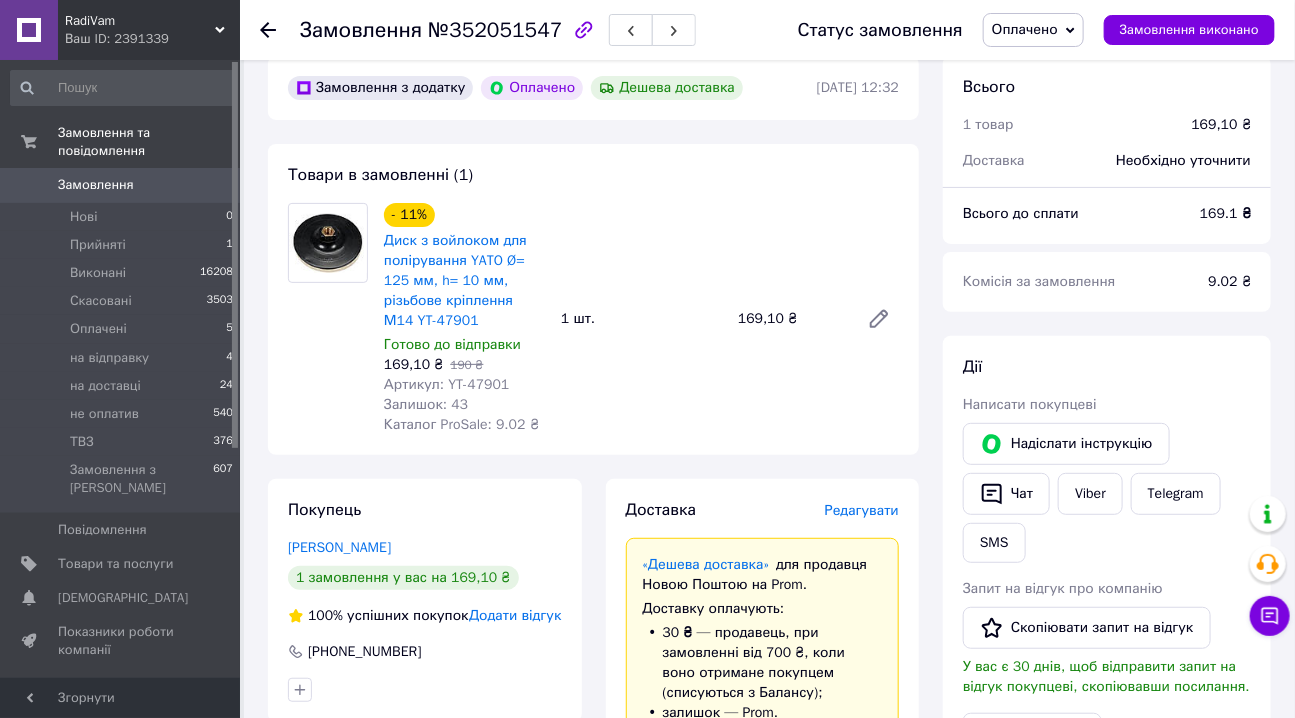 click on "Редагувати" at bounding box center (862, 510) 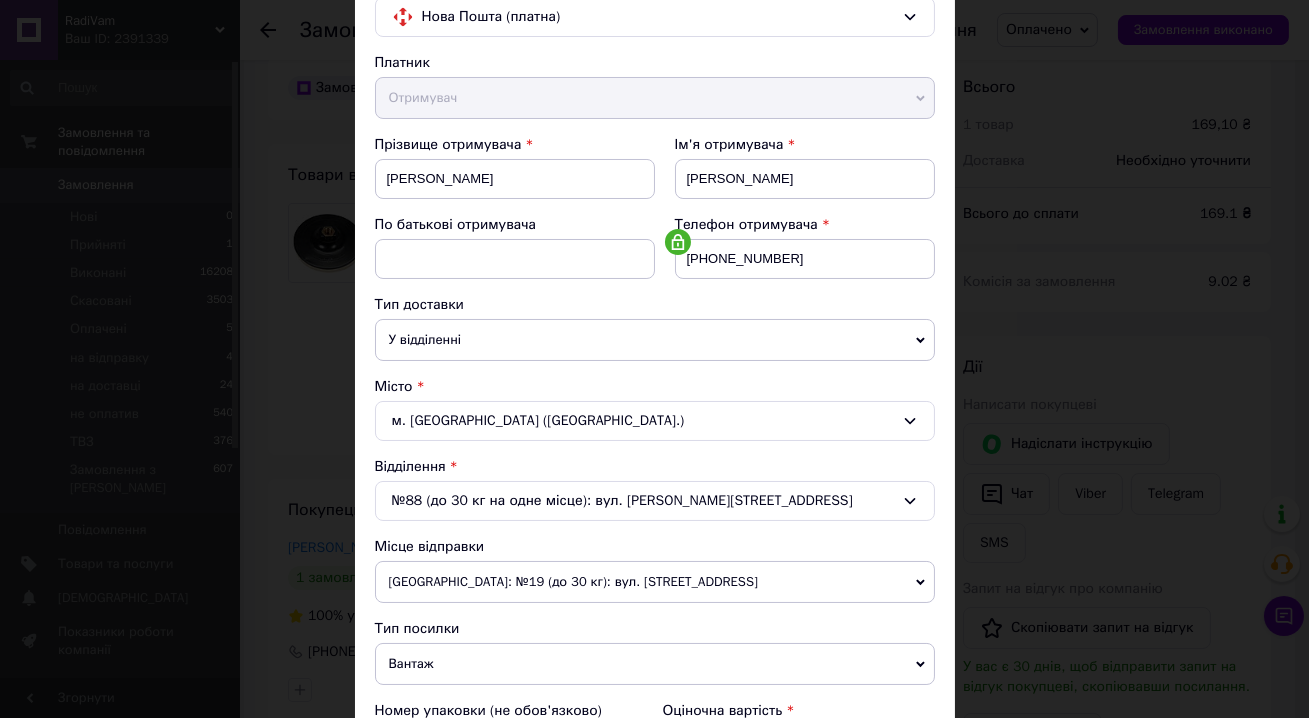 scroll, scrollTop: 0, scrollLeft: 0, axis: both 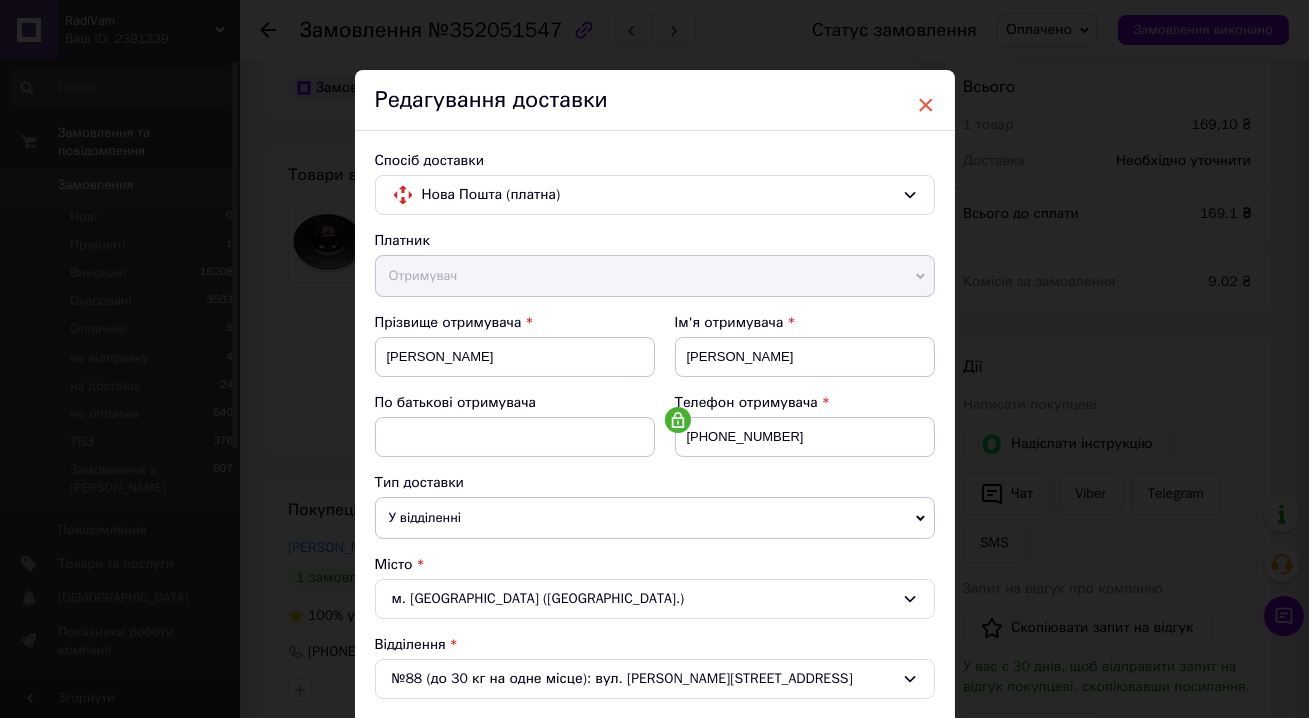 click on "×" at bounding box center [926, 105] 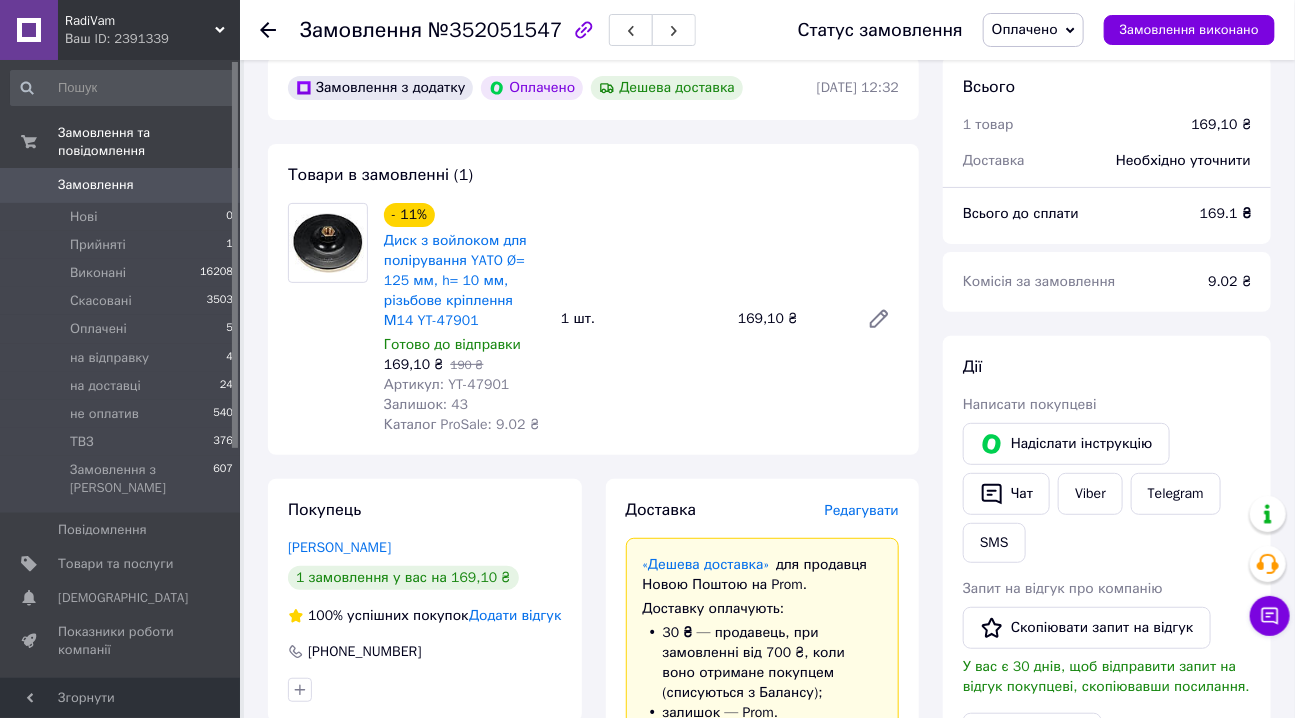 click on "Редагувати" at bounding box center [862, 510] 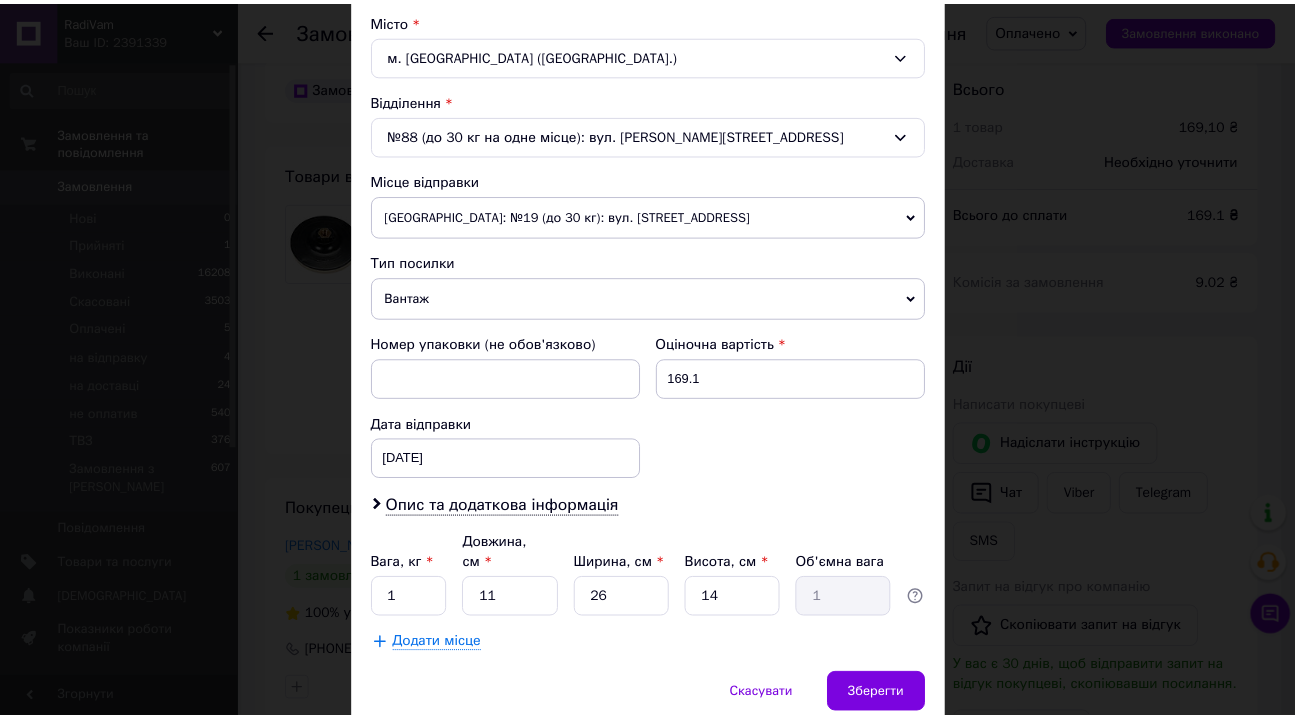scroll, scrollTop: 607, scrollLeft: 0, axis: vertical 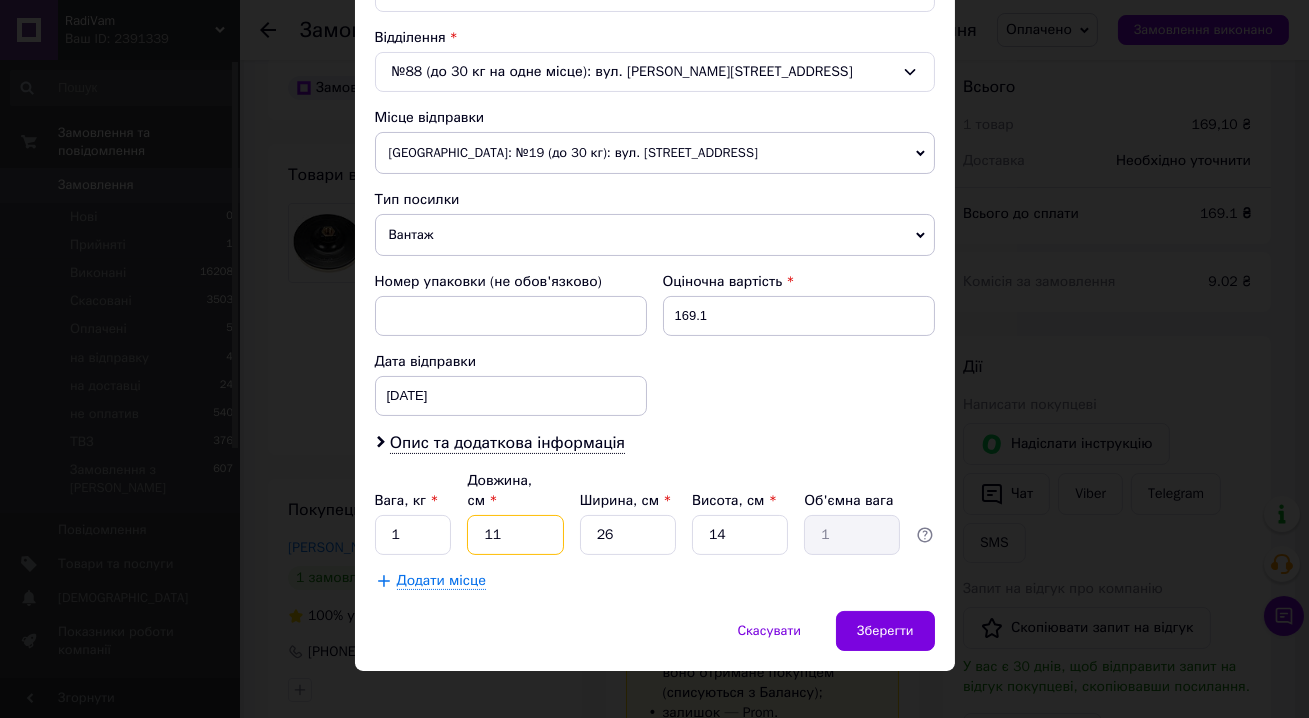 drag, startPoint x: 506, startPoint y: 516, endPoint x: 480, endPoint y: 517, distance: 26.019224 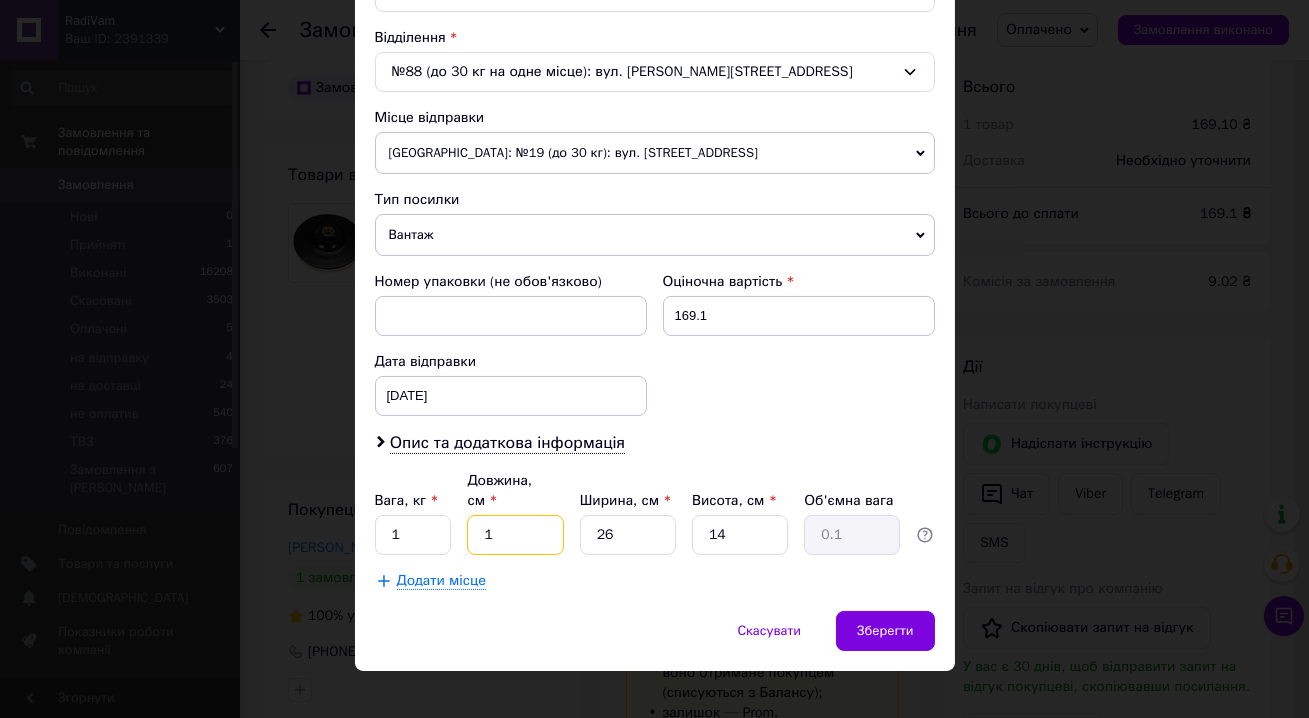type on "15" 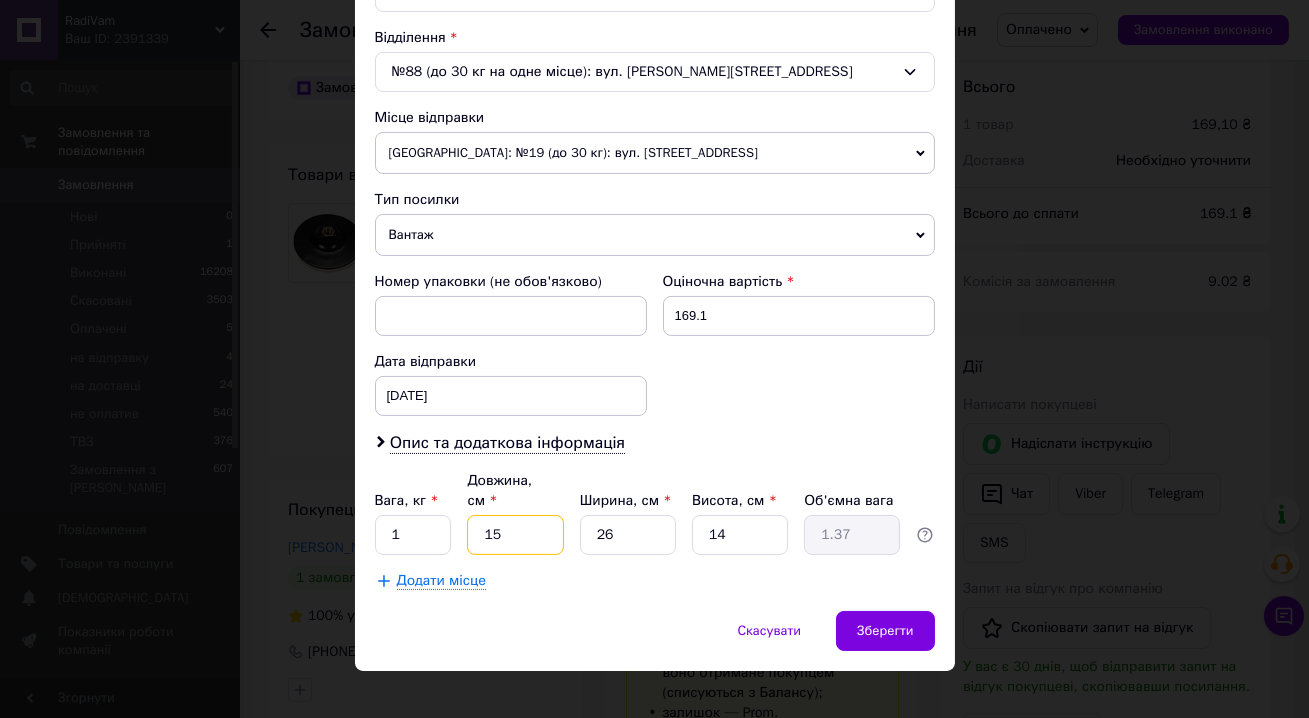 type on "15" 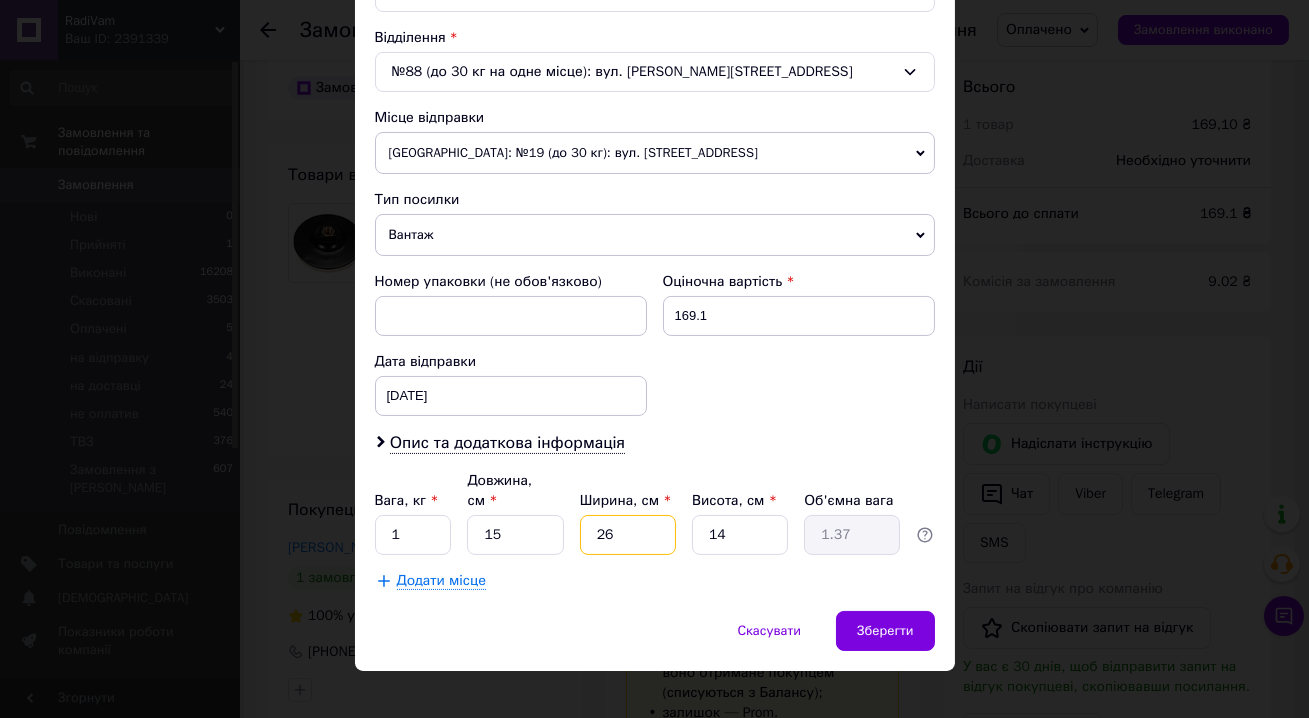 drag, startPoint x: 623, startPoint y: 516, endPoint x: 578, endPoint y: 512, distance: 45.17743 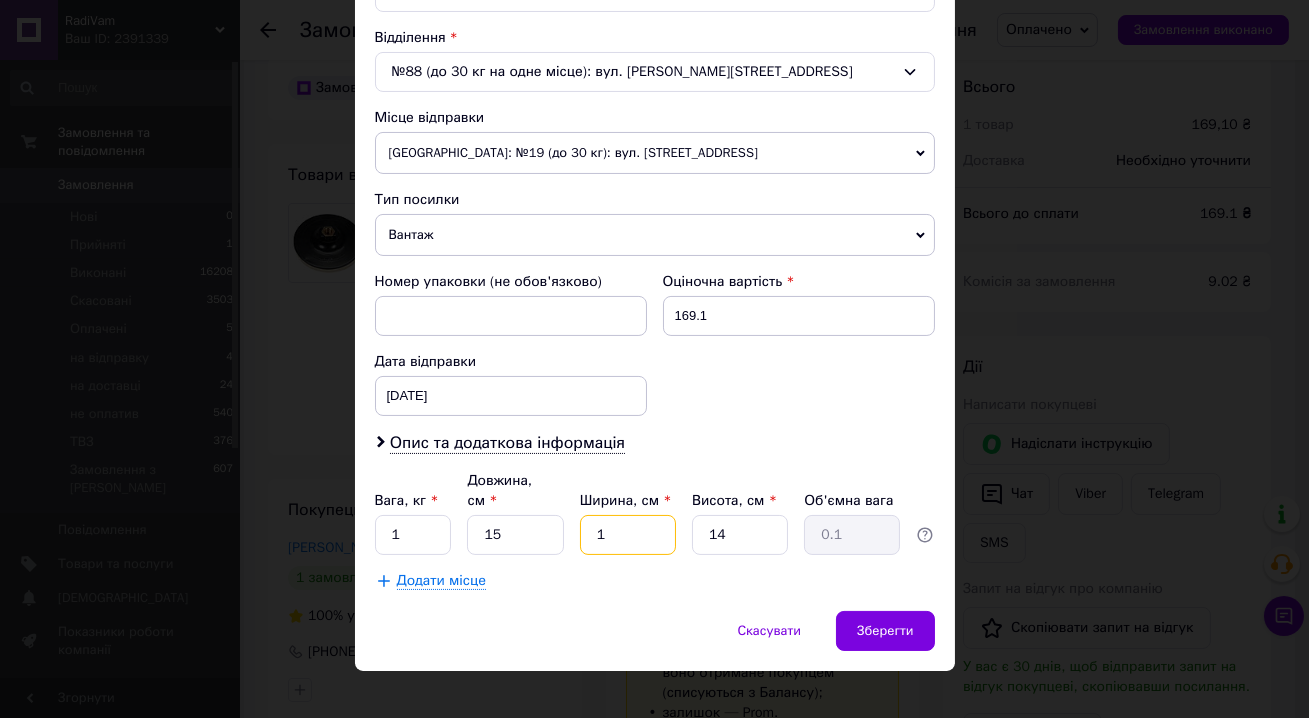 type on "15" 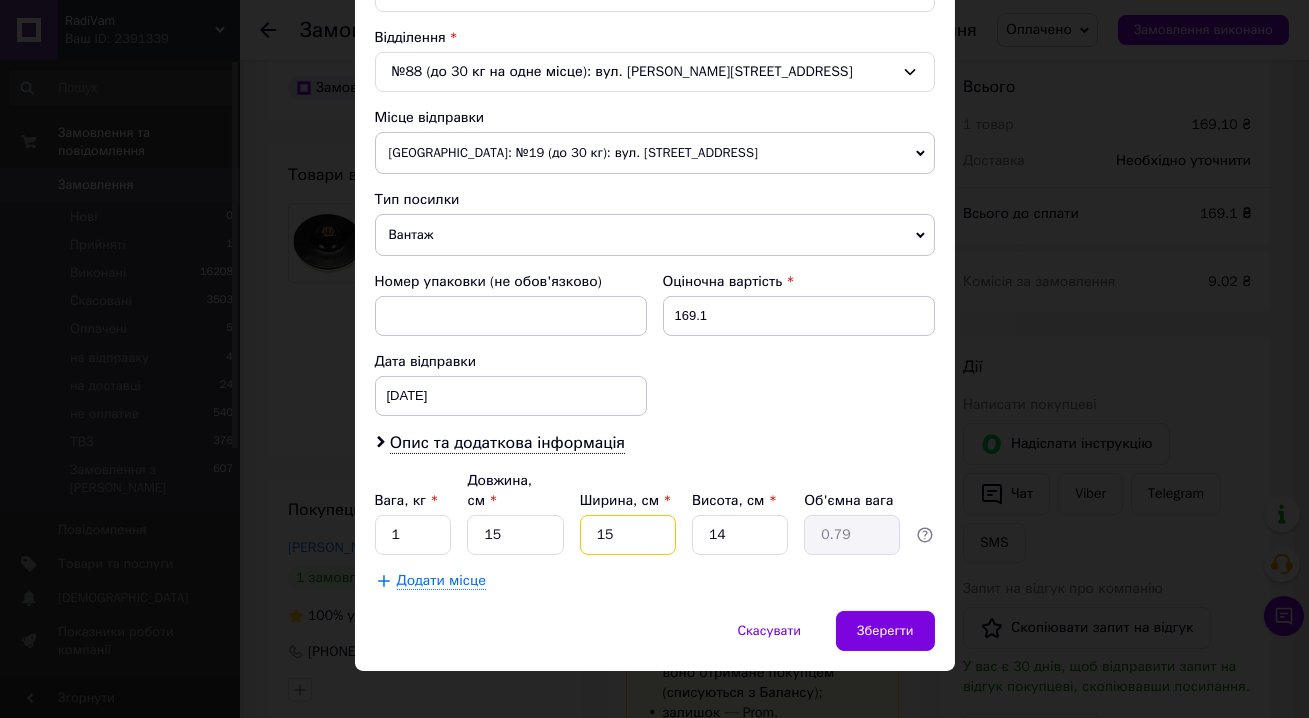 type on "15" 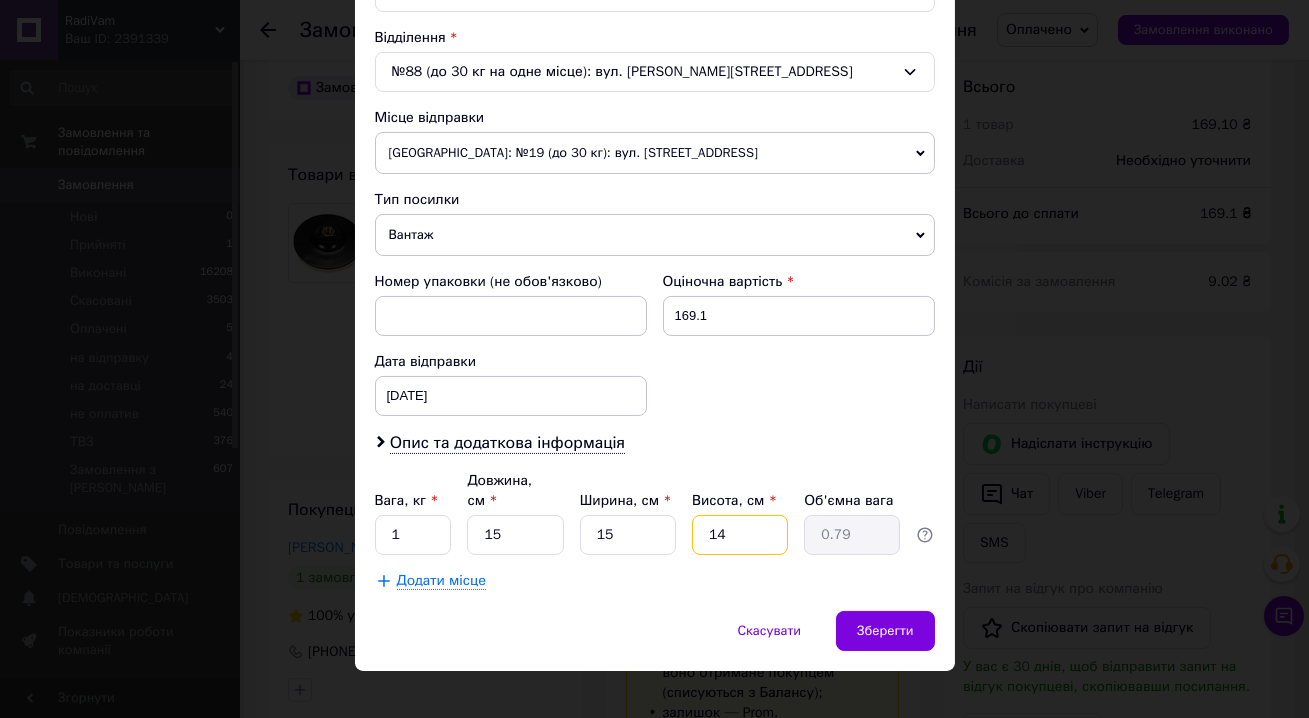 drag, startPoint x: 720, startPoint y: 513, endPoint x: 686, endPoint y: 513, distance: 34 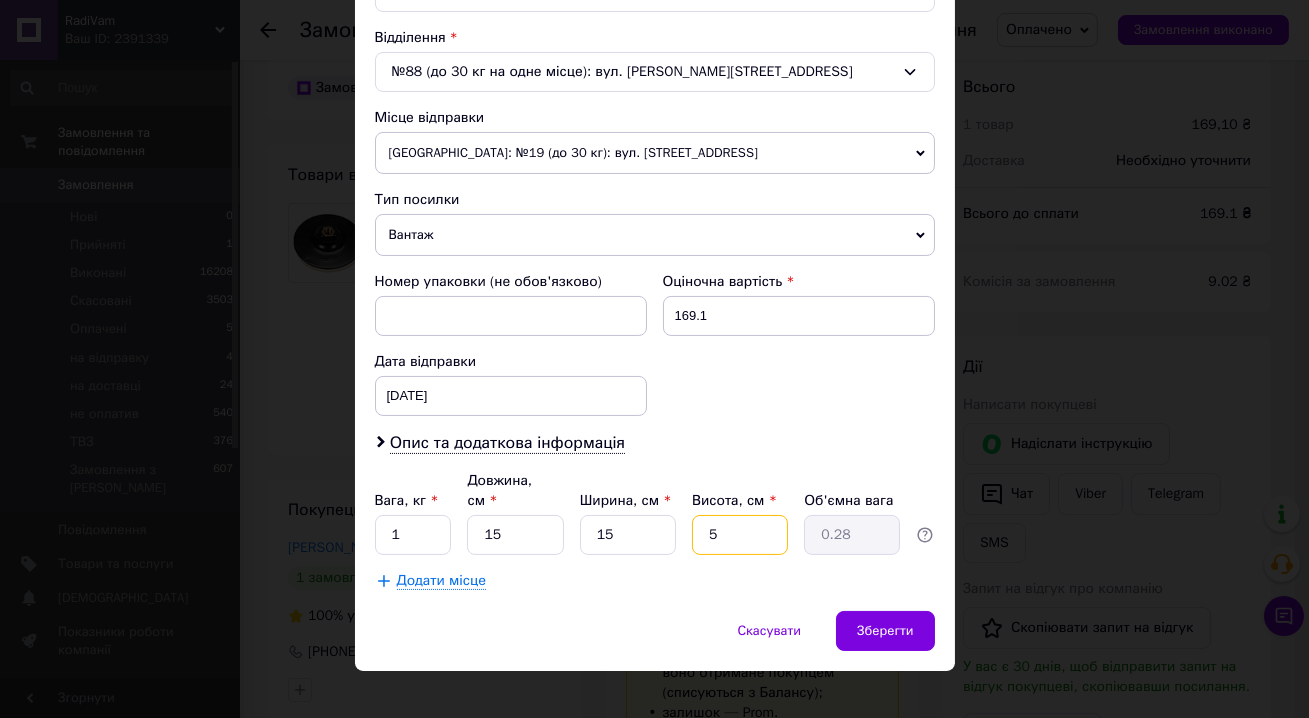 type 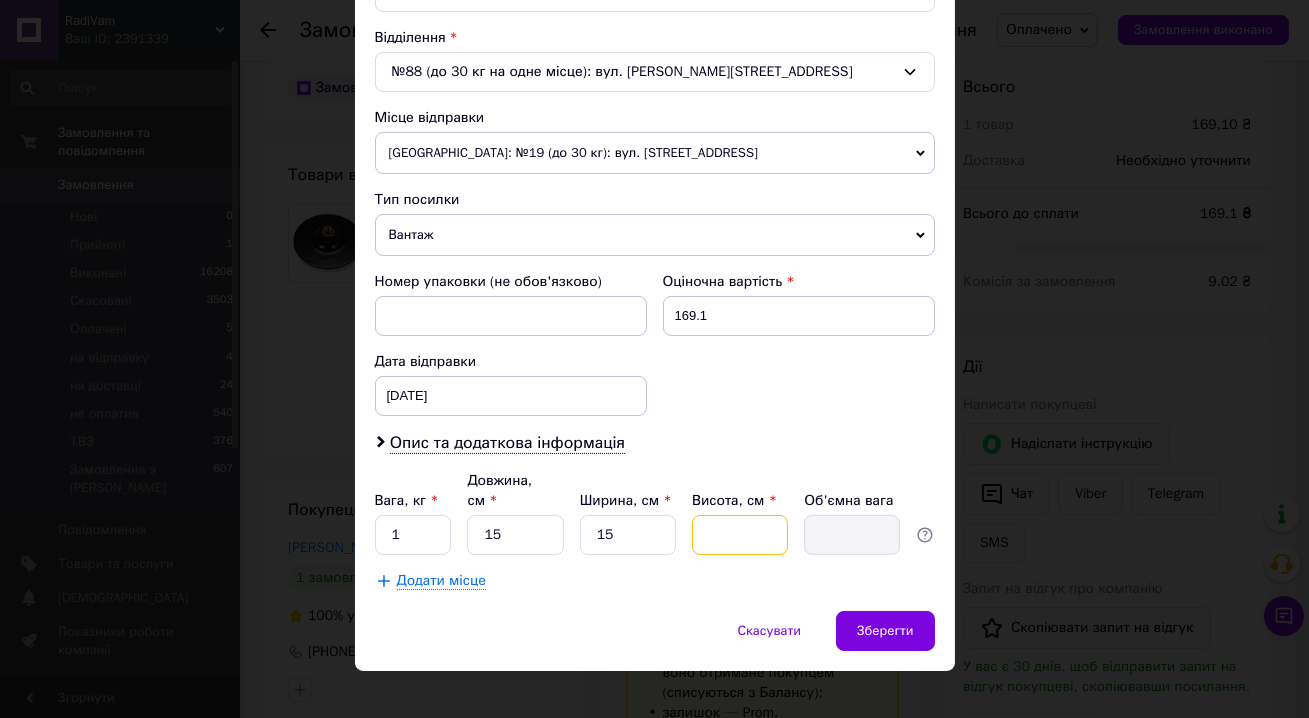 type on "8" 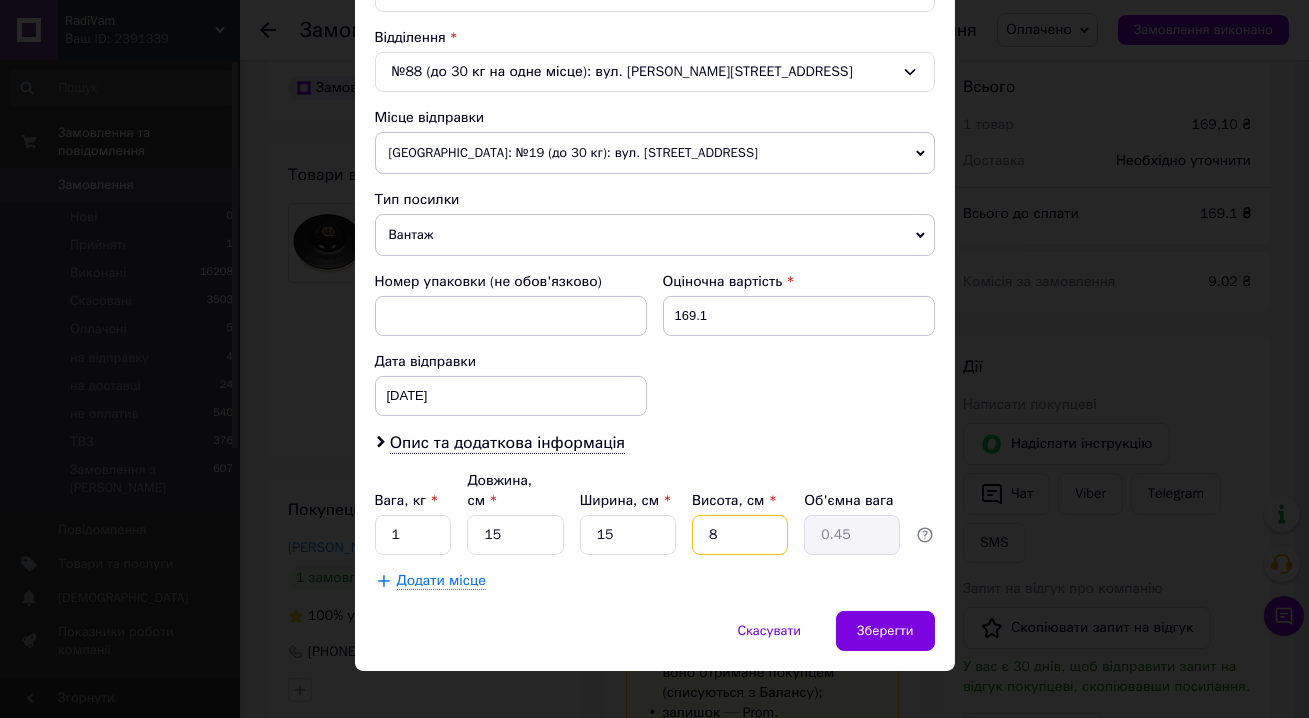 type on "8" 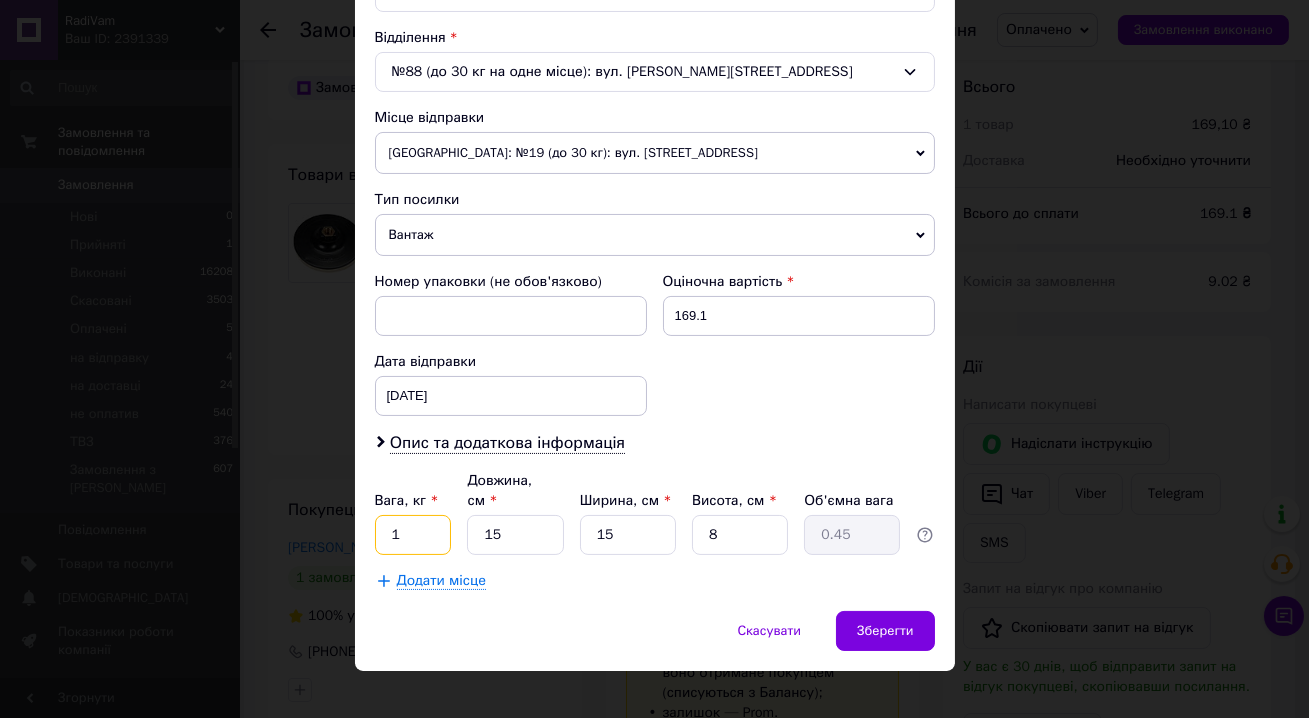 drag, startPoint x: 392, startPoint y: 517, endPoint x: 378, endPoint y: 515, distance: 14.142136 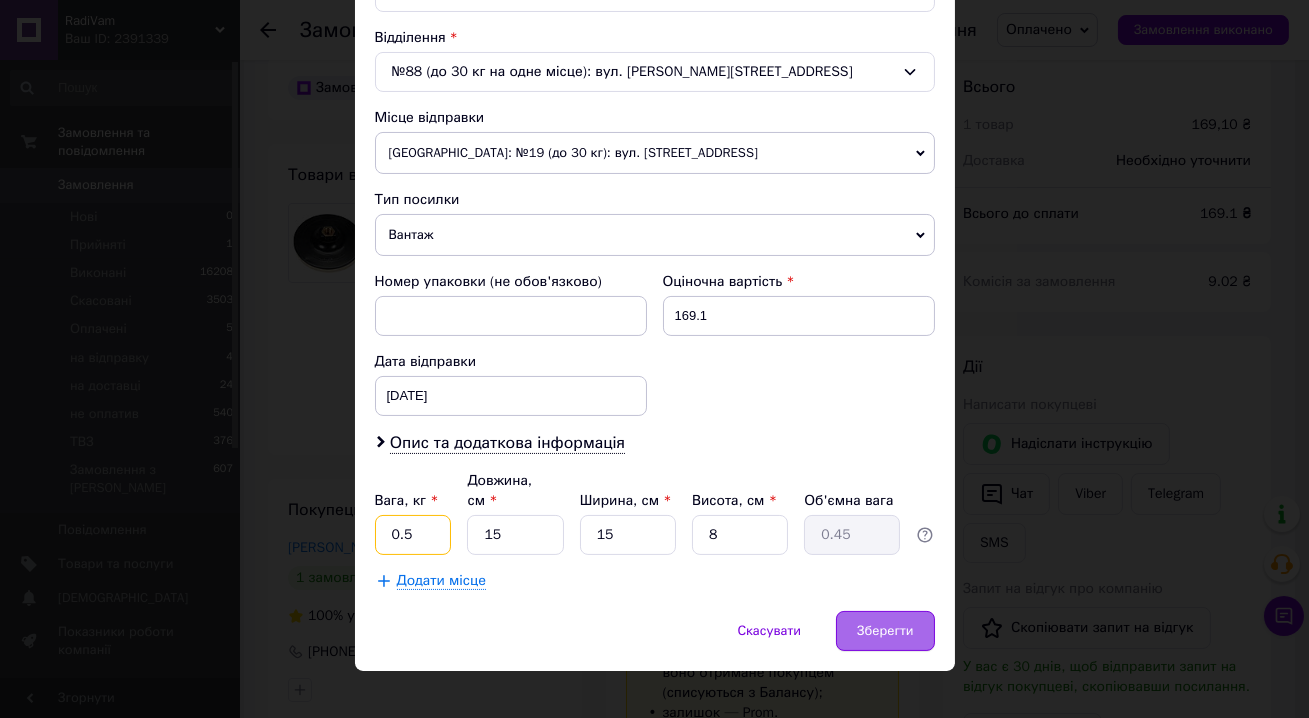 type on "0.5" 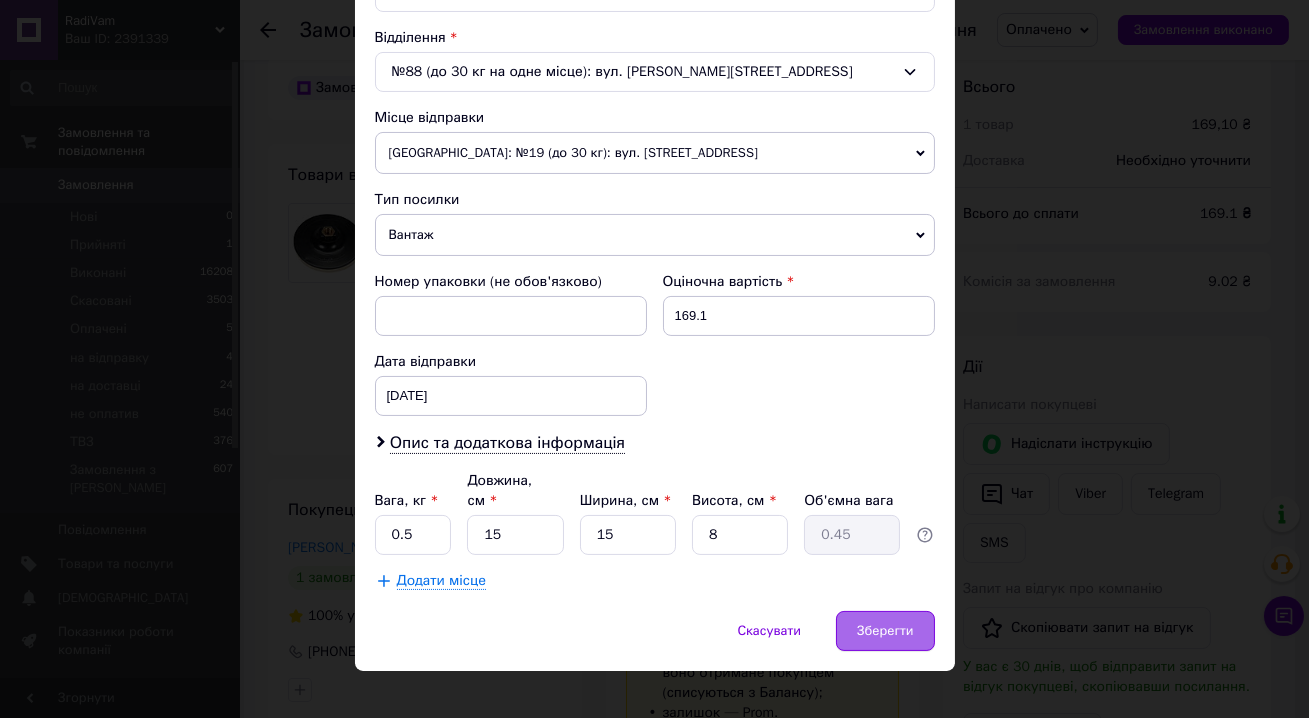 click on "Зберегти" at bounding box center (885, 631) 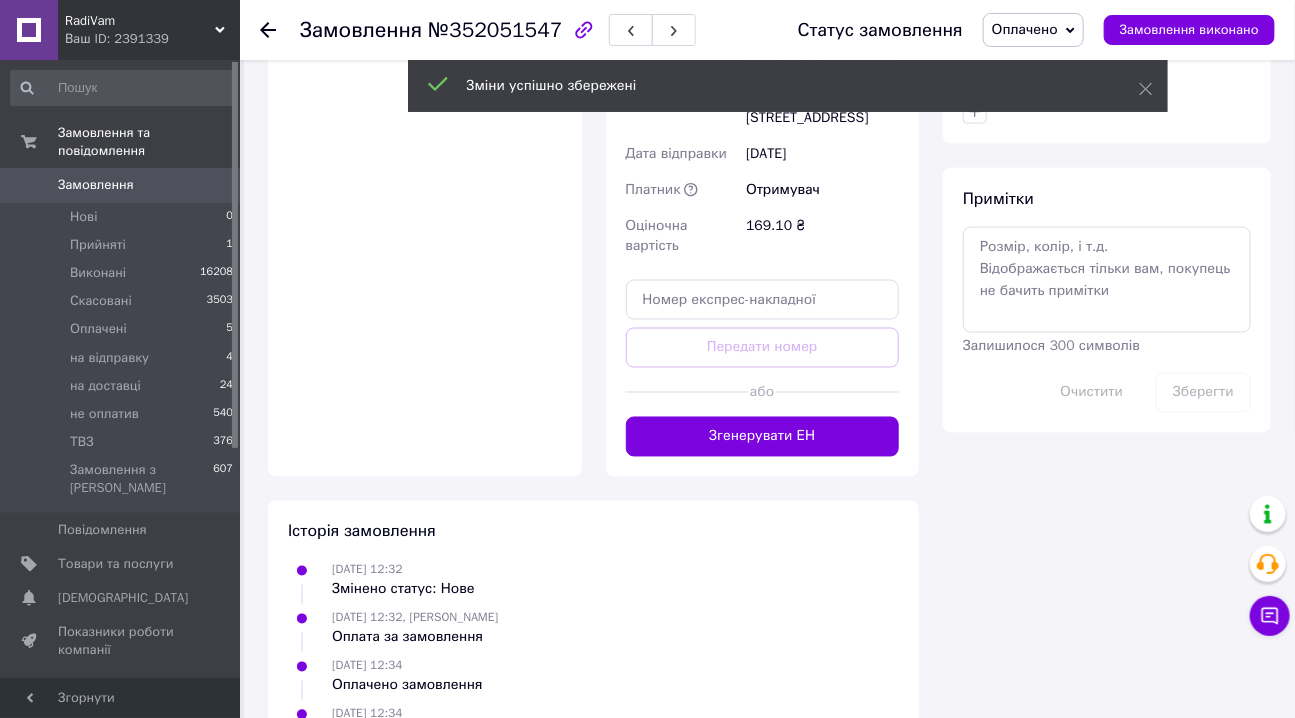 scroll, scrollTop: 1090, scrollLeft: 0, axis: vertical 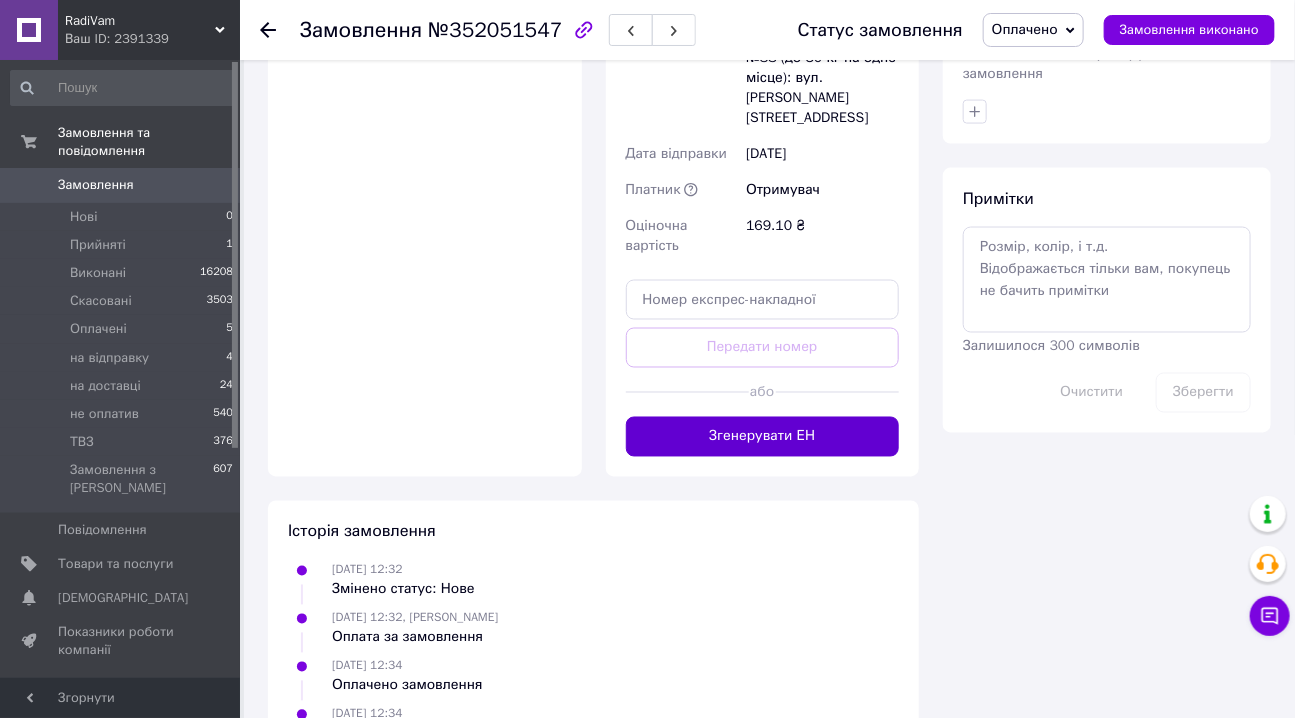 click on "Згенерувати ЕН" at bounding box center (763, 437) 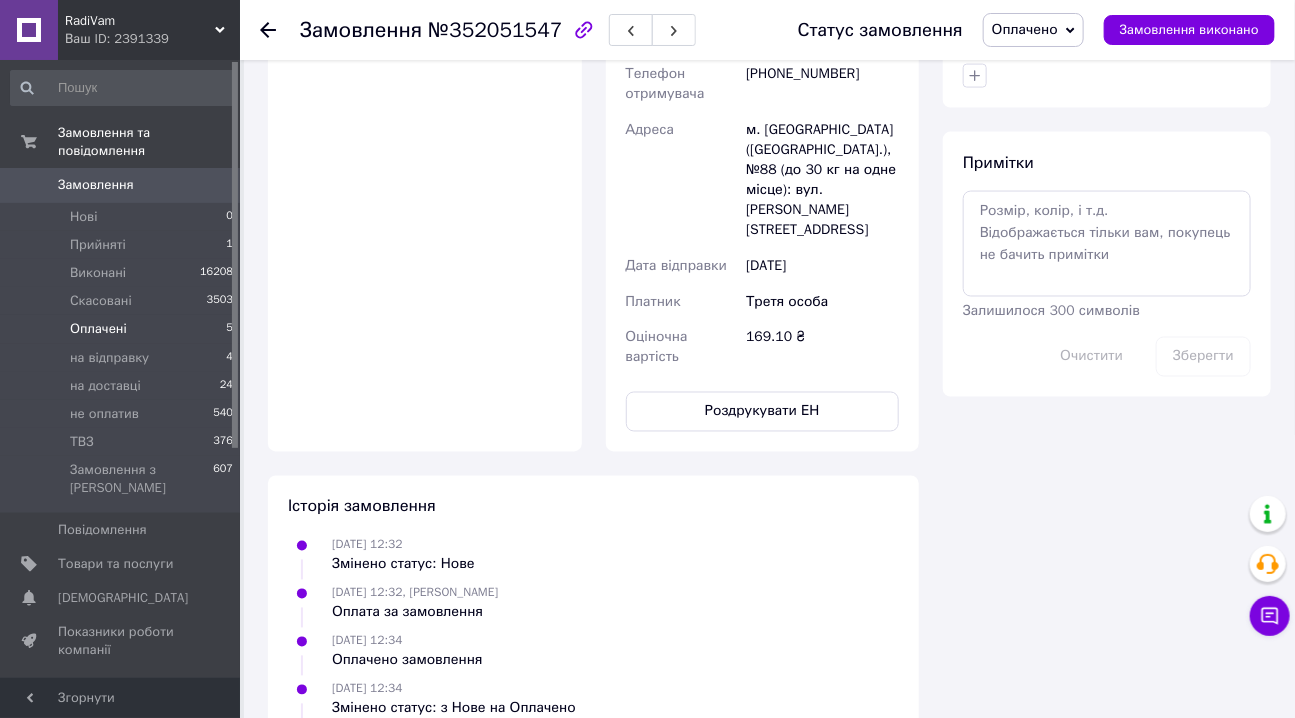 click on "Оплачені" at bounding box center [98, 329] 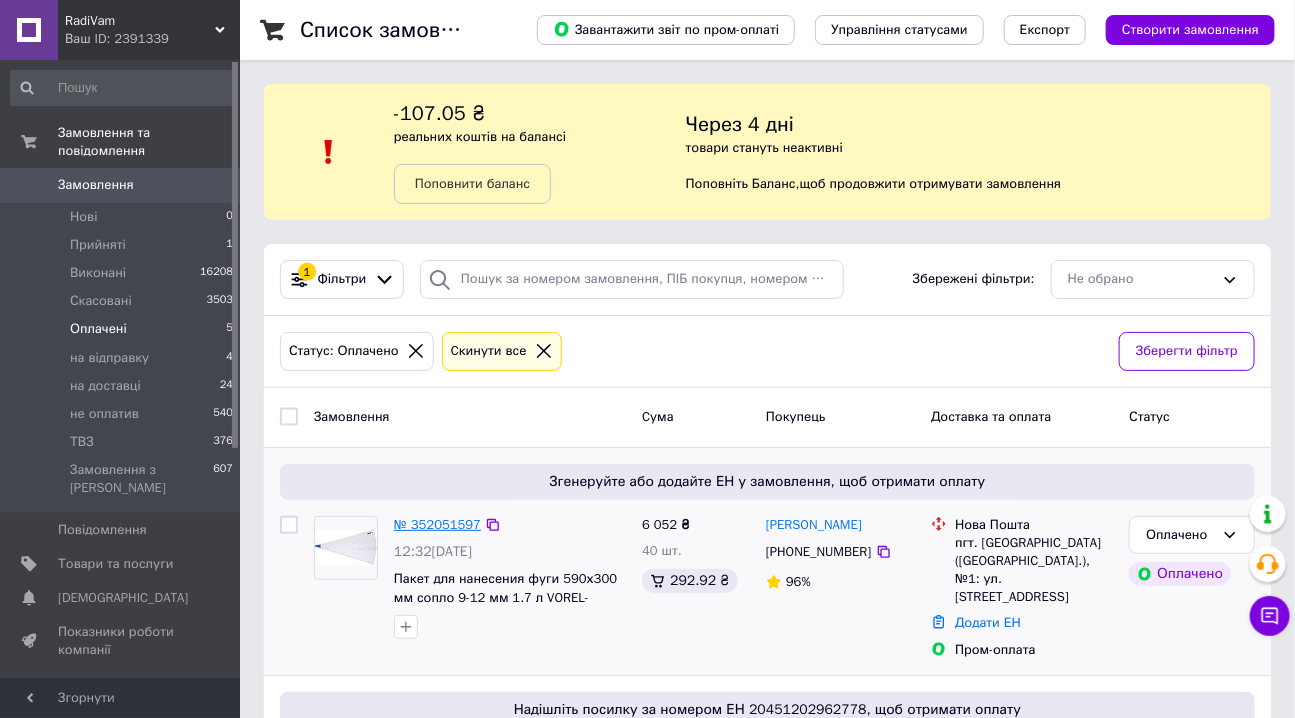 click on "№ 352051597" at bounding box center (437, 524) 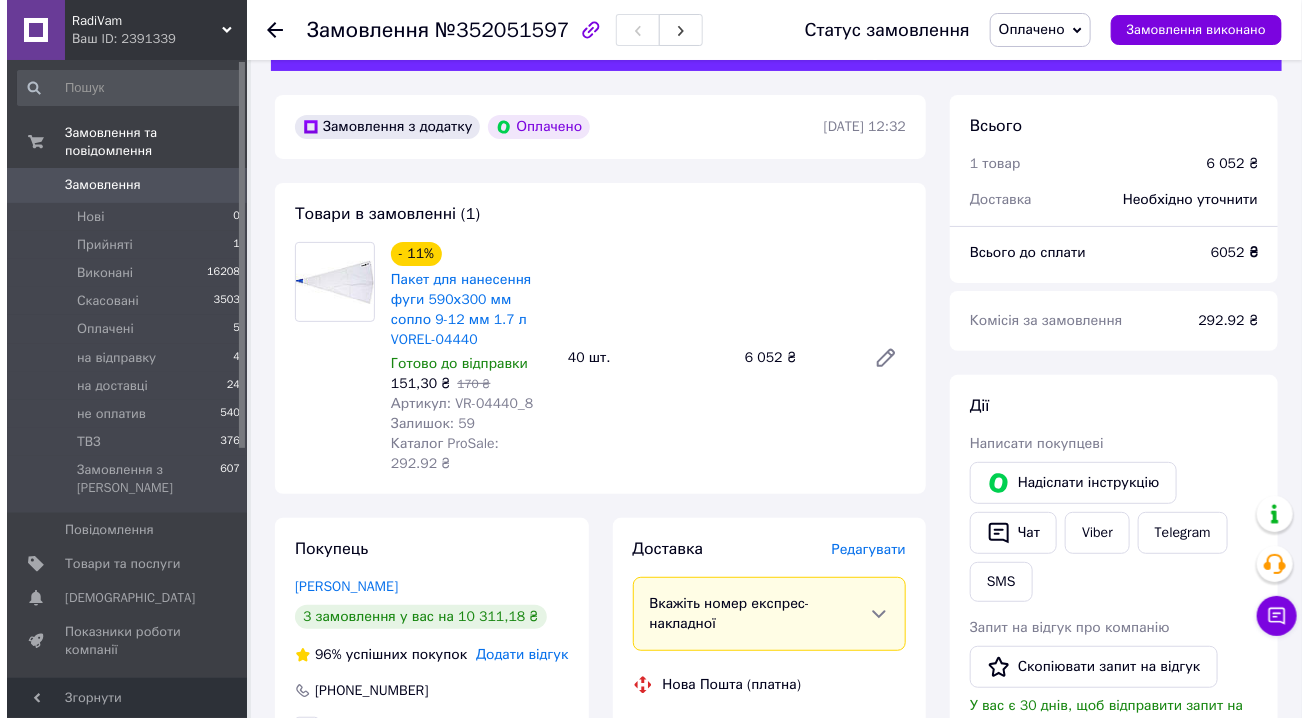 scroll, scrollTop: 272, scrollLeft: 0, axis: vertical 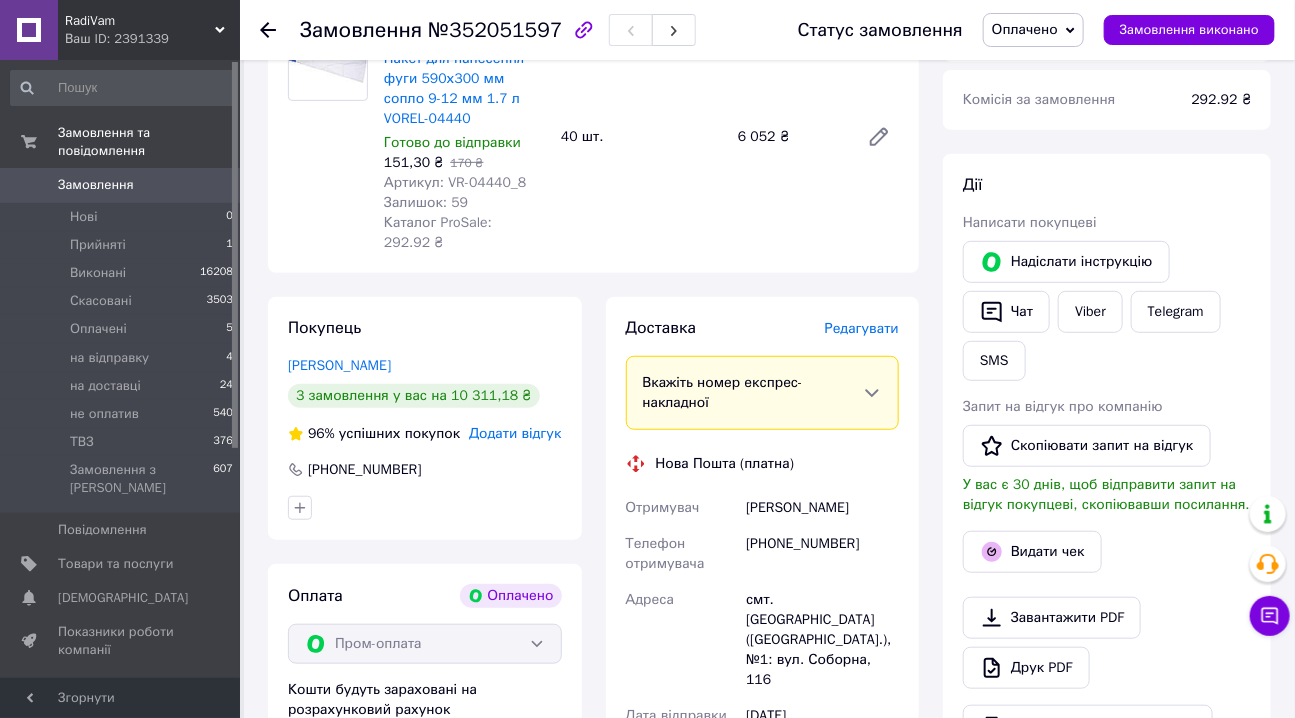 click on "Редагувати" at bounding box center (862, 328) 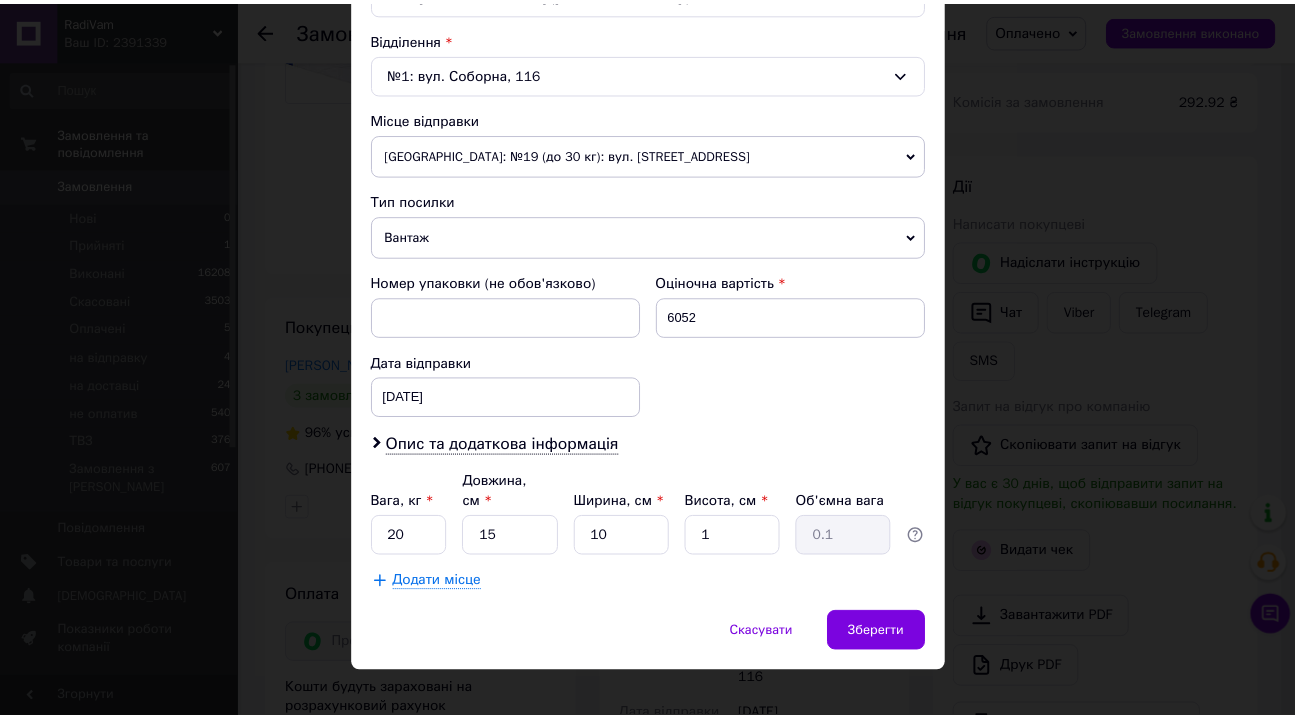 scroll, scrollTop: 607, scrollLeft: 0, axis: vertical 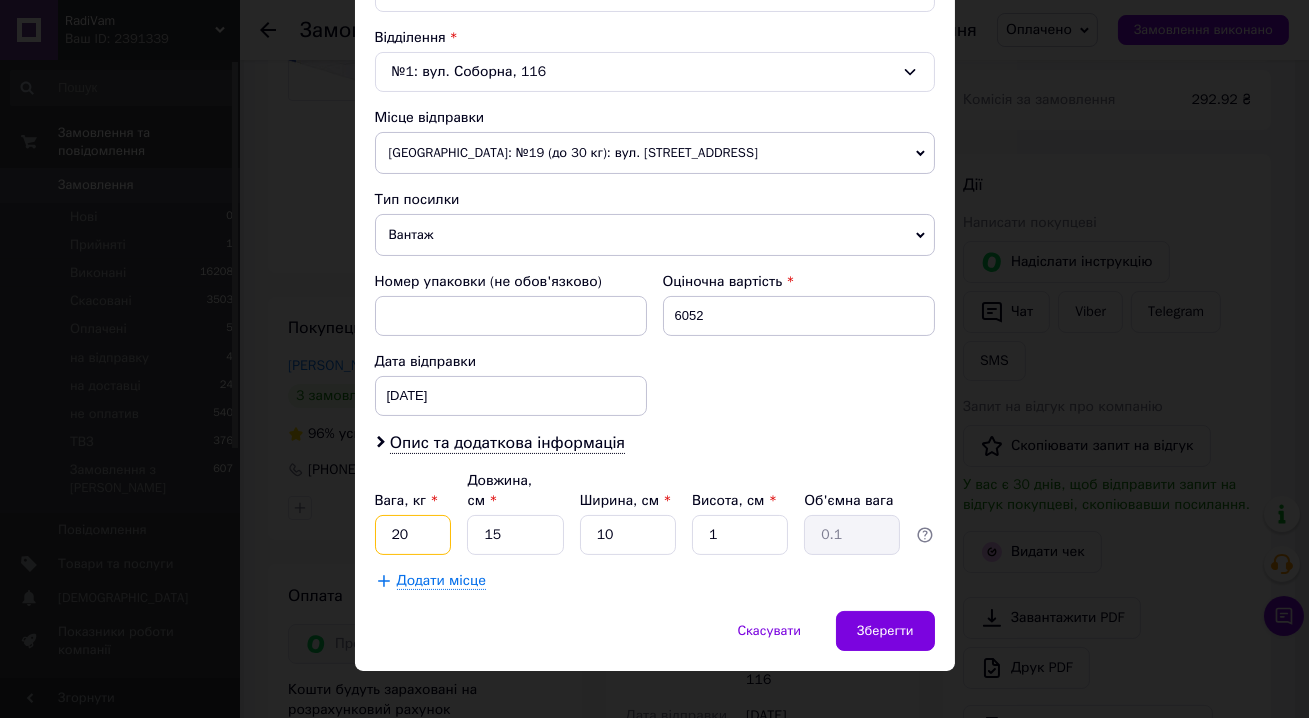 drag, startPoint x: 411, startPoint y: 514, endPoint x: 386, endPoint y: 511, distance: 25.179358 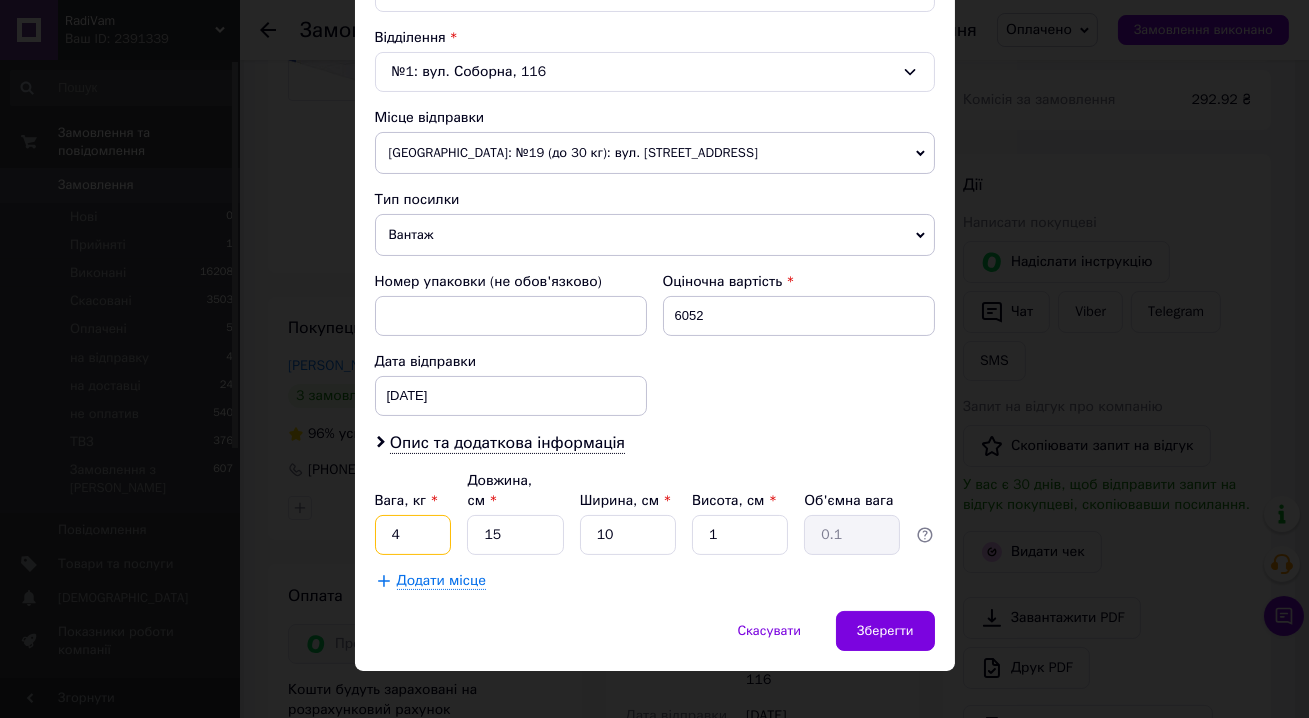 type on "4" 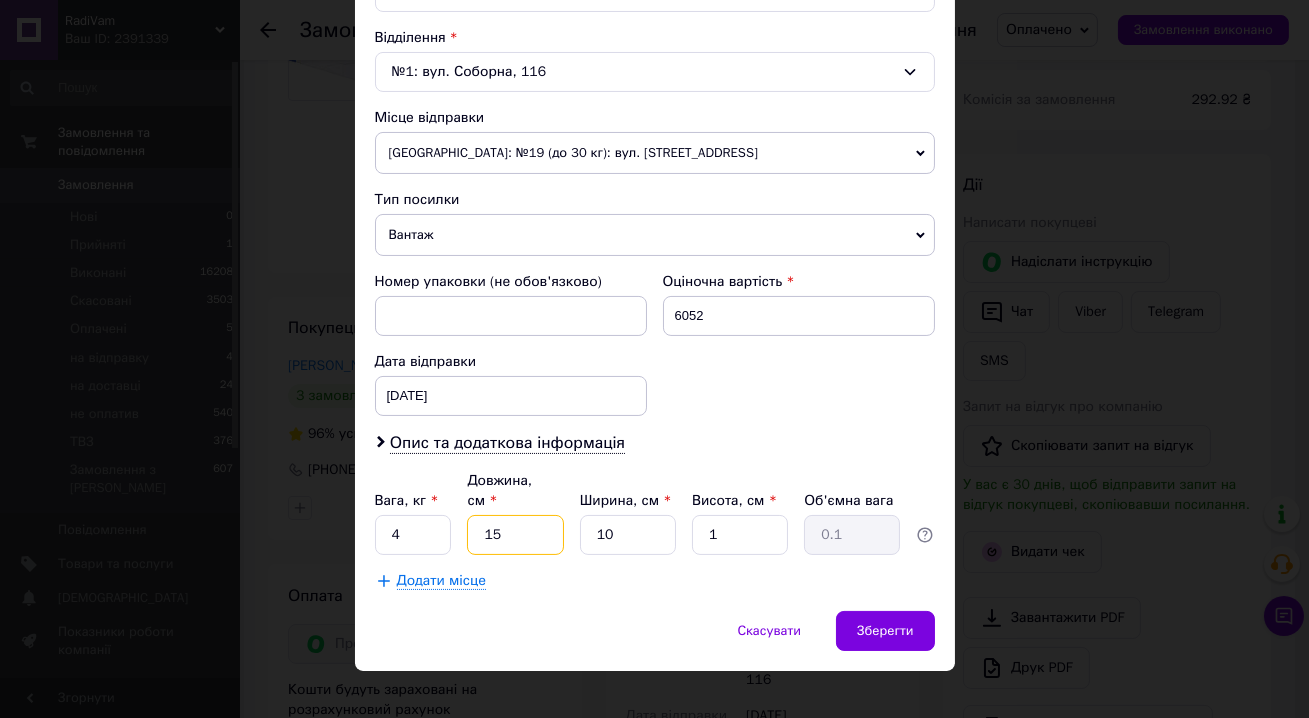 drag, startPoint x: 516, startPoint y: 506, endPoint x: 479, endPoint y: 500, distance: 37.48333 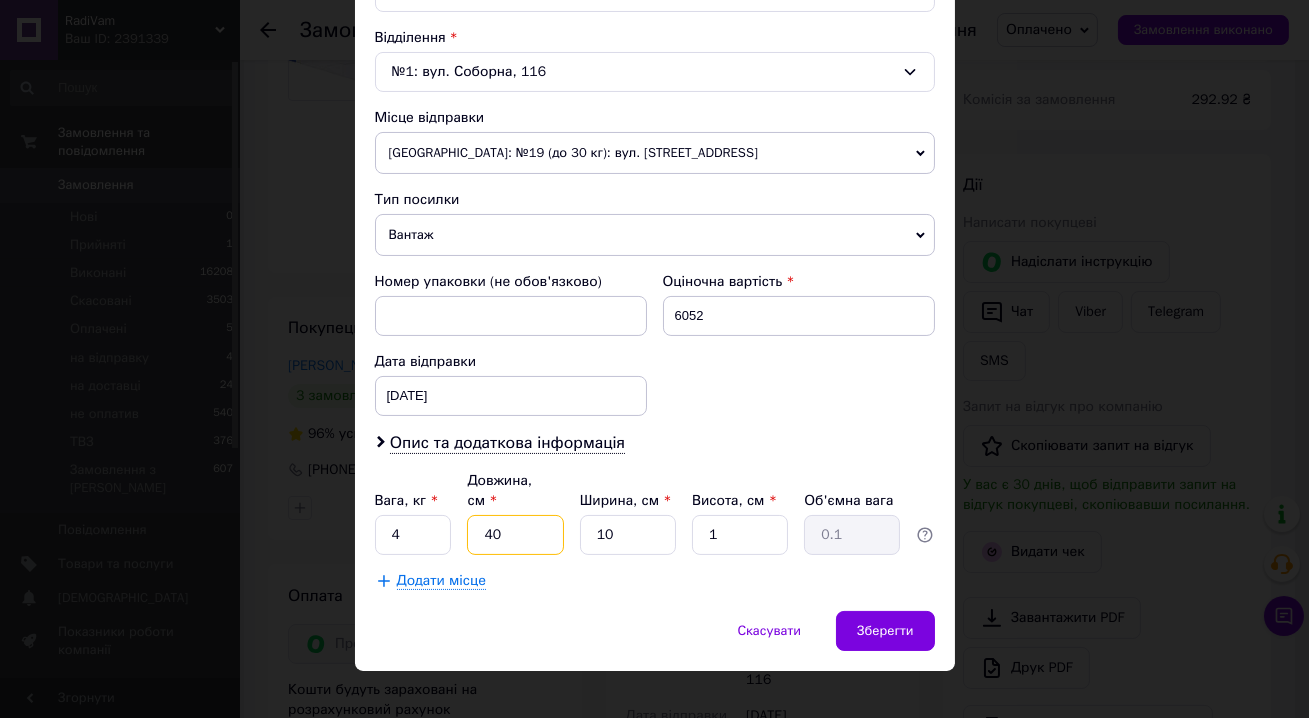 type on "40" 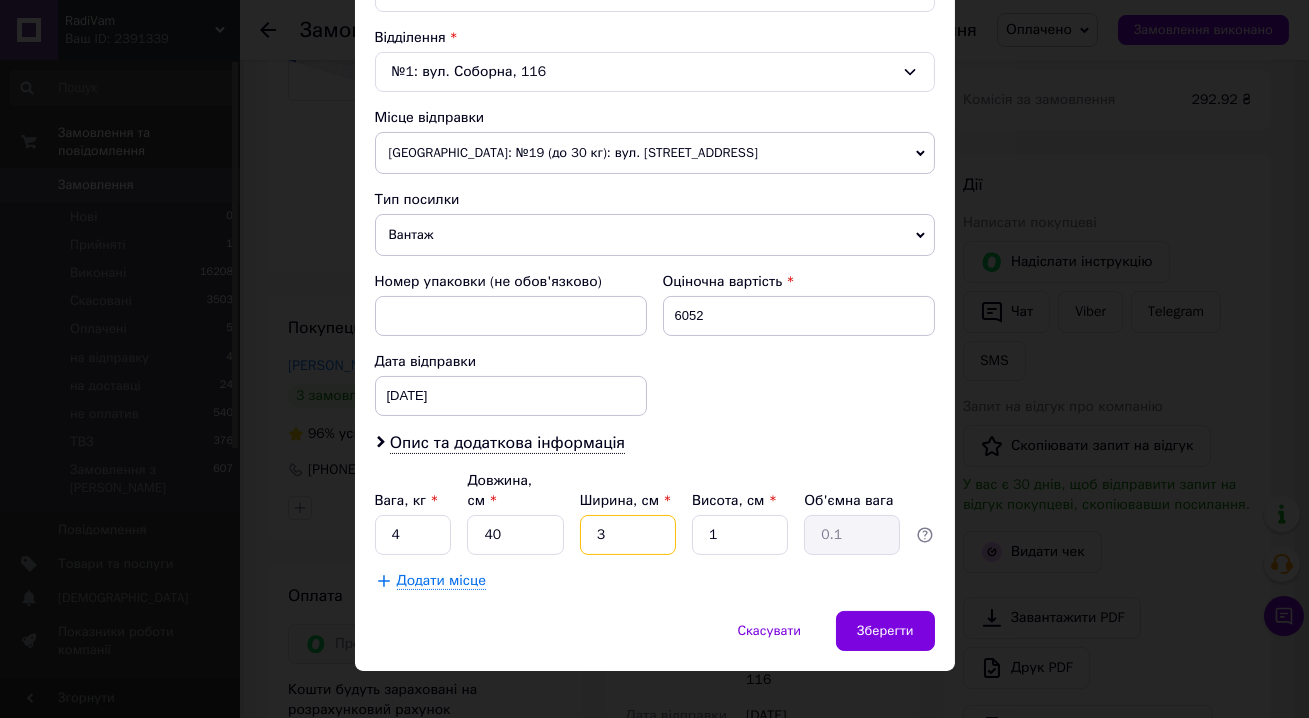 type on "30" 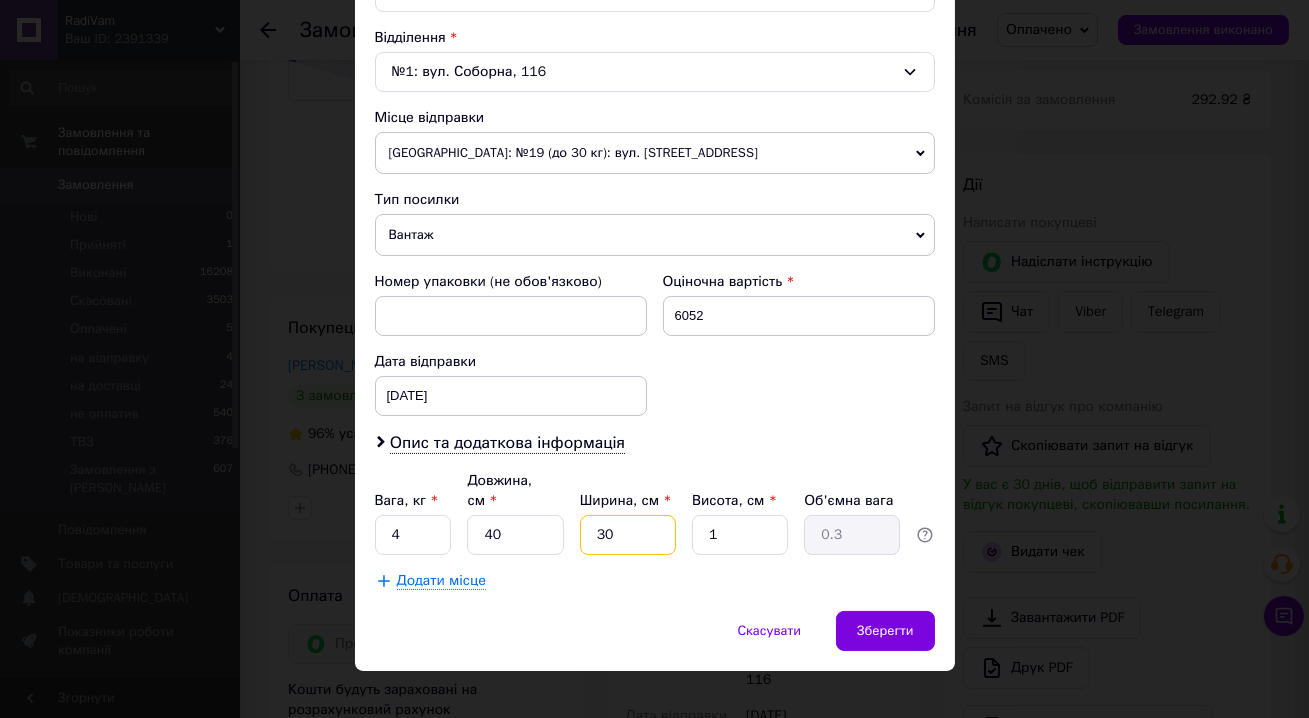 type on "30" 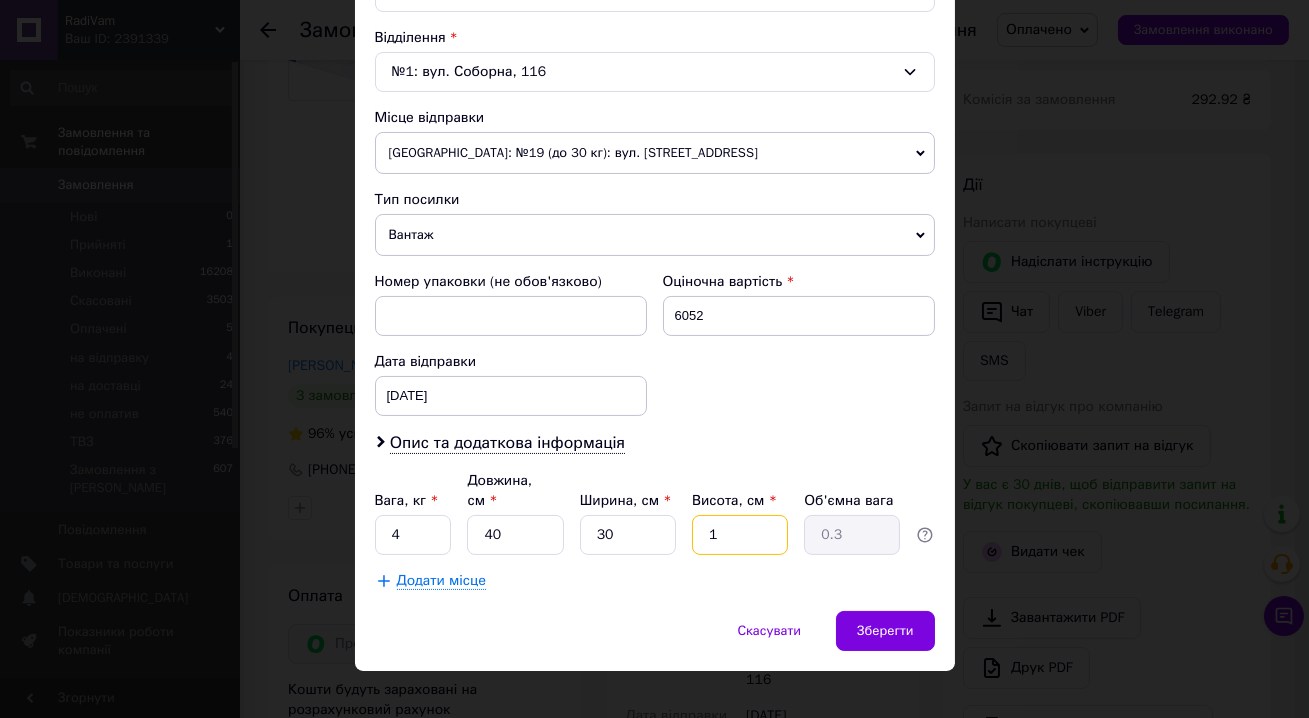 type on "2" 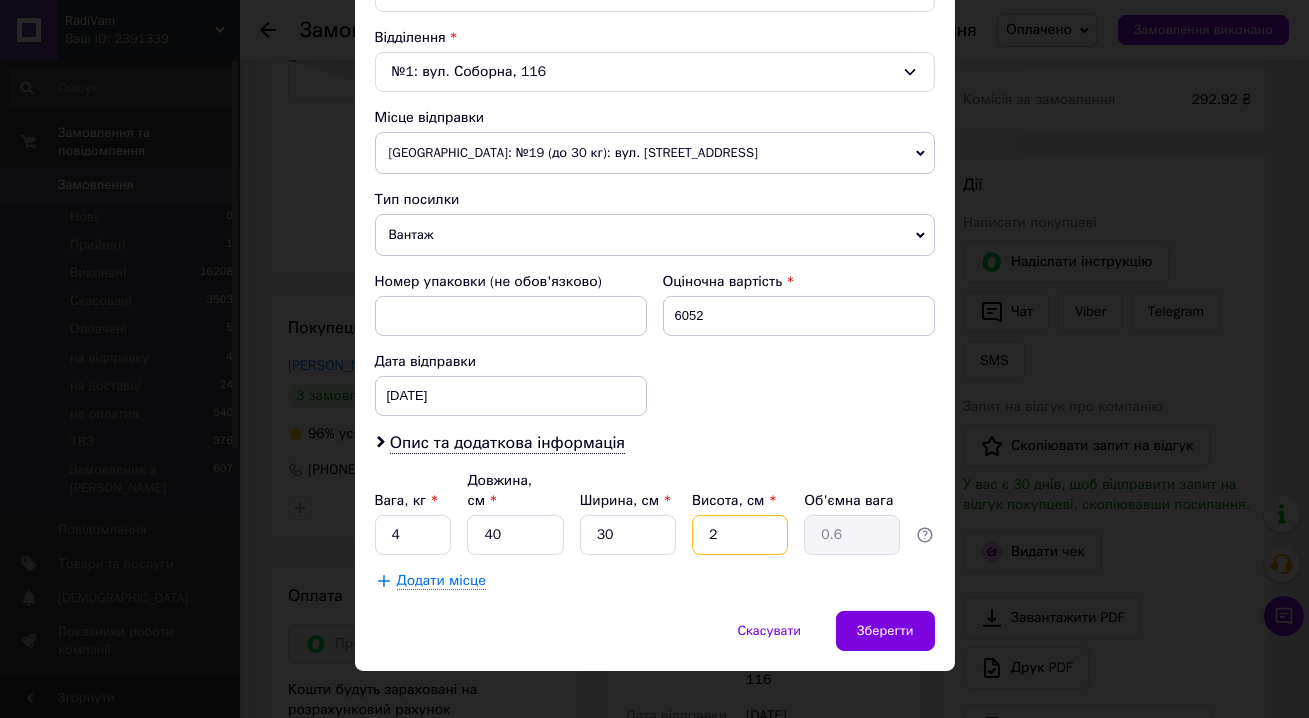 type on "20" 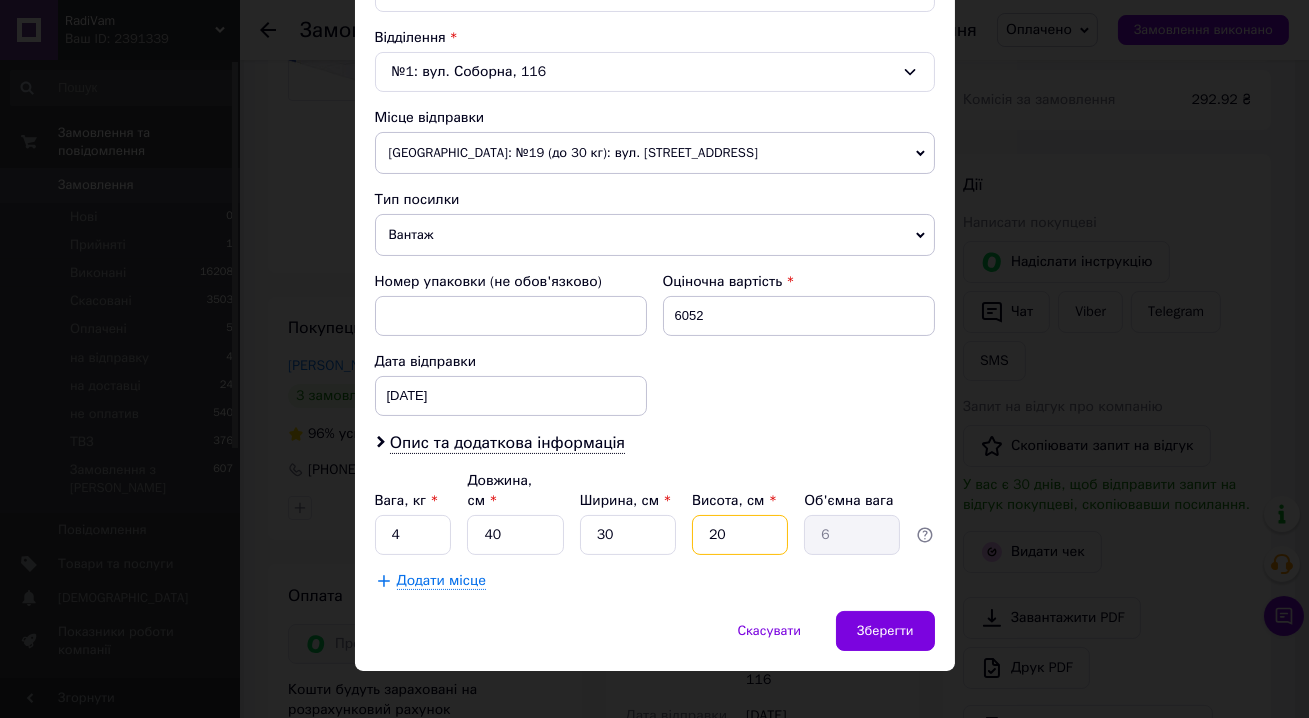 type on "2" 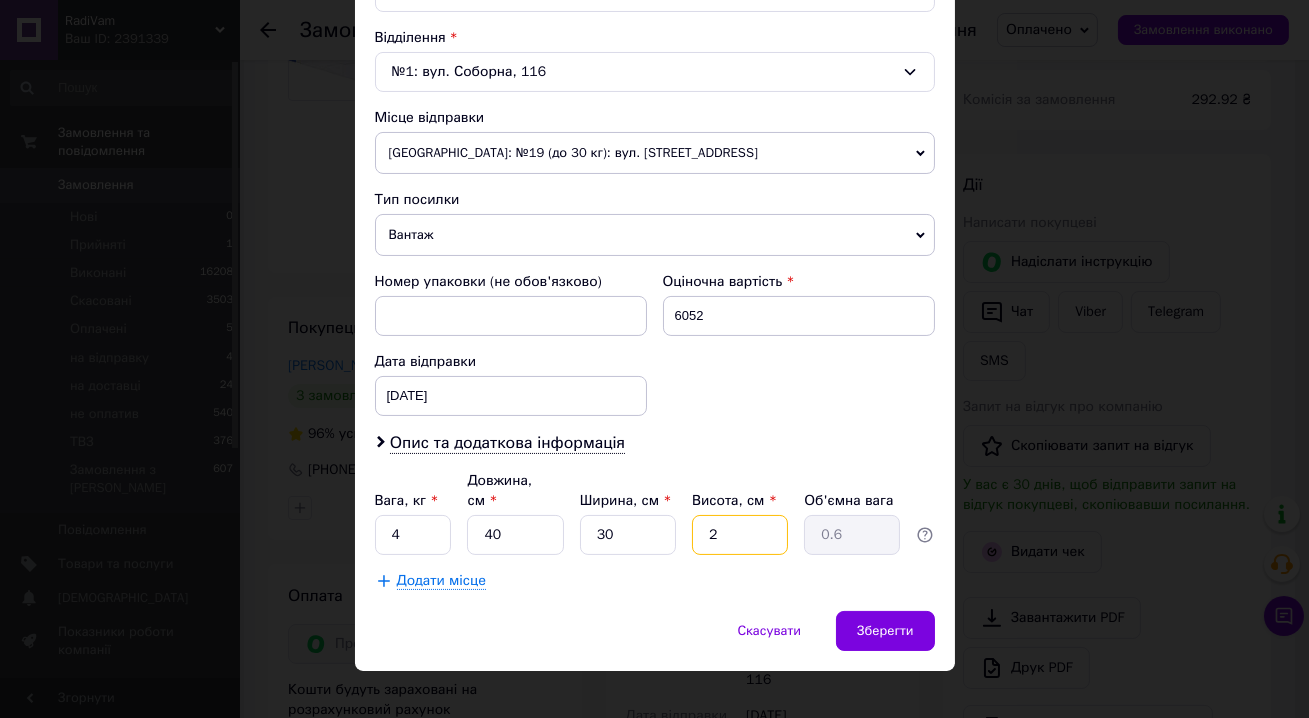 type 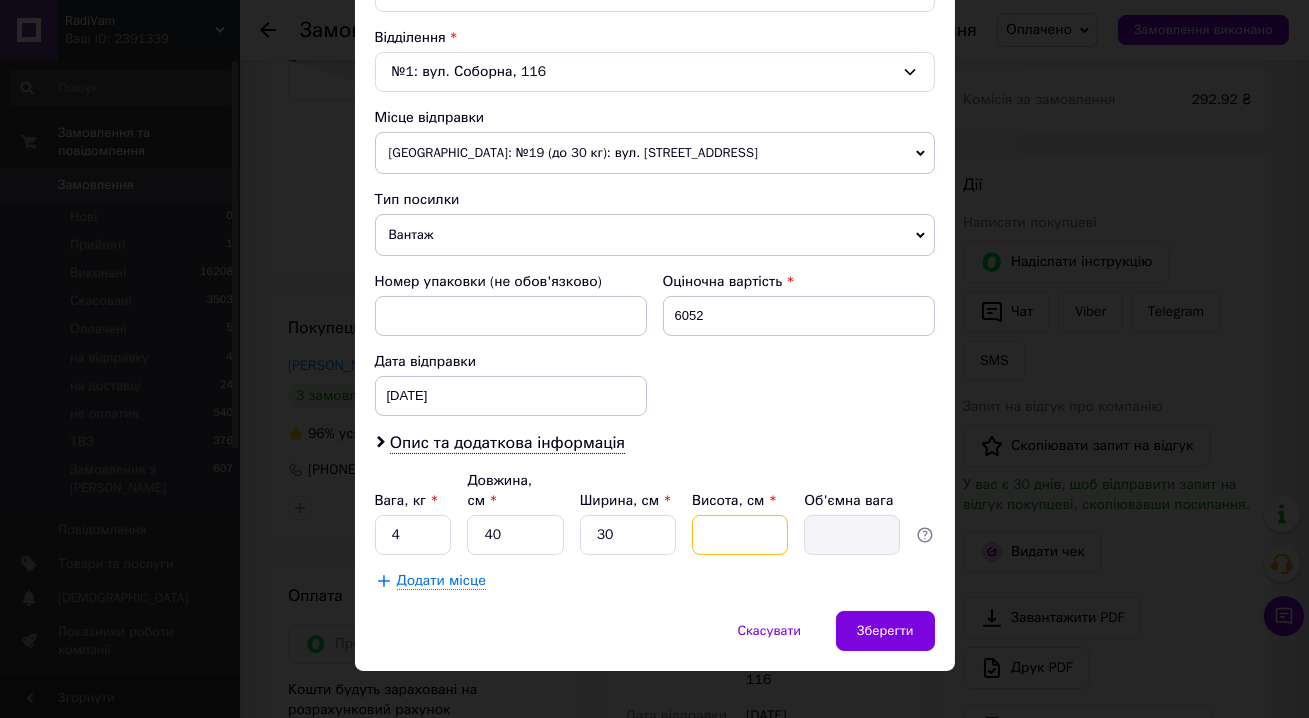 type on "1" 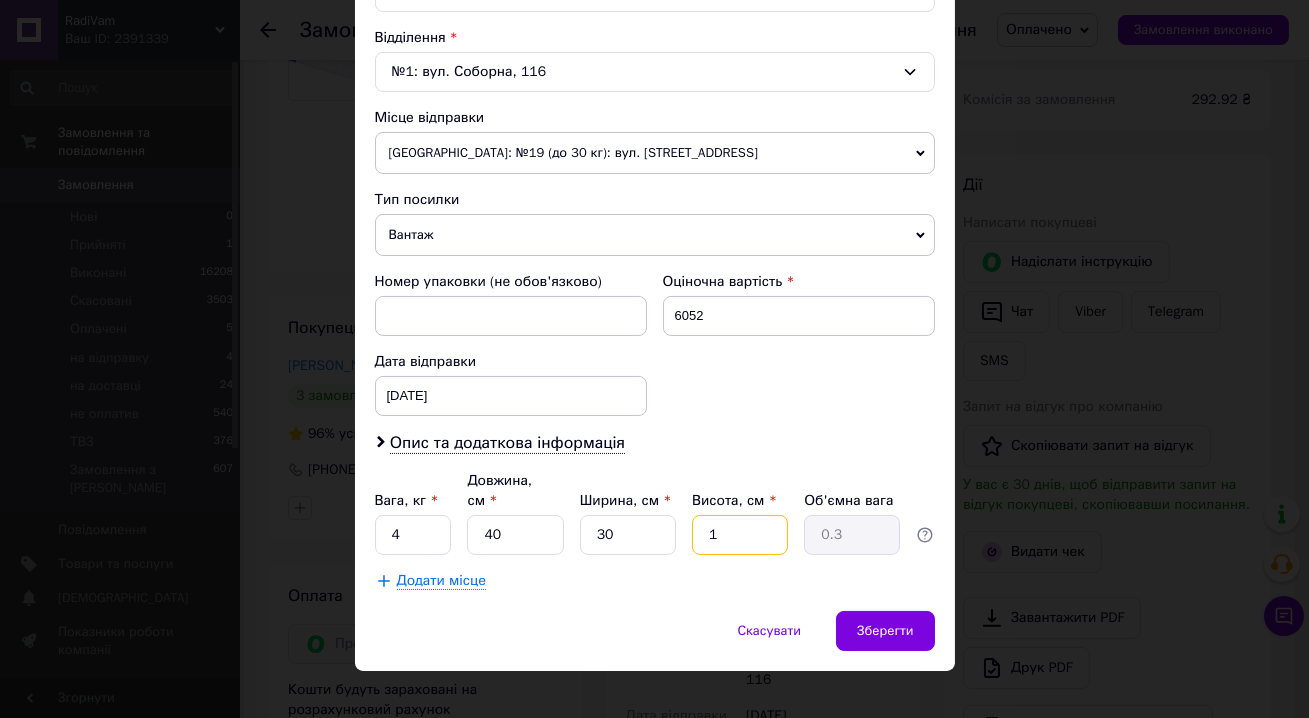 type on "15" 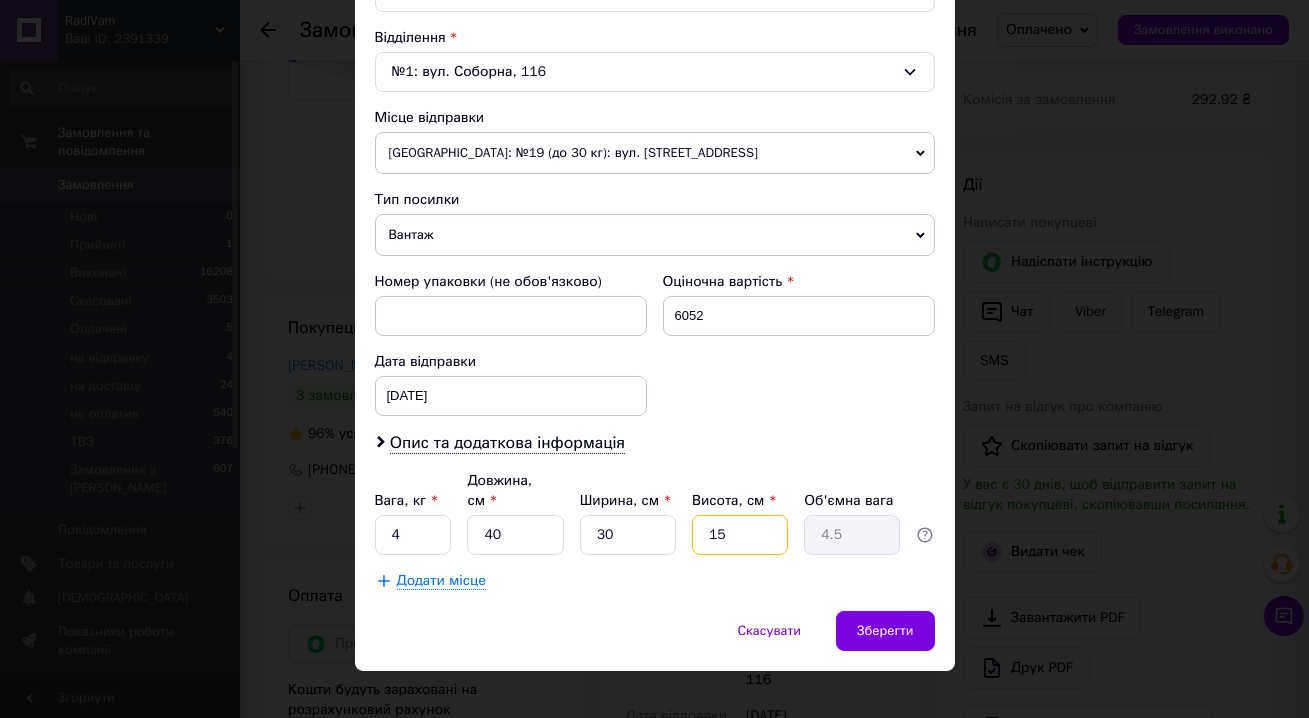 type on "1" 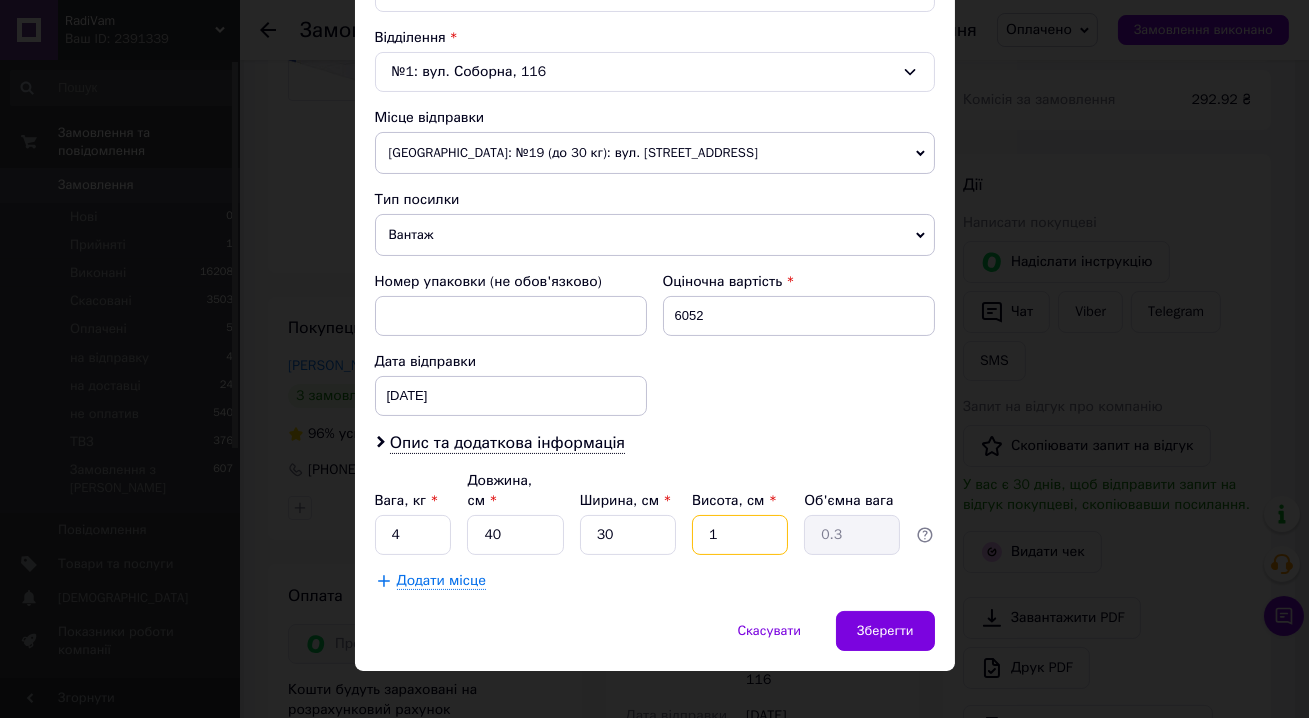 type on "10" 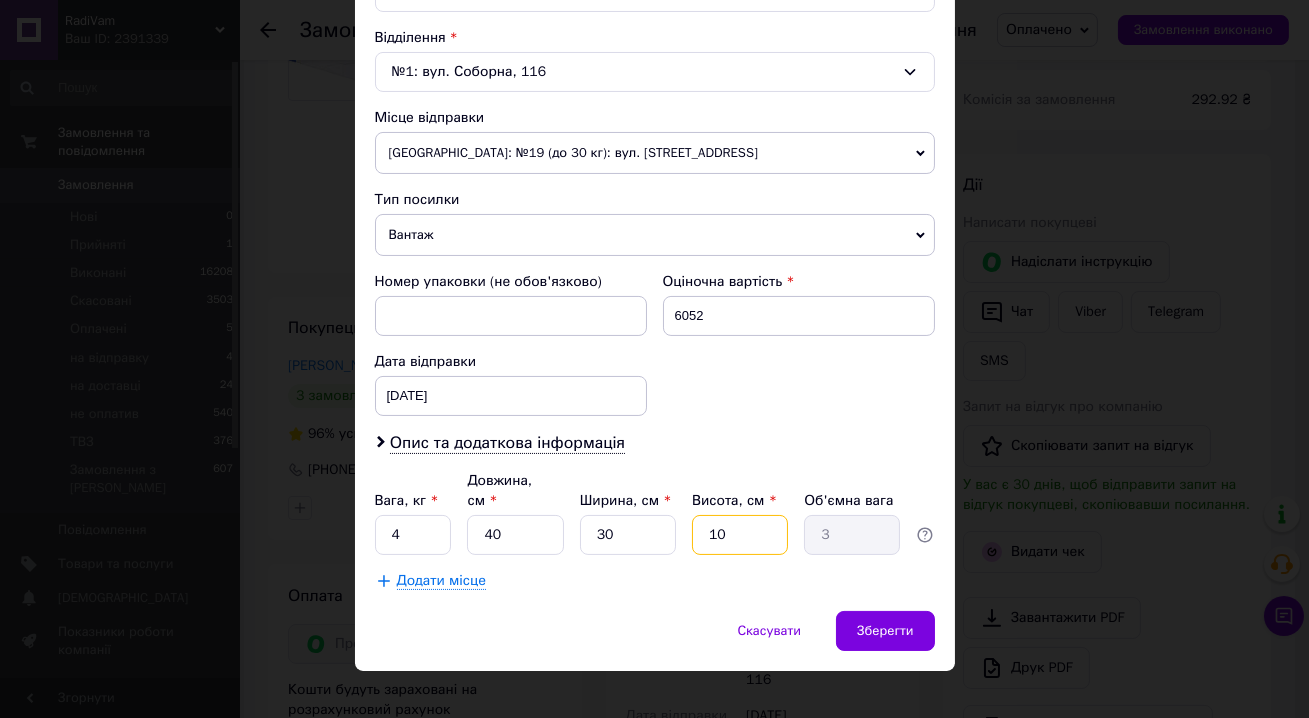 type on "1" 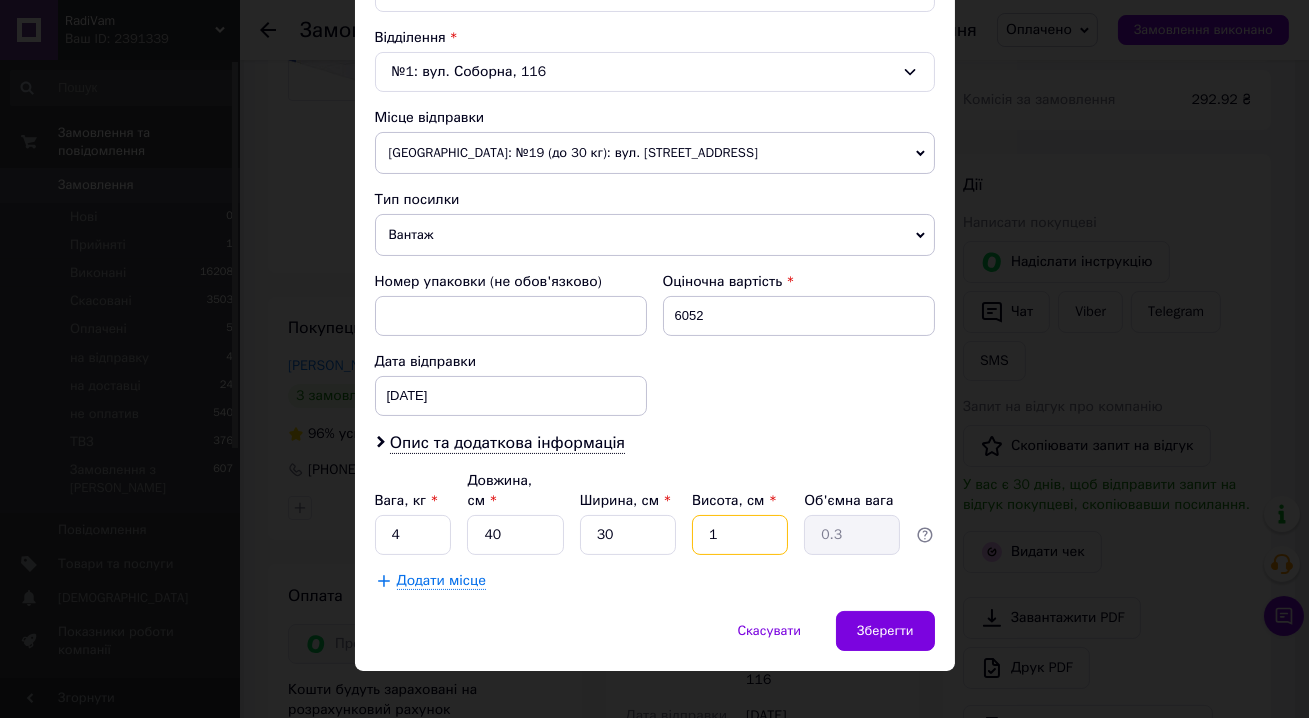 type on "12" 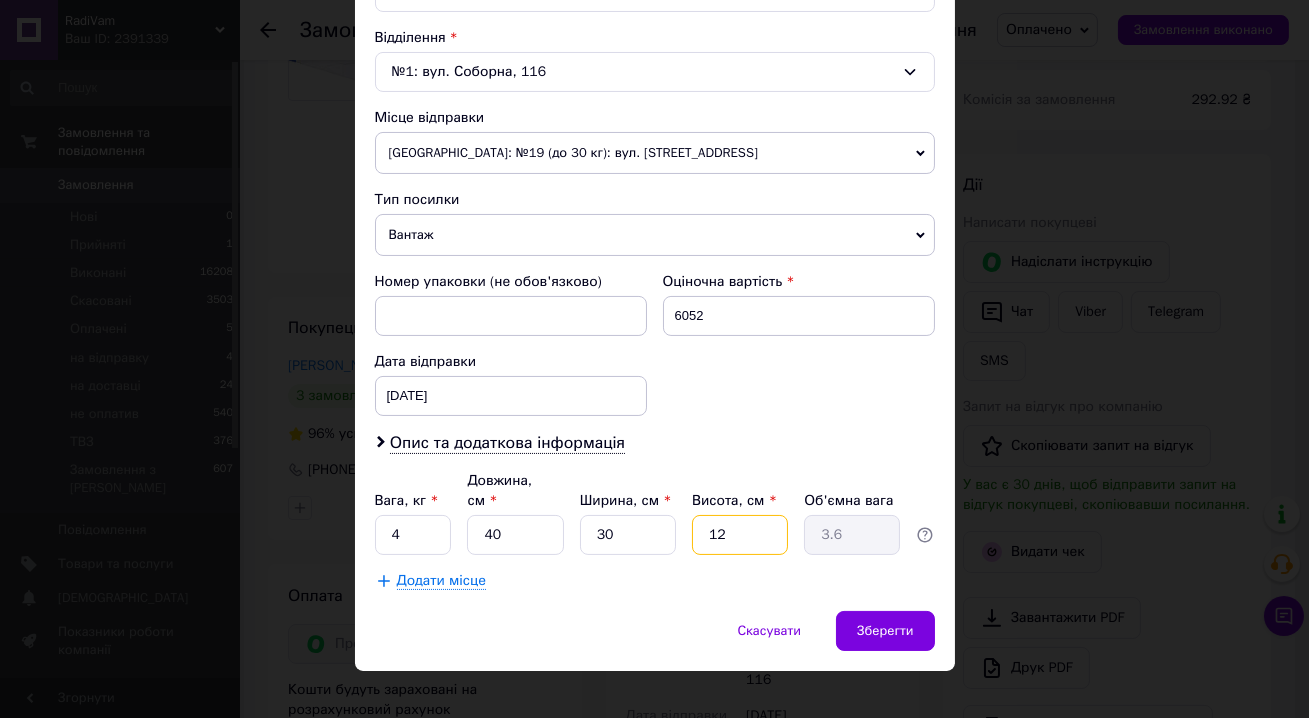 type on "1" 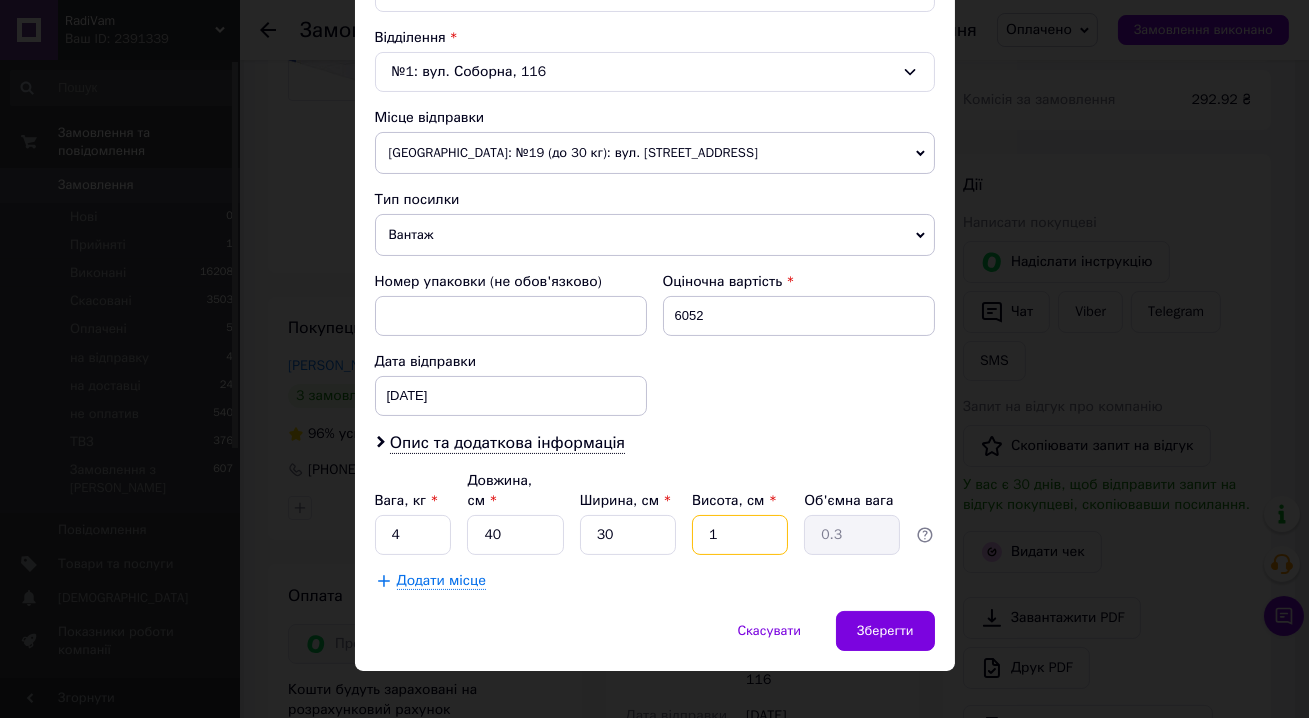 type on "14" 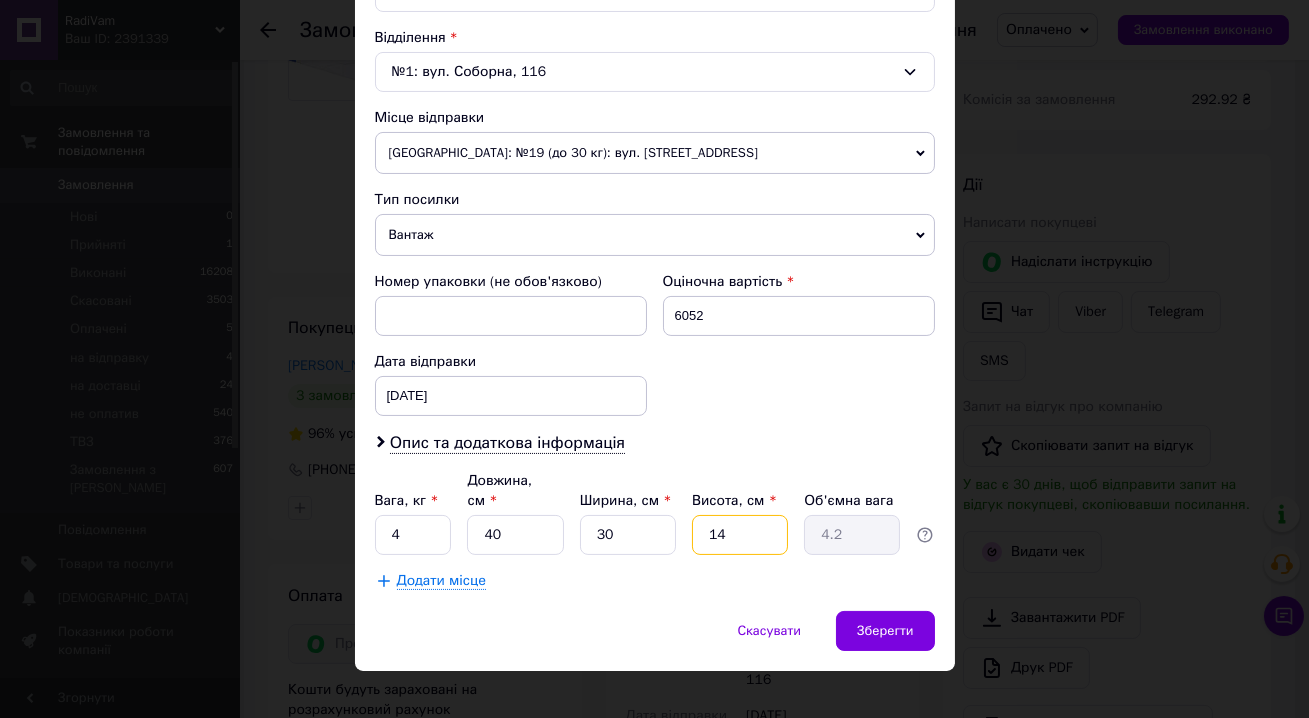 type on "1" 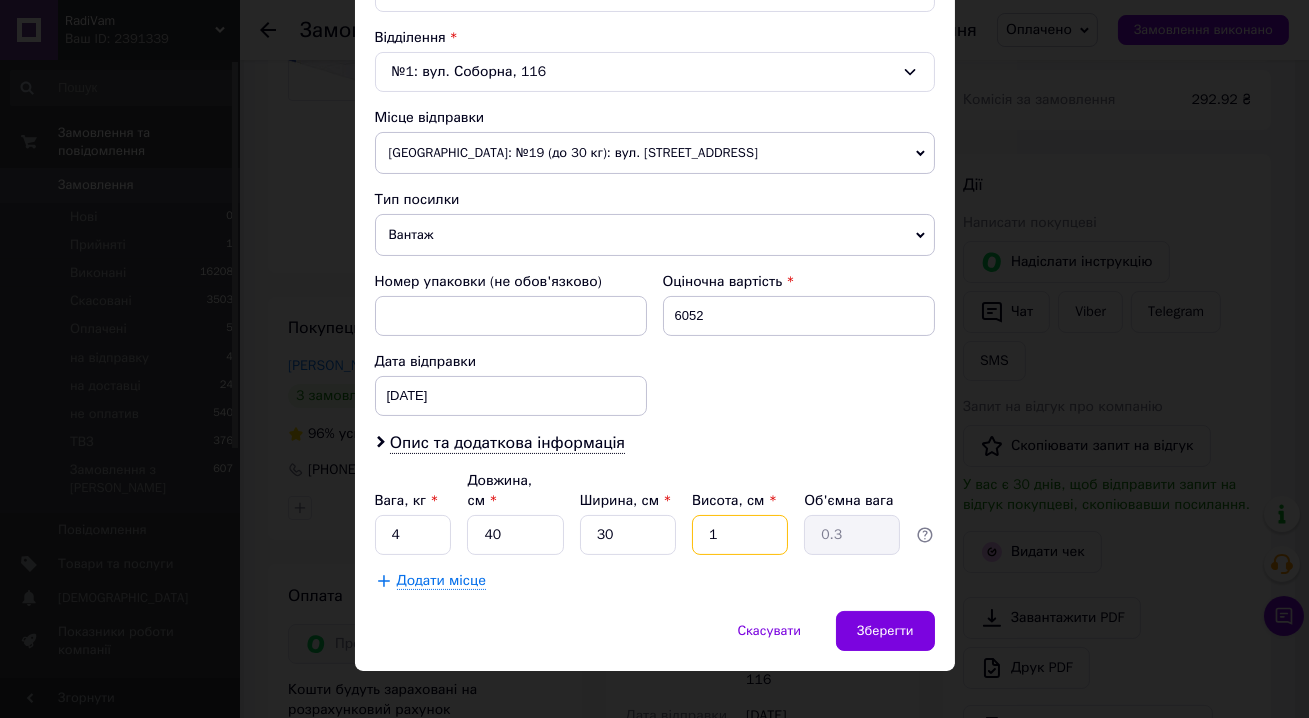 type on "13" 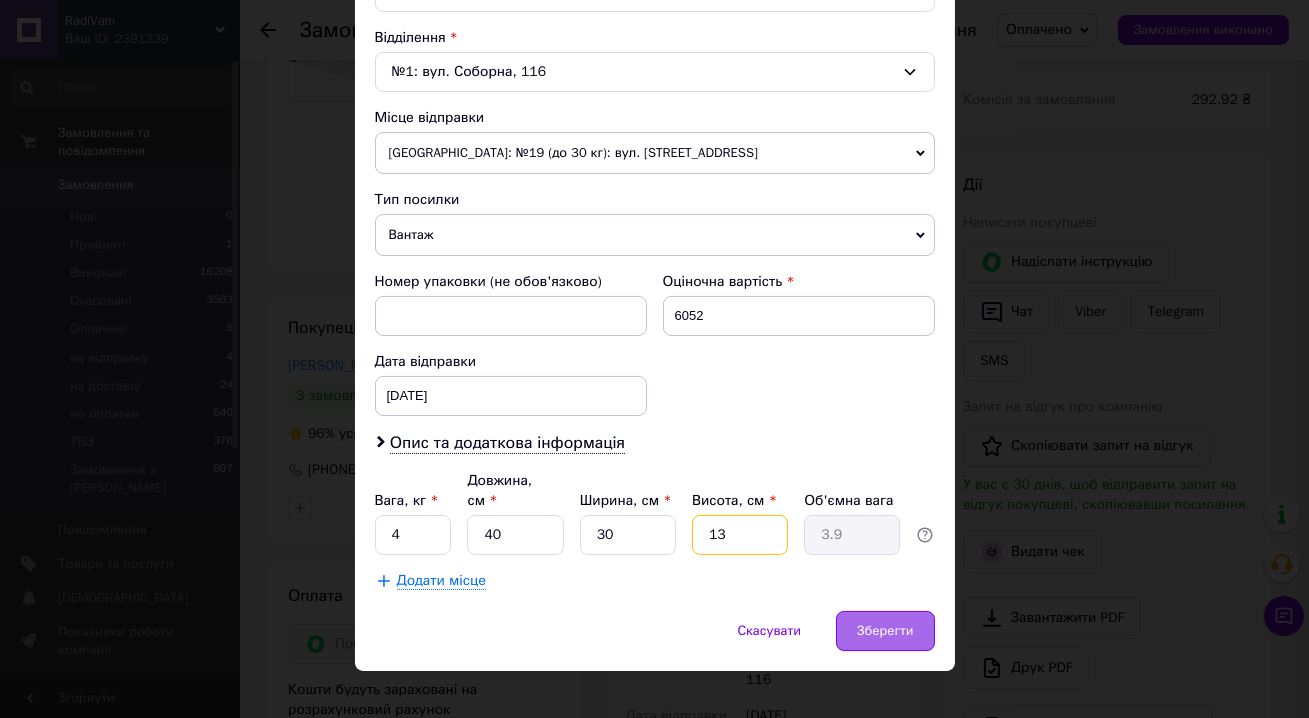 type on "13" 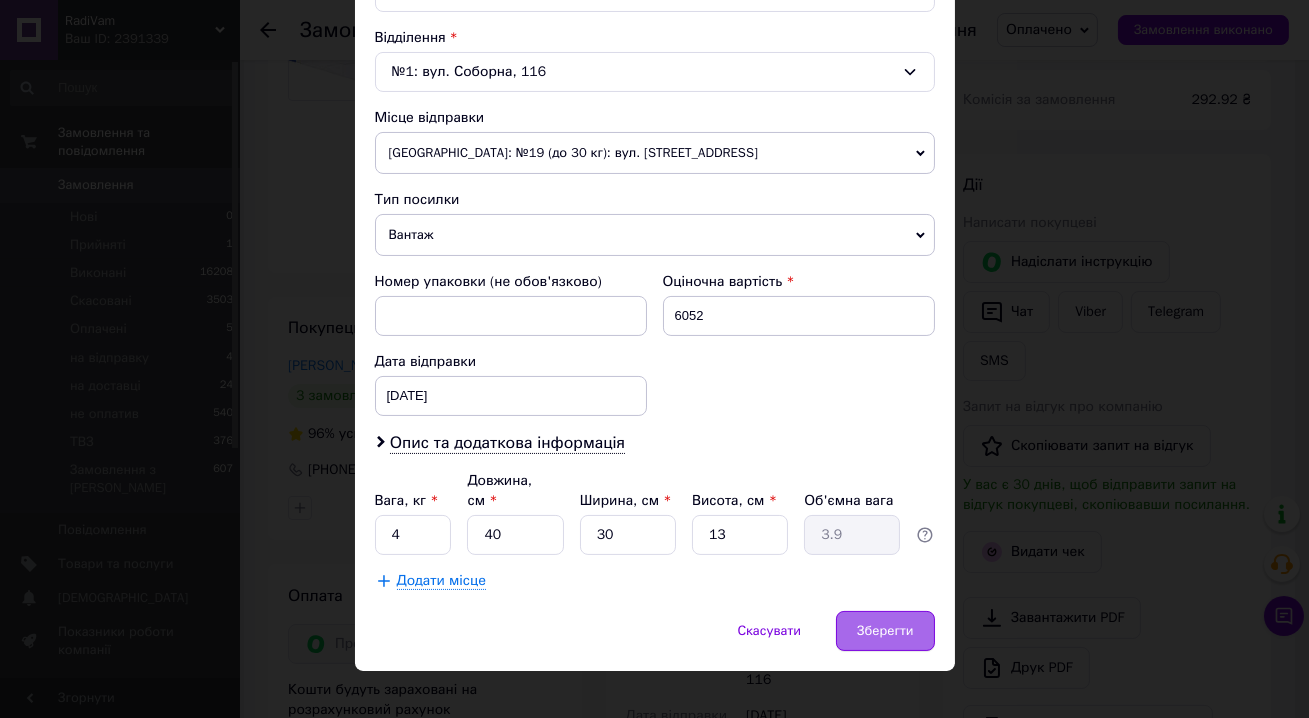 click on "Зберегти" at bounding box center [885, 631] 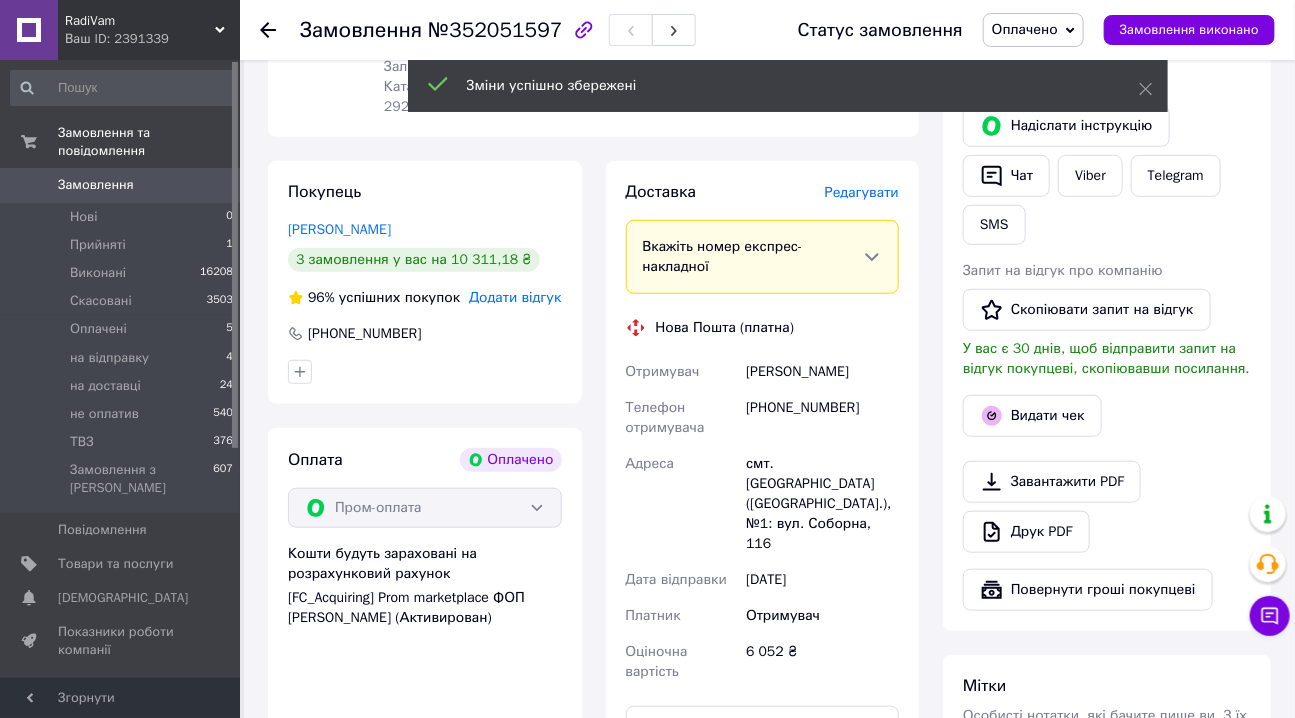scroll, scrollTop: 727, scrollLeft: 0, axis: vertical 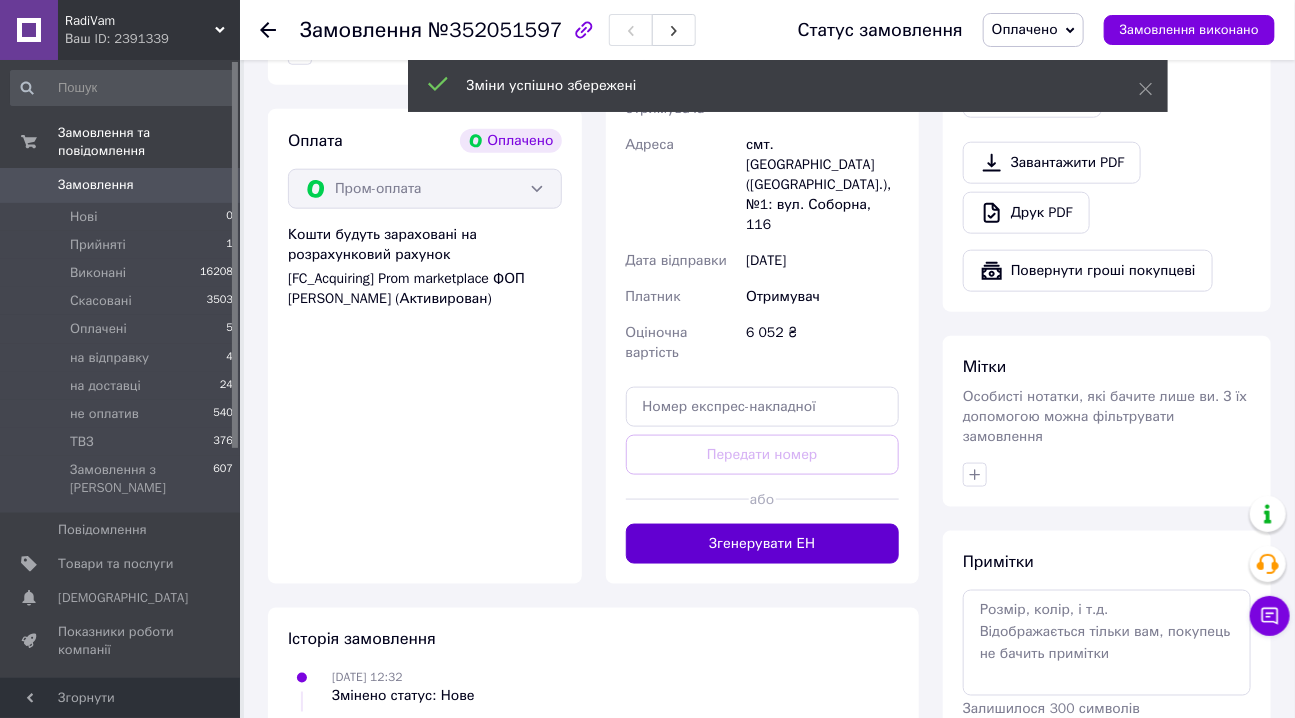 click on "Згенерувати ЕН" at bounding box center (763, 544) 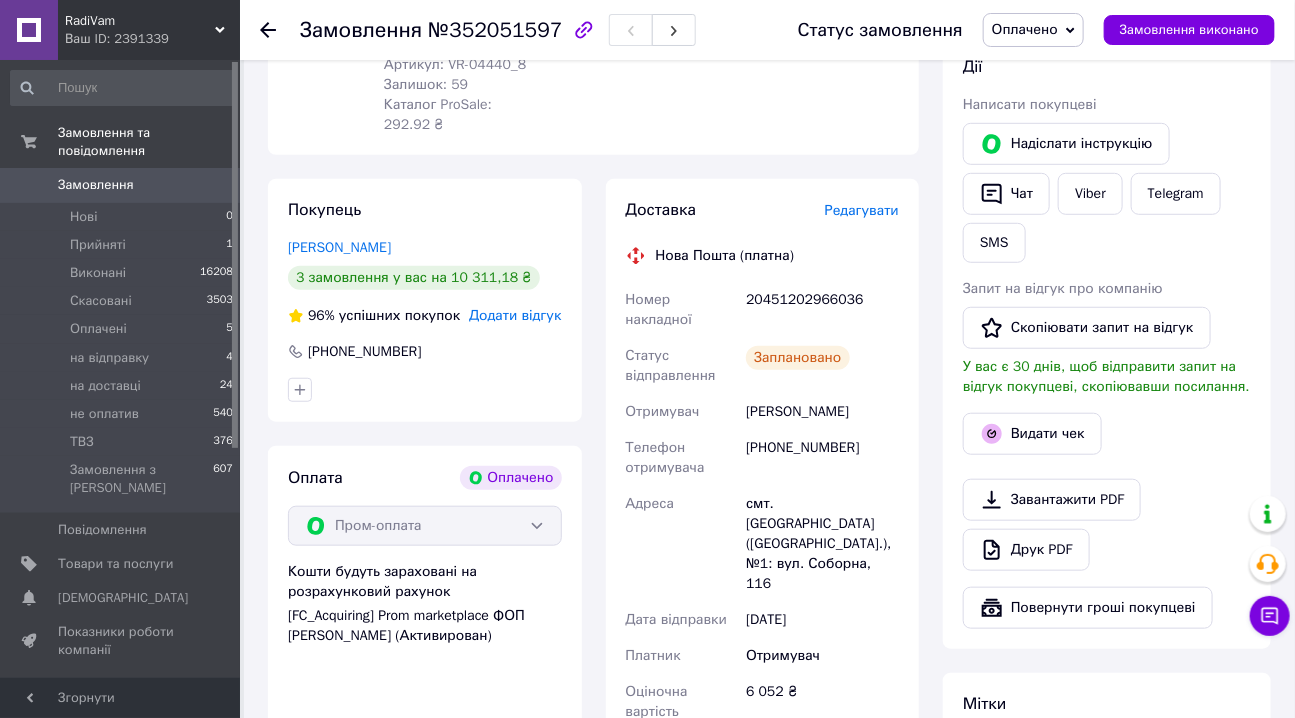 scroll, scrollTop: 272, scrollLeft: 0, axis: vertical 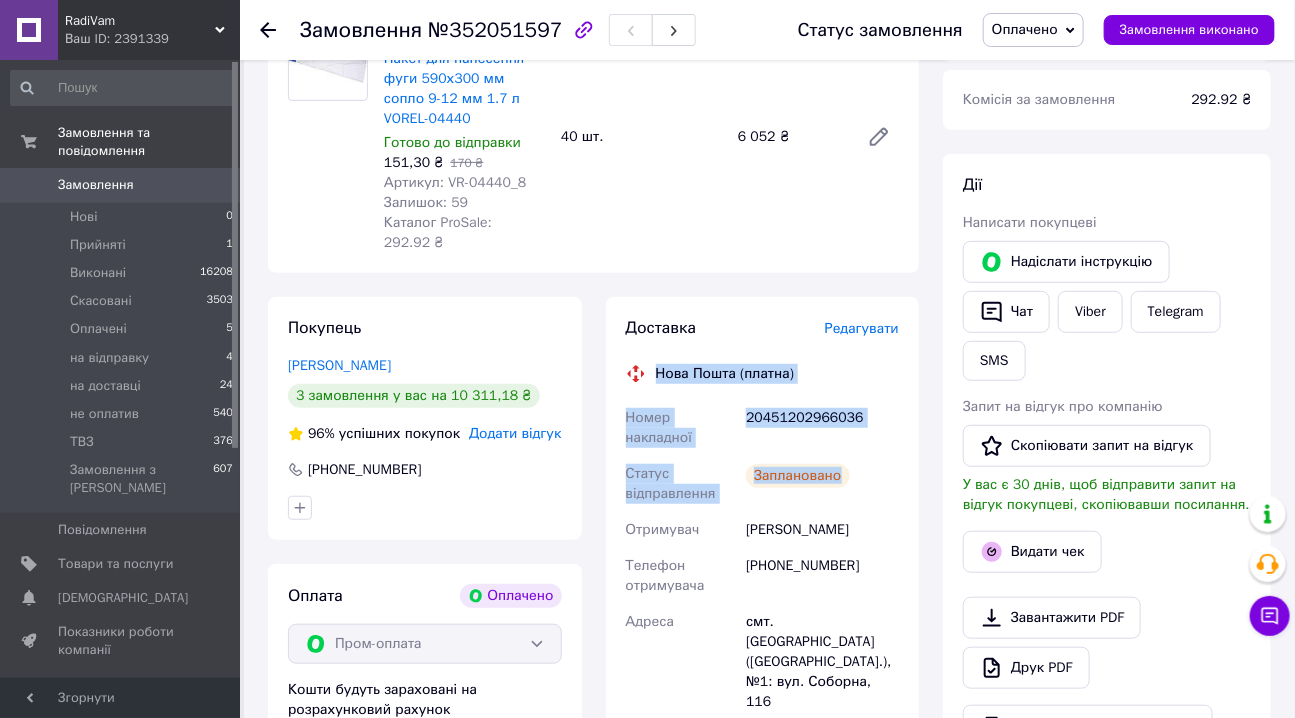 drag, startPoint x: 657, startPoint y: 350, endPoint x: 848, endPoint y: 437, distance: 209.88092 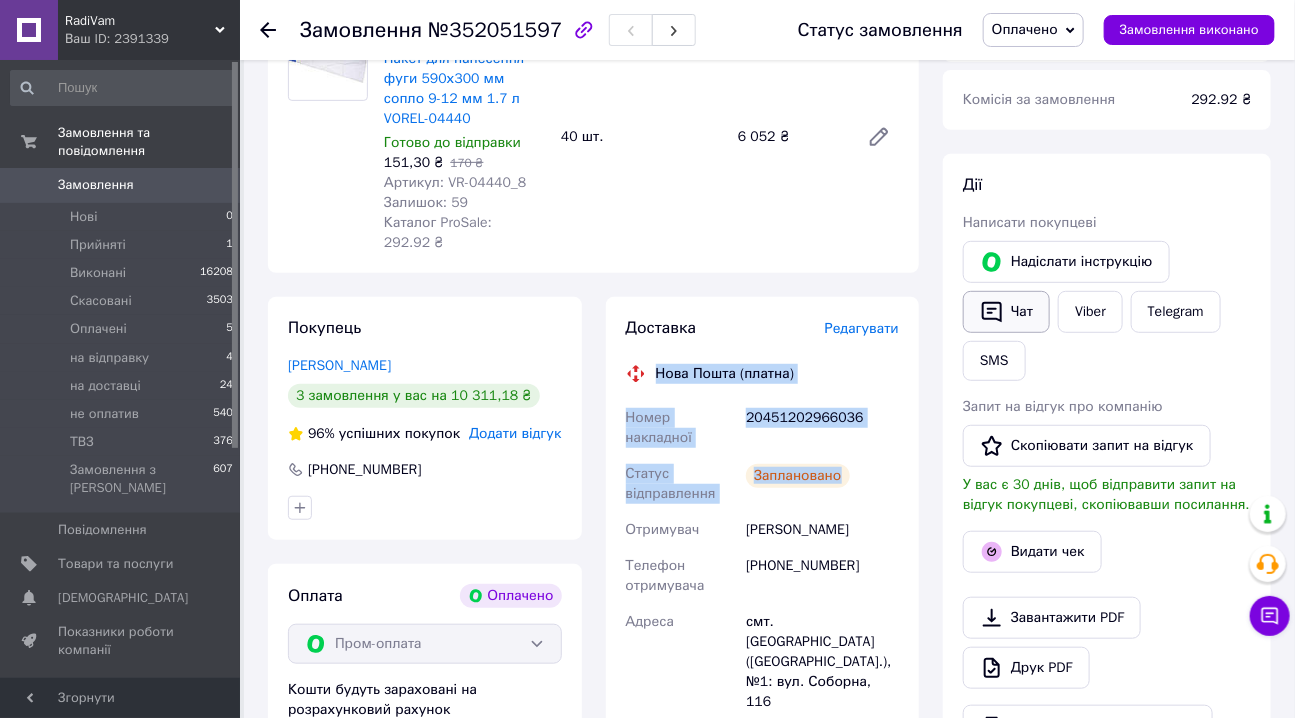 click on "Чат" at bounding box center [1006, 312] 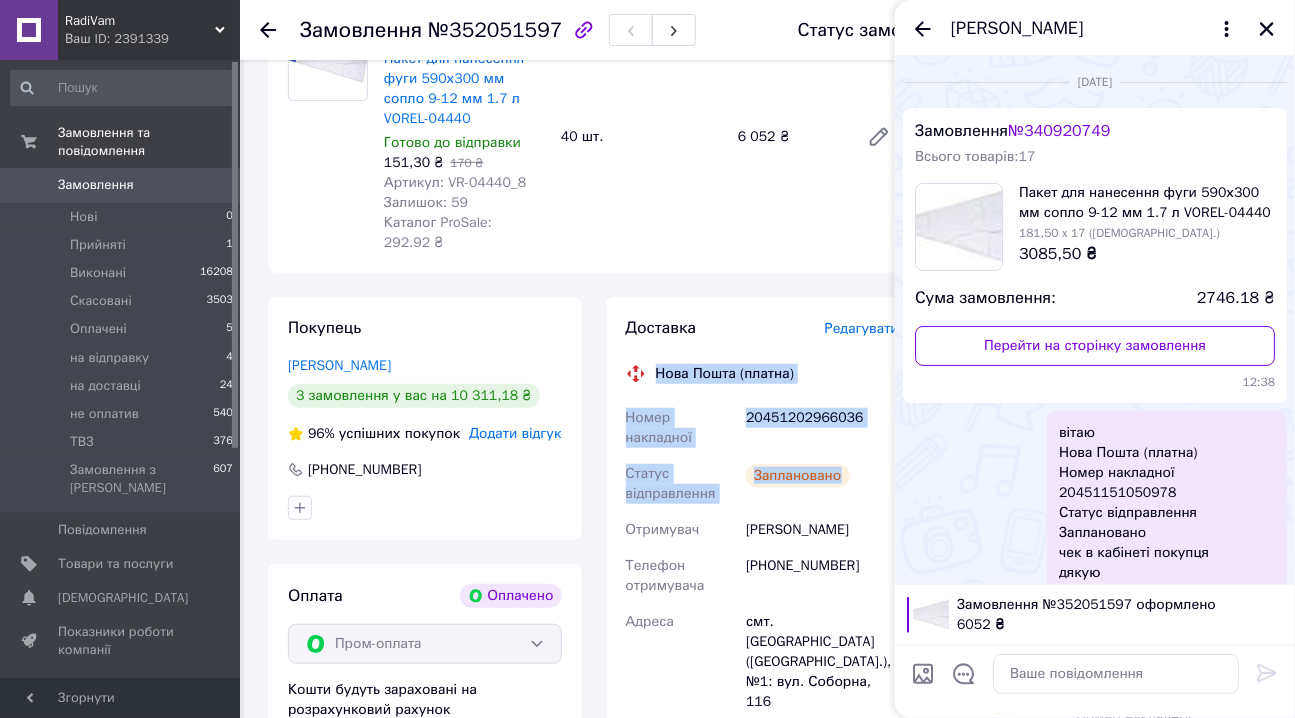 scroll, scrollTop: 241, scrollLeft: 0, axis: vertical 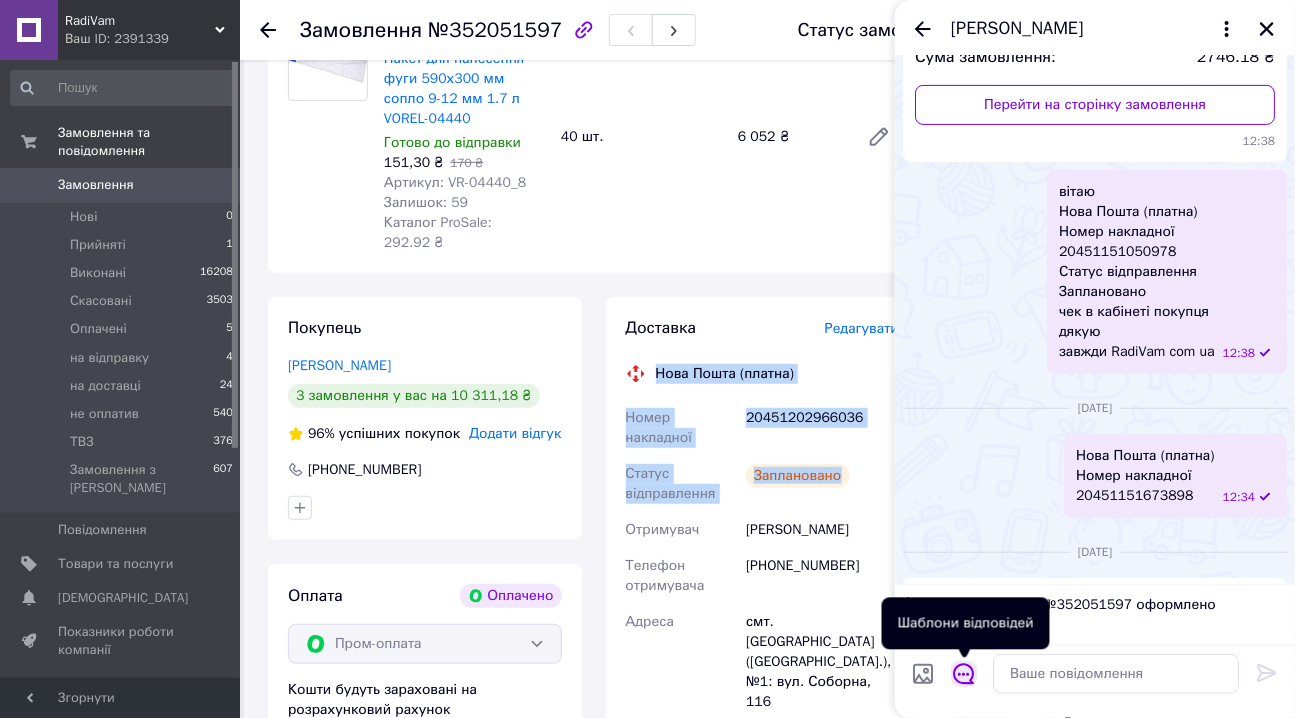click 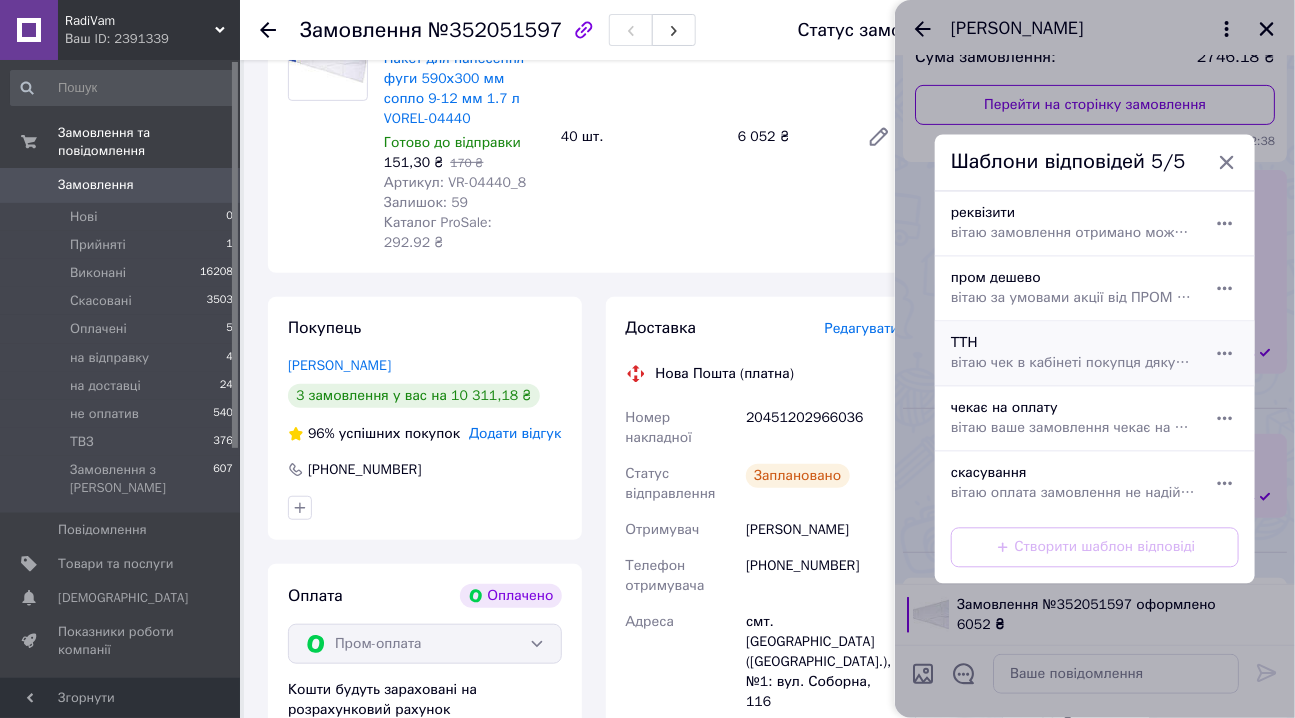 click on "вітаю
чек в кабінеті покупця
дякую
завжди RadiVam com ua" at bounding box center (1073, 364) 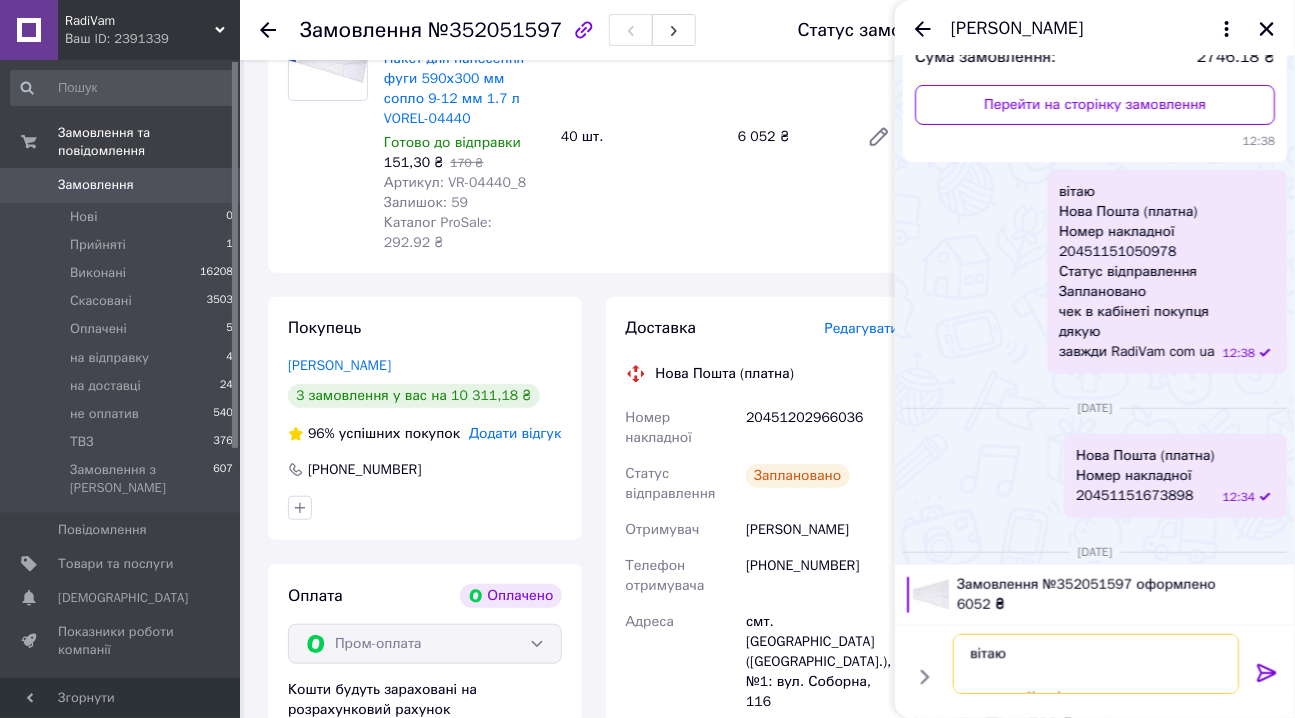 click on "вітаю
чек в кабінеті покупця
дякую
завжди RadiVam com ua" at bounding box center (1096, 664) 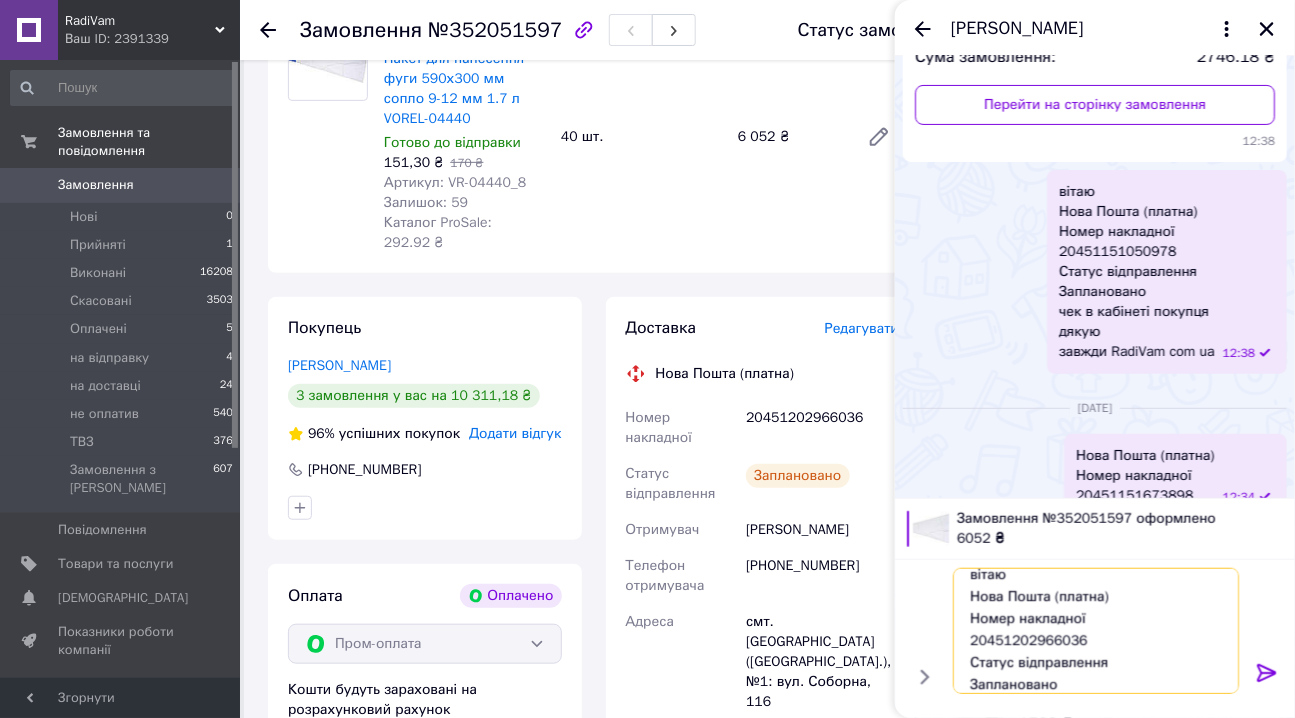 scroll, scrollTop: 0, scrollLeft: 0, axis: both 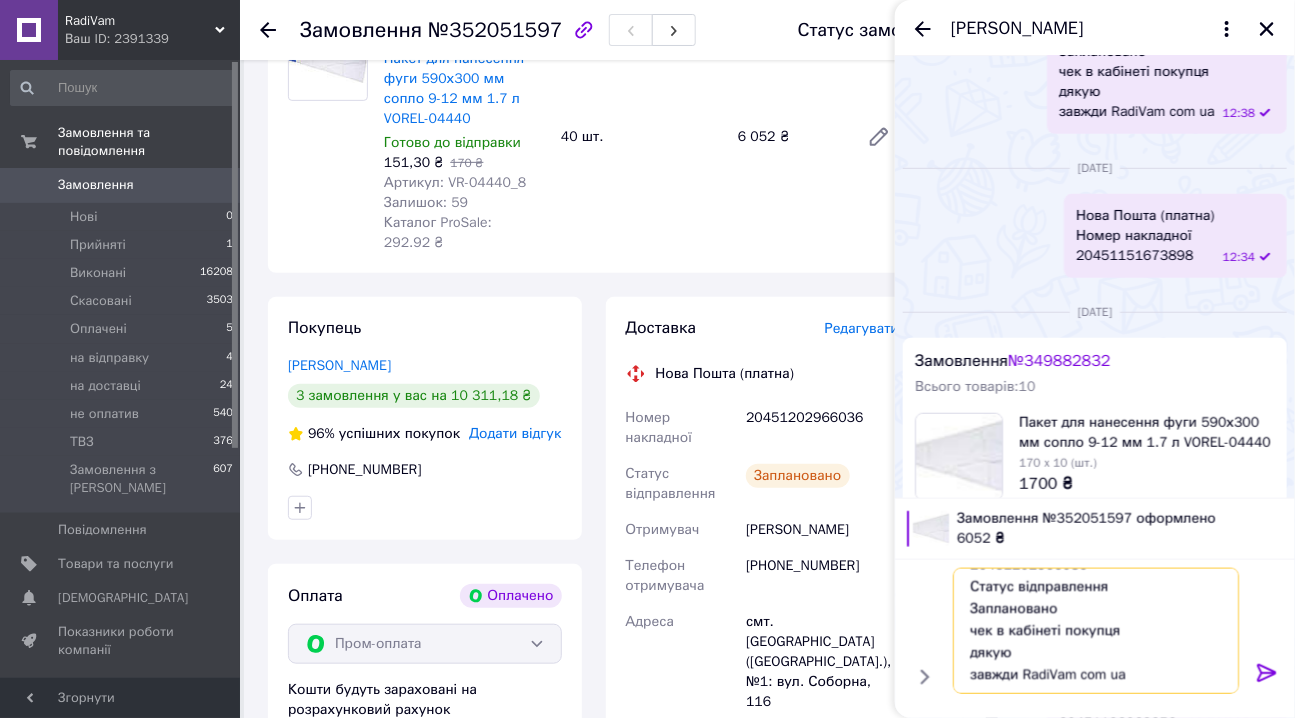 drag, startPoint x: 966, startPoint y: 582, endPoint x: 1075, endPoint y: 650, distance: 128.47179 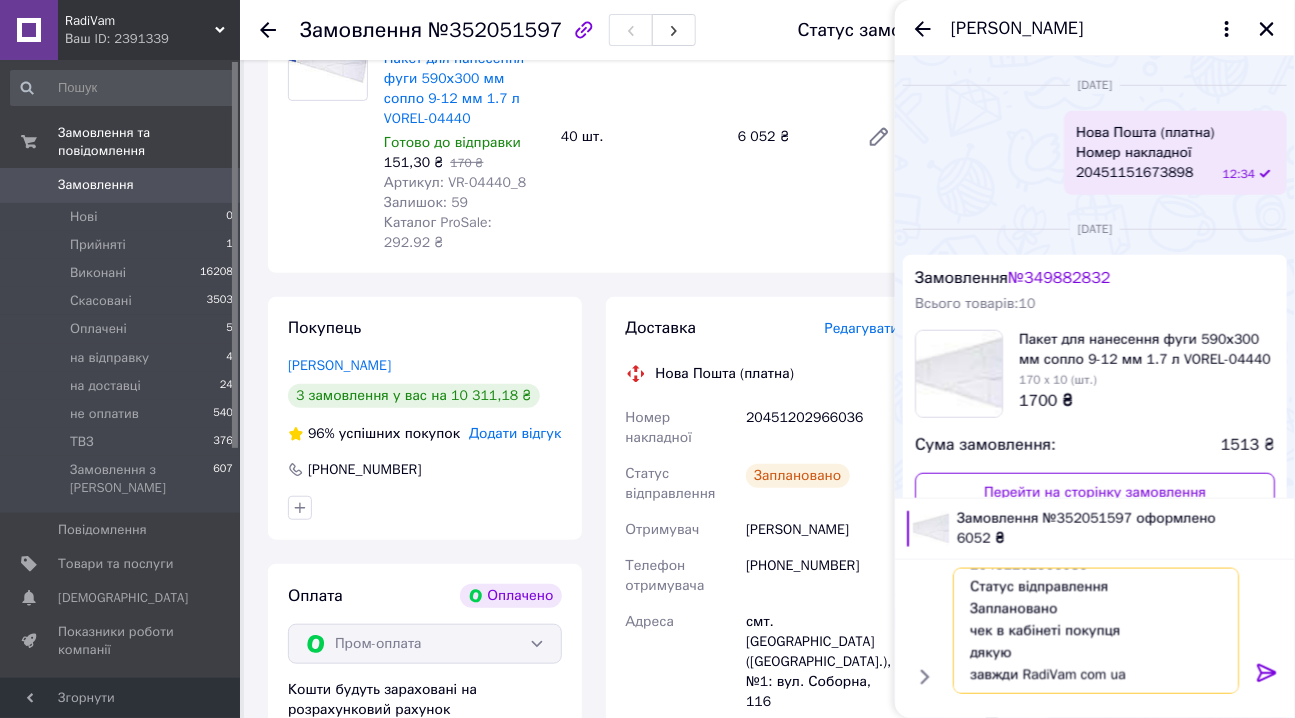 type on "вітаю
Нова Пошта (платна)
Номер накладної
20451202966036
Статус відправлення
Заплановано
чек в кабінеті покупця
дякую
завжди RadiVam com ua" 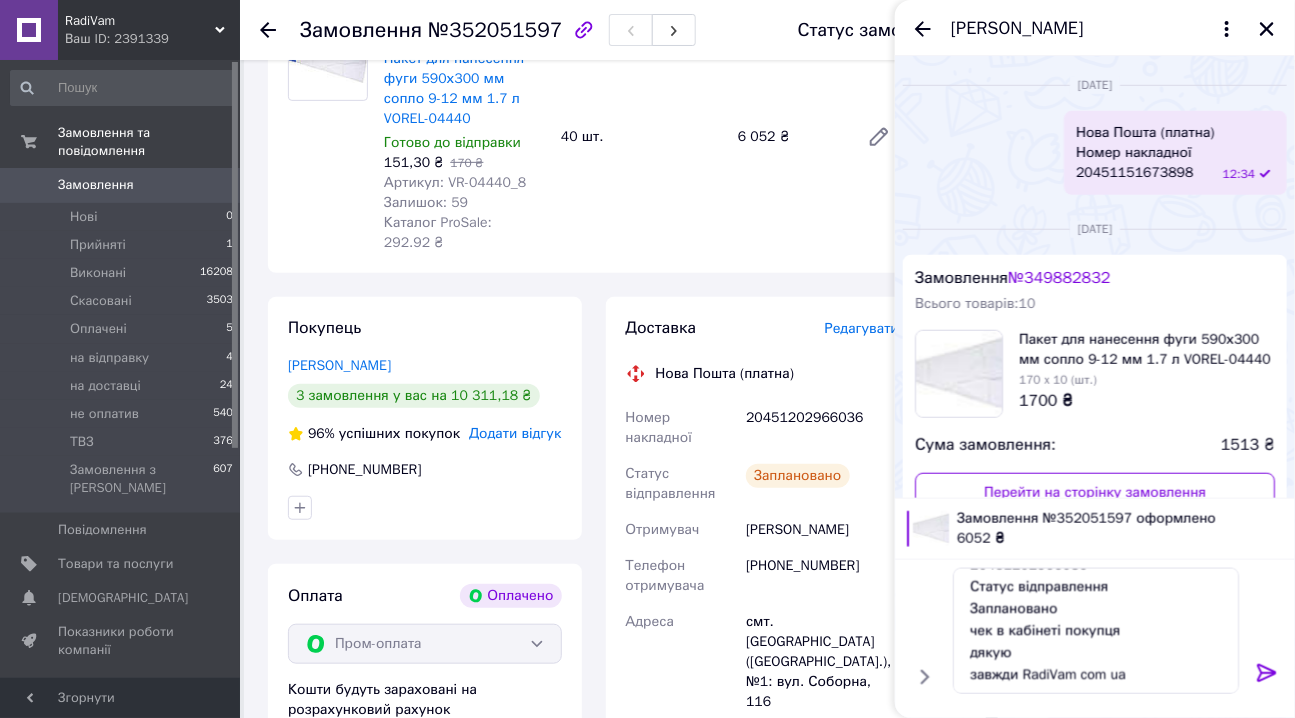 click at bounding box center (1267, 677) 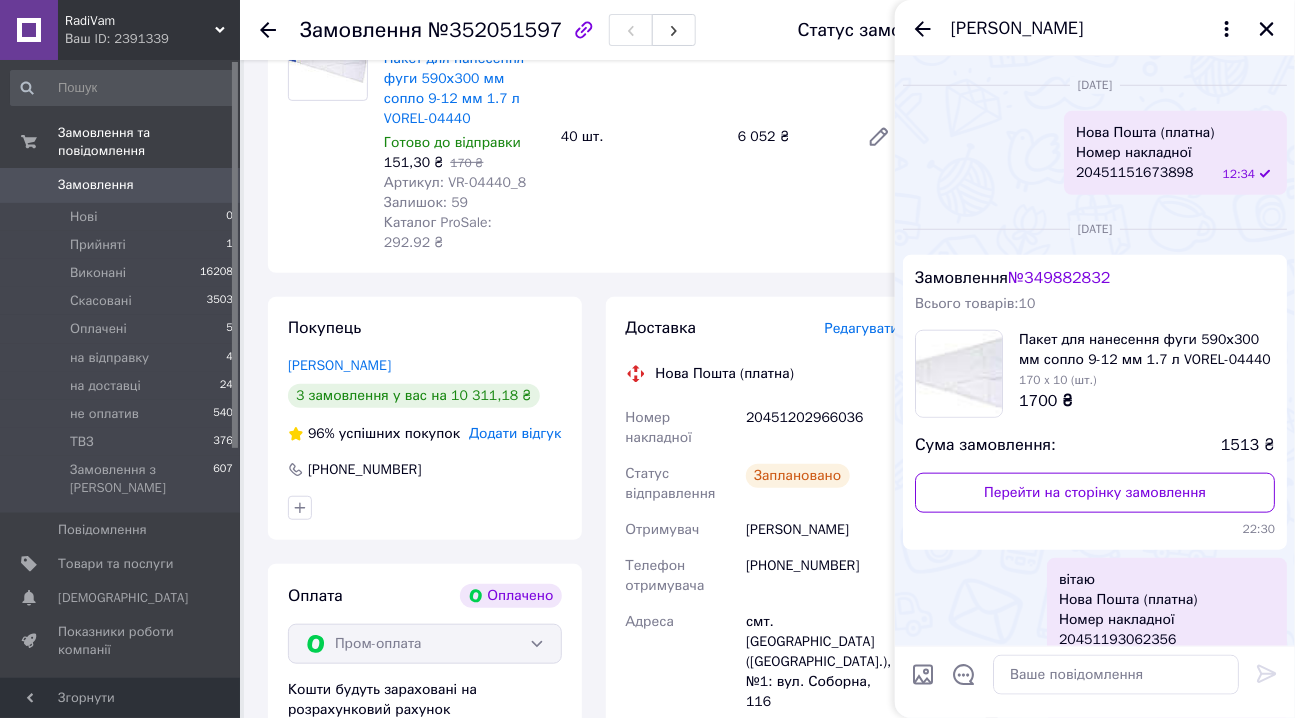 scroll, scrollTop: 0, scrollLeft: 0, axis: both 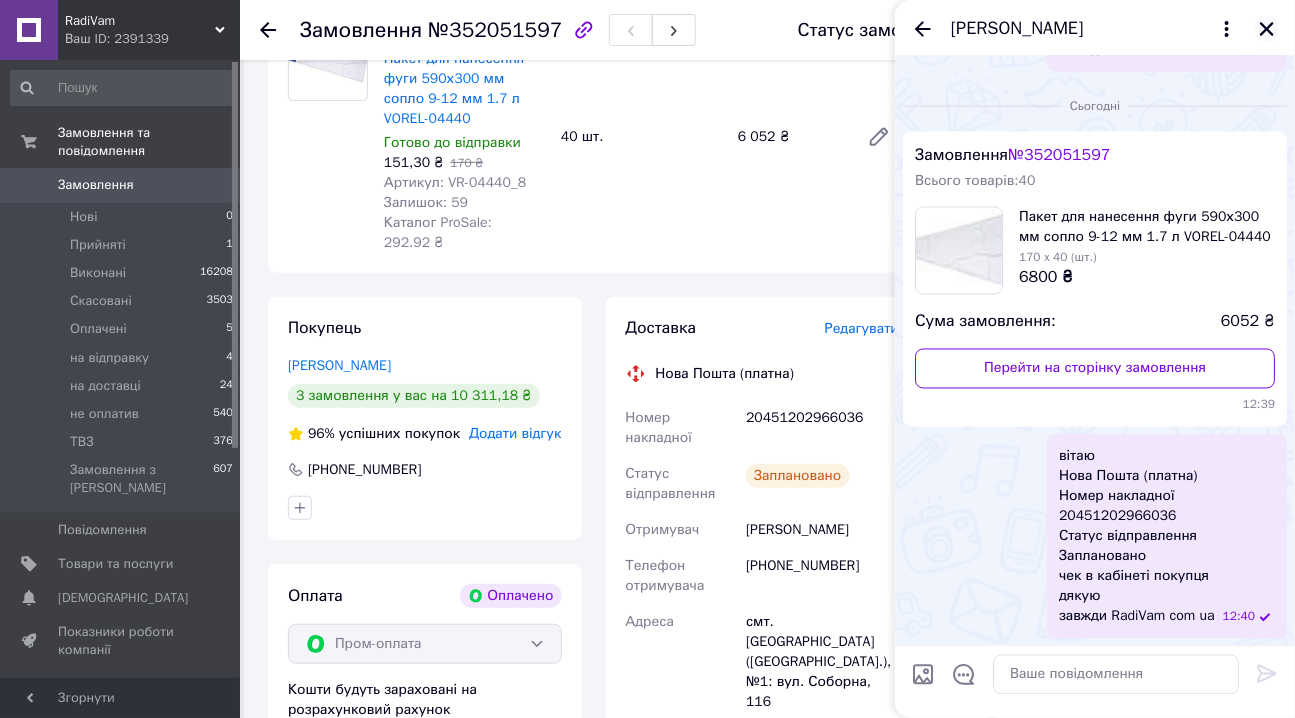 click 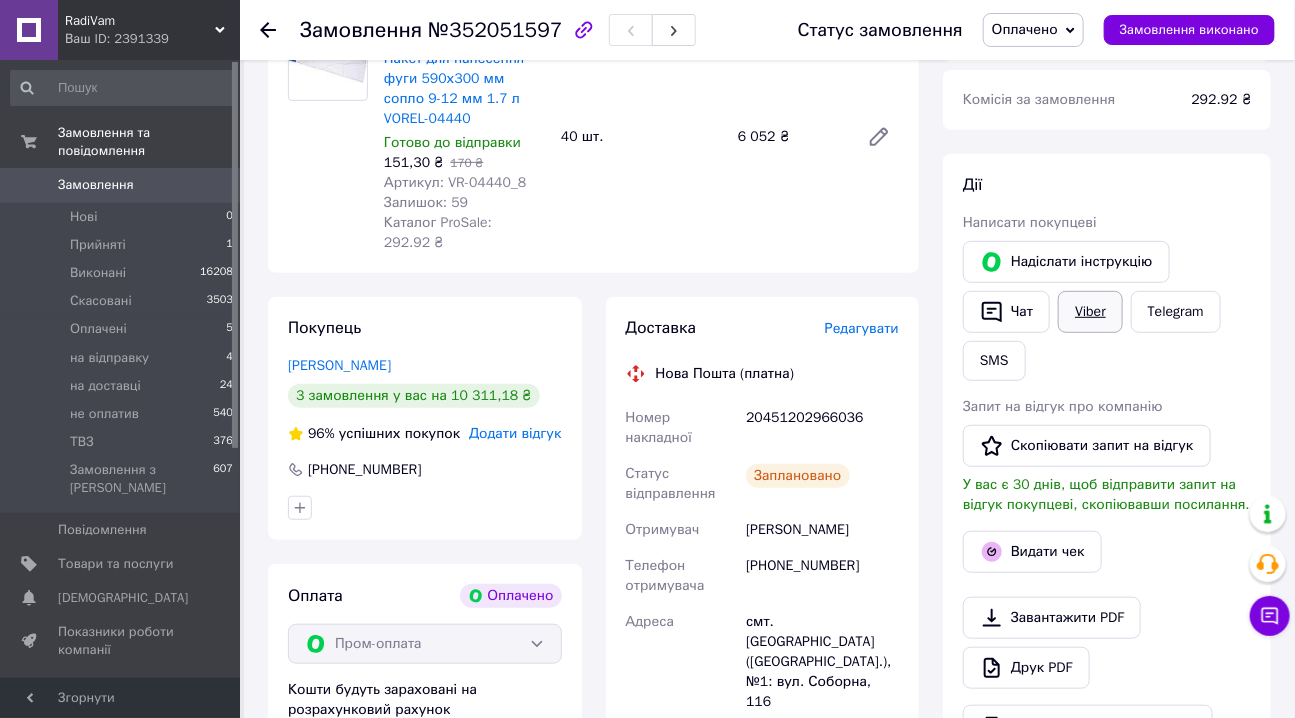 click on "Viber" at bounding box center (1090, 312) 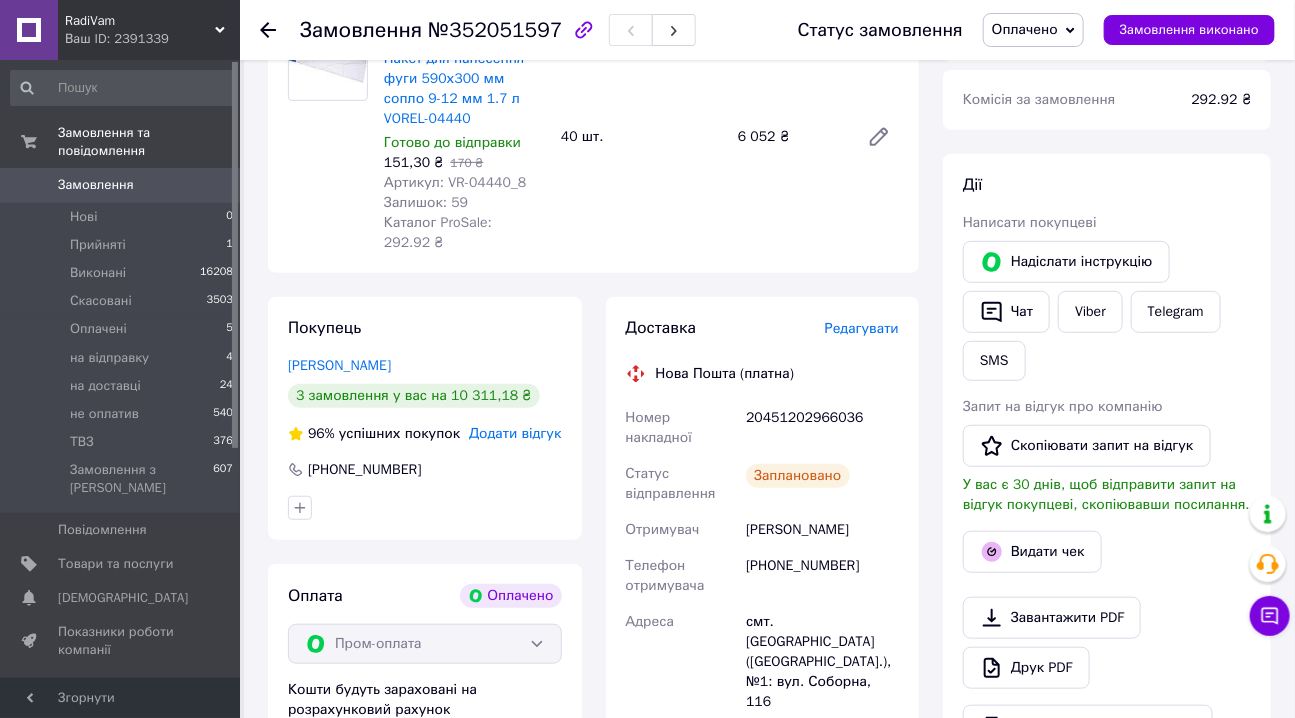click on "Замовлення" at bounding box center [96, 185] 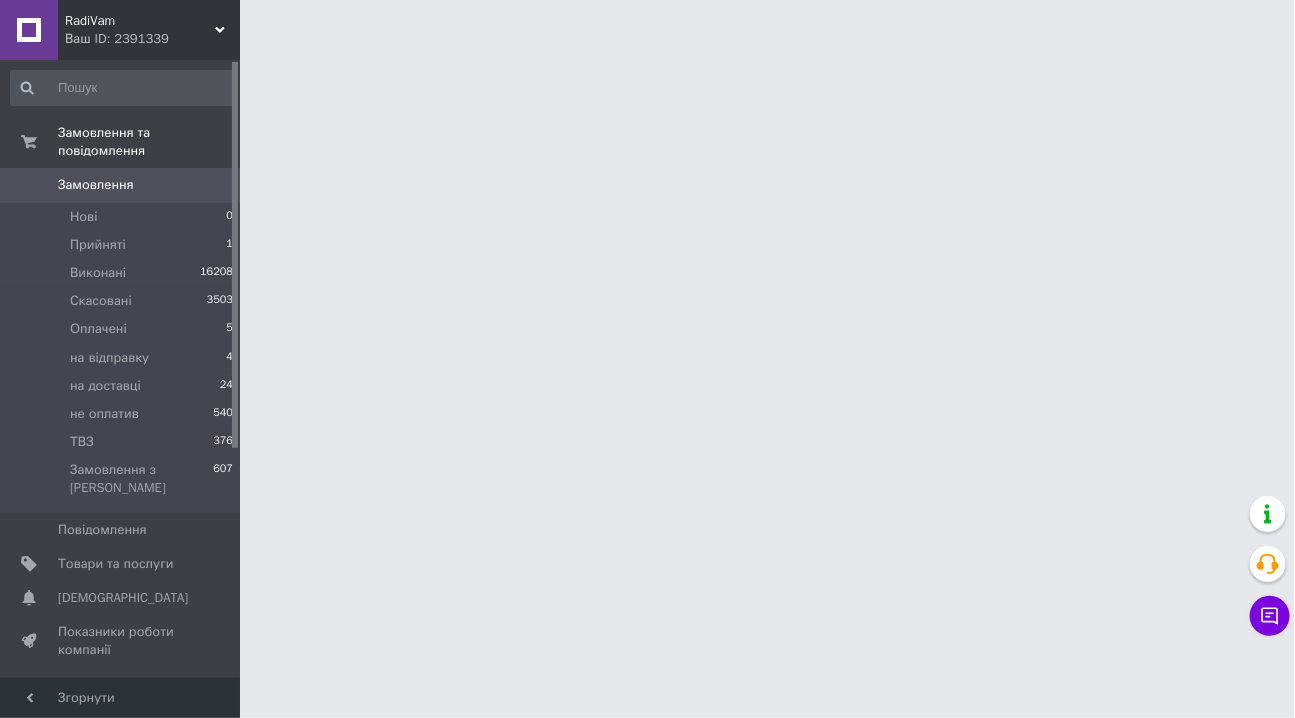 scroll, scrollTop: 0, scrollLeft: 0, axis: both 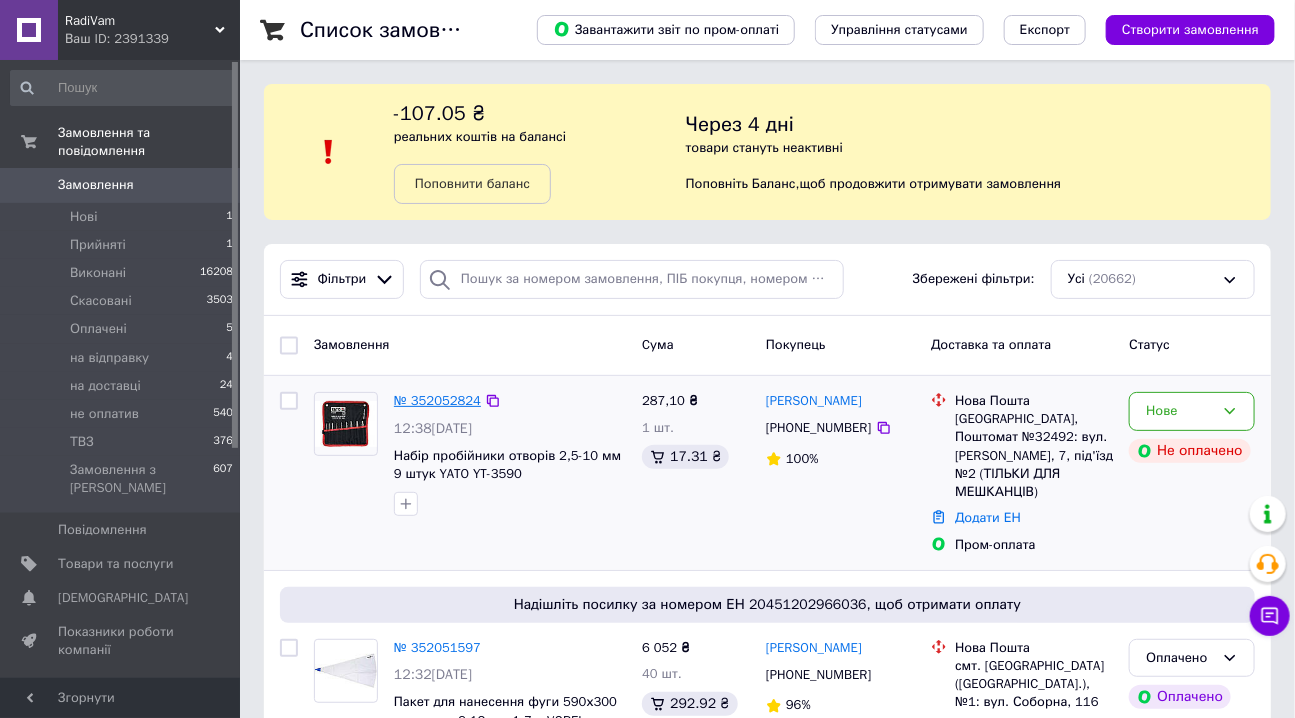 click on "№ 352052824" at bounding box center [437, 400] 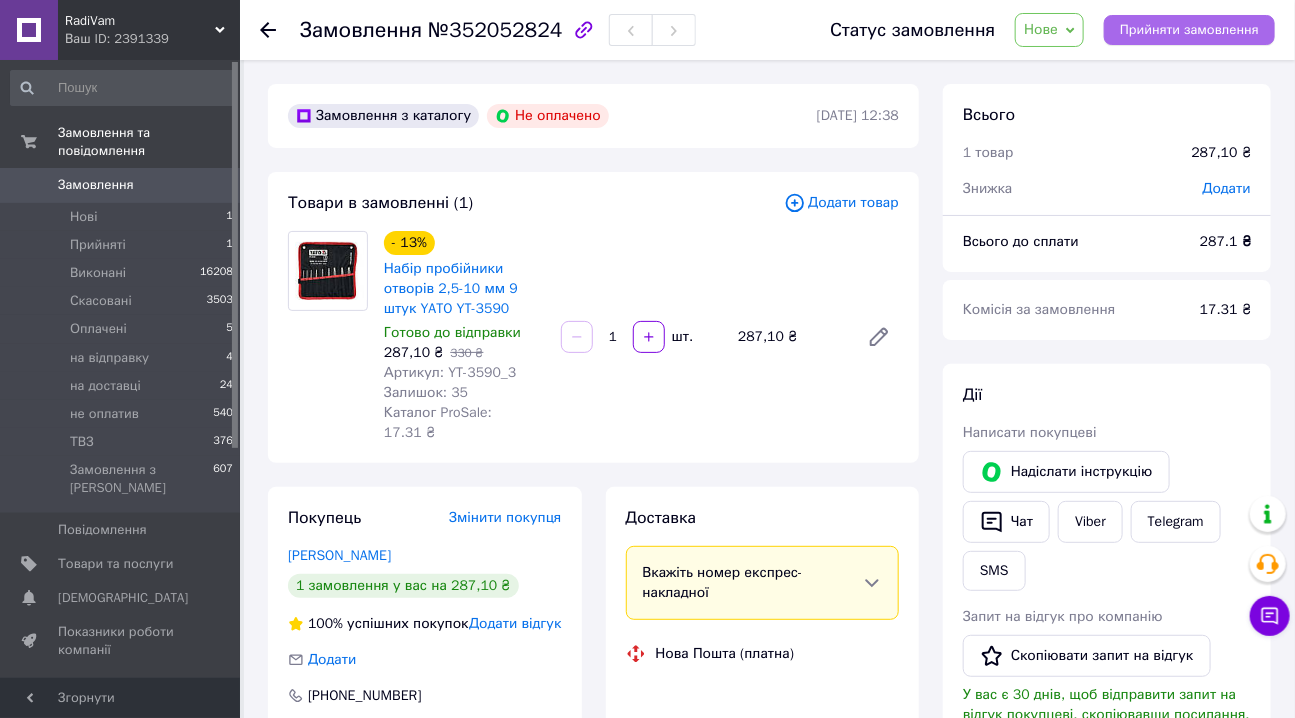 click on "Прийняти замовлення" at bounding box center (1189, 30) 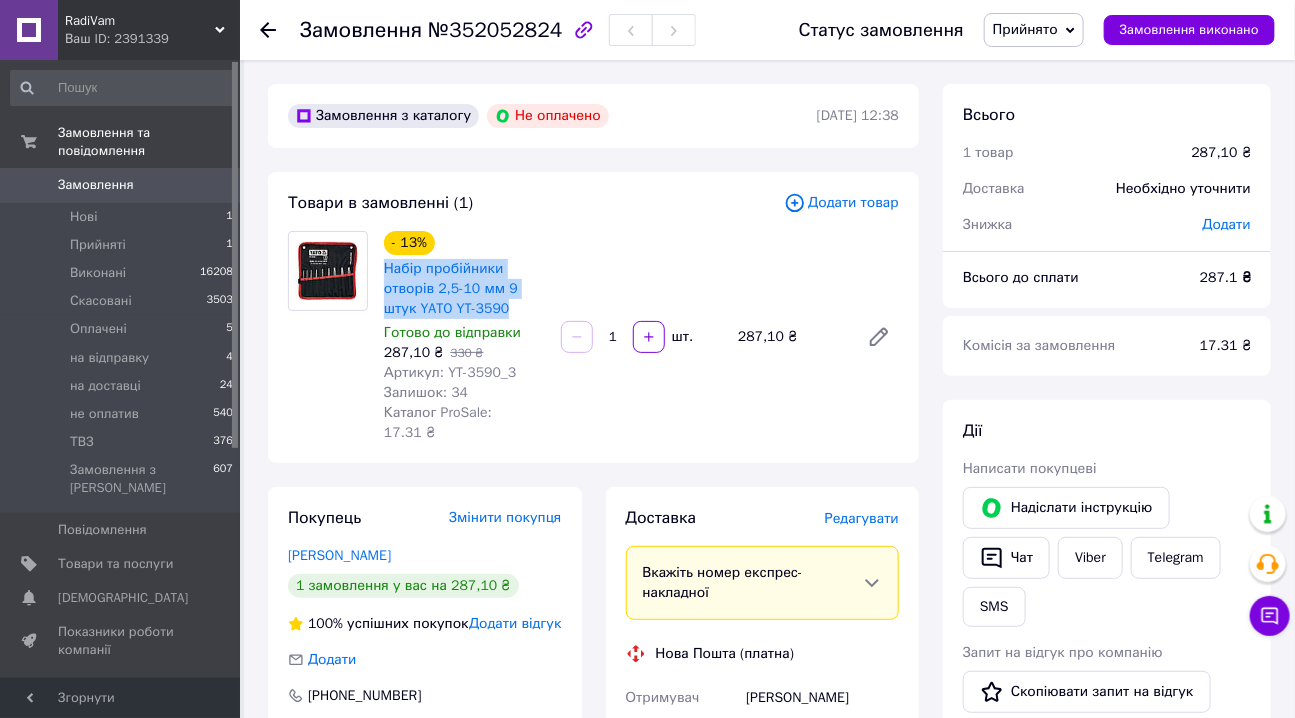 drag, startPoint x: 477, startPoint y: 314, endPoint x: 382, endPoint y: 273, distance: 103.4698 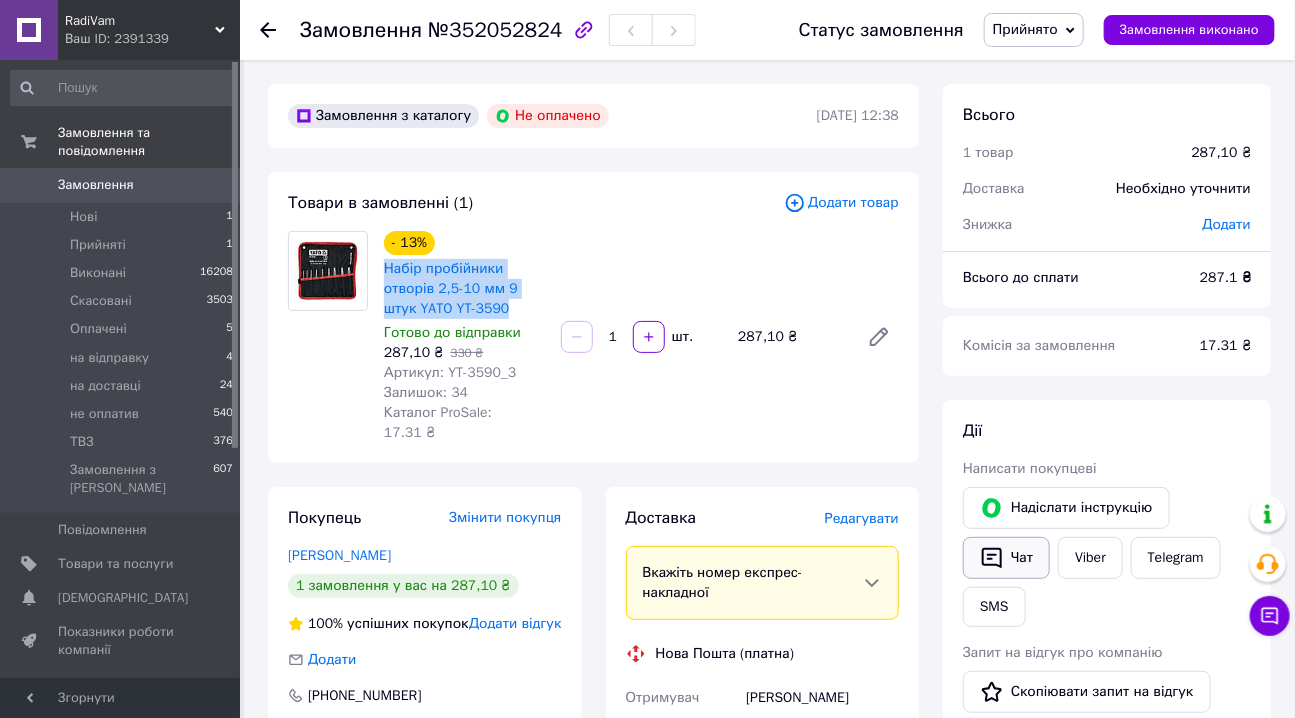 click on "Чат" at bounding box center (1006, 558) 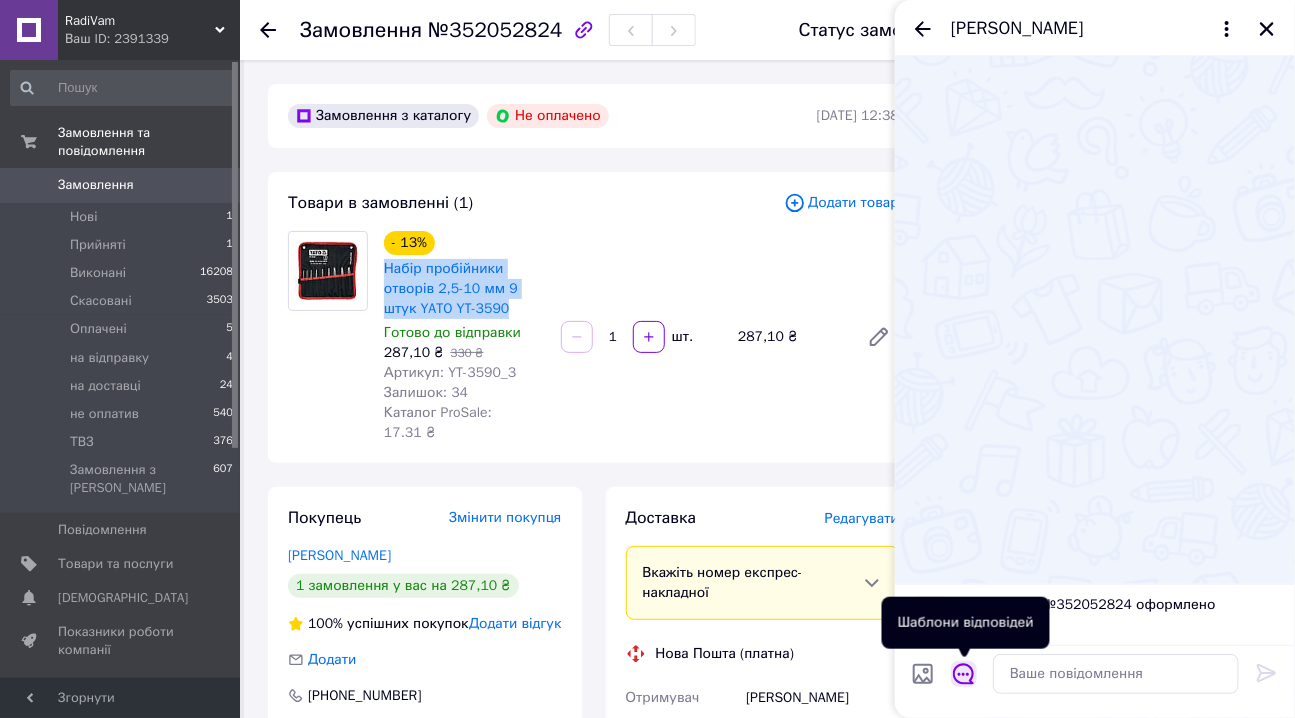 click 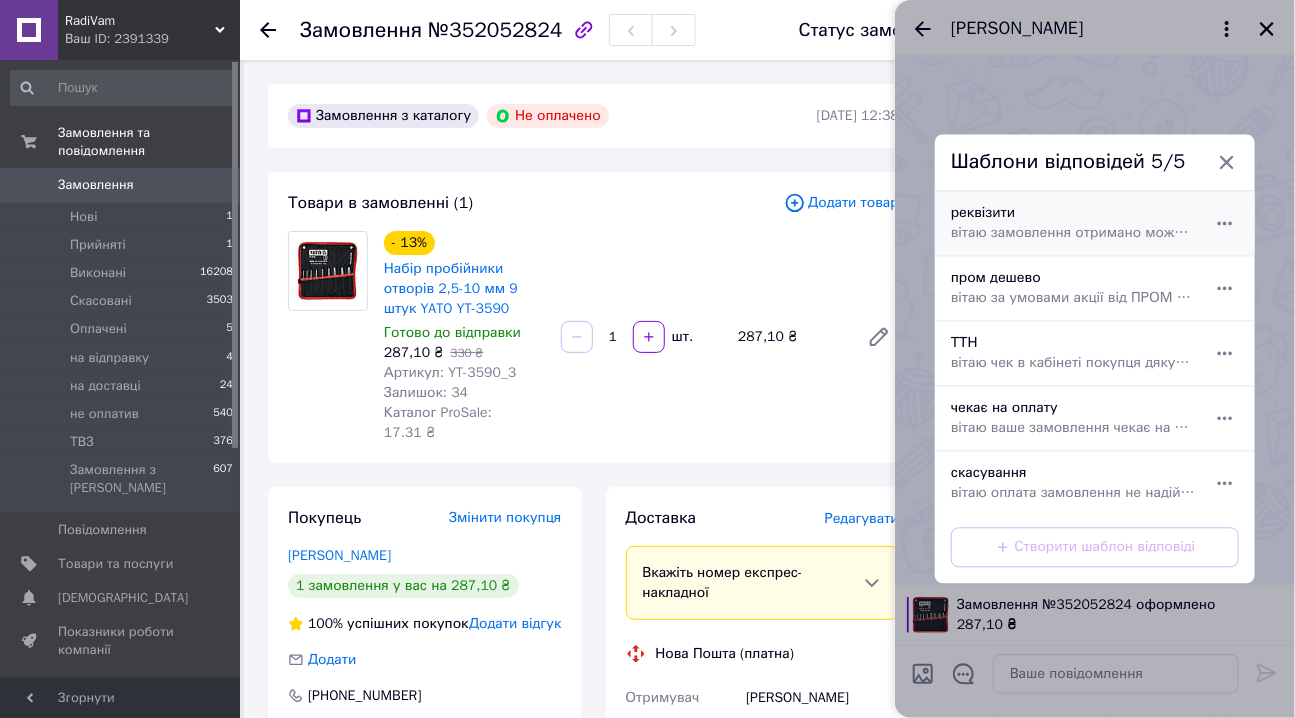 click on "вітаю
замовлення отримано
можете завершити пром-оплату або
перерахувати Х грн
на картку-ключ
[CREDIT_CARD_NUMBER]
завжди RadiVam com ua" at bounding box center (1073, 234) 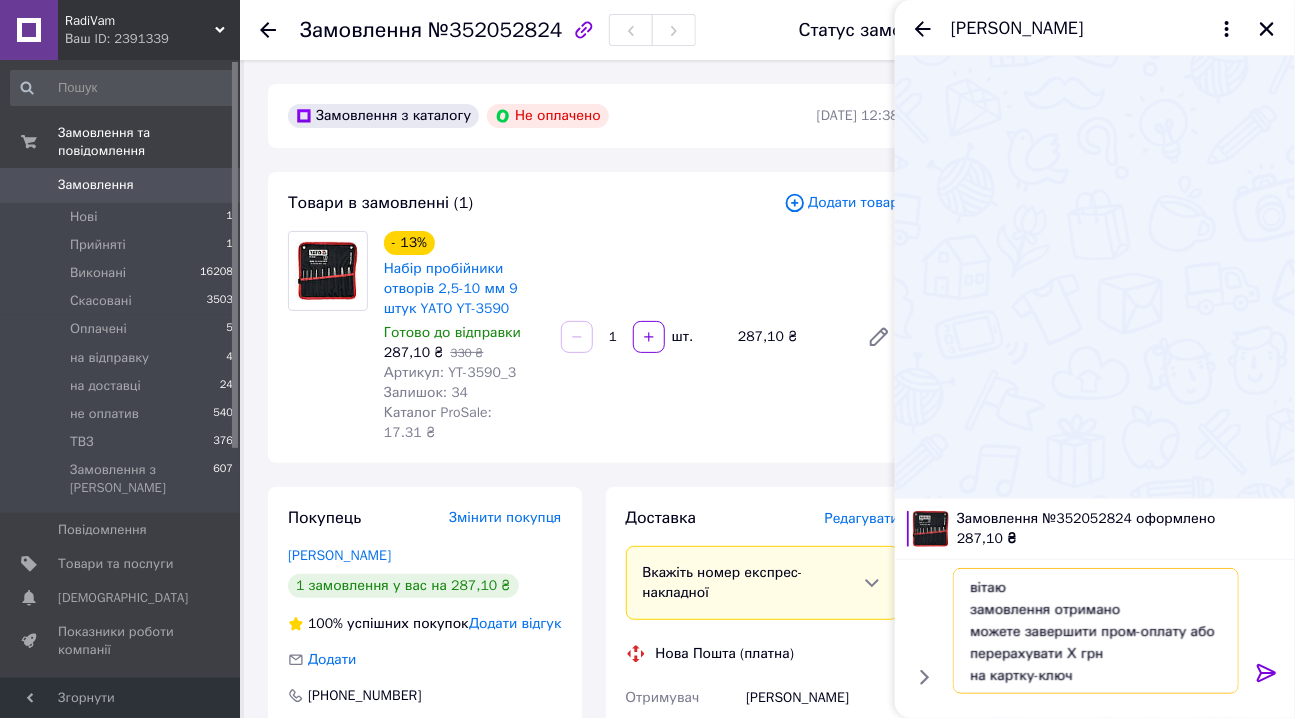 click on "вітаю
замовлення отримано
можете завершити пром-оплату або
перерахувати Х грн
на картку-ключ
[CREDIT_CARD_NUMBER]
завжди RadiVam com ua" at bounding box center [1096, 631] 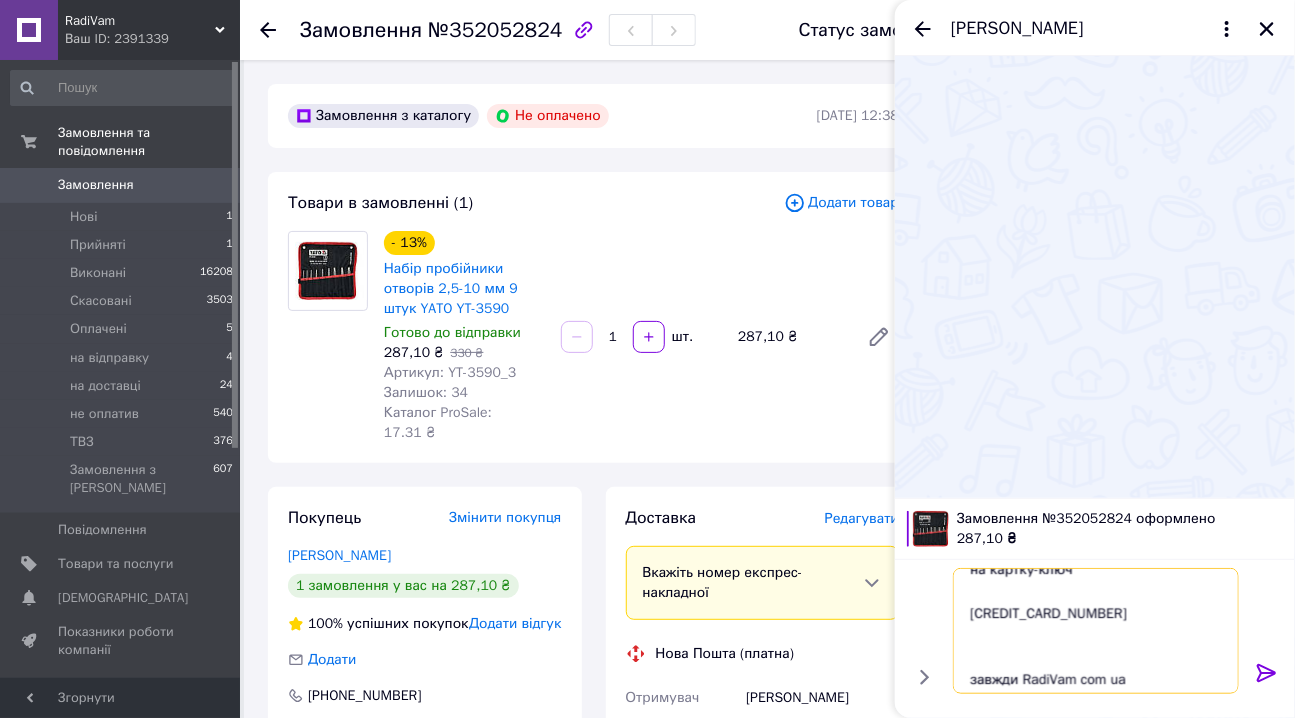 scroll, scrollTop: 111, scrollLeft: 0, axis: vertical 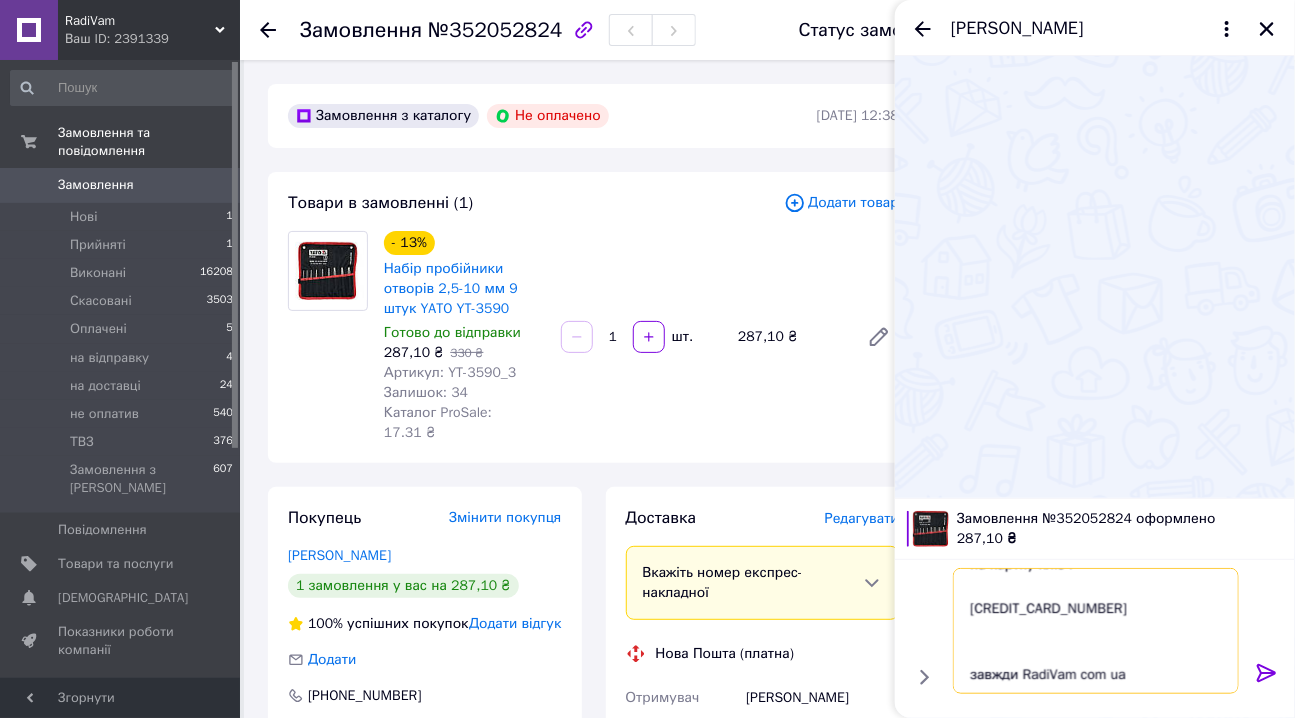 click on "вітаю
замовлення отримано
можете завершити пром-оплату або
перерахувати 287 грн
на картку-ключ
[CREDIT_CARD_NUMBER]
завжди RadiVam com ua" at bounding box center [1096, 631] 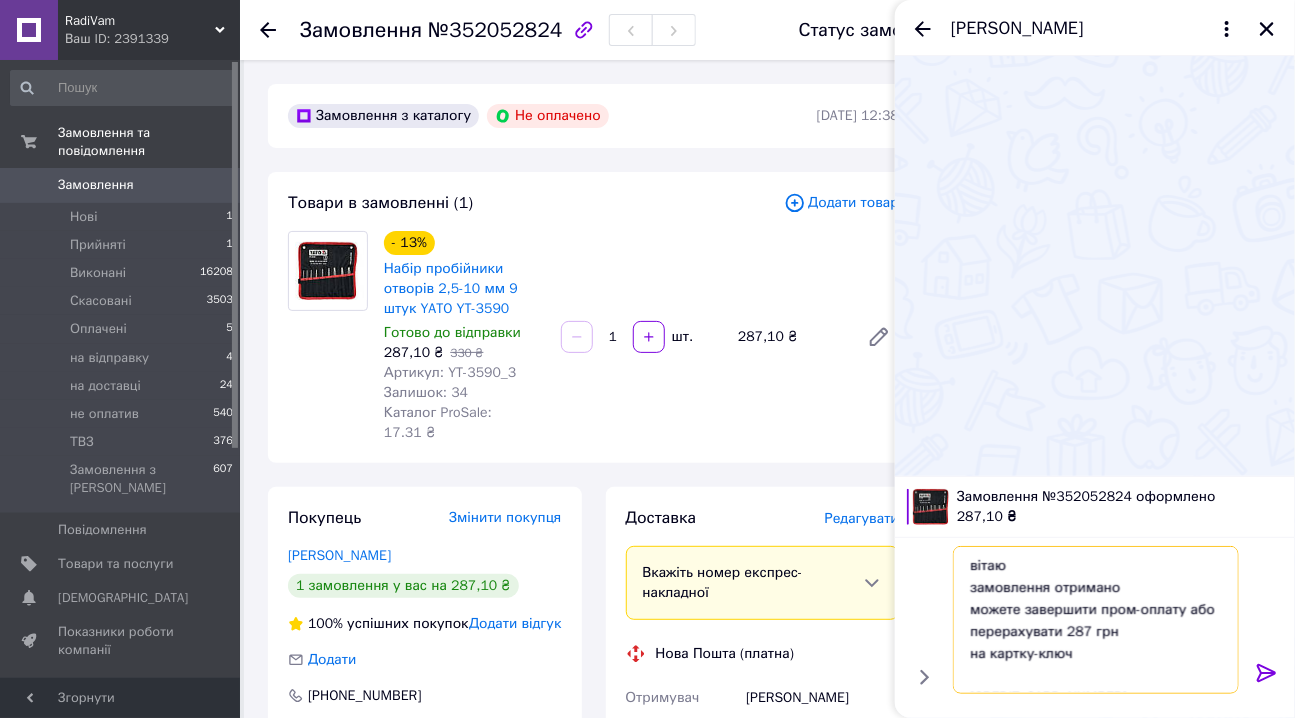 scroll, scrollTop: 0, scrollLeft: 0, axis: both 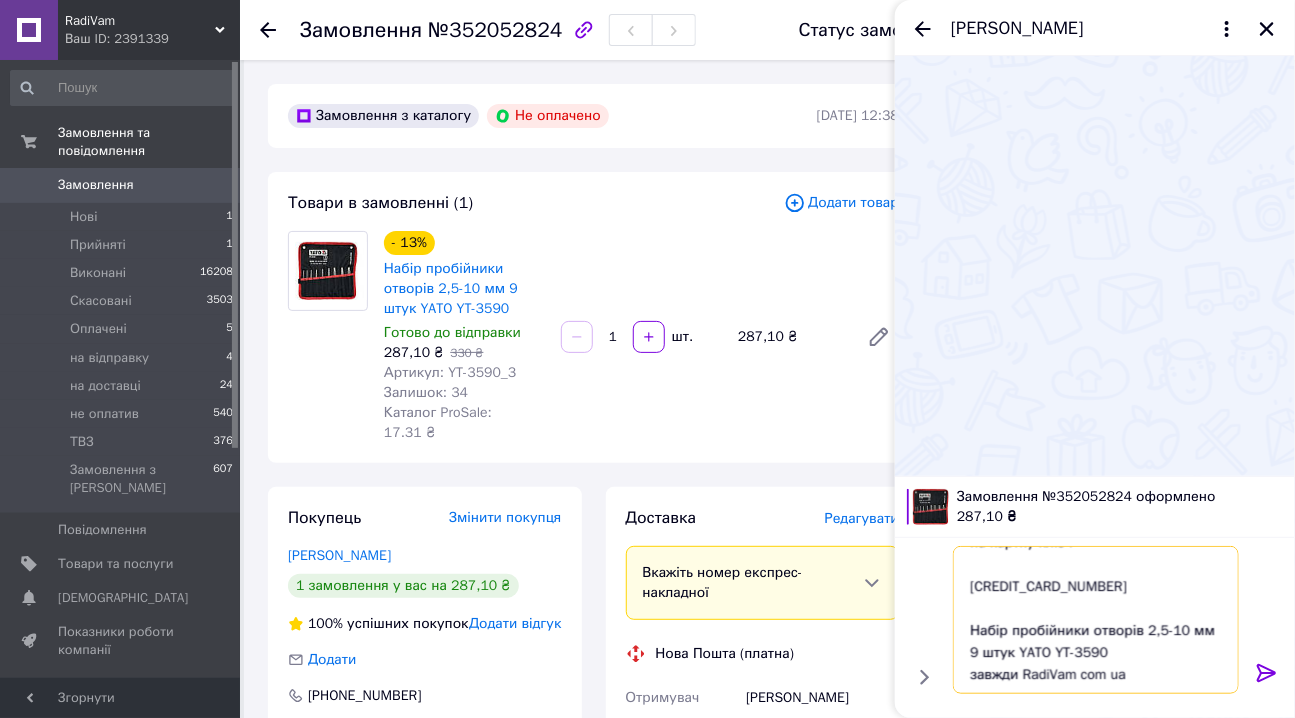 drag, startPoint x: 967, startPoint y: 566, endPoint x: 1118, endPoint y: 676, distance: 186.8181 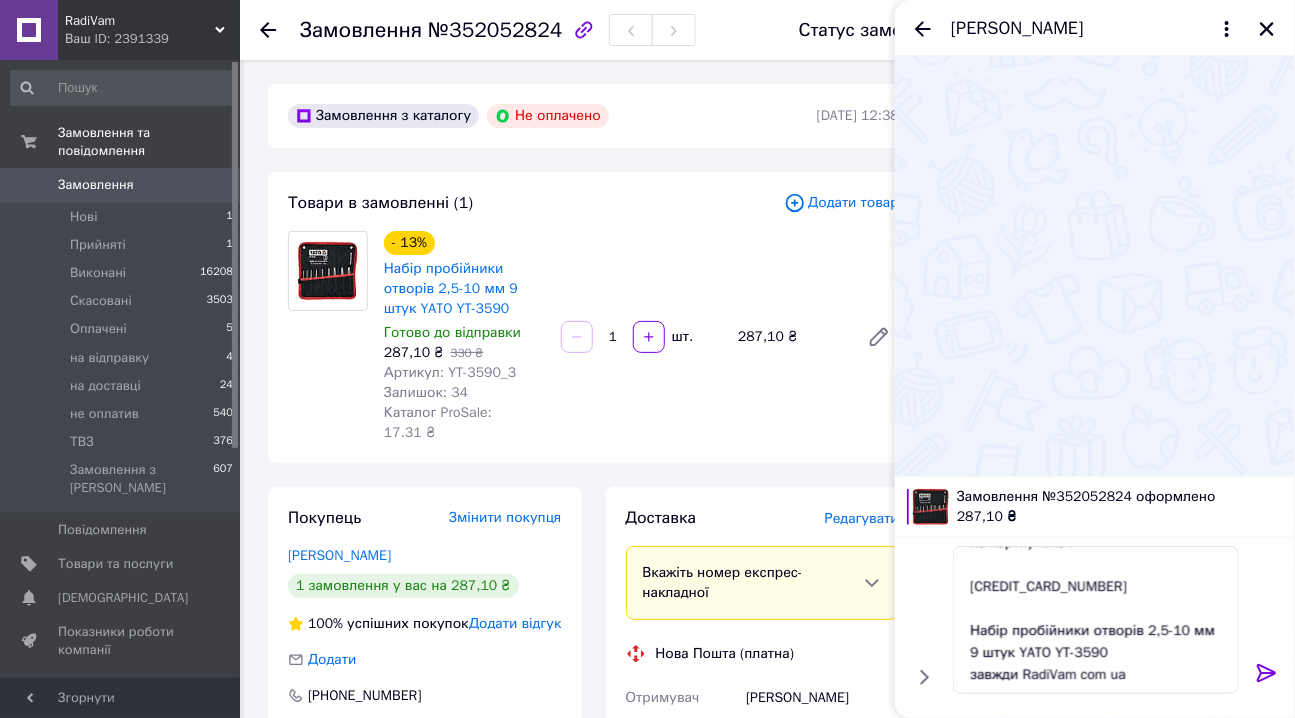 click 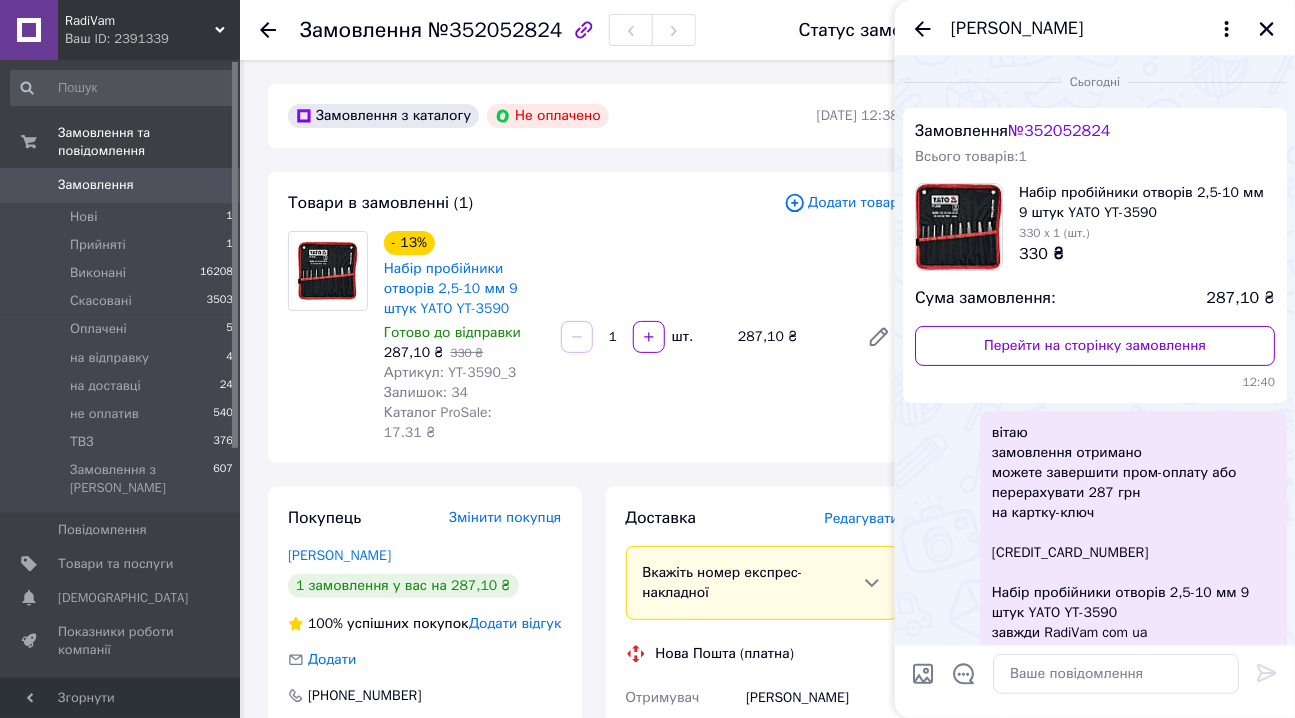 scroll, scrollTop: 0, scrollLeft: 0, axis: both 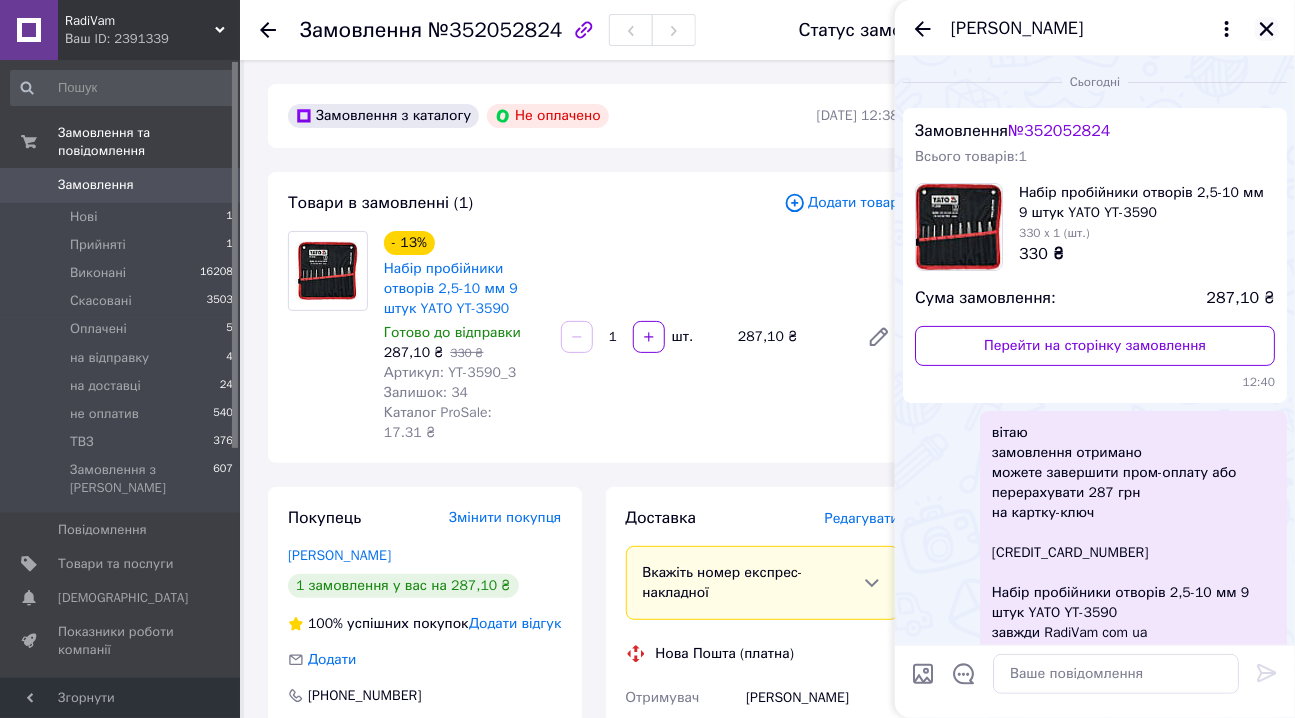 click 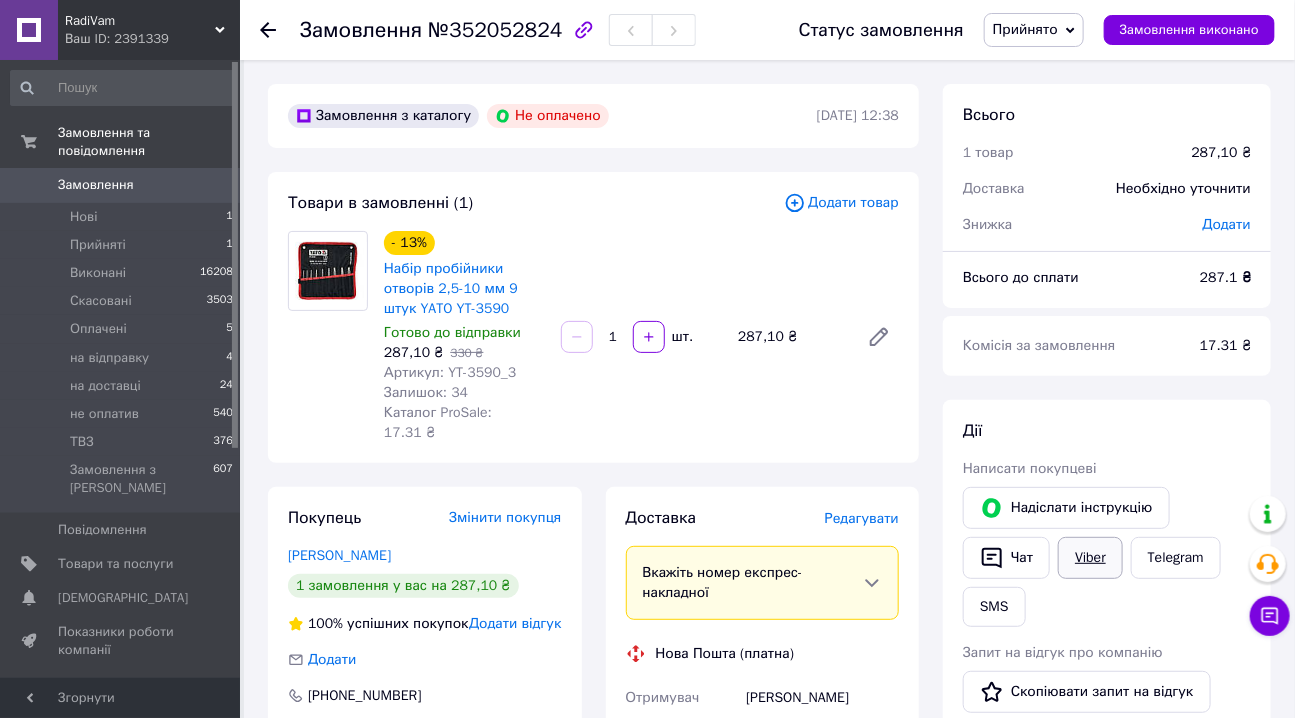 click on "Viber" at bounding box center [1090, 558] 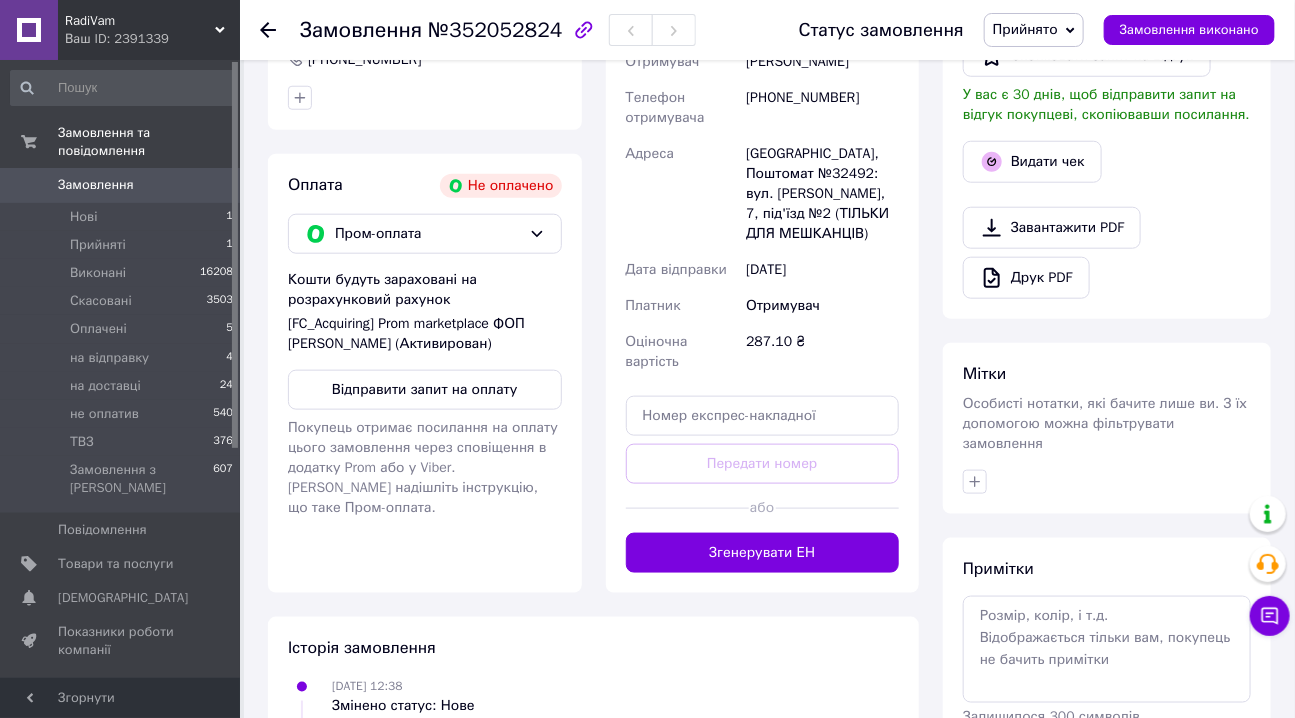 scroll, scrollTop: 722, scrollLeft: 0, axis: vertical 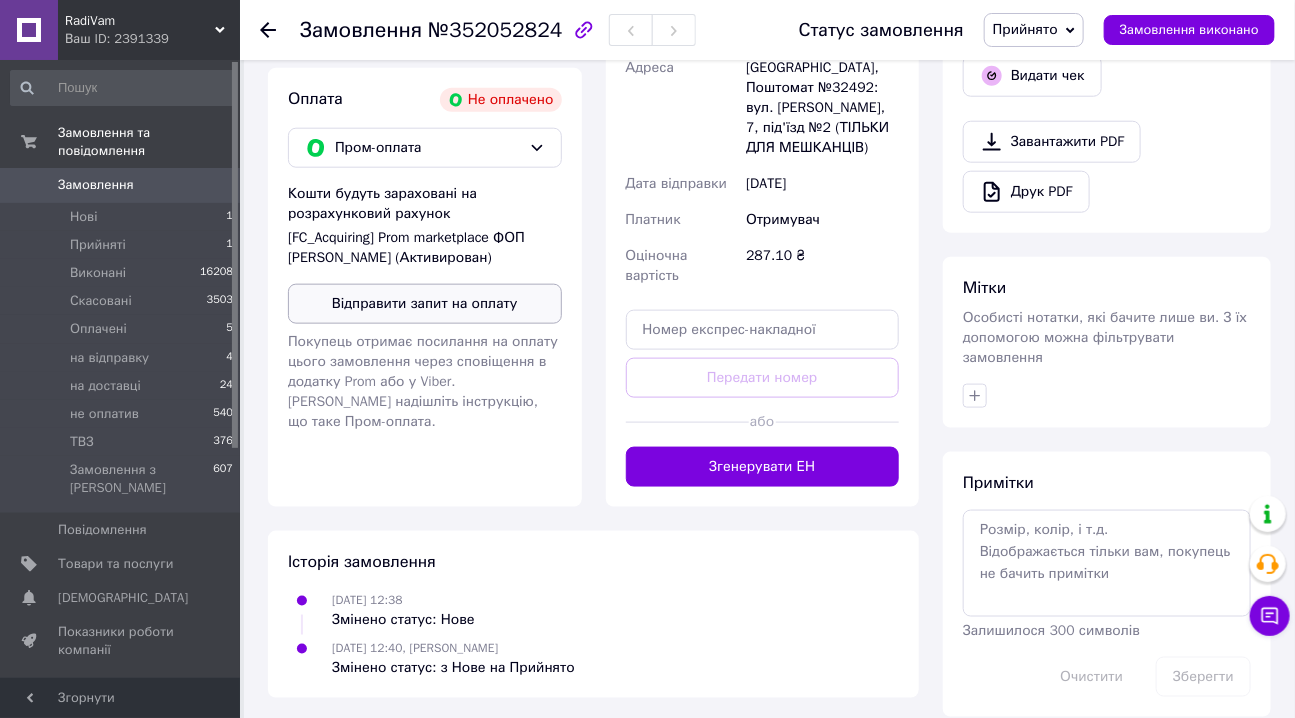 click on "Відправити запит на оплату" at bounding box center (425, 304) 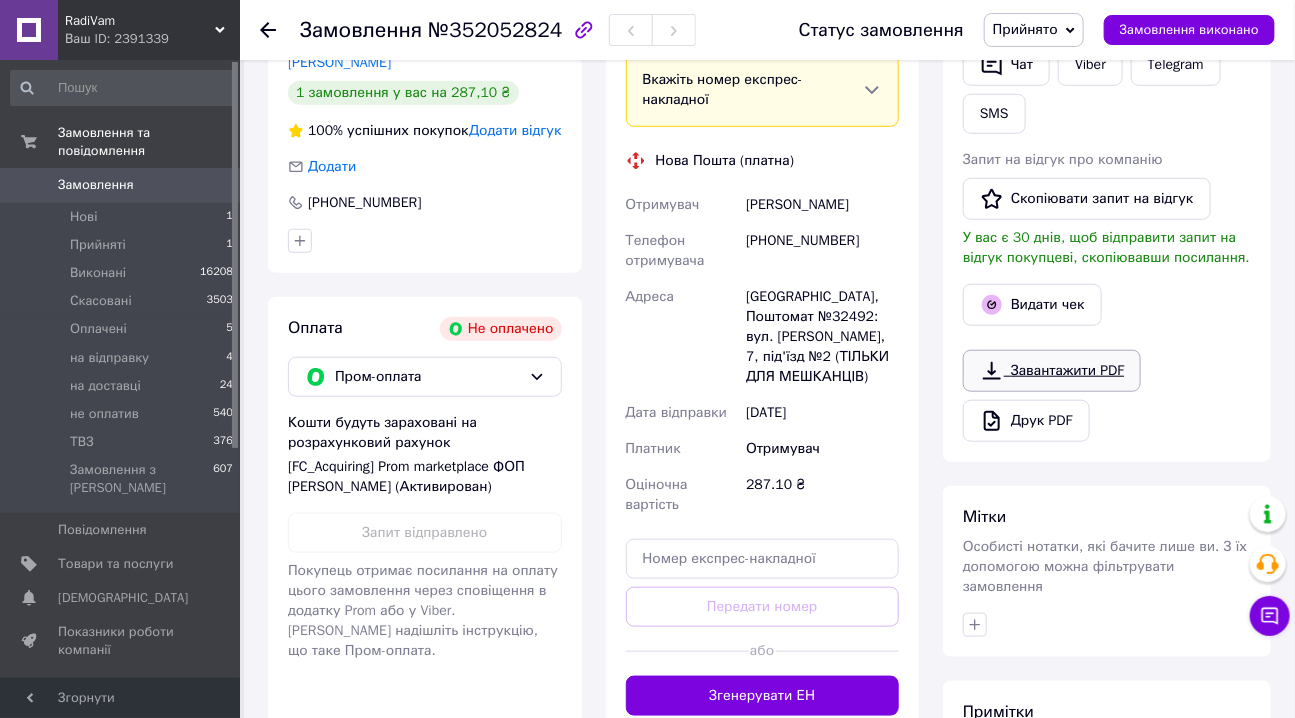 scroll, scrollTop: 177, scrollLeft: 0, axis: vertical 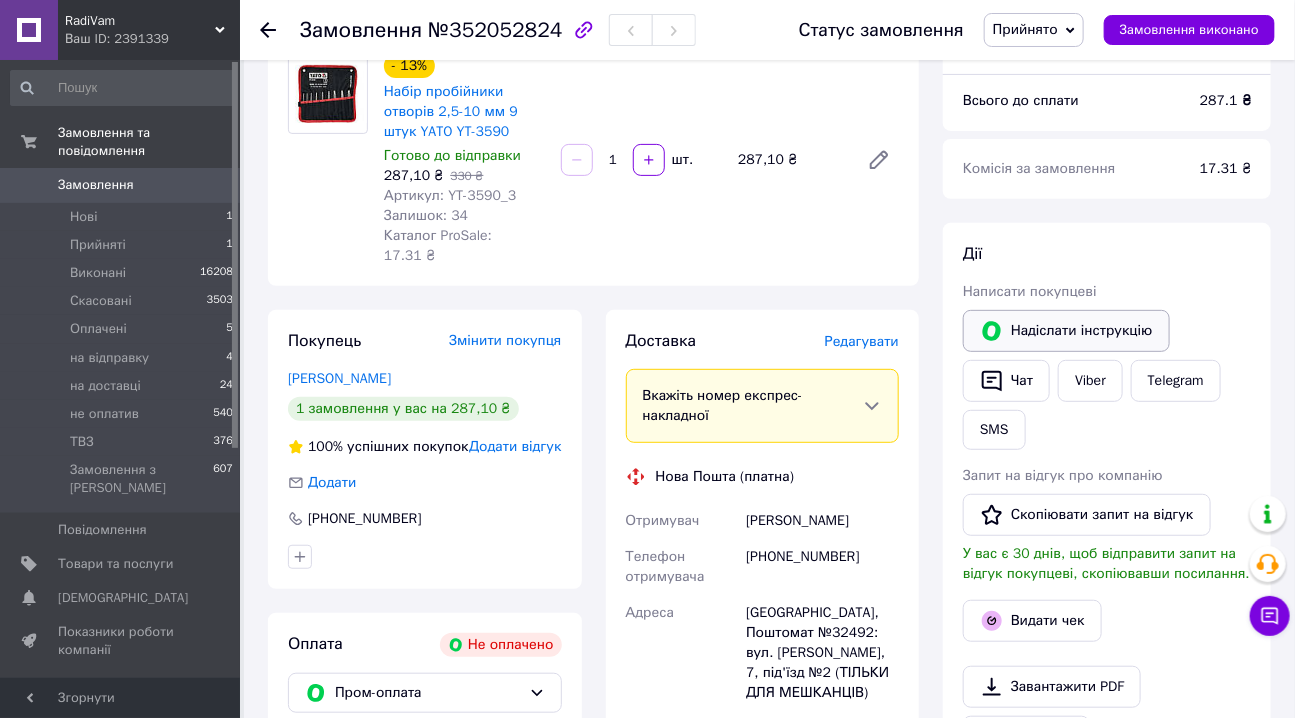 click on "Надіслати інструкцію" at bounding box center (1066, 331) 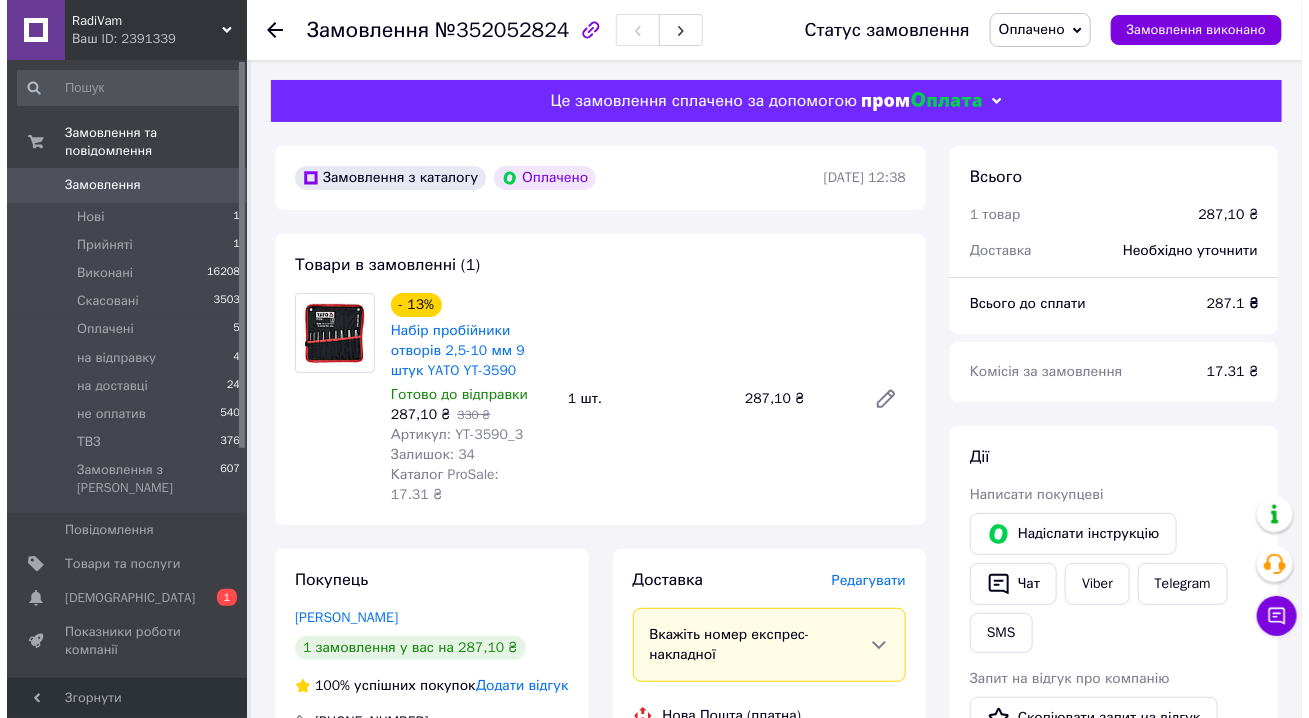 scroll, scrollTop: 0, scrollLeft: 0, axis: both 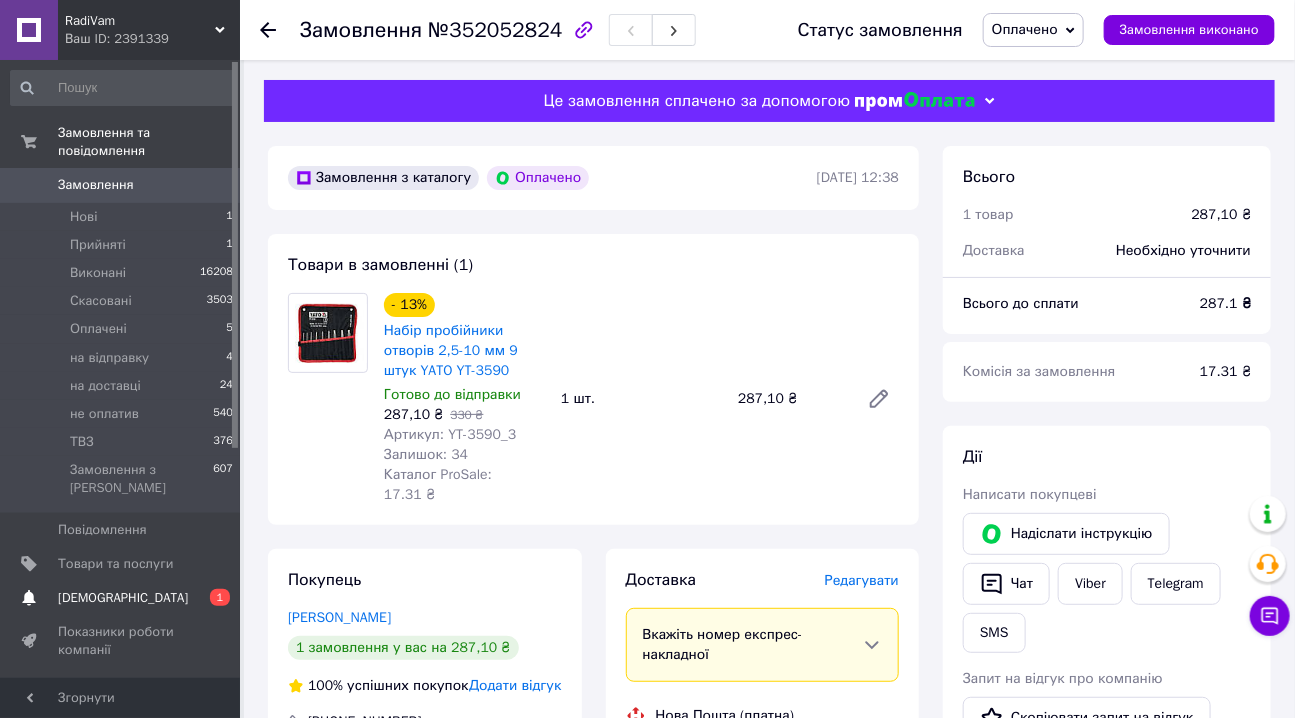 click on "[DEMOGRAPHIC_DATA]" at bounding box center (123, 598) 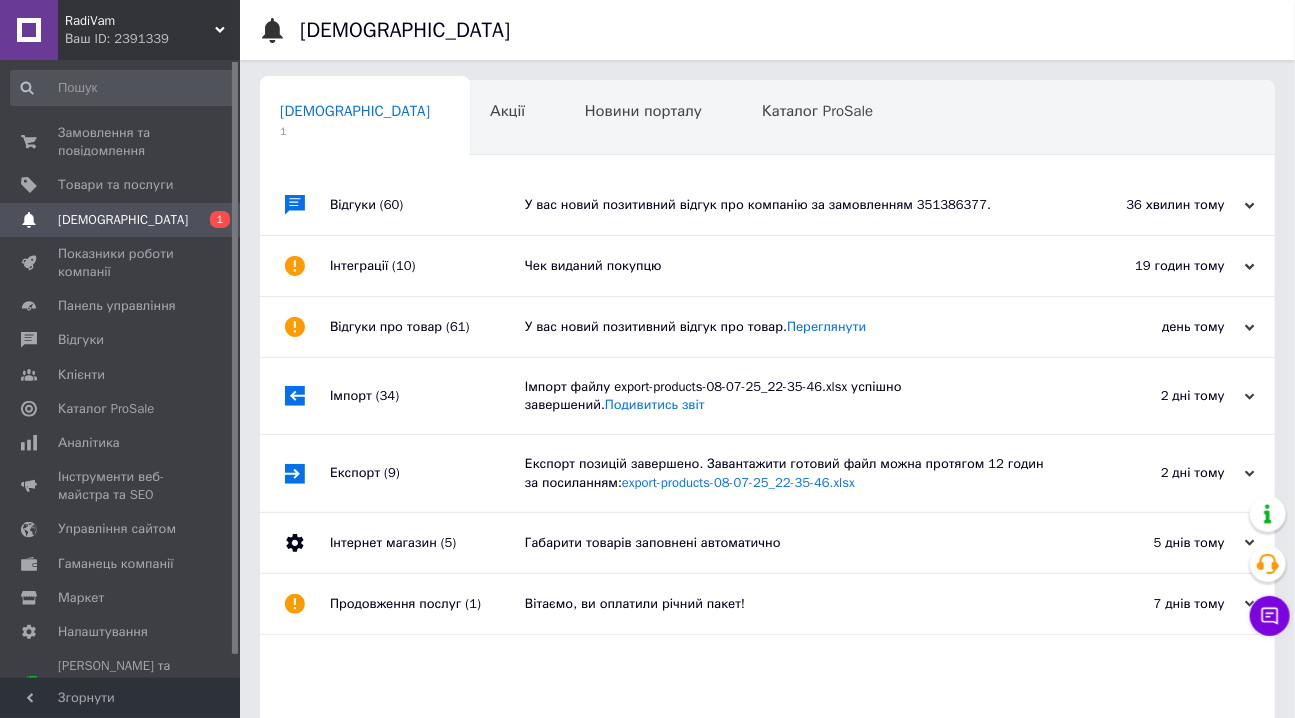 click on "У вас новий позитивний відгук про компанію за замовленням 351386377." at bounding box center (790, 205) 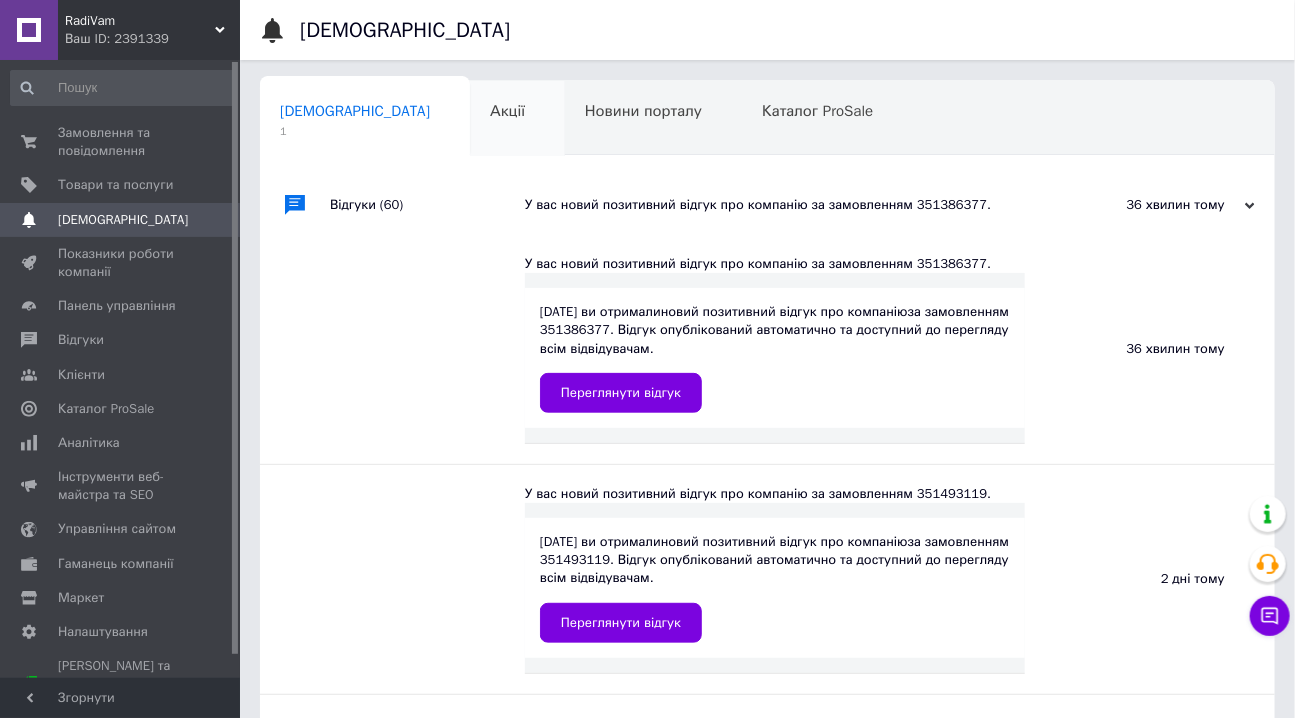 click on "Акції 0" at bounding box center [517, 119] 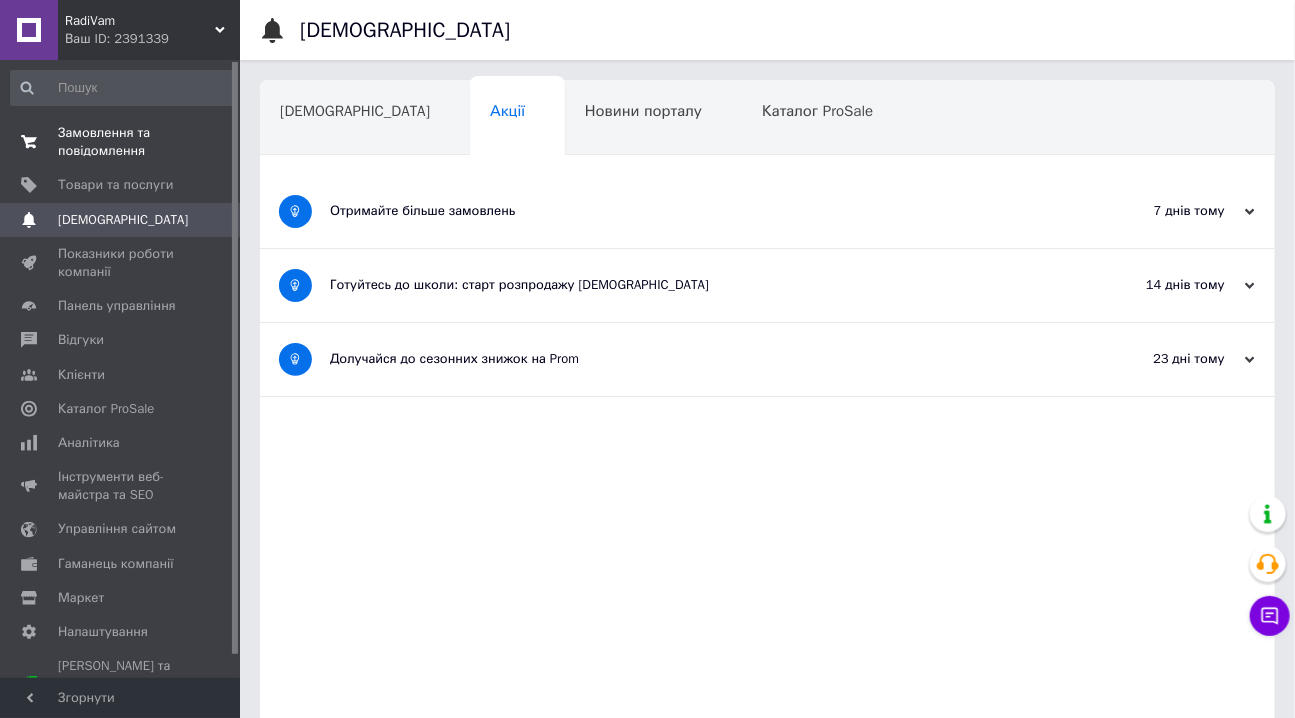 click on "Замовлення та повідомлення" at bounding box center (121, 142) 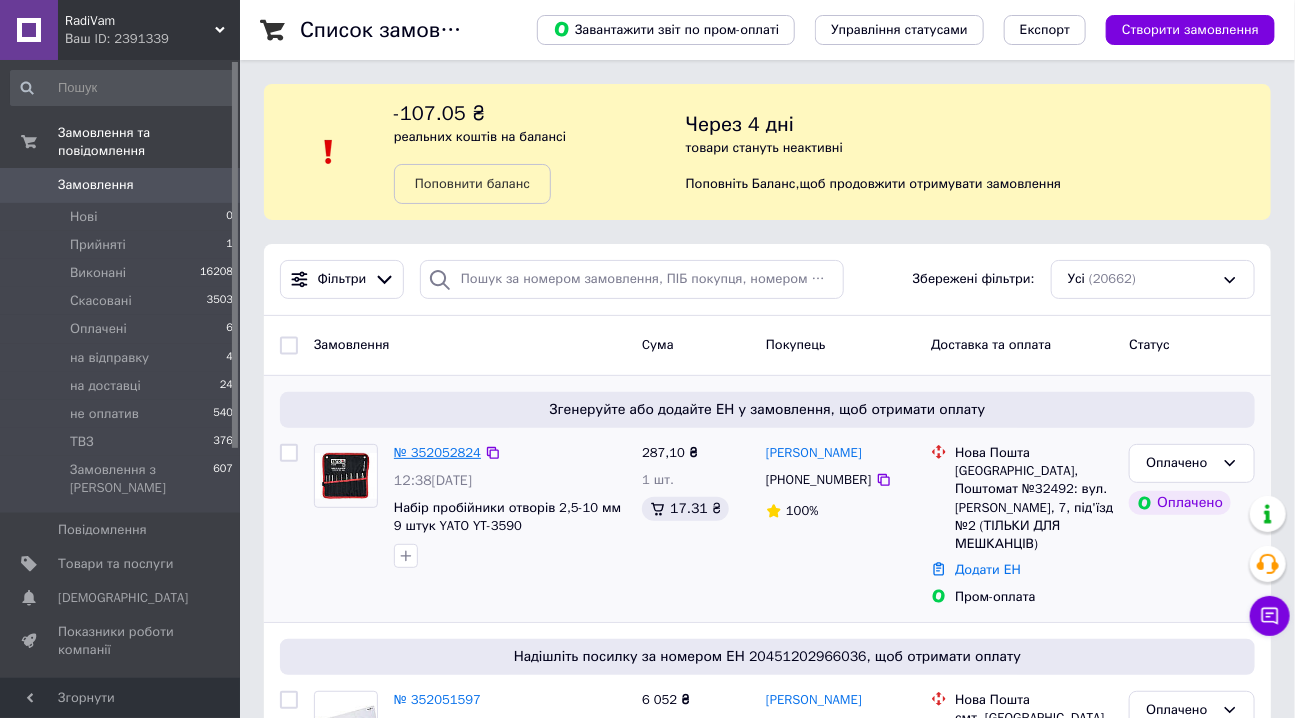 click on "№ 352052824" at bounding box center (437, 452) 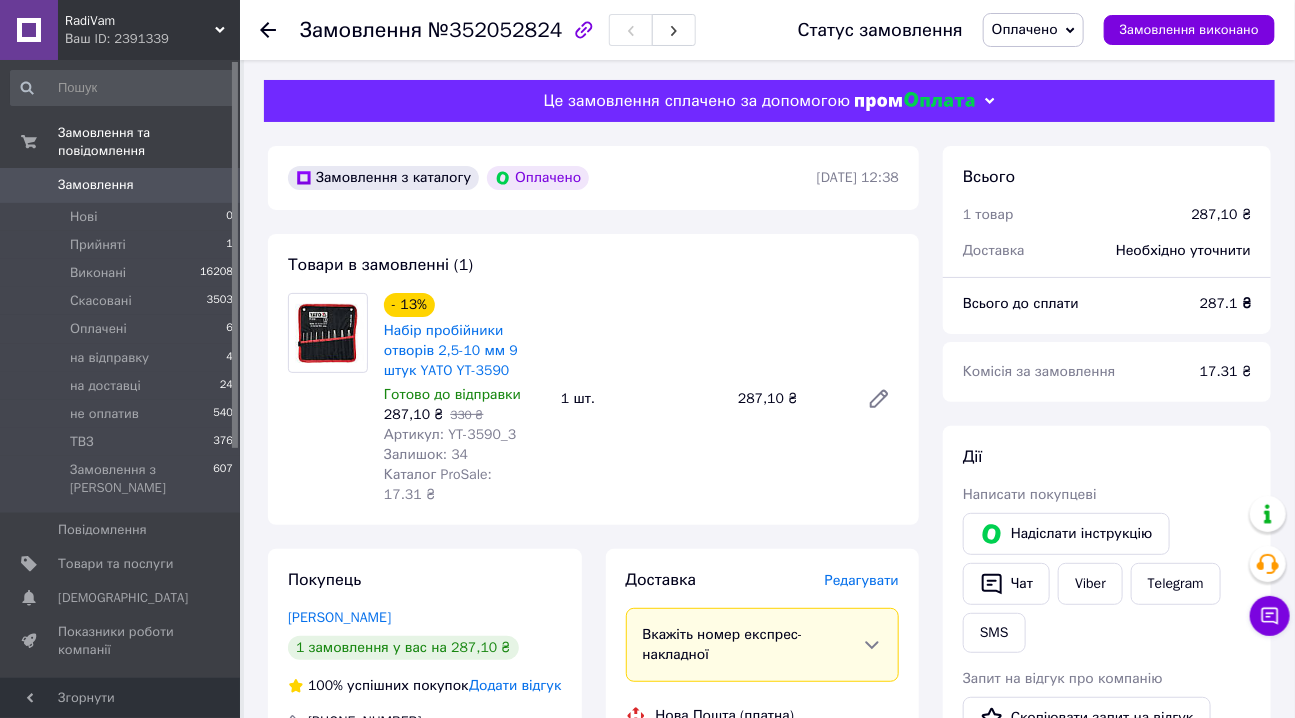 click on "Редагувати" at bounding box center (862, 580) 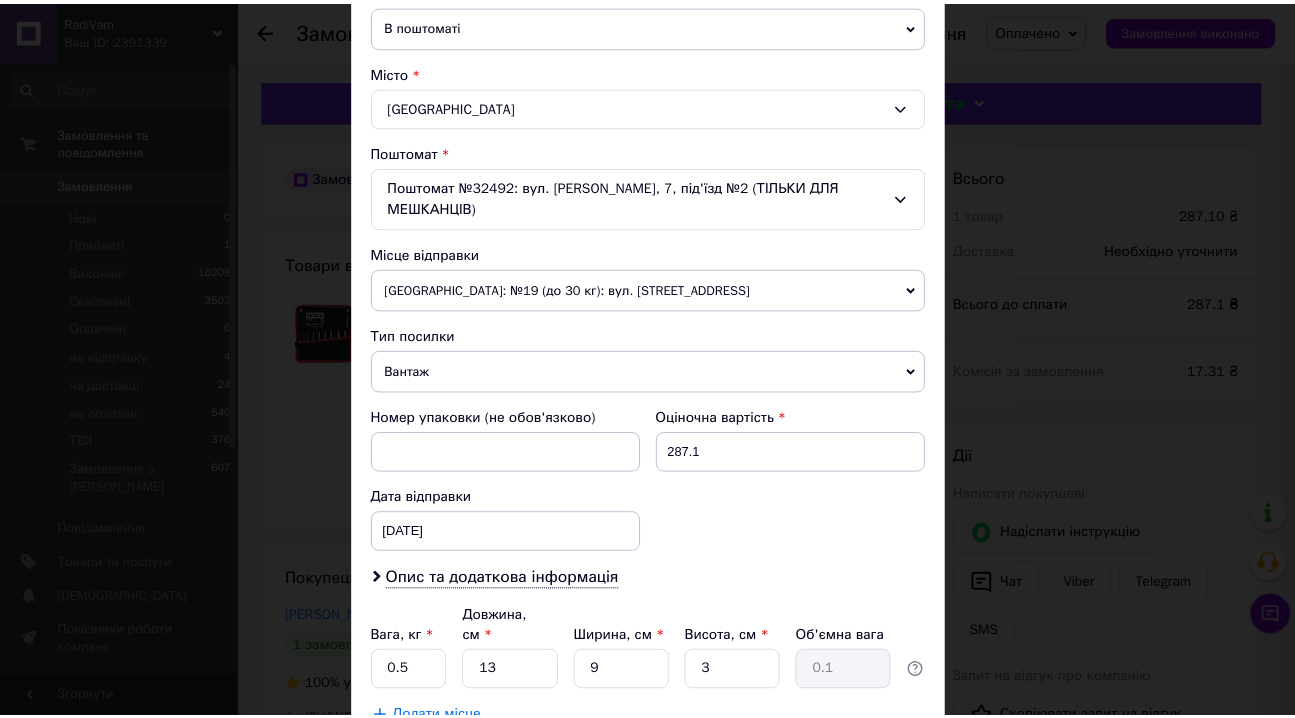 scroll, scrollTop: 545, scrollLeft: 0, axis: vertical 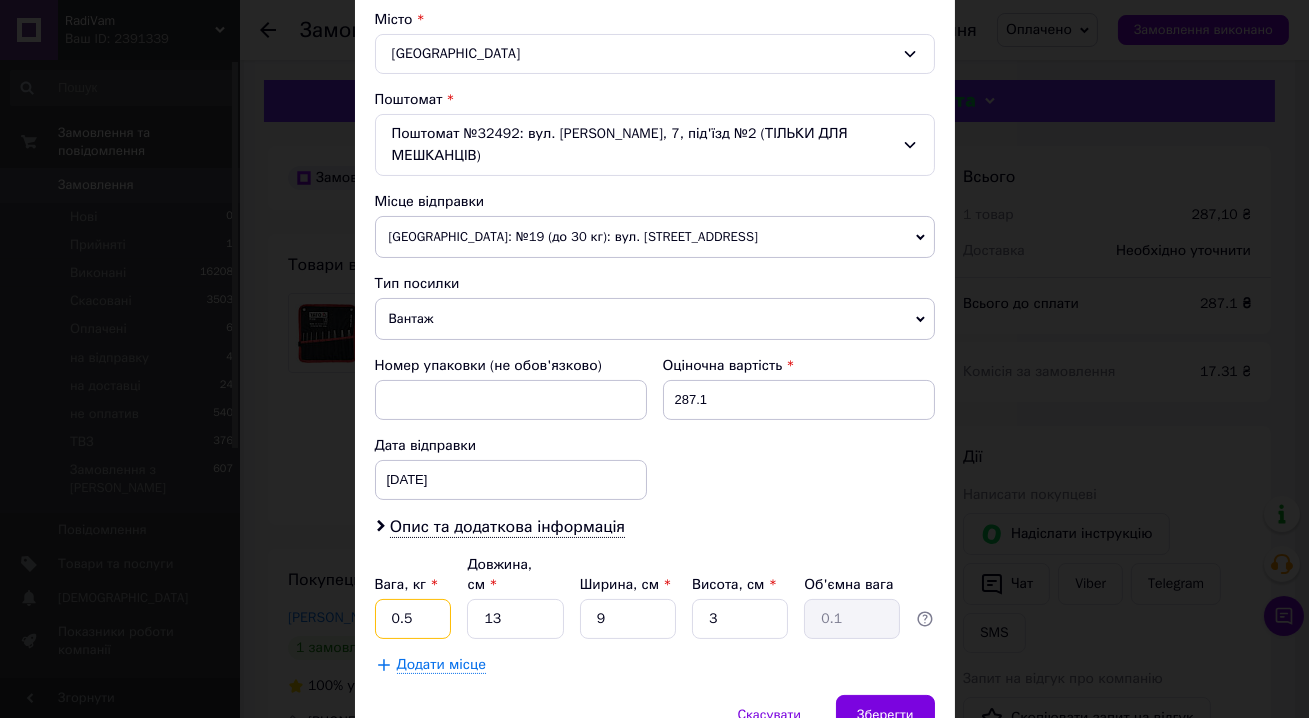 drag, startPoint x: 421, startPoint y: 594, endPoint x: 376, endPoint y: 594, distance: 45 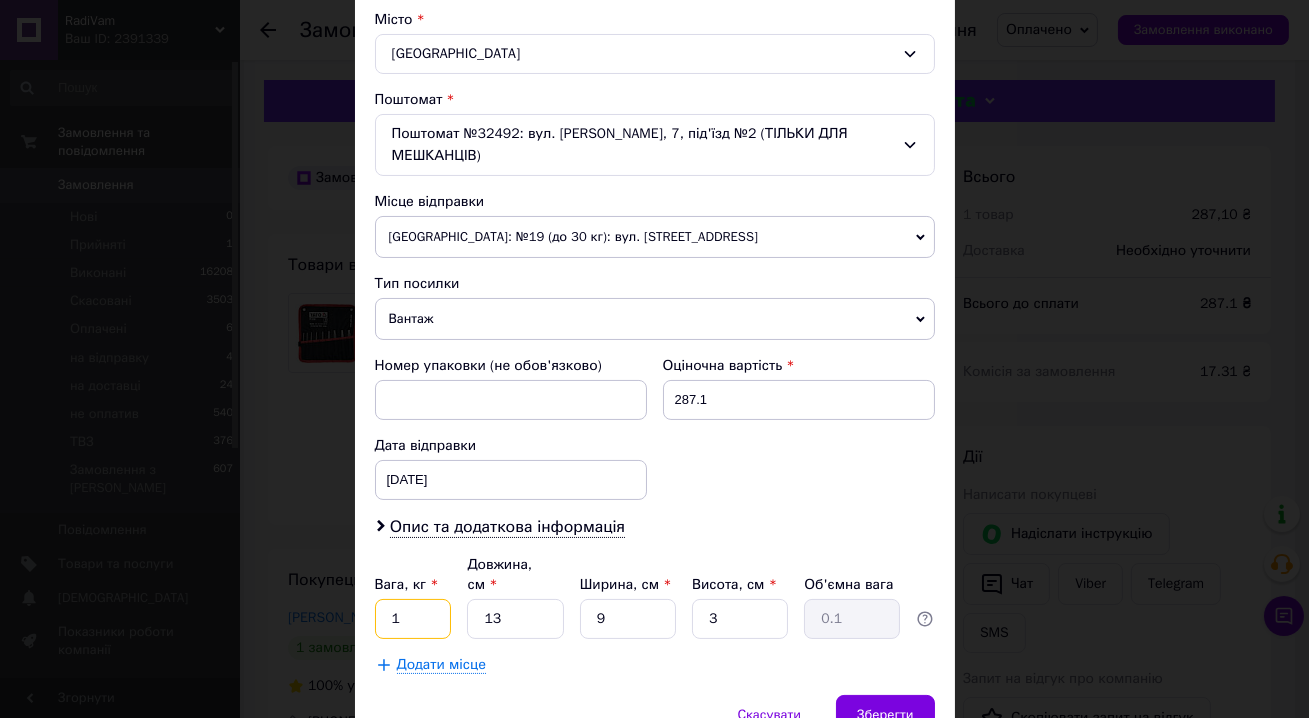 type on "1" 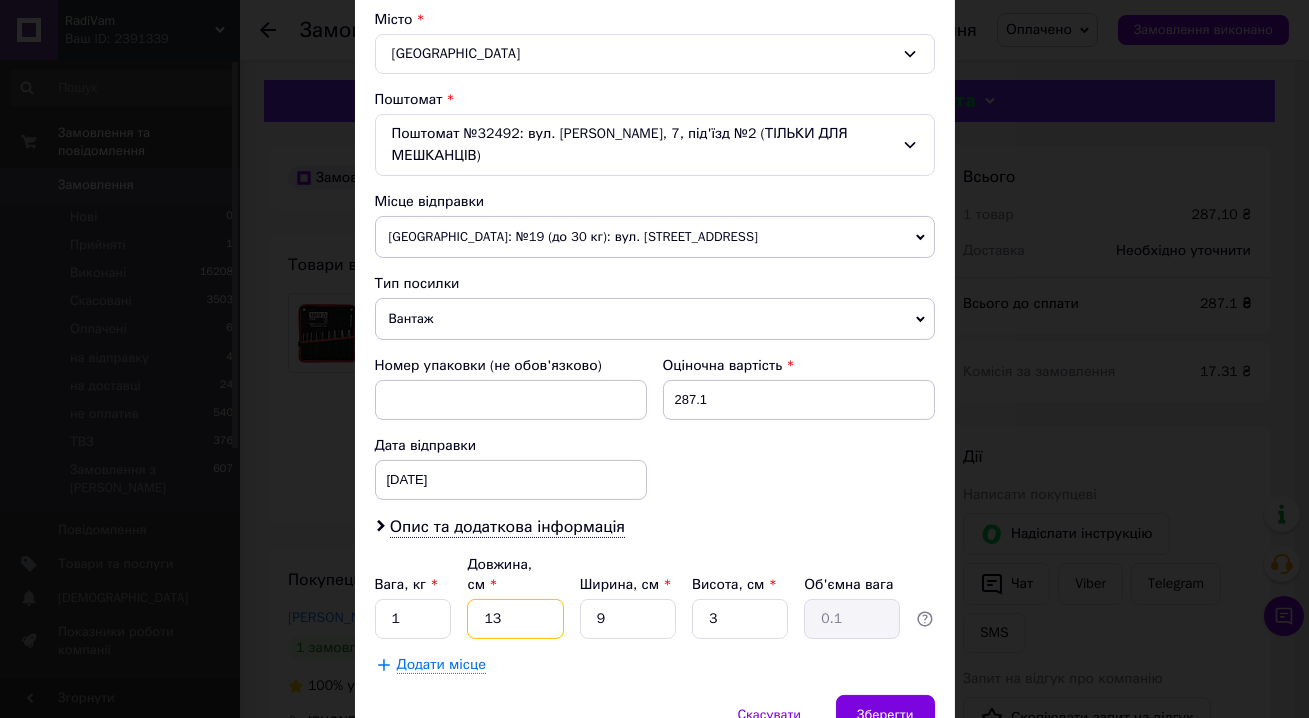 drag, startPoint x: 490, startPoint y: 598, endPoint x: 465, endPoint y: 598, distance: 25 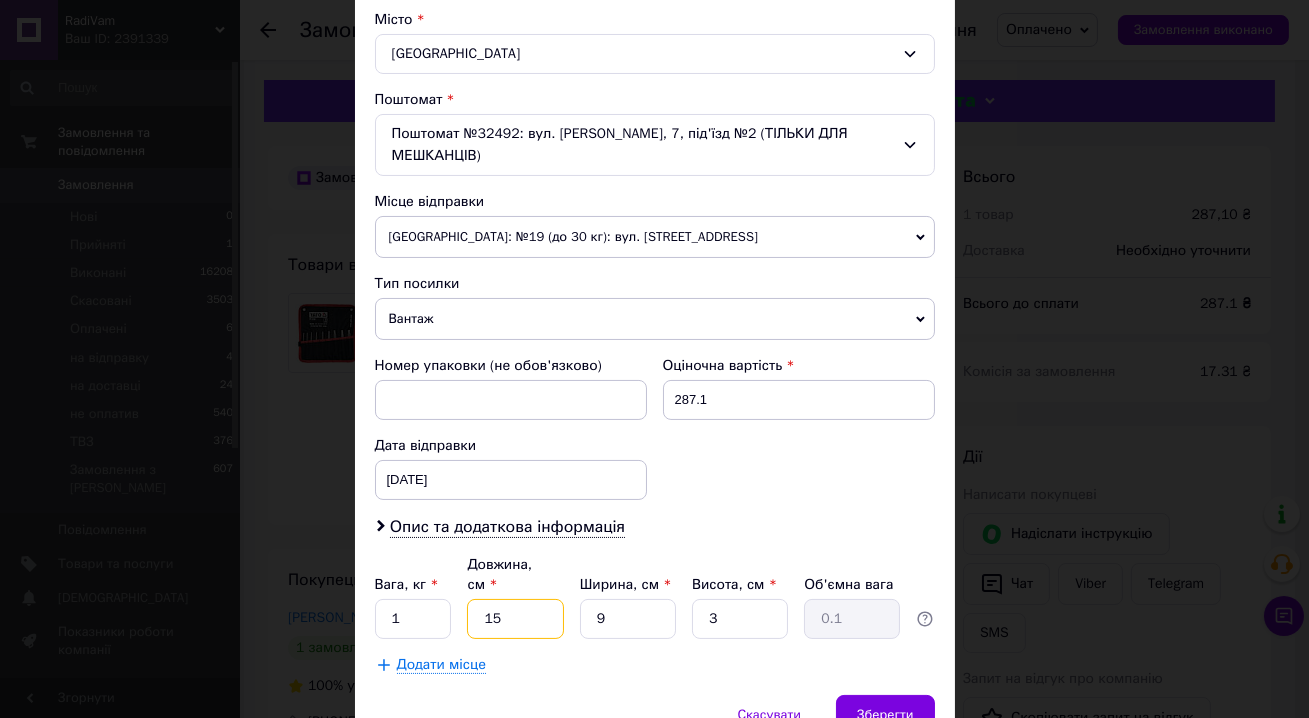 type on "15" 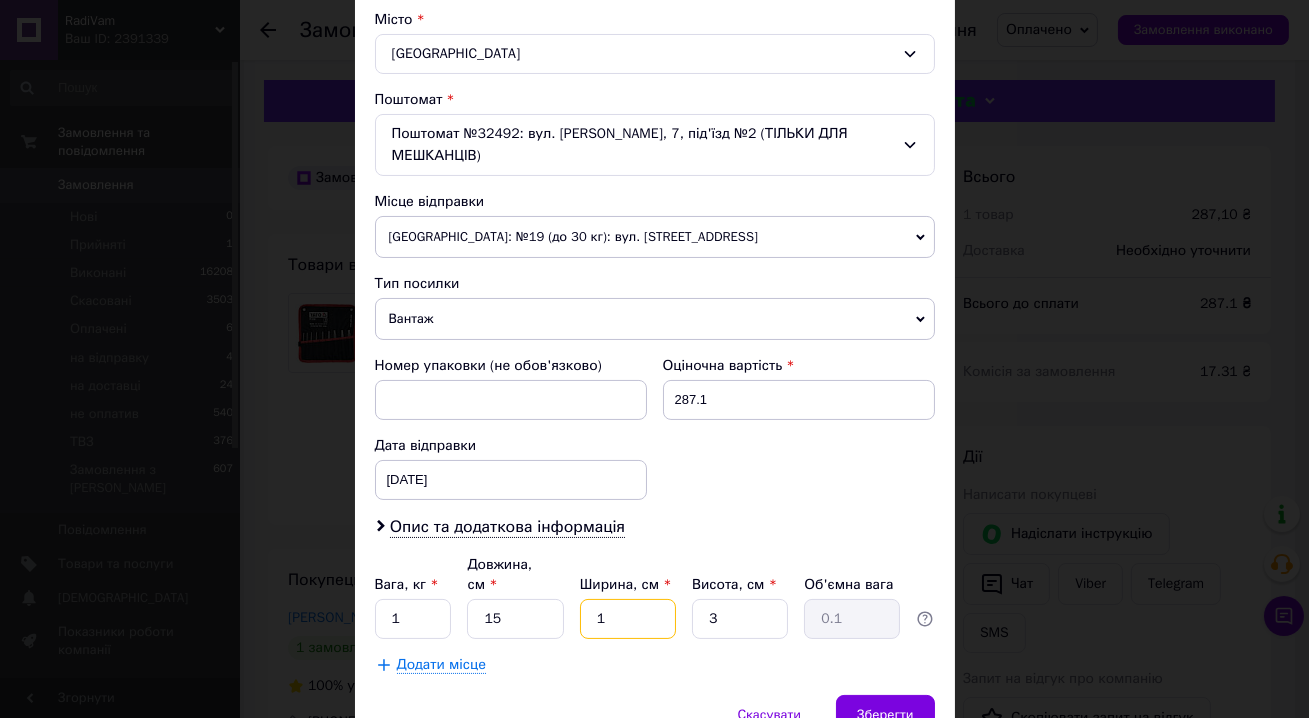 type on "12" 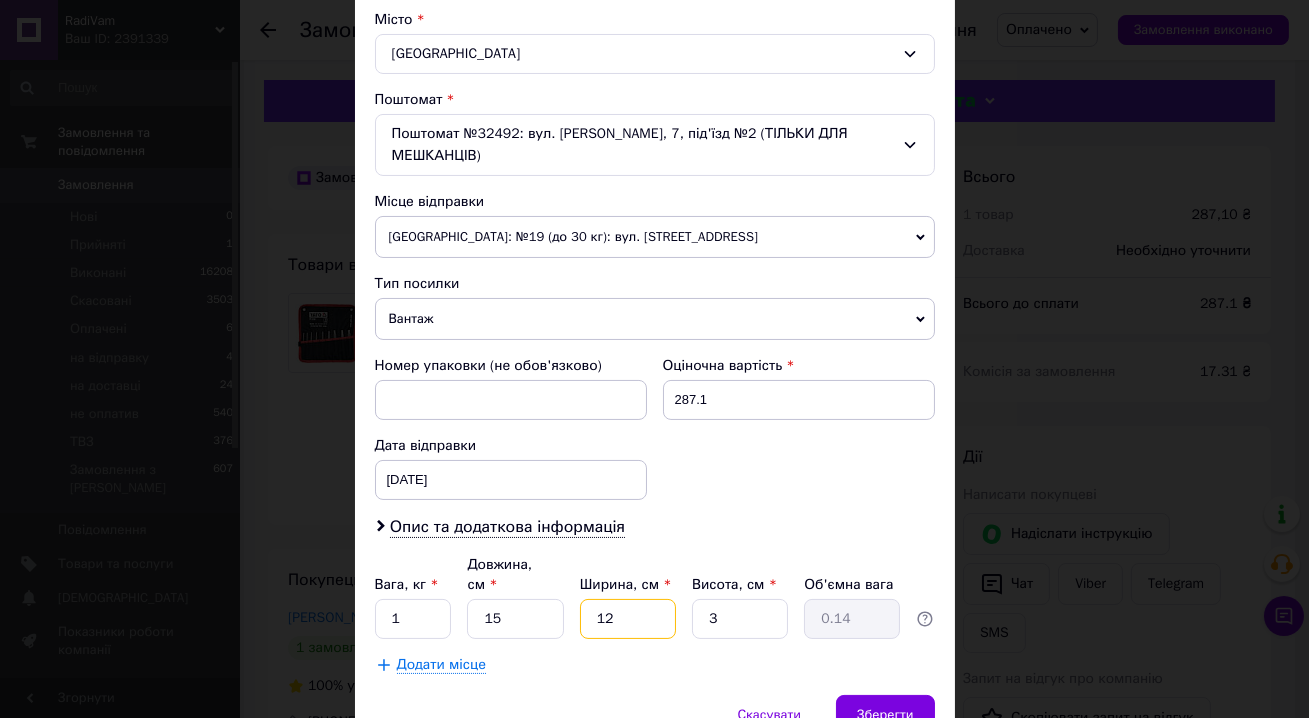 type on "12" 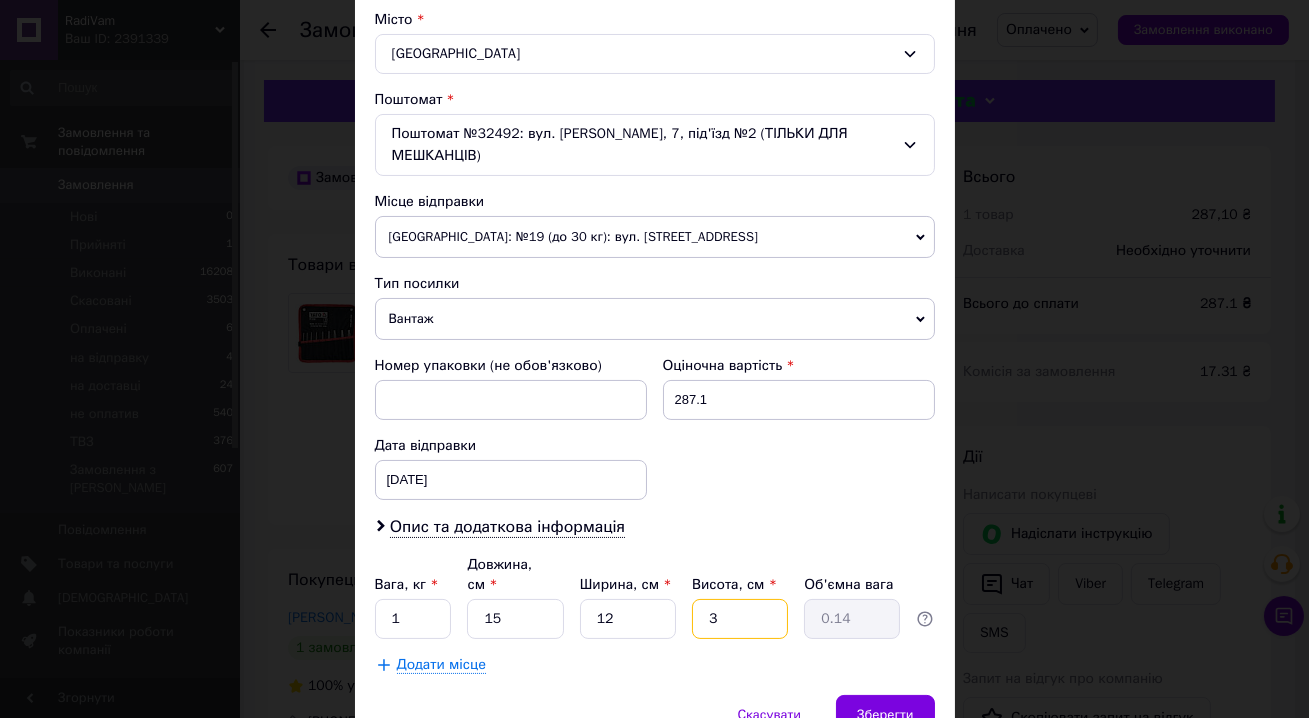 type on "5" 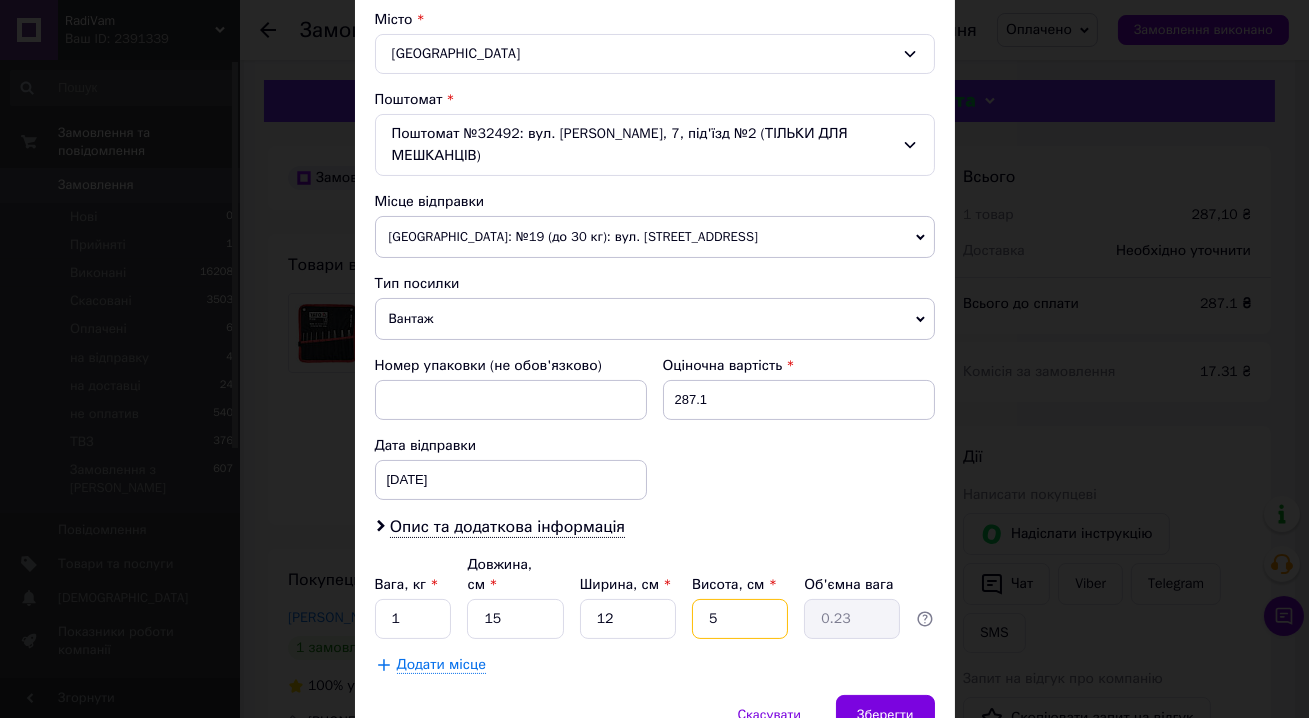type 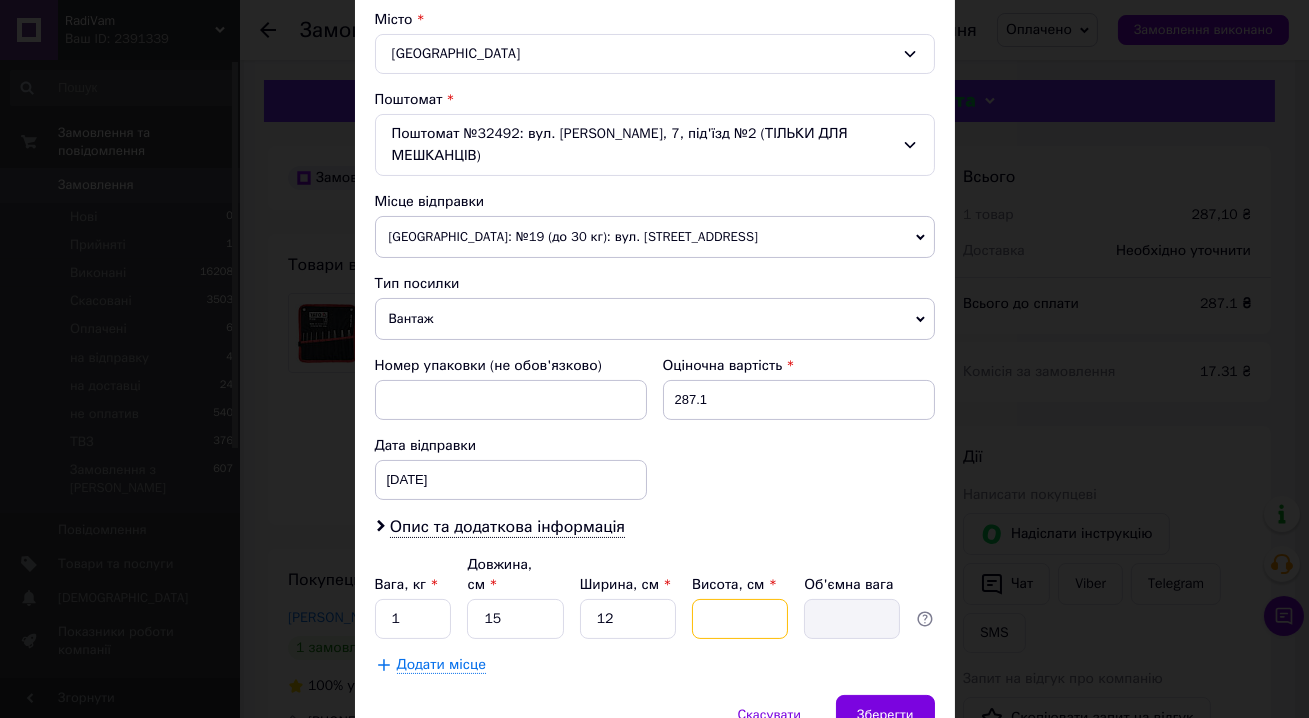 type on "1" 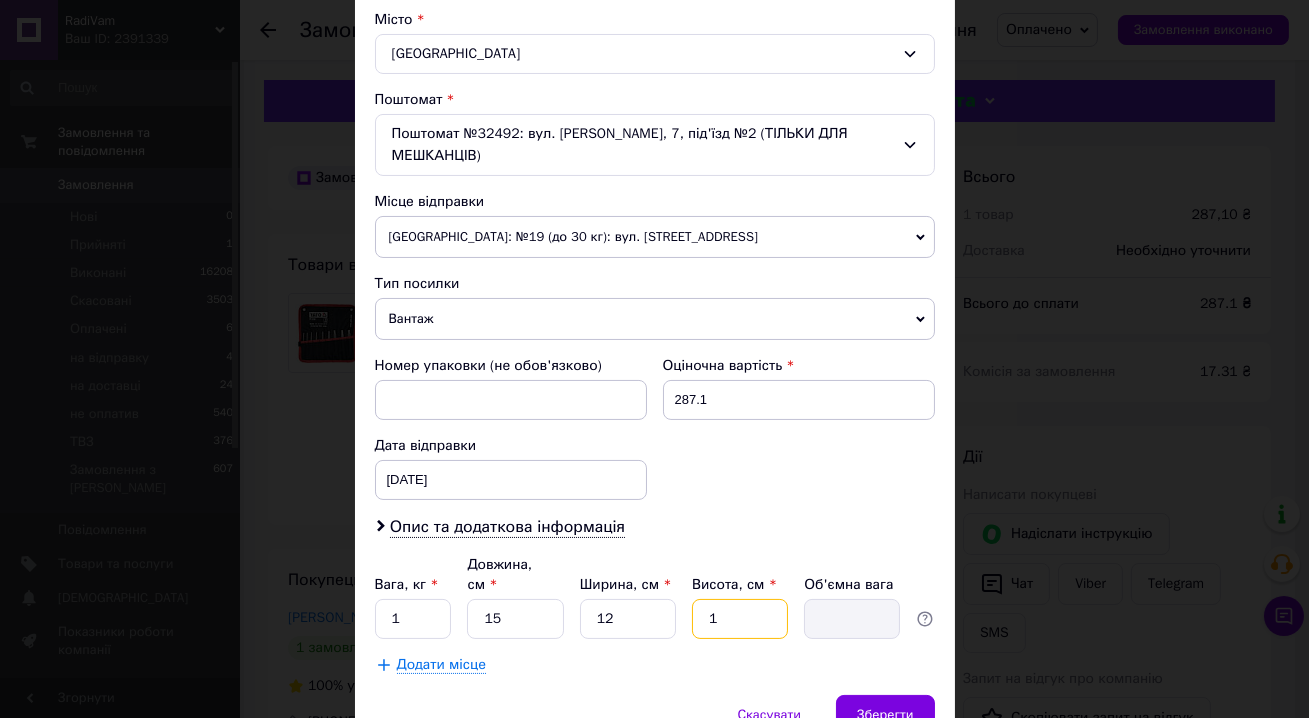 type on "0.1" 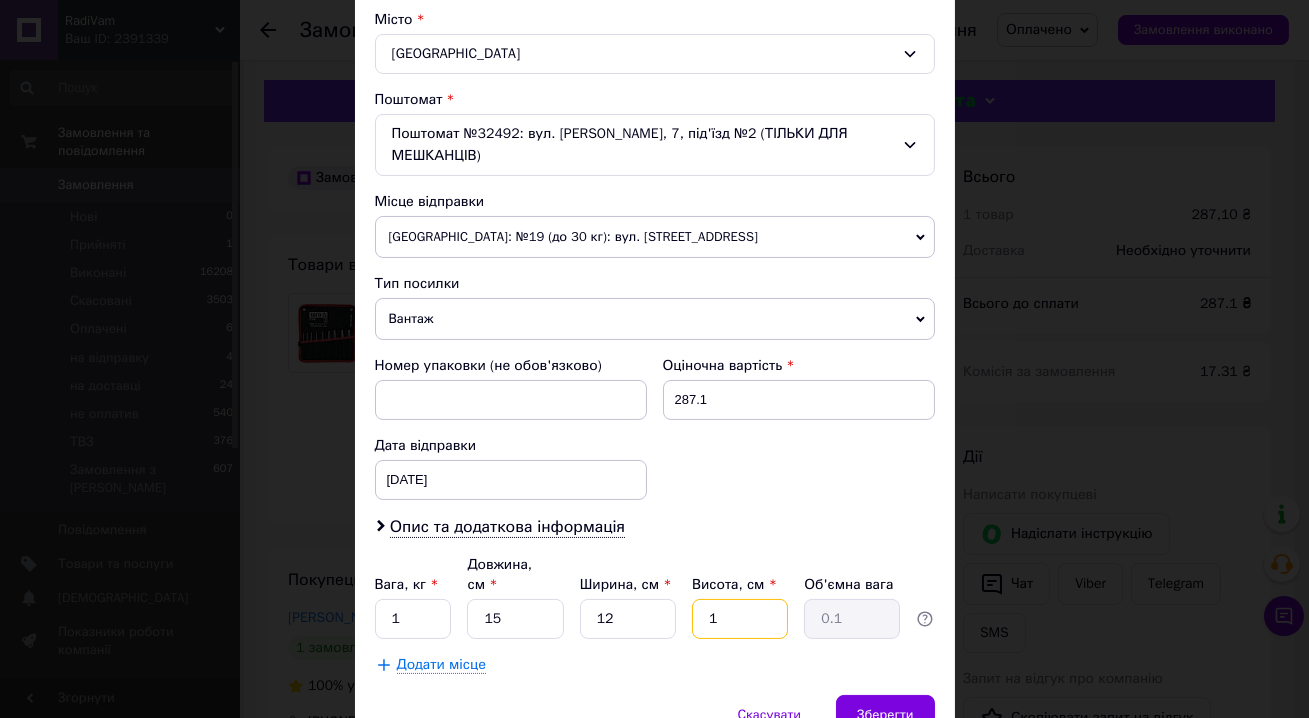 type on "10" 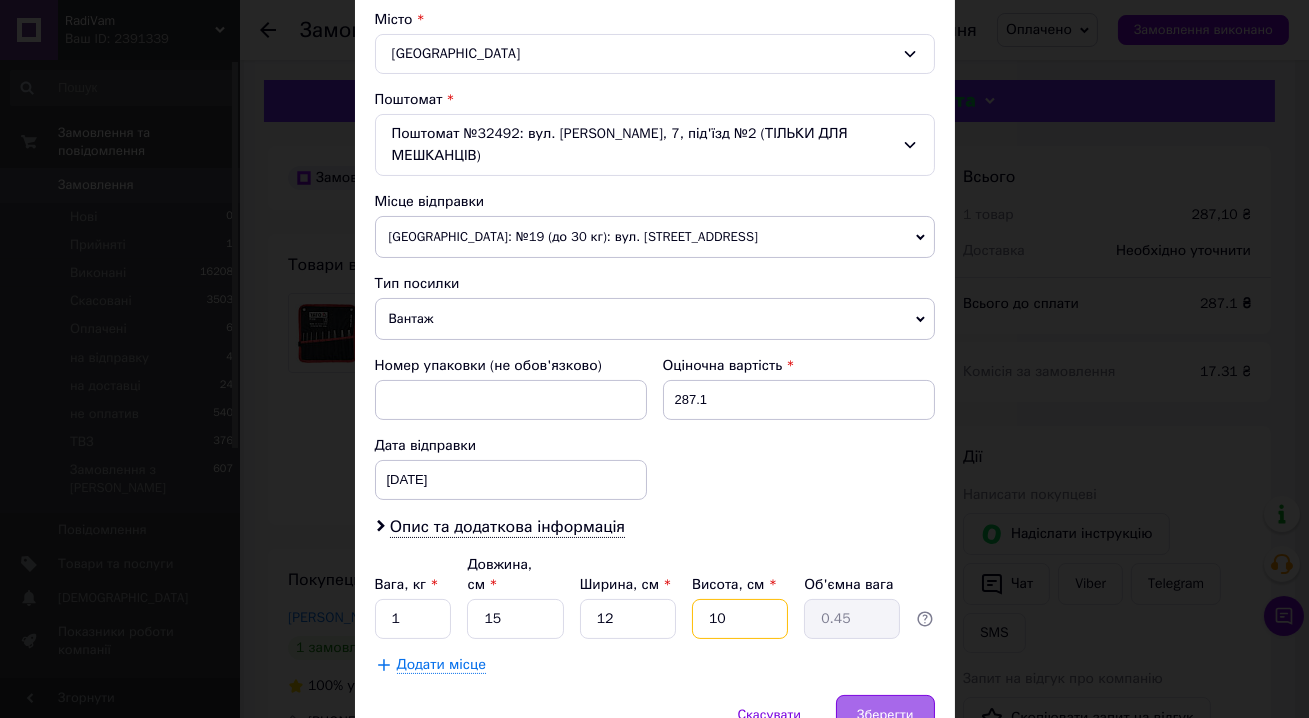 type on "10" 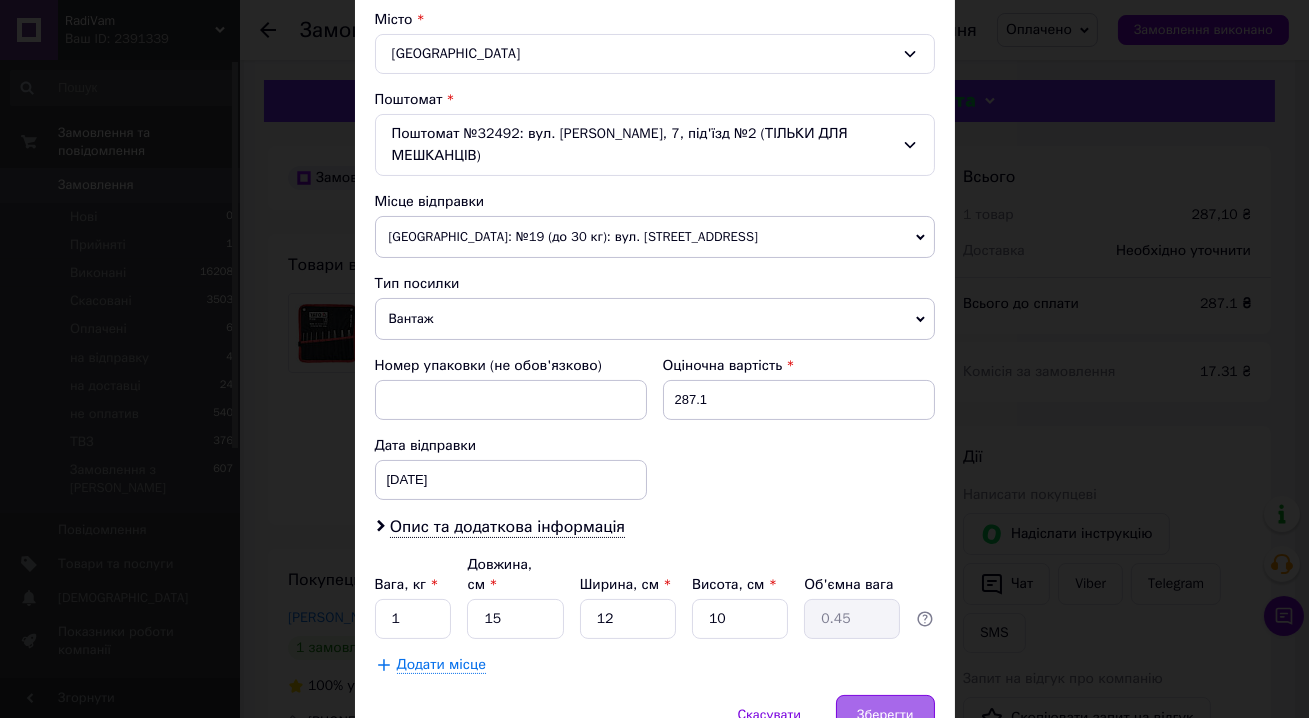 click on "Зберегти" at bounding box center [885, 715] 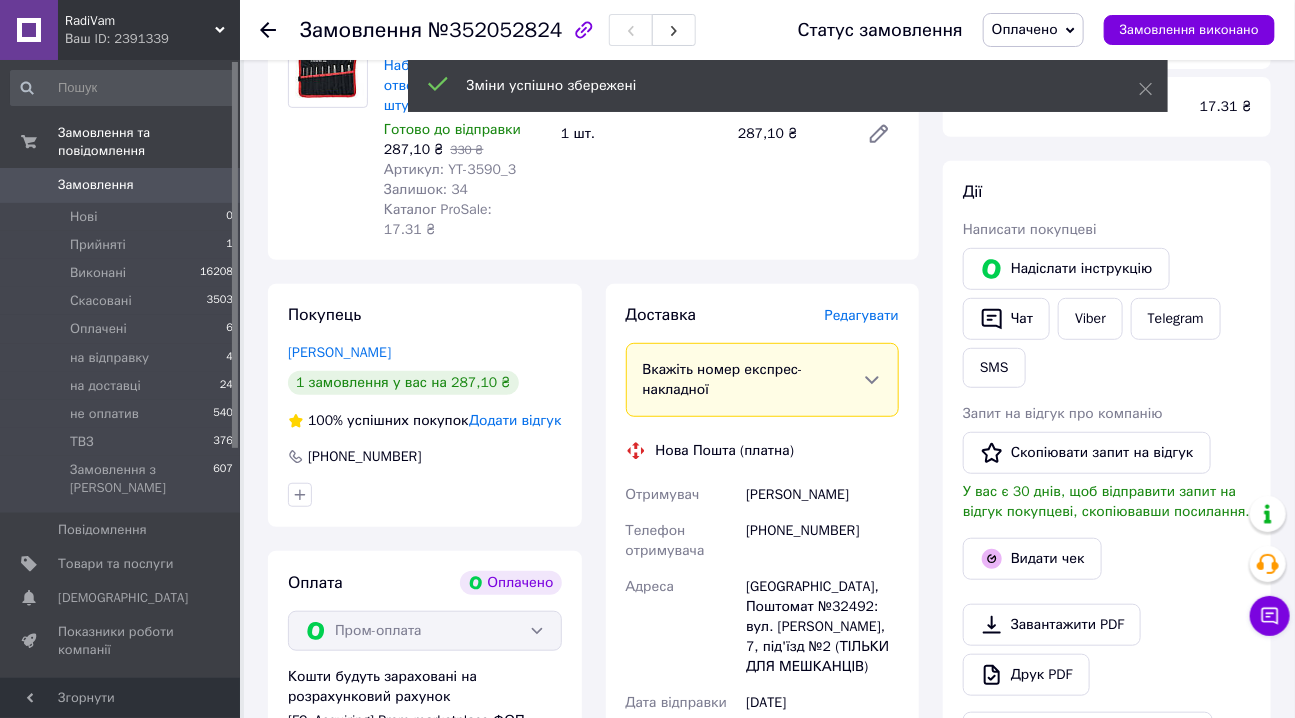 scroll, scrollTop: 636, scrollLeft: 0, axis: vertical 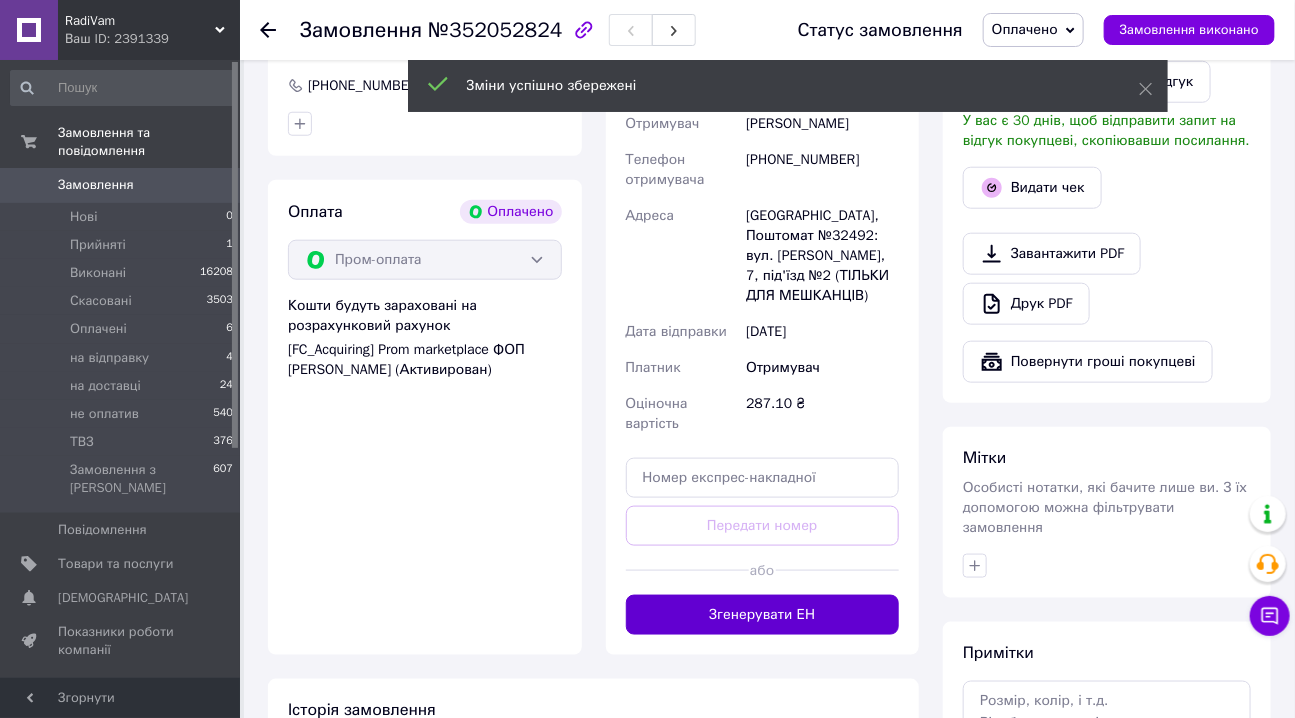 click on "Згенерувати ЕН" at bounding box center (763, 615) 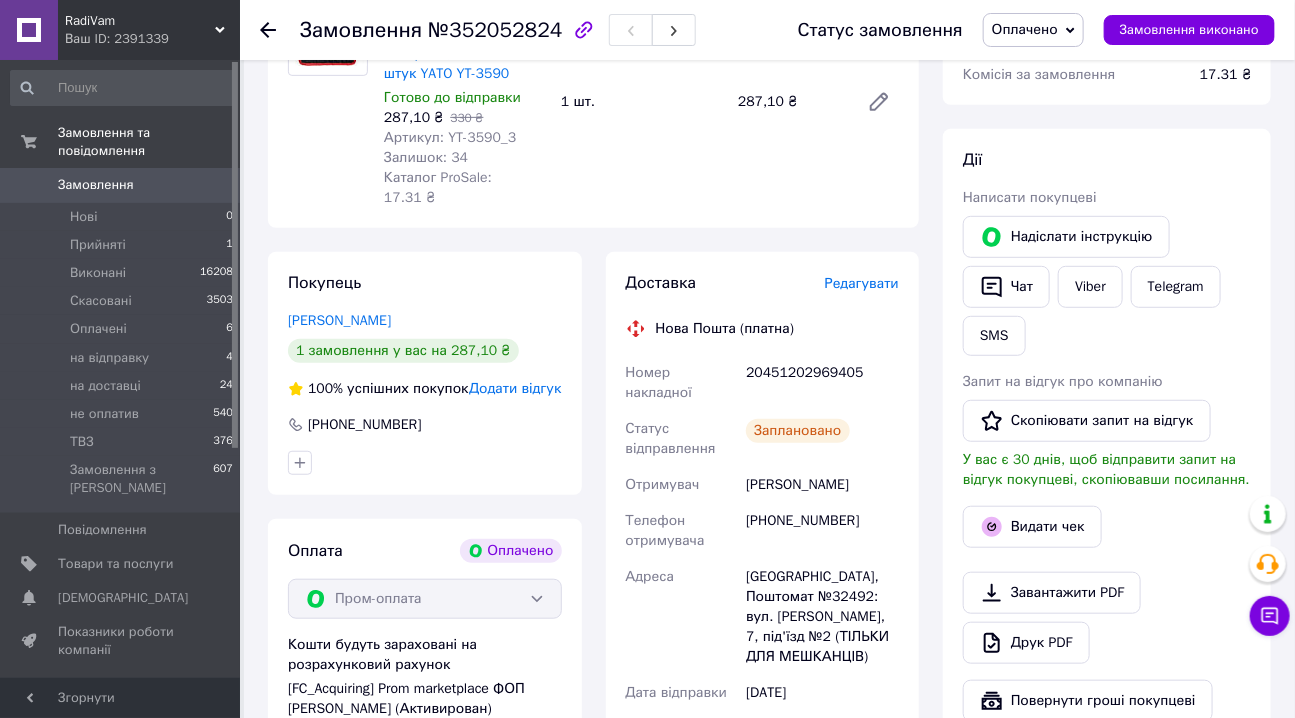 scroll, scrollTop: 272, scrollLeft: 0, axis: vertical 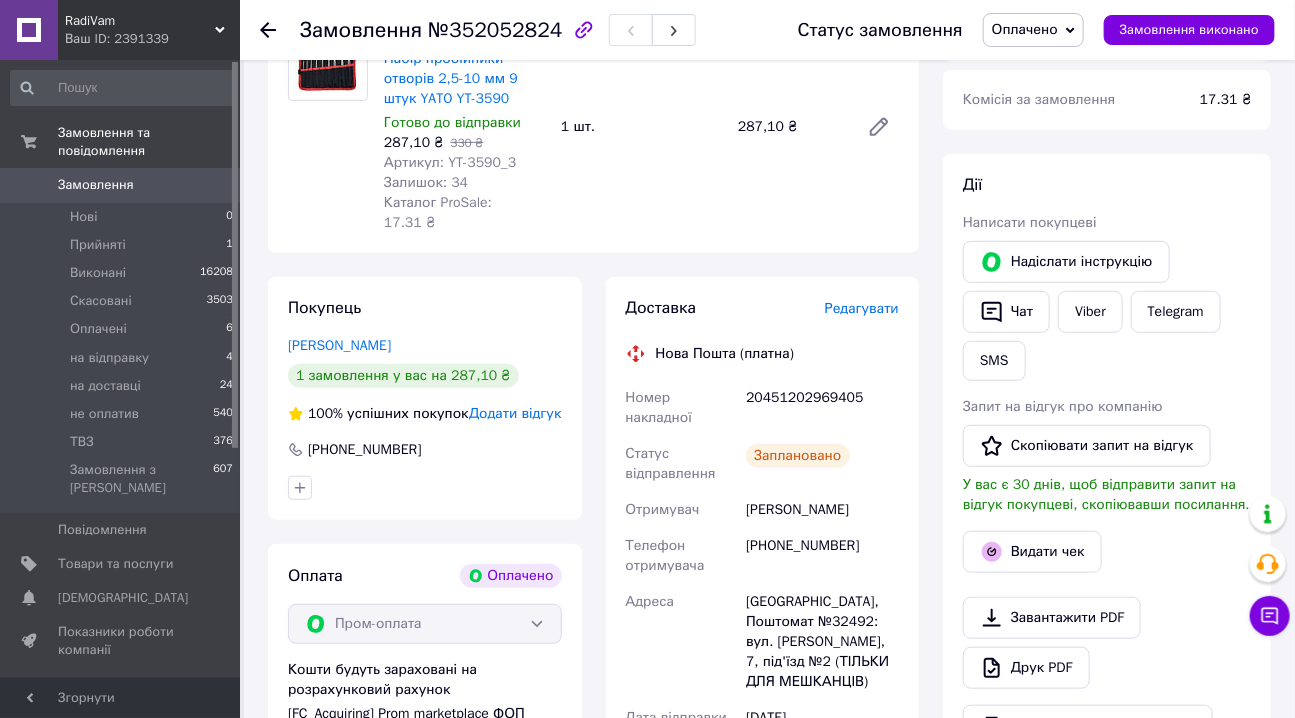 click on "Оплачено" at bounding box center [1033, 30] 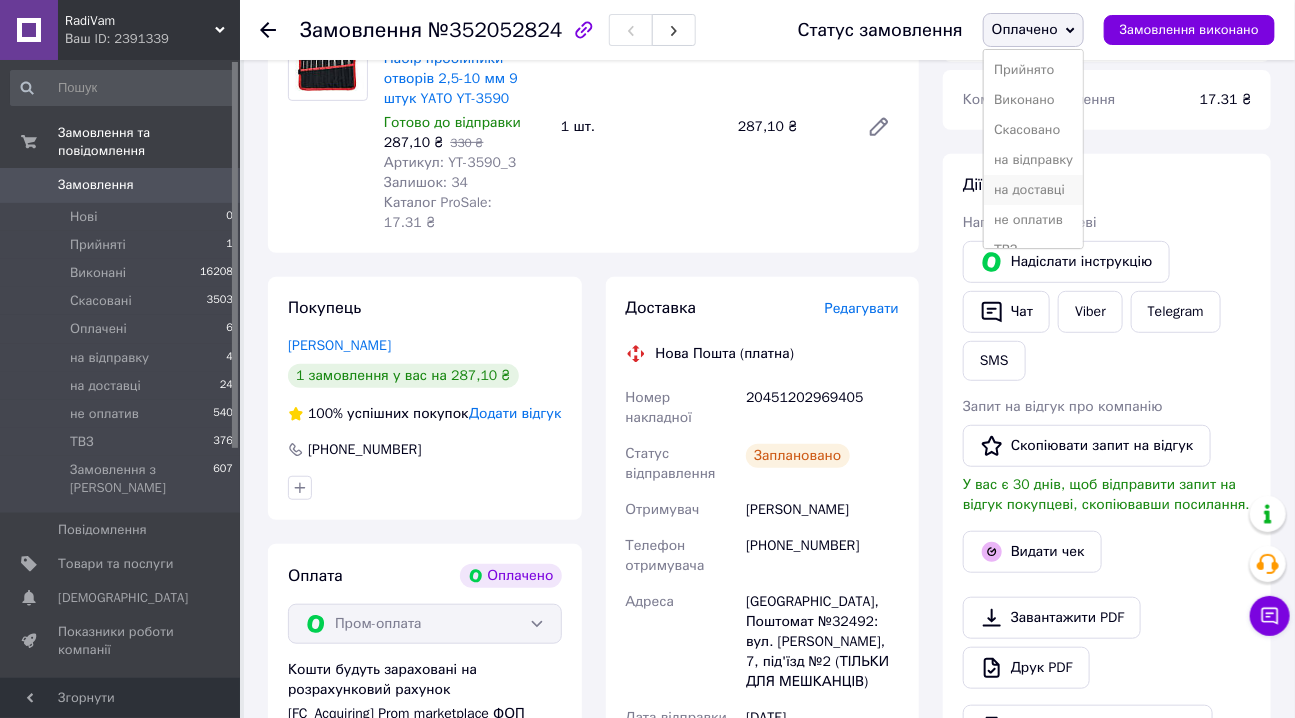 click on "на доставці" at bounding box center (1033, 190) 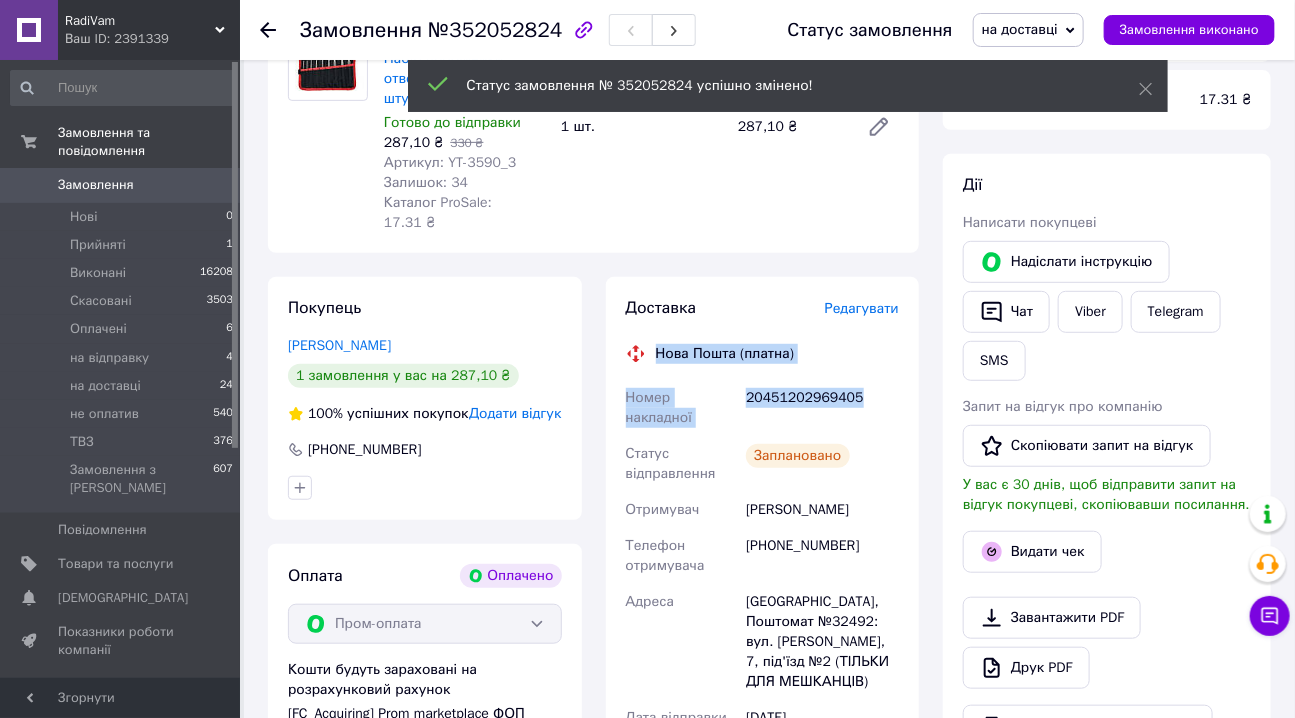 drag, startPoint x: 659, startPoint y: 330, endPoint x: 866, endPoint y: 379, distance: 212.72047 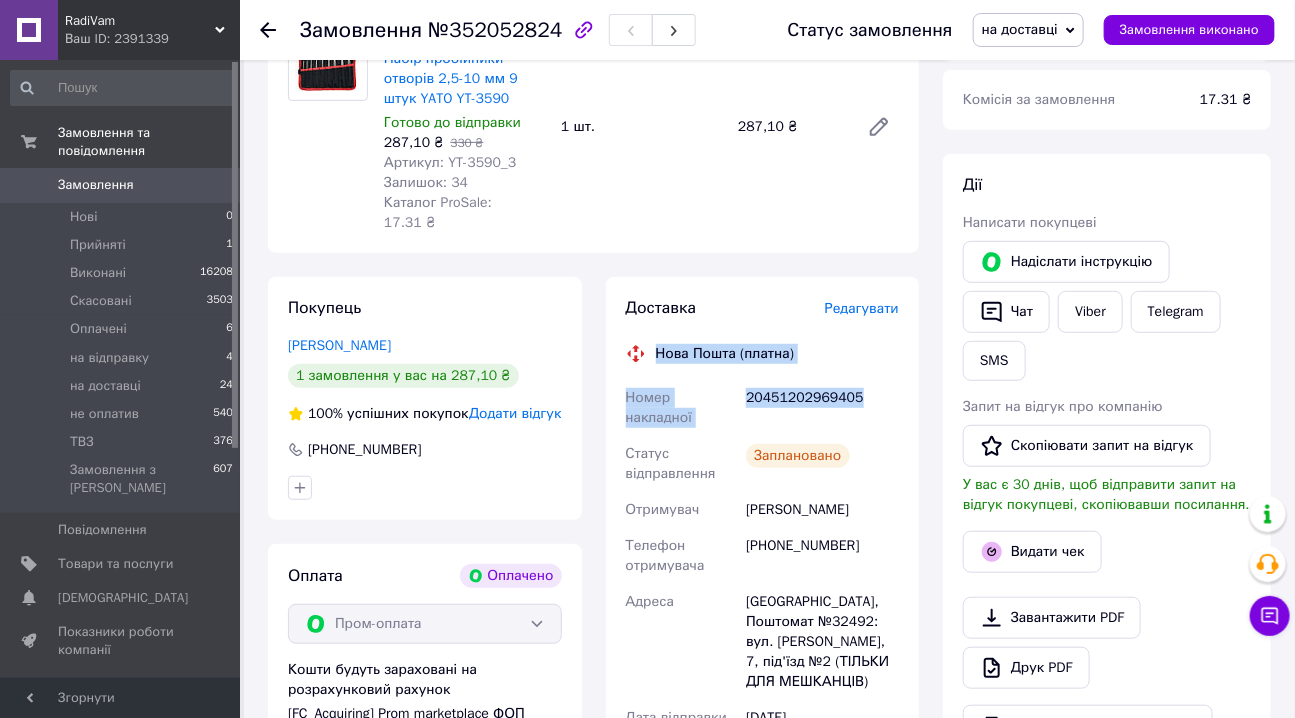 copy on "Нова Пошта (платна) Номер накладної 20451202969405" 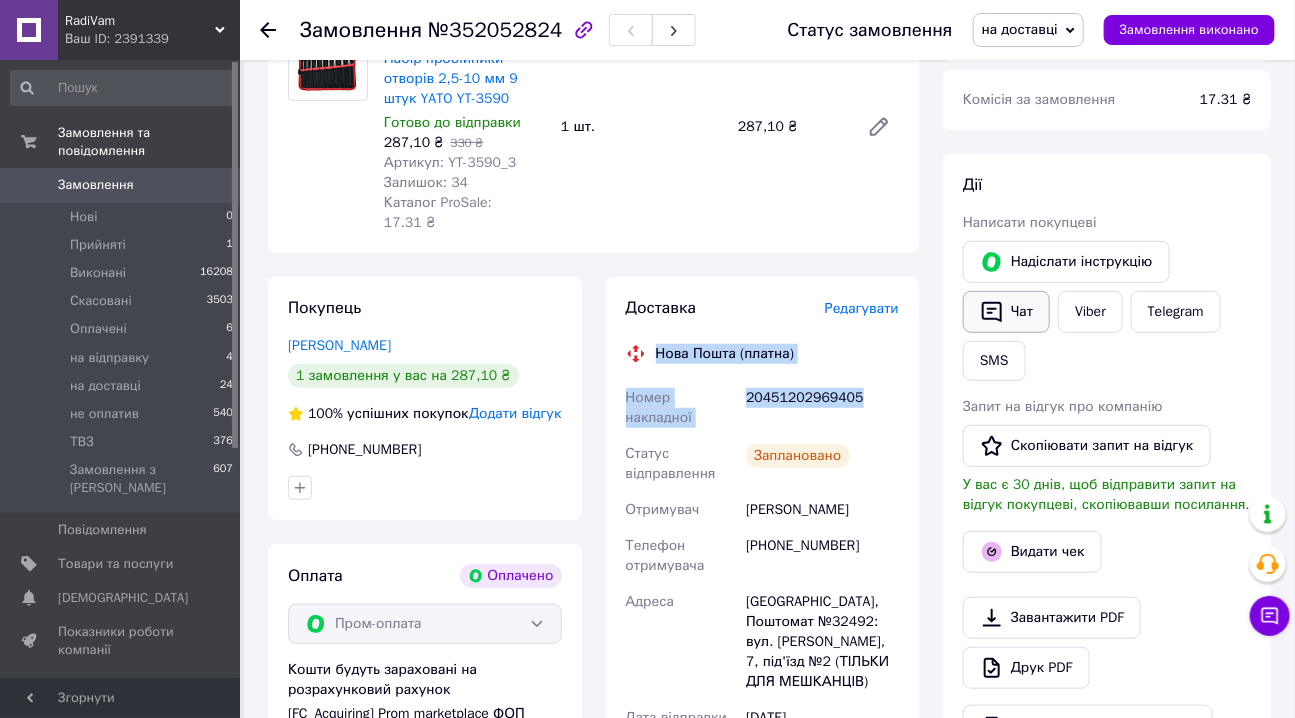 click 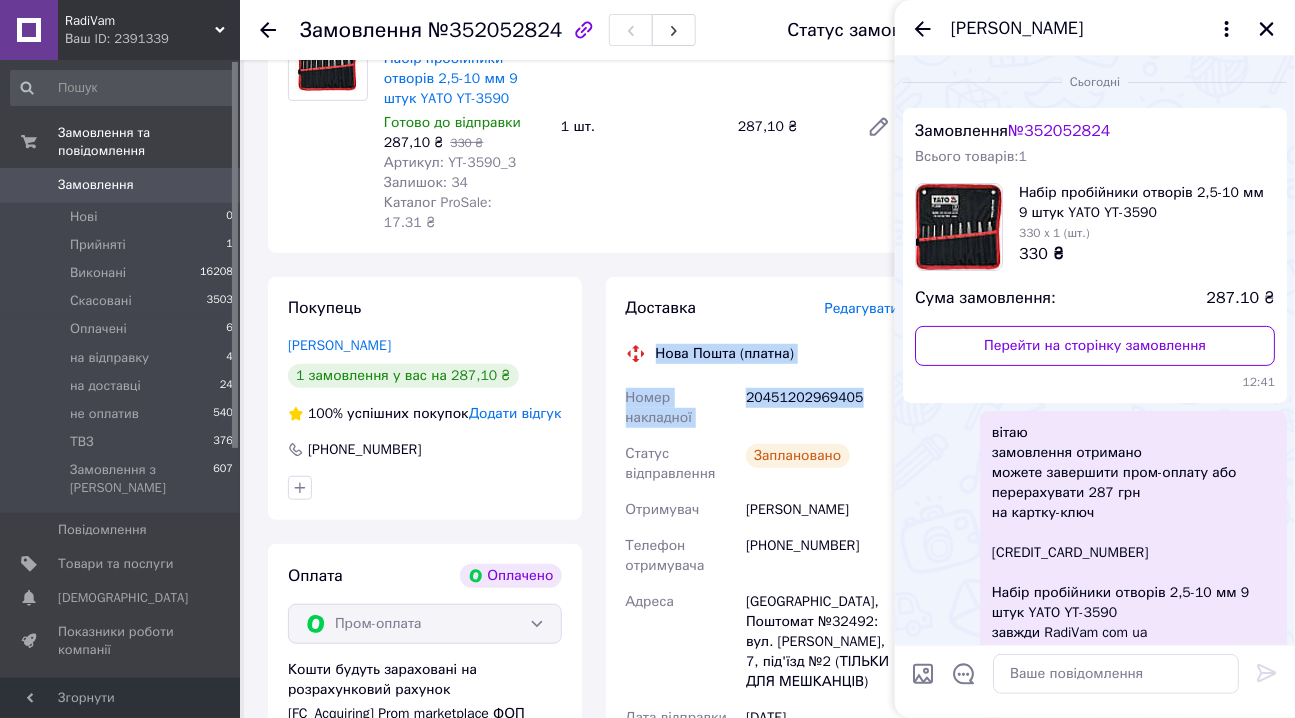 scroll, scrollTop: 39, scrollLeft: 0, axis: vertical 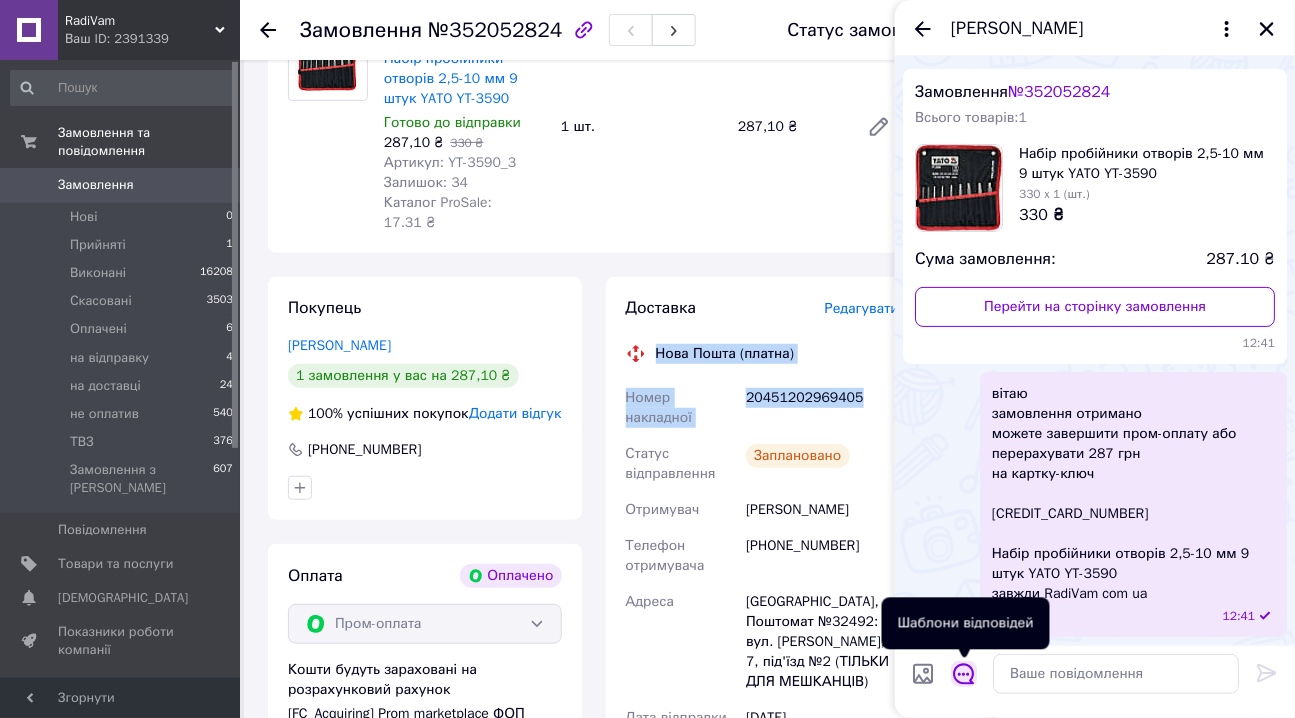 click 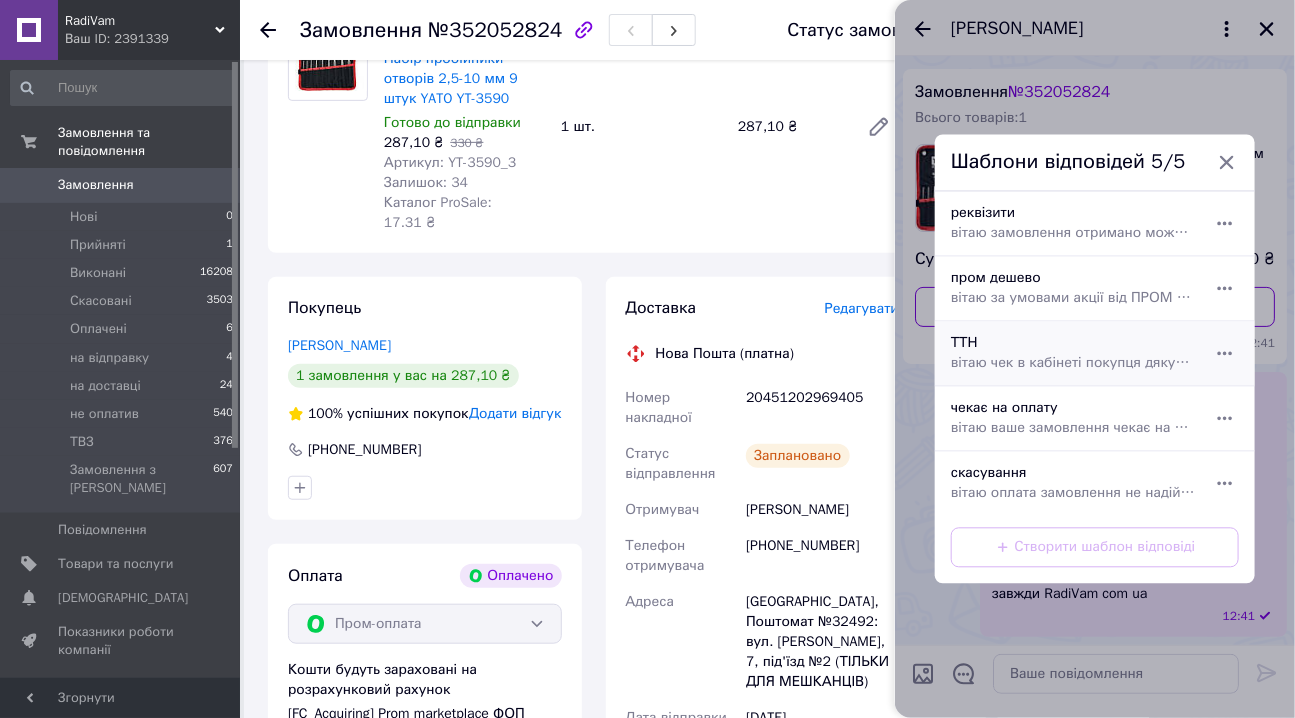 click on "вітаю
чек в кабінеті покупця
дякую
завжди RadiVam com ua" at bounding box center (1073, 364) 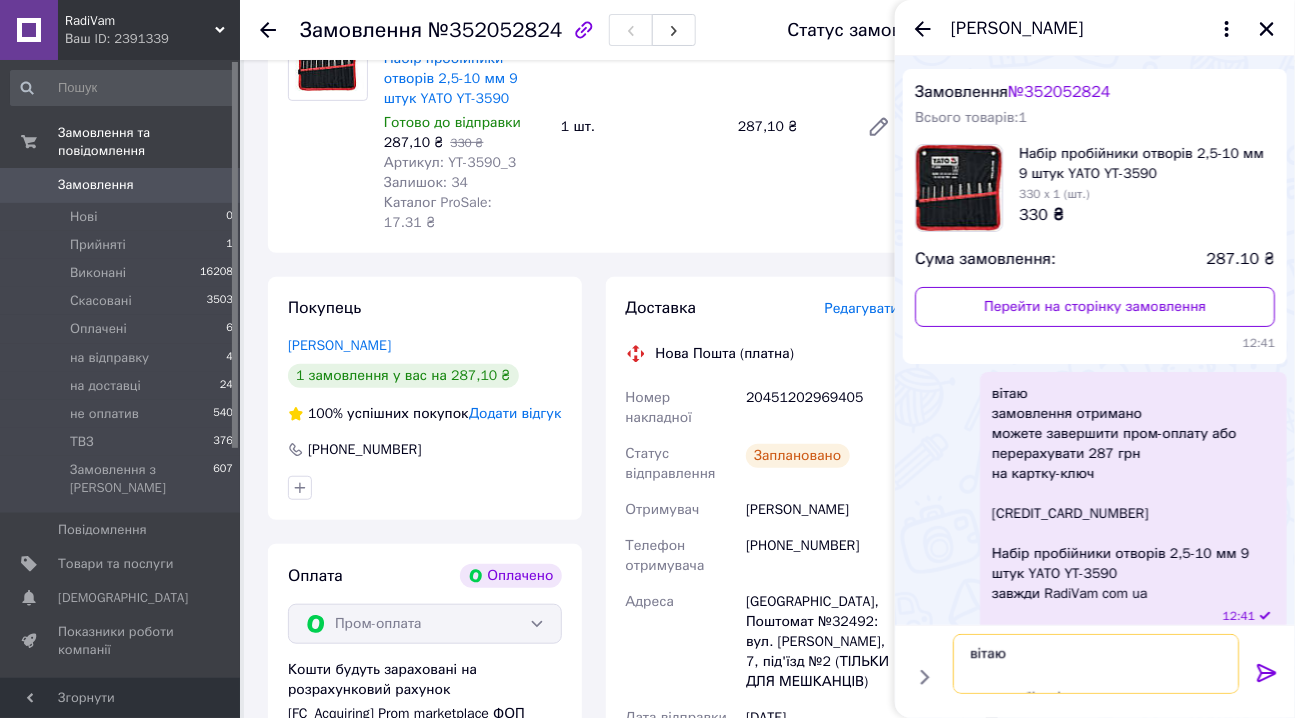 click on "вітаю
чек в кабінеті покупця
дякую
завжди RadiVam com ua" at bounding box center (1096, 664) 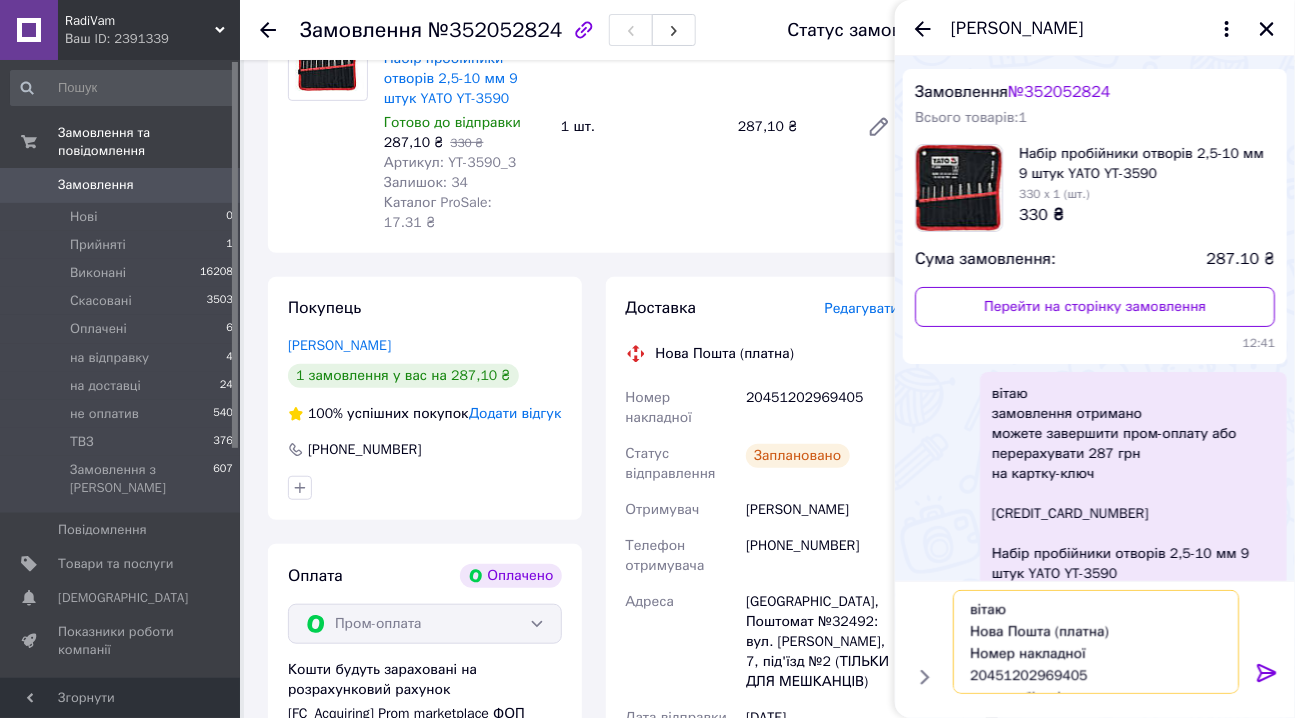 scroll, scrollTop: 68, scrollLeft: 0, axis: vertical 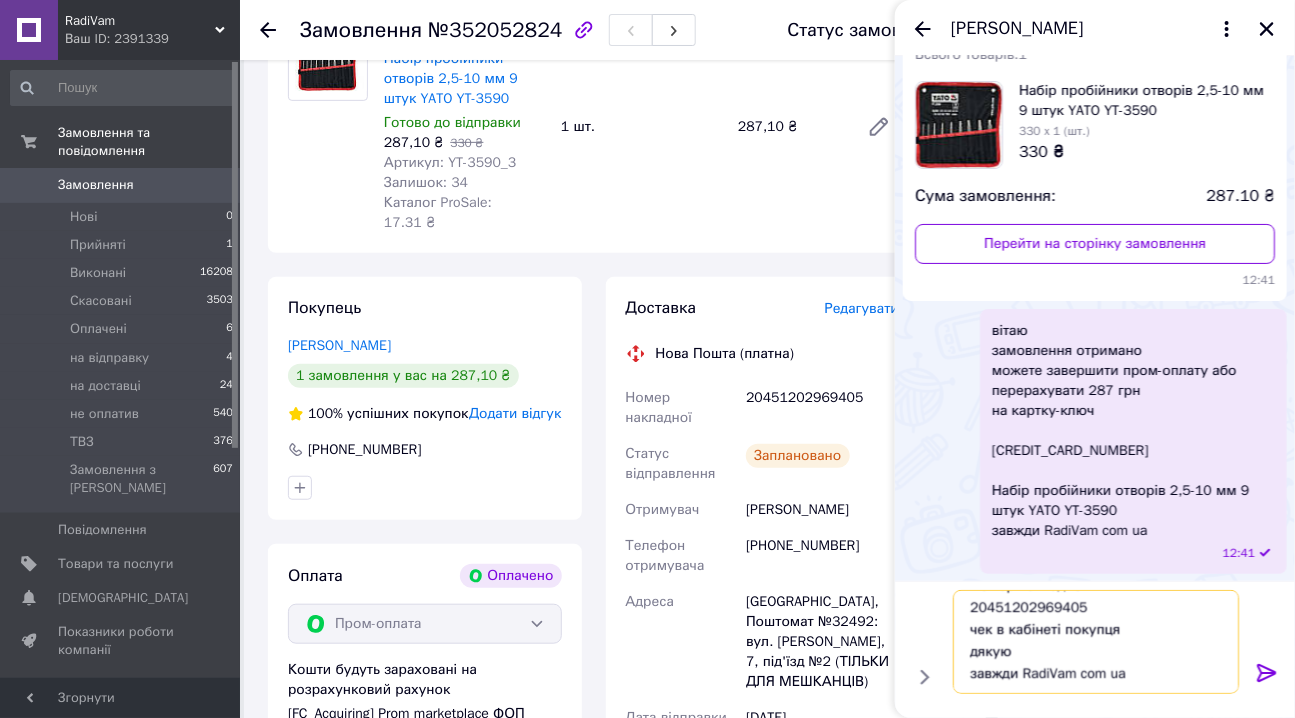 drag, startPoint x: 967, startPoint y: 609, endPoint x: 1123, endPoint y: 707, distance: 184.22812 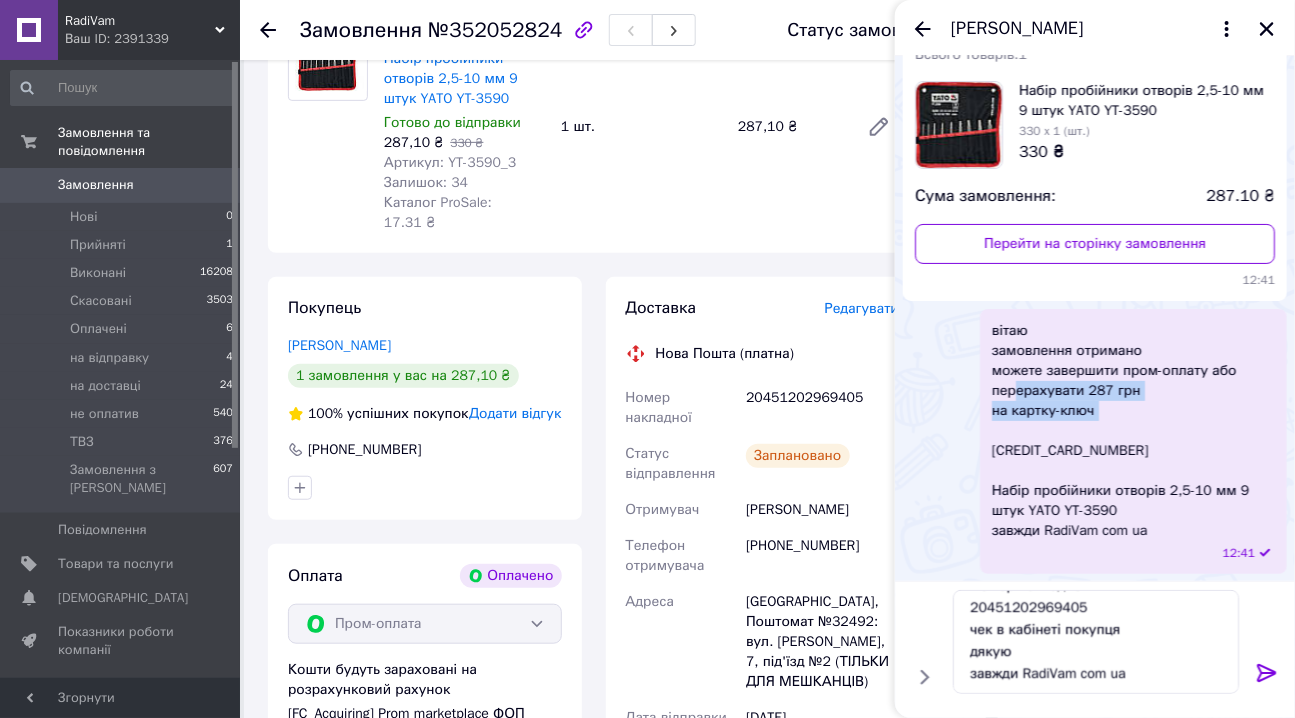drag, startPoint x: 1016, startPoint y: 380, endPoint x: 1103, endPoint y: 437, distance: 104.00961 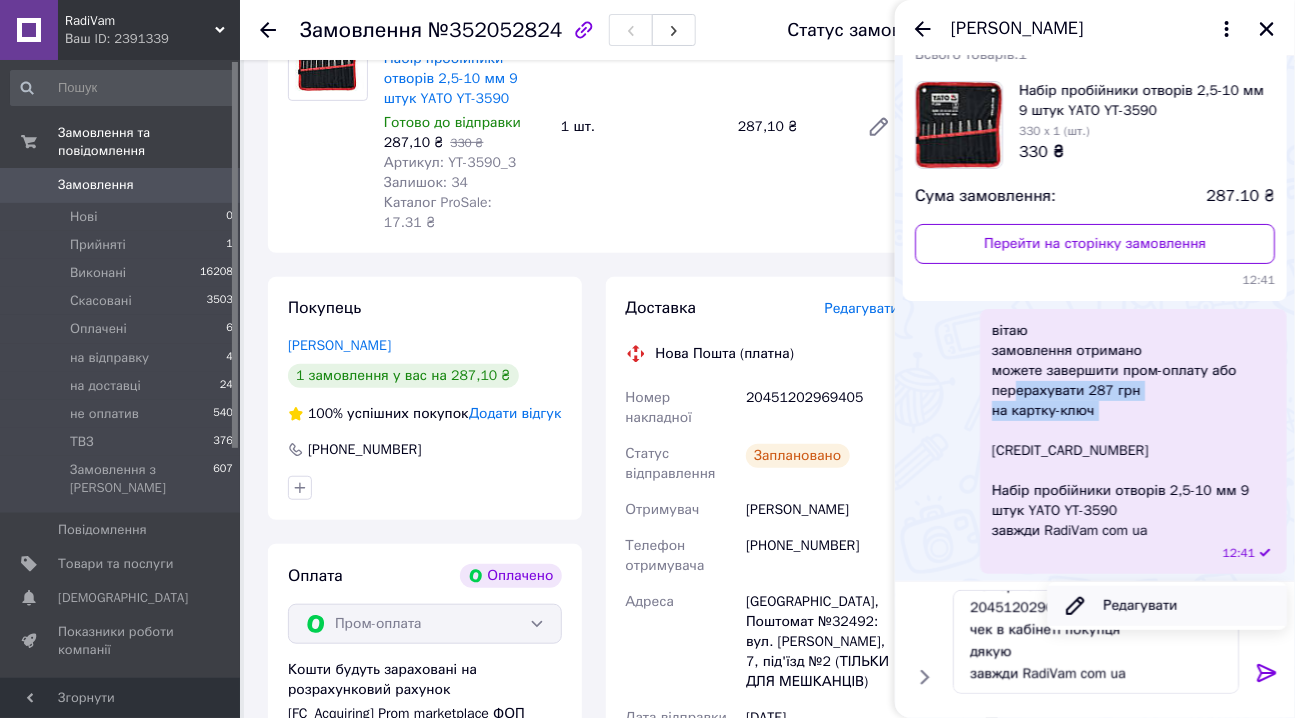 click on "Редагувати" at bounding box center (1167, 606) 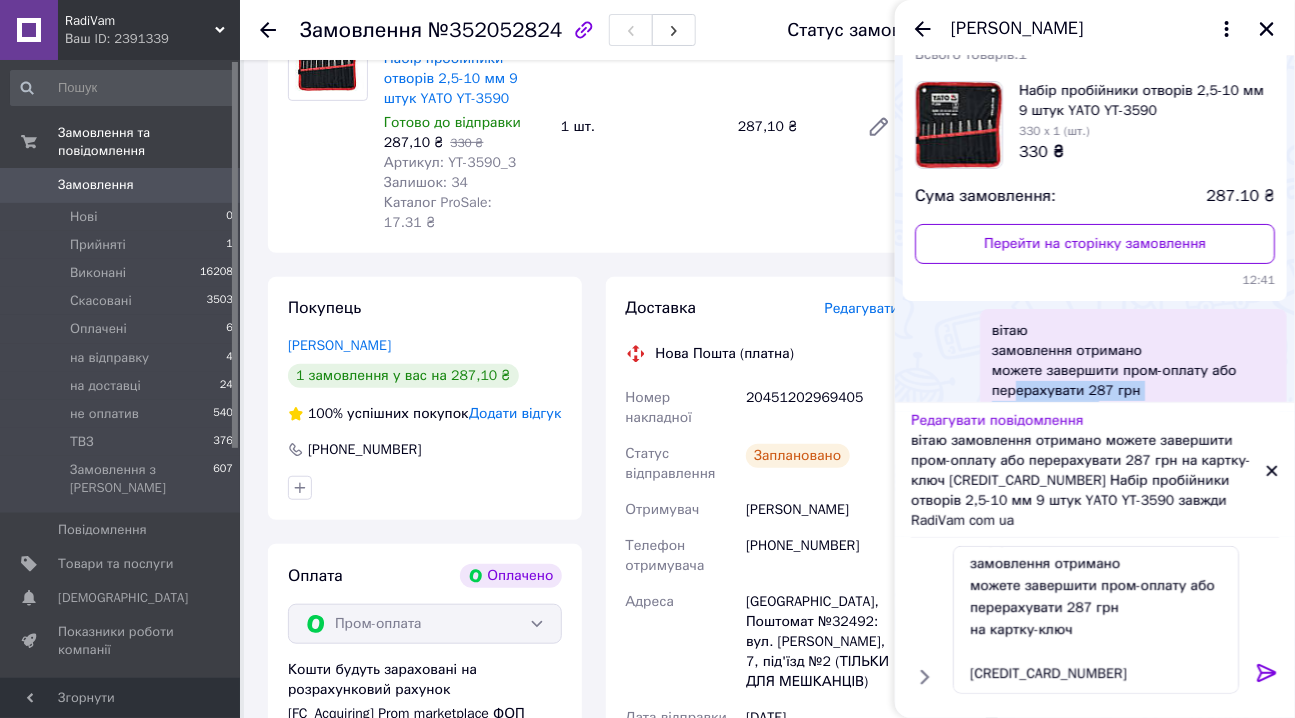 scroll, scrollTop: 0, scrollLeft: 0, axis: both 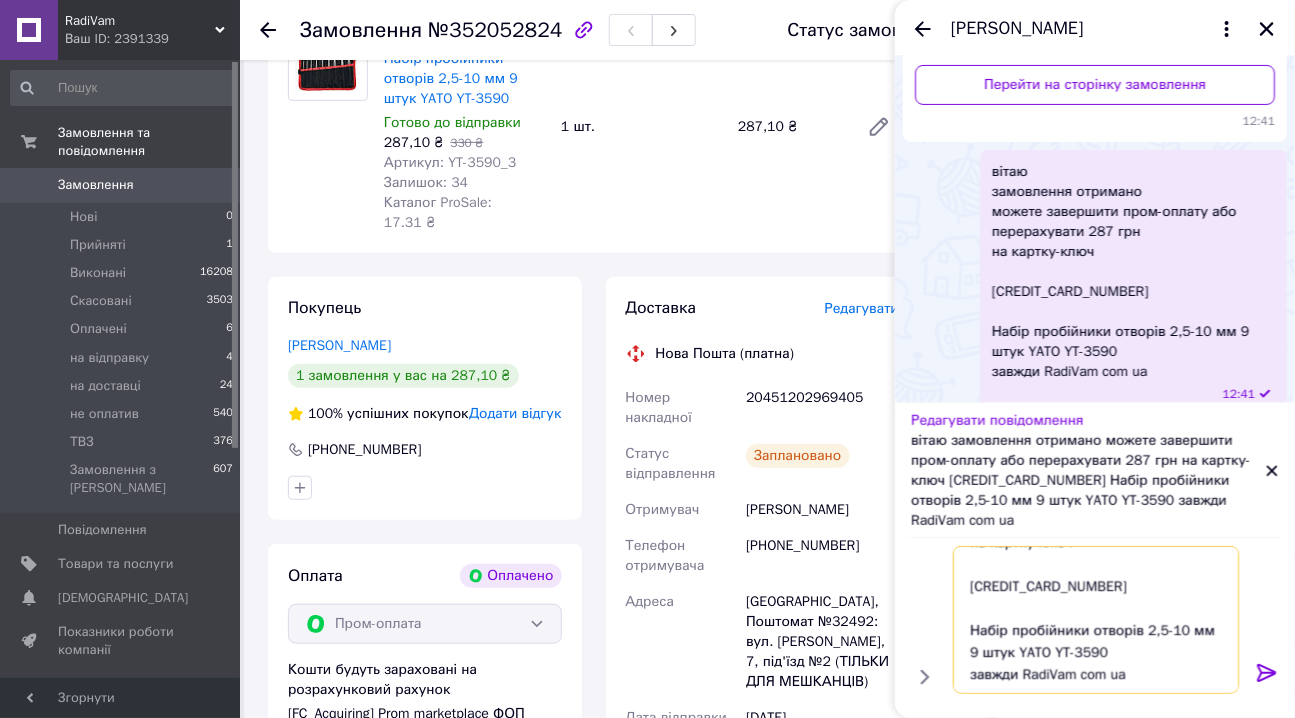 drag, startPoint x: 959, startPoint y: 556, endPoint x: 1170, endPoint y: 709, distance: 260.63385 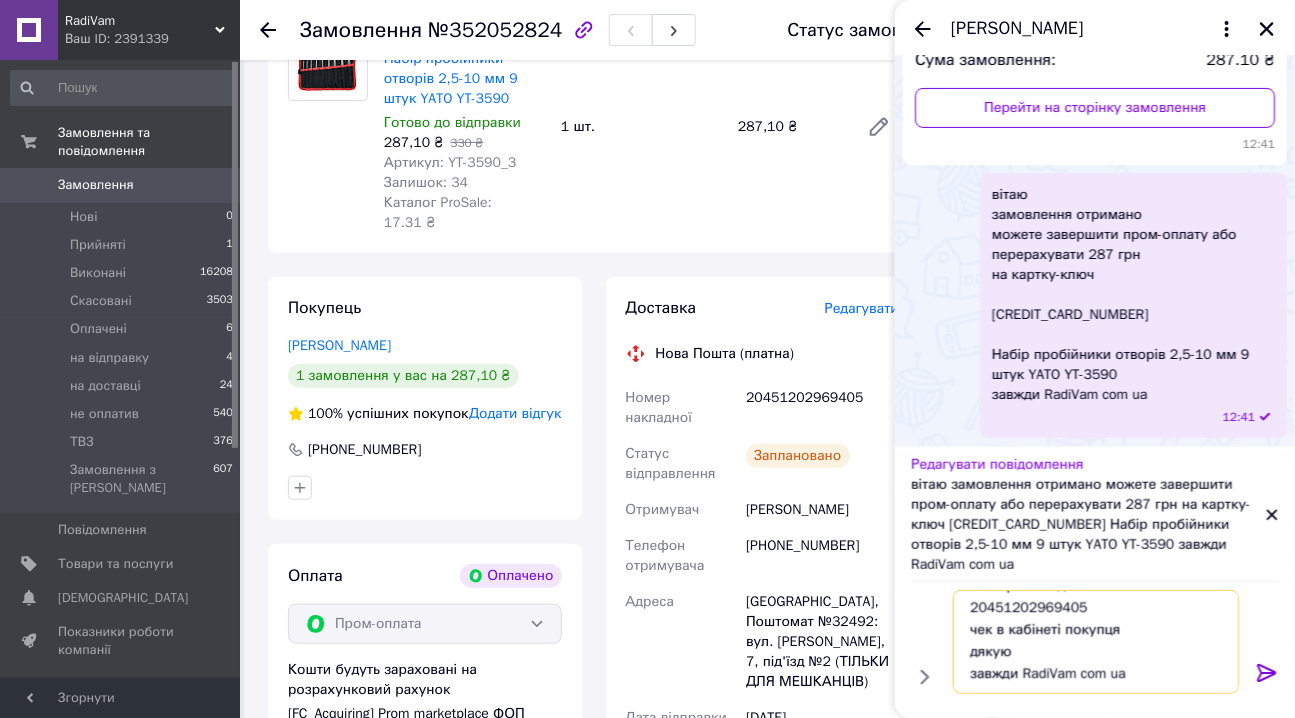 scroll, scrollTop: 58, scrollLeft: 0, axis: vertical 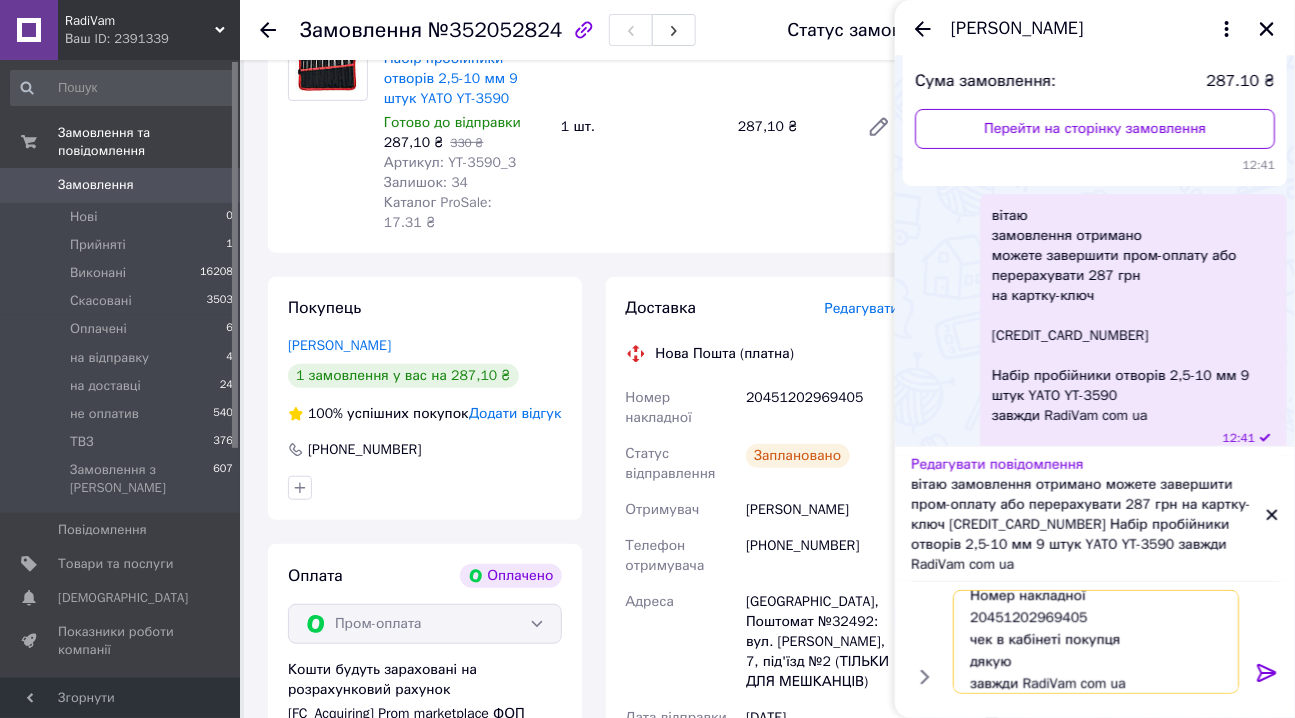 type on "вітаю
Нова Пошта (платна)
Номер накладної
20451202969405
чек в кабінеті покупця
дякую
завжди RadiVam com ua" 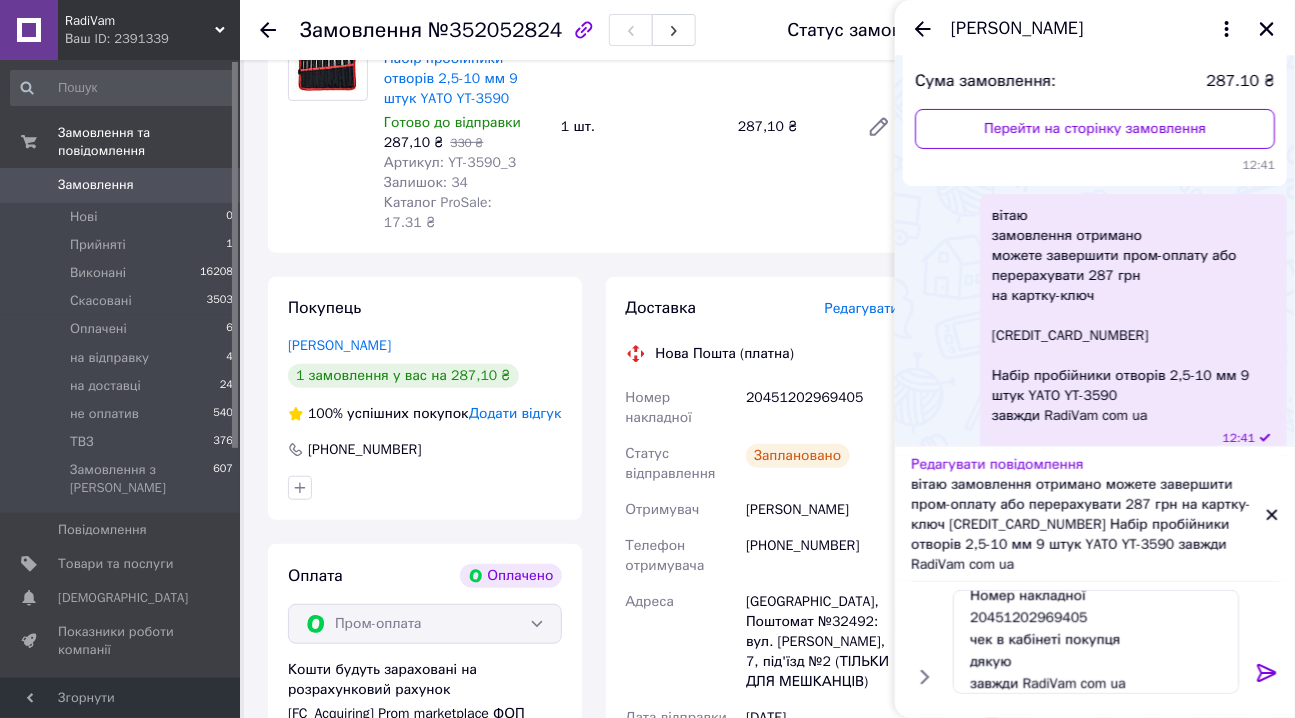 click 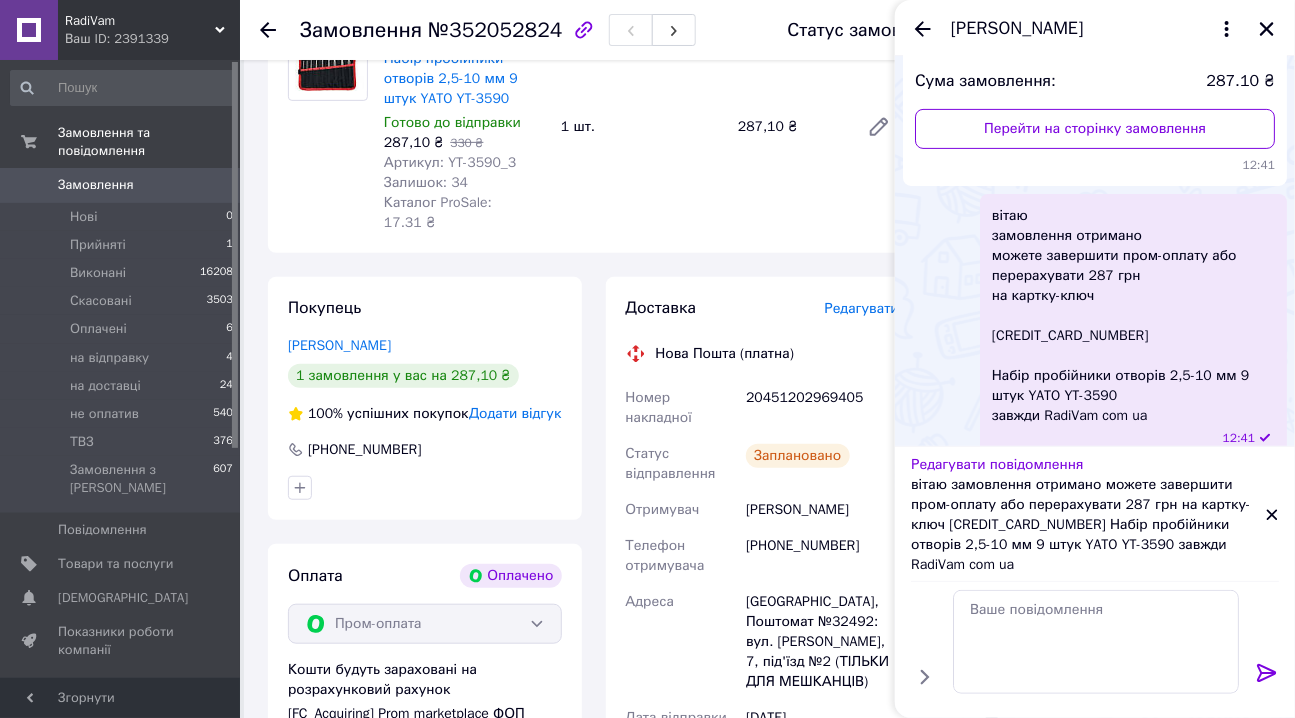 scroll, scrollTop: 0, scrollLeft: 0, axis: both 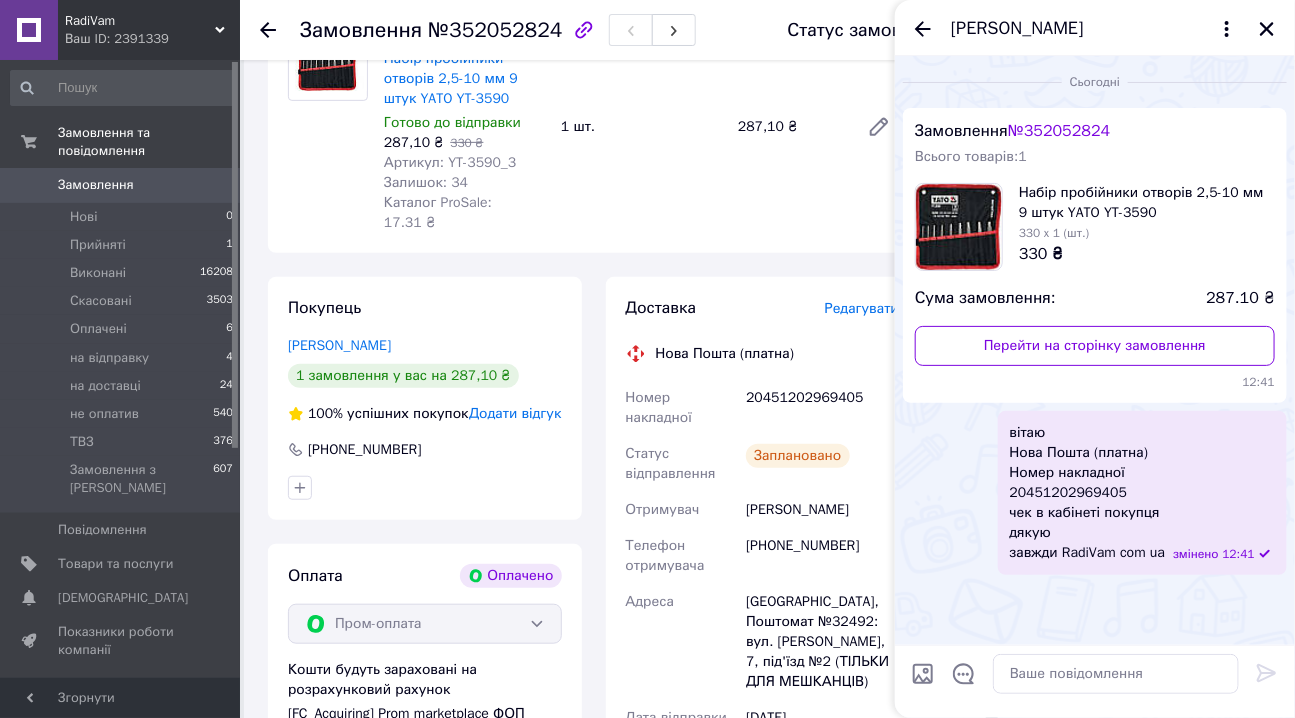 click on "Оплата Оплачено" at bounding box center (425, 576) 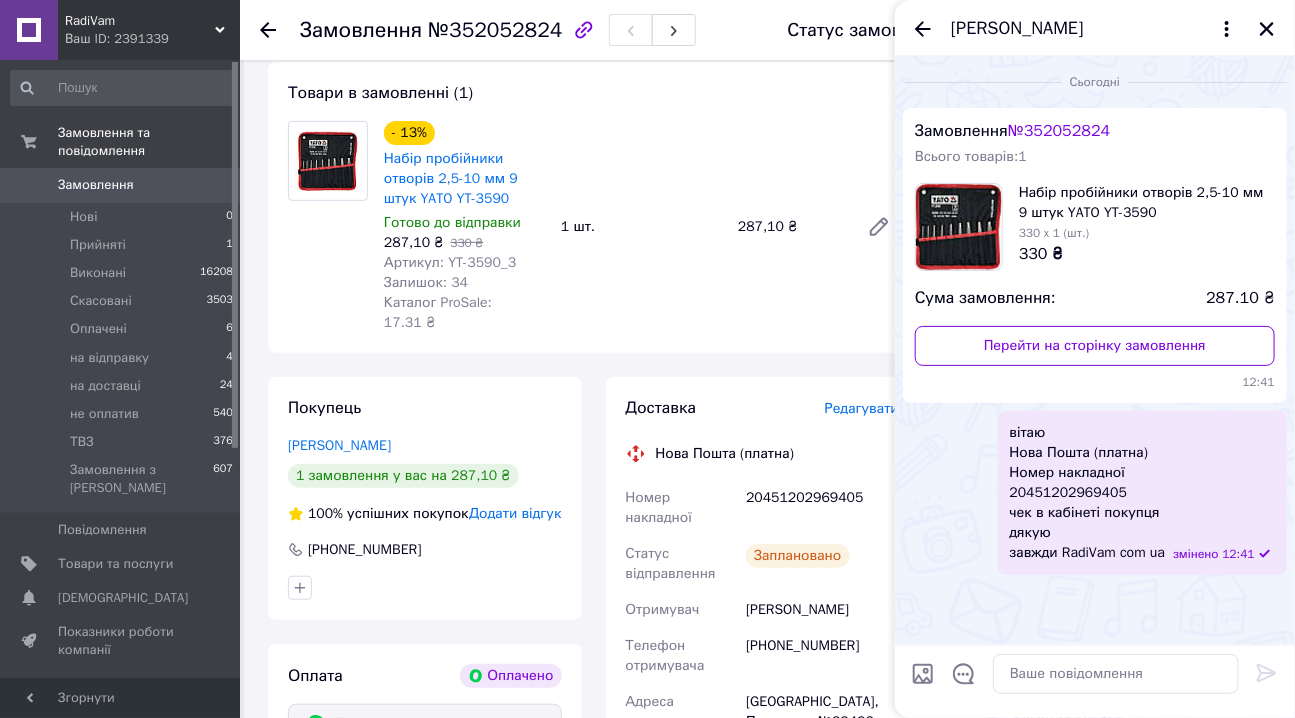 scroll, scrollTop: 0, scrollLeft: 0, axis: both 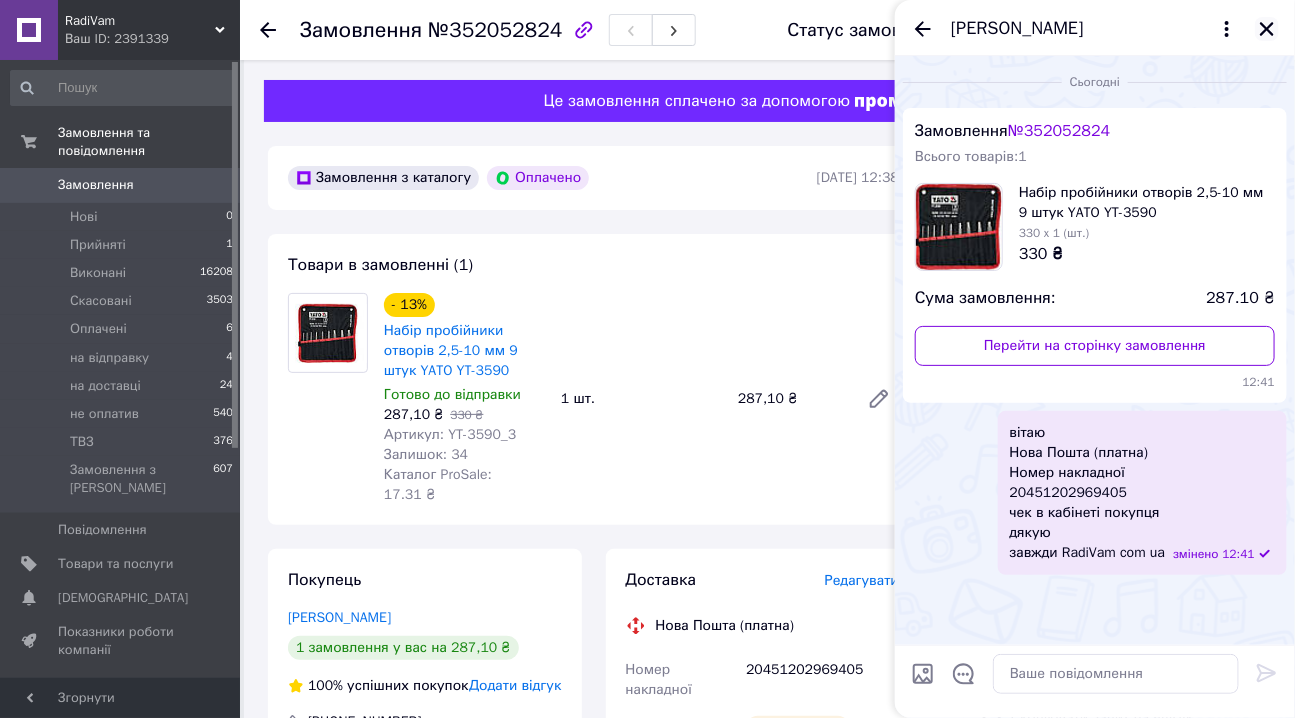 click 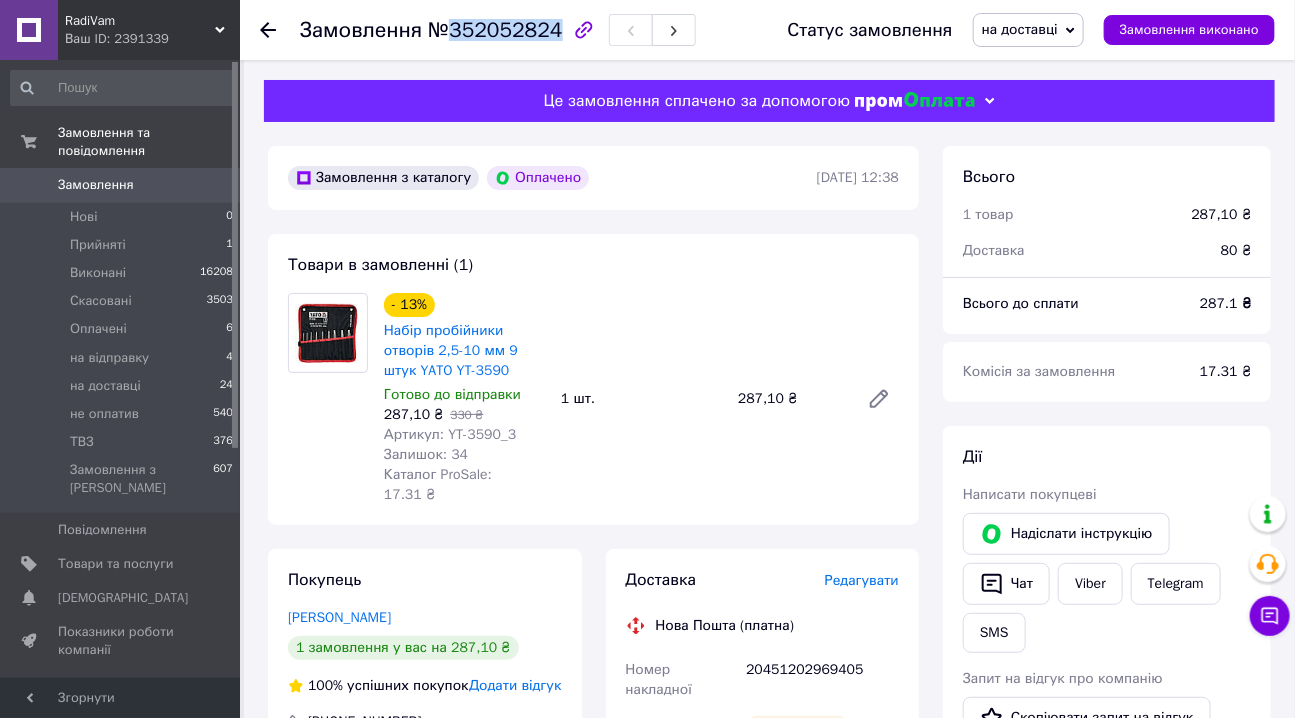 drag, startPoint x: 450, startPoint y: 36, endPoint x: 546, endPoint y: 34, distance: 96.02083 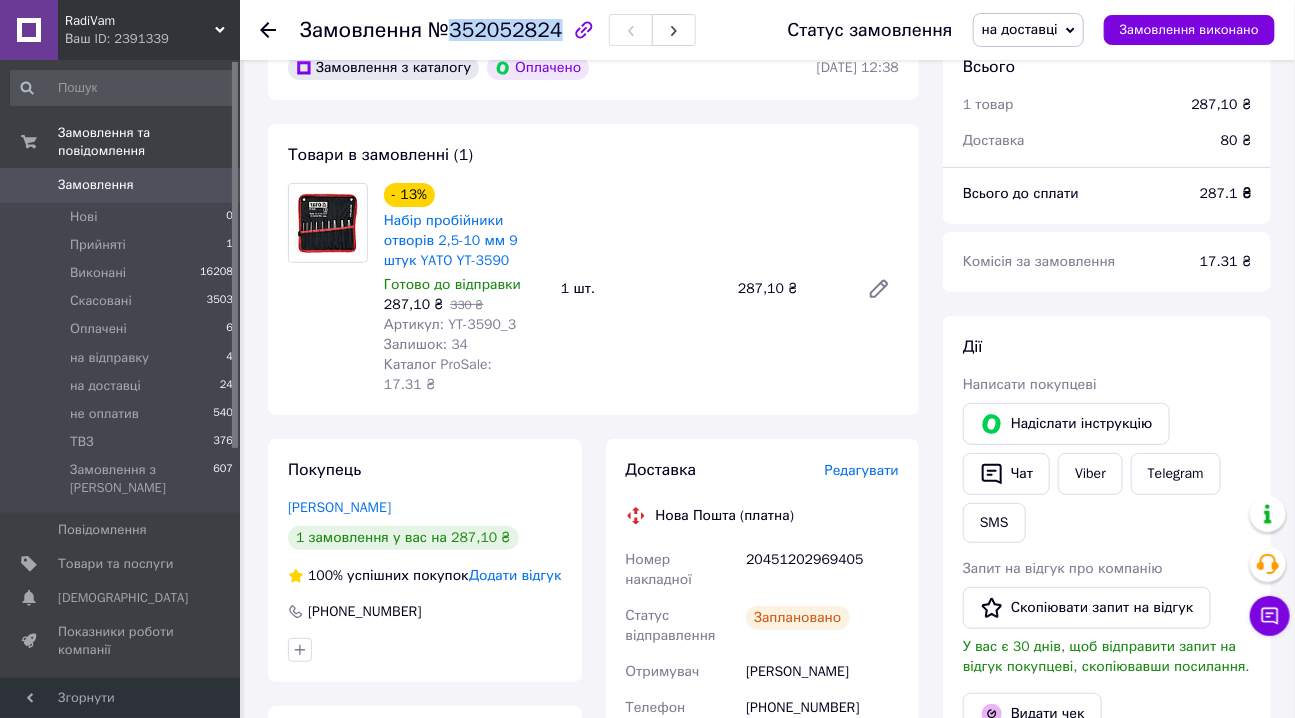 scroll, scrollTop: 181, scrollLeft: 0, axis: vertical 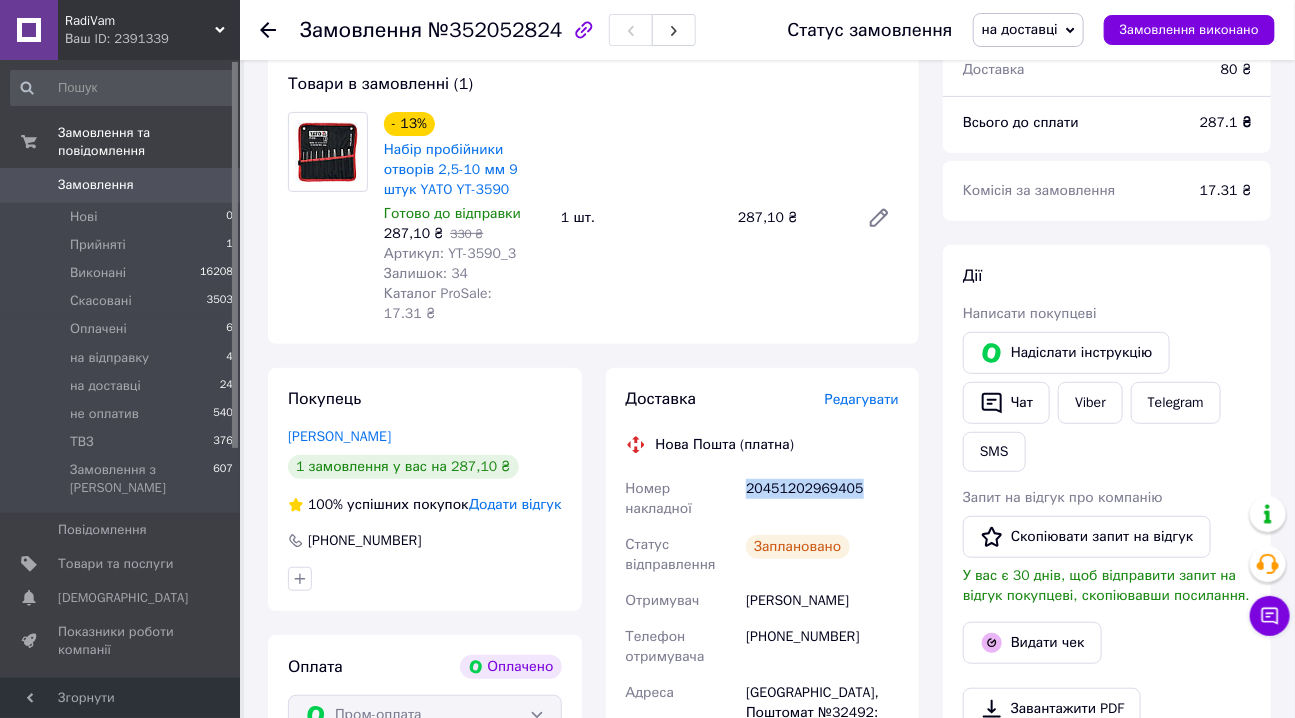 drag, startPoint x: 748, startPoint y: 469, endPoint x: 875, endPoint y: 471, distance: 127.01575 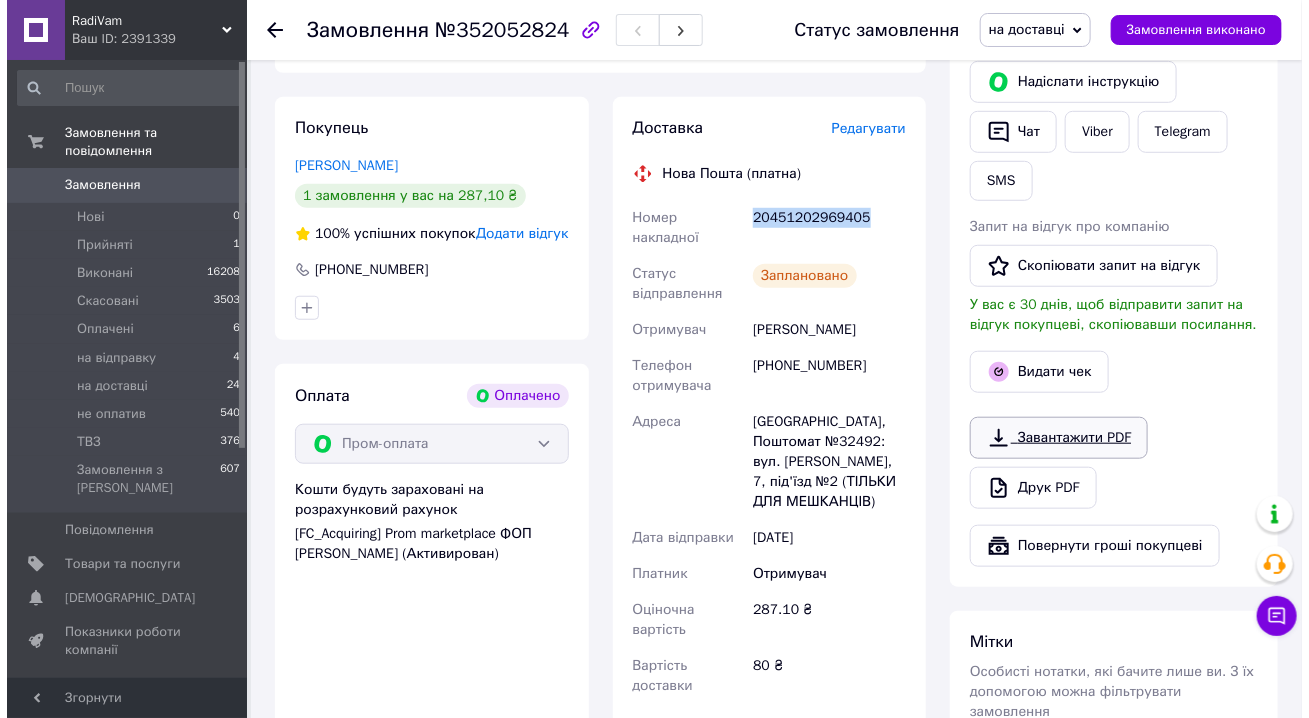 scroll, scrollTop: 454, scrollLeft: 0, axis: vertical 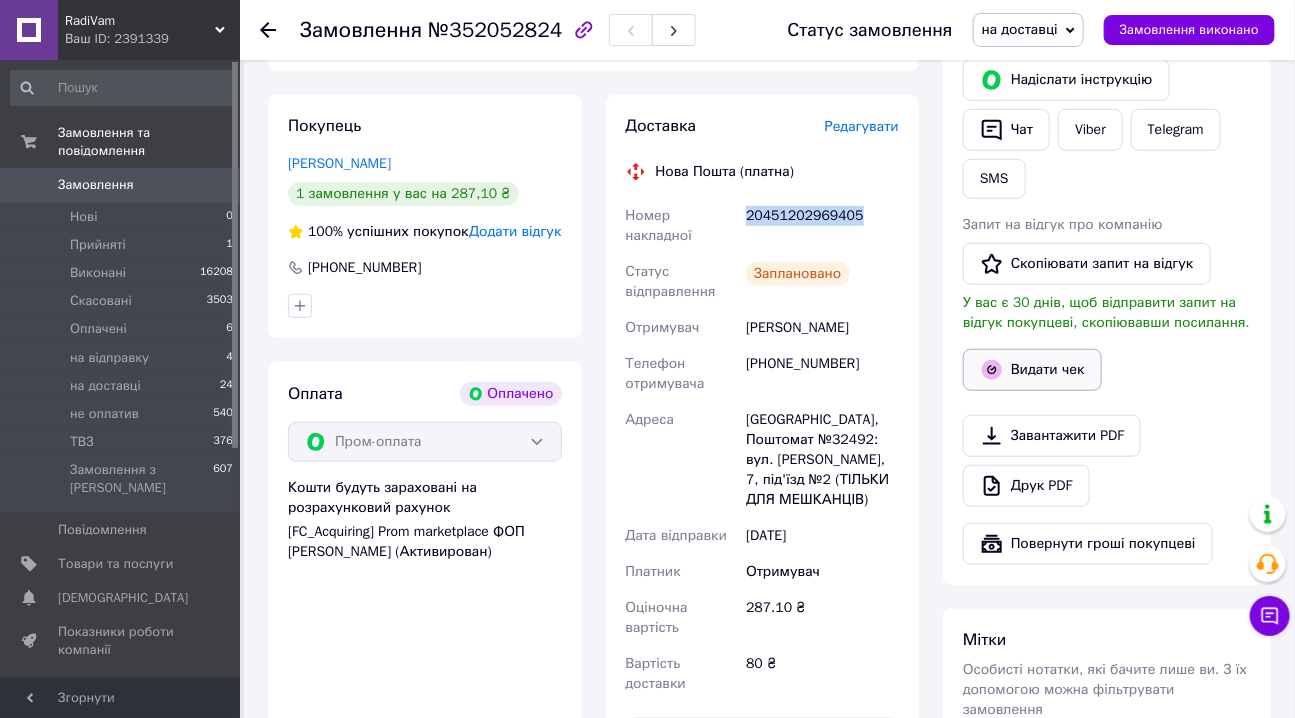 click on "Видати чек" at bounding box center [1032, 370] 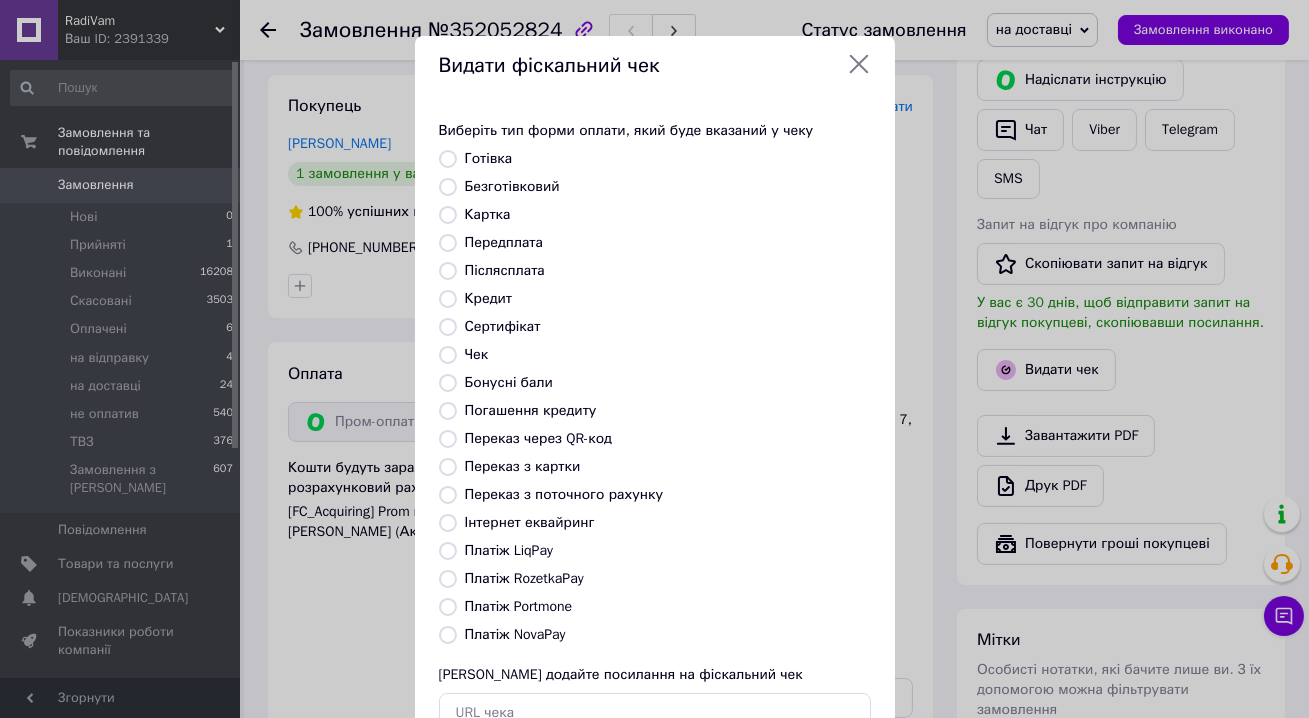 click on "Платіж RozetkaPay" at bounding box center (524, 578) 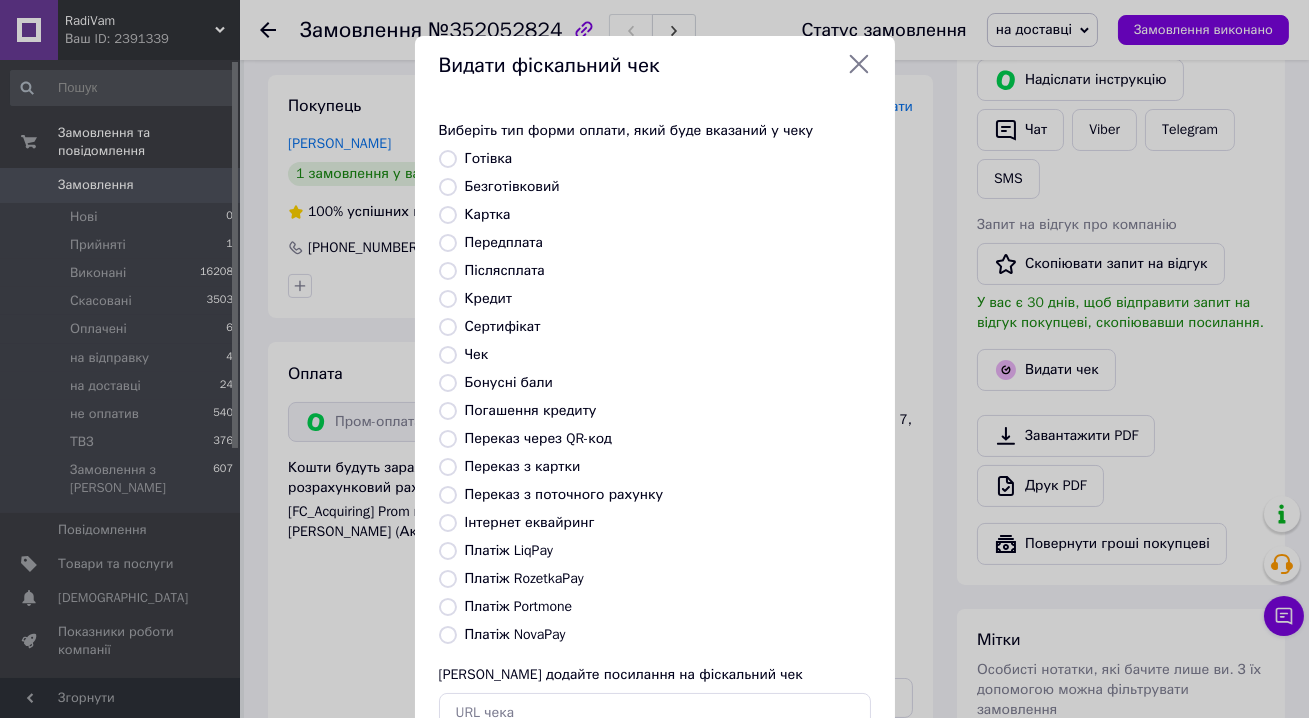 radio on "true" 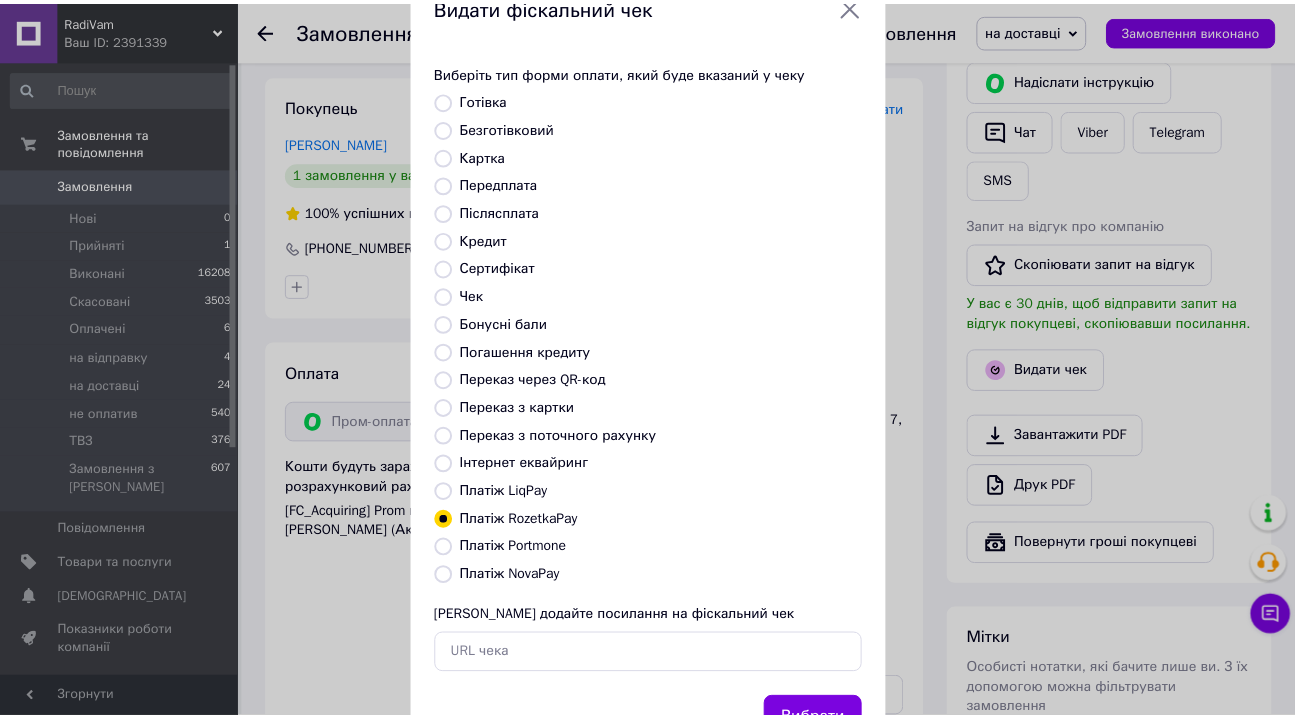scroll, scrollTop: 140, scrollLeft: 0, axis: vertical 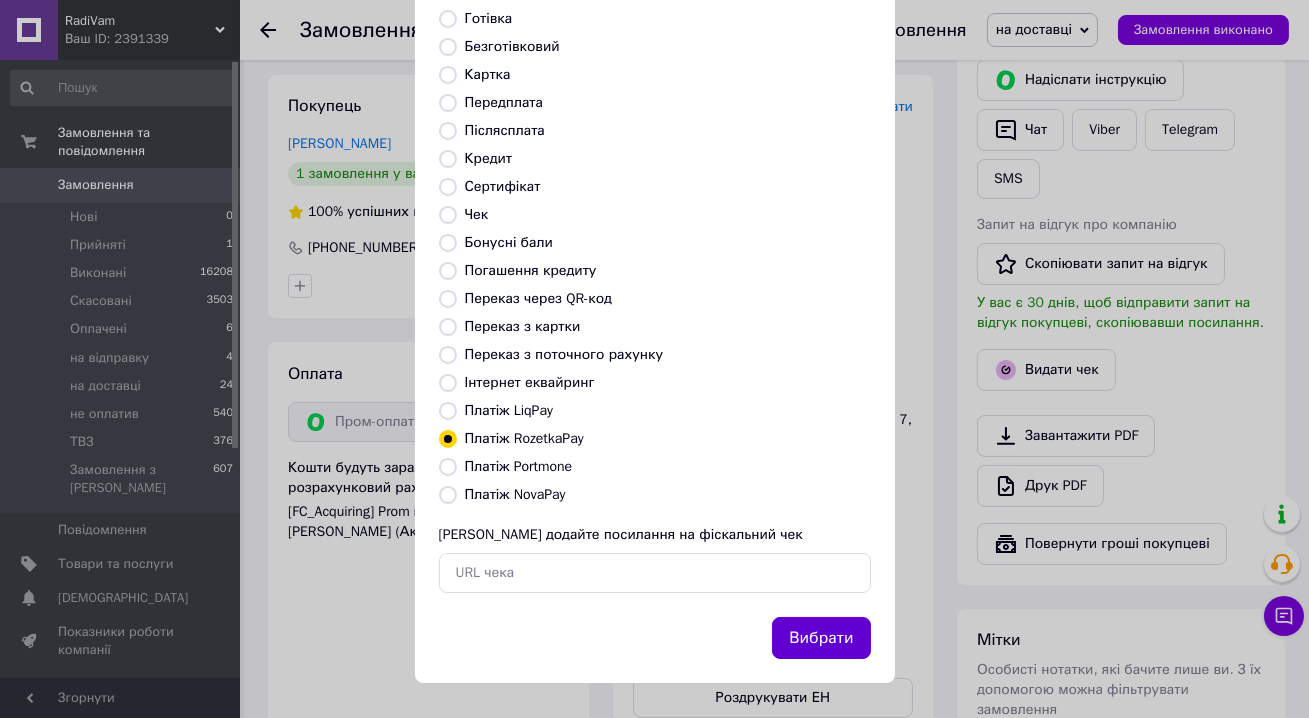 click on "Вибрати" at bounding box center (821, 638) 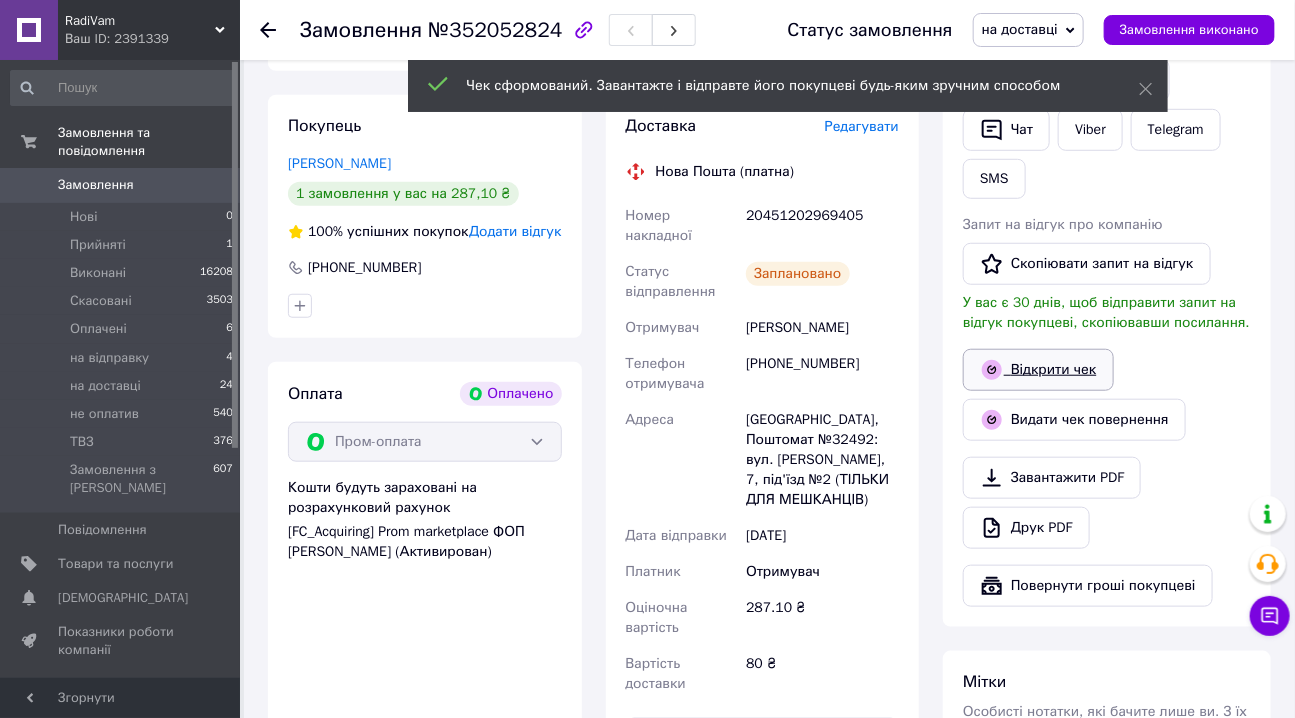 click on "Відкрити чек" at bounding box center [1038, 370] 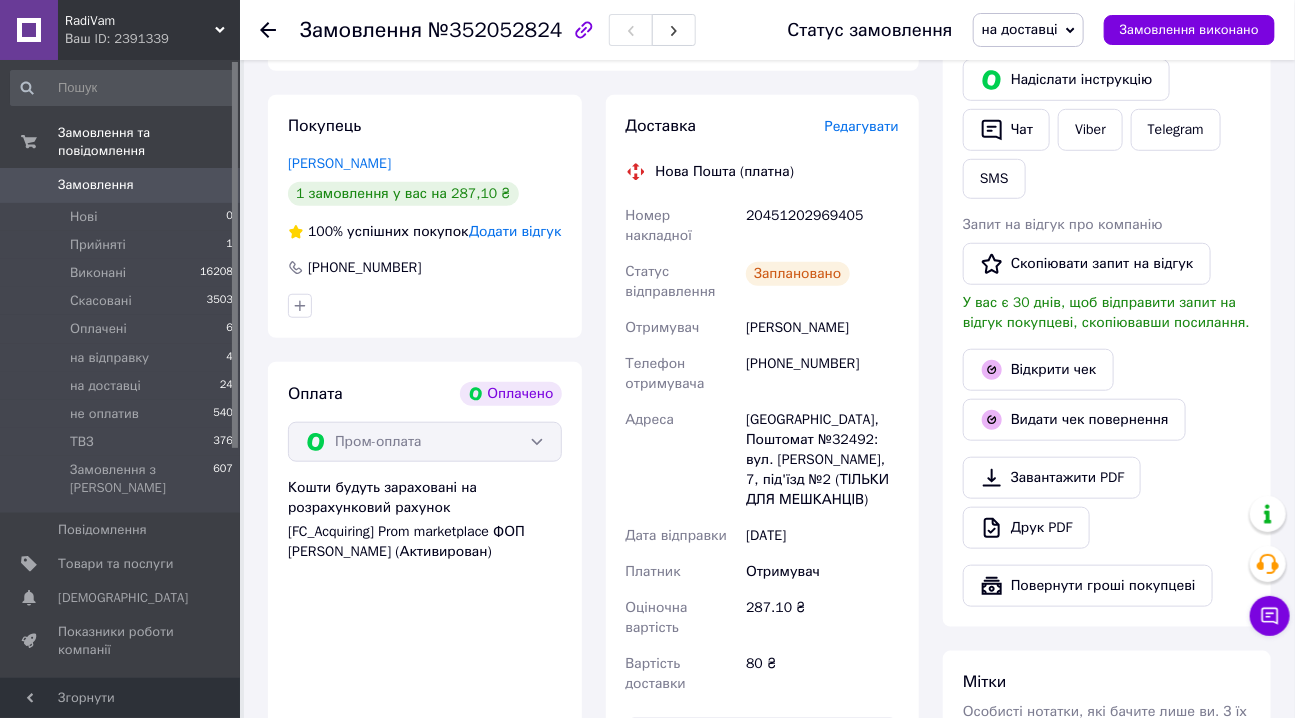 click on "Замовлення" at bounding box center [96, 185] 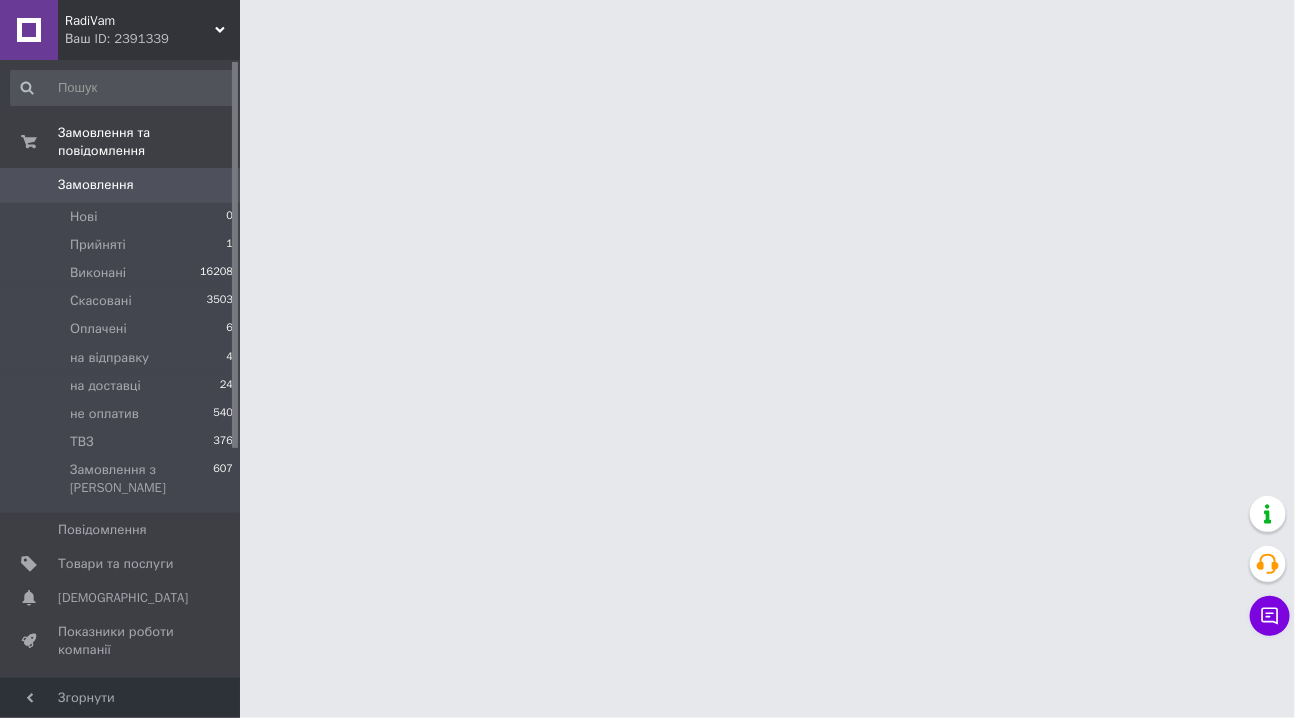 scroll, scrollTop: 0, scrollLeft: 0, axis: both 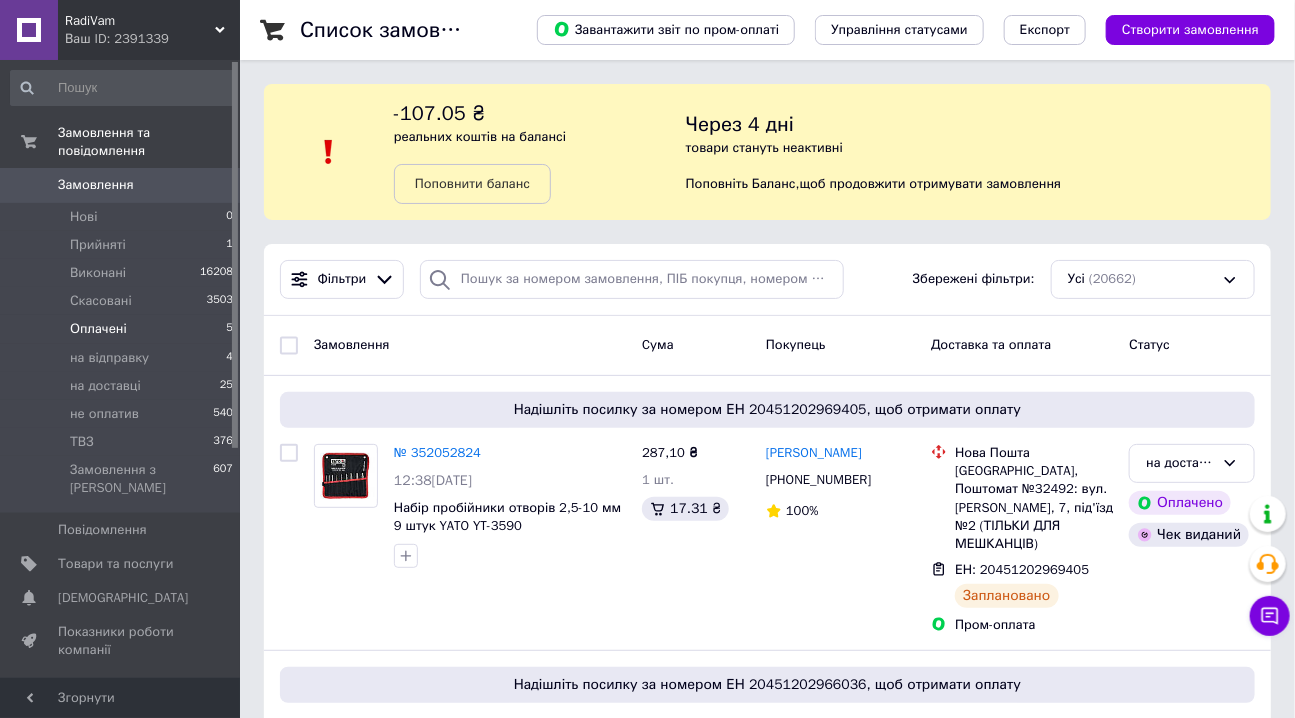 click on "Оплачені" at bounding box center [98, 329] 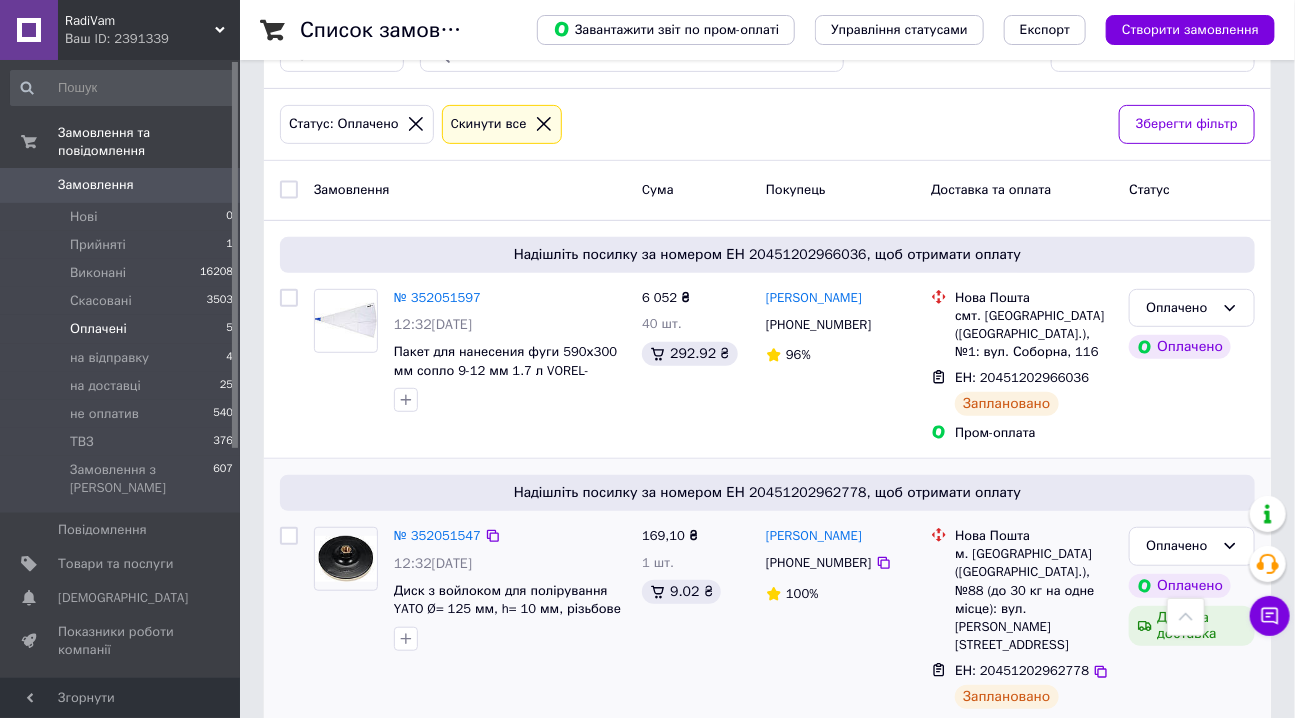 scroll, scrollTop: 170, scrollLeft: 0, axis: vertical 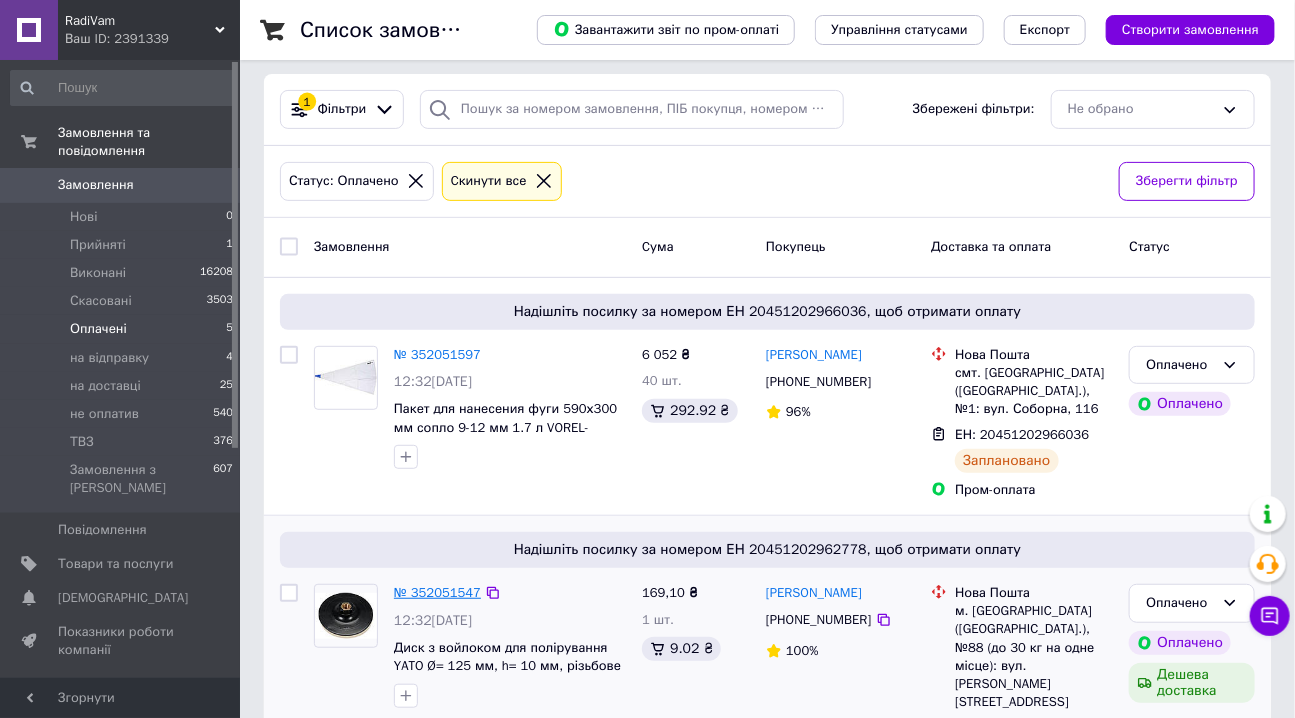 click on "№ 352051547" at bounding box center (437, 592) 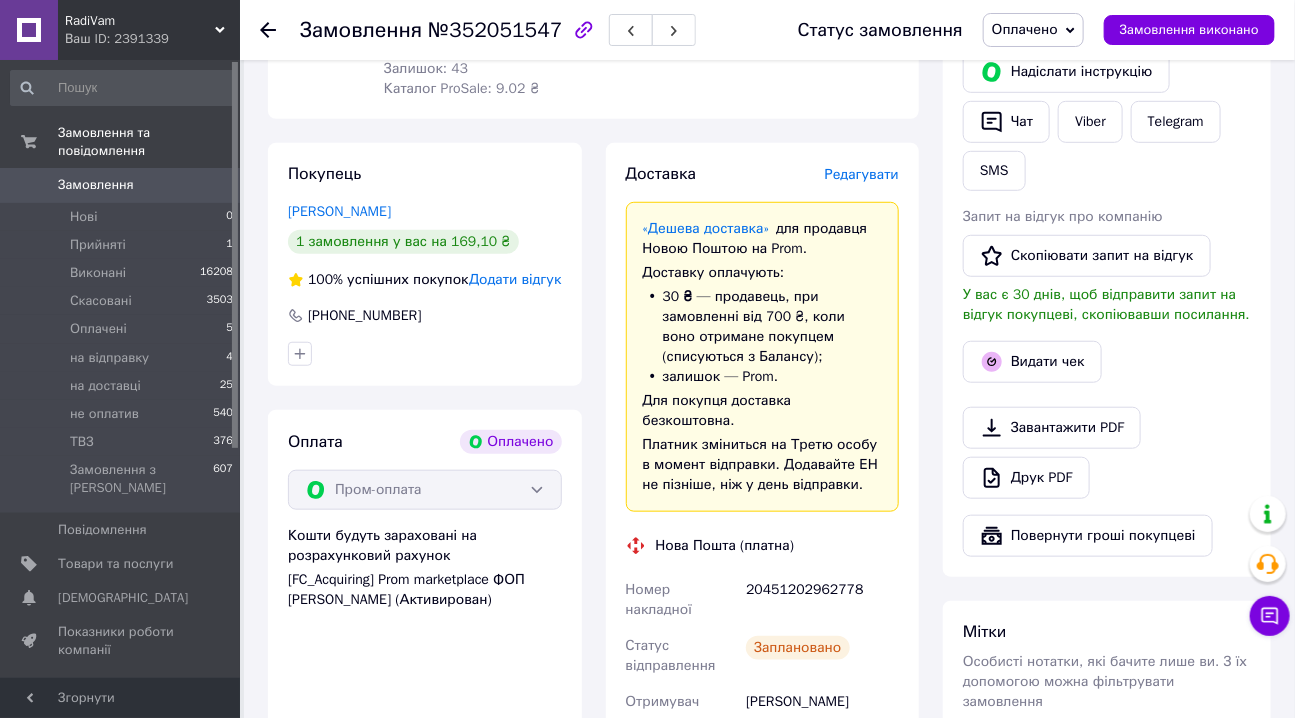 scroll, scrollTop: 533, scrollLeft: 0, axis: vertical 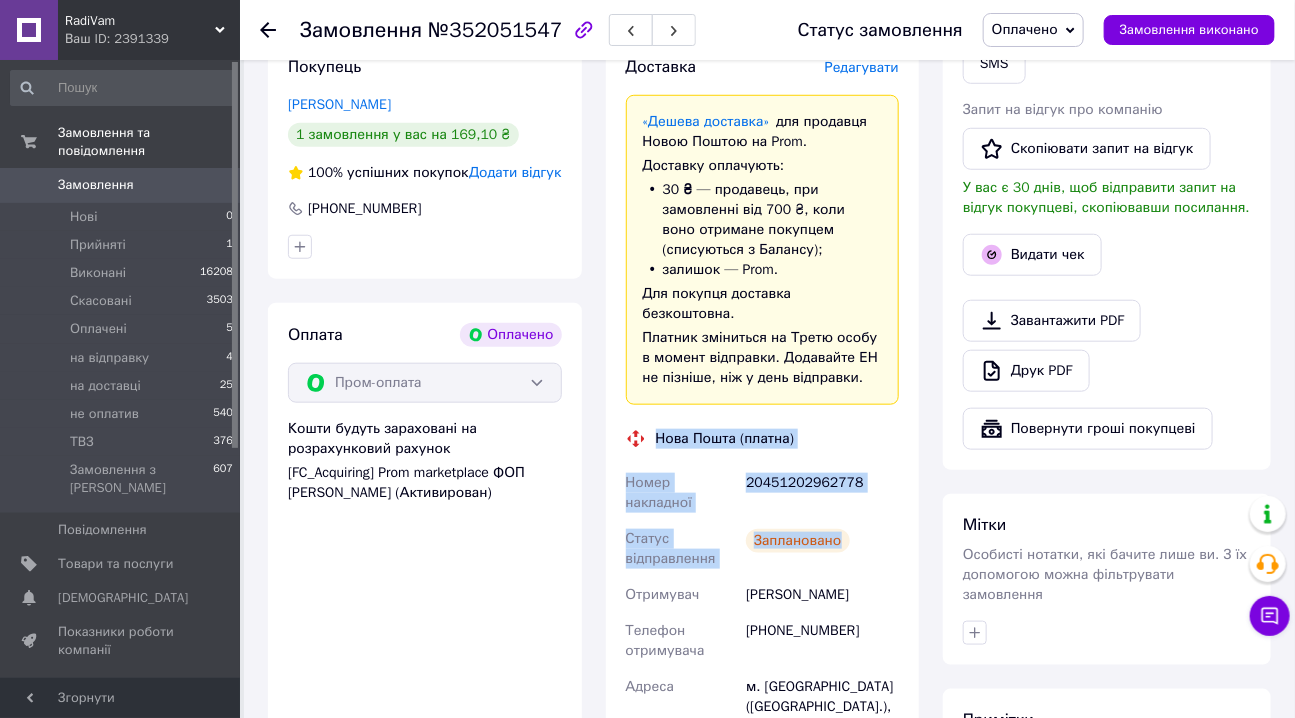 drag, startPoint x: 657, startPoint y: 416, endPoint x: 848, endPoint y: 505, distance: 210.71782 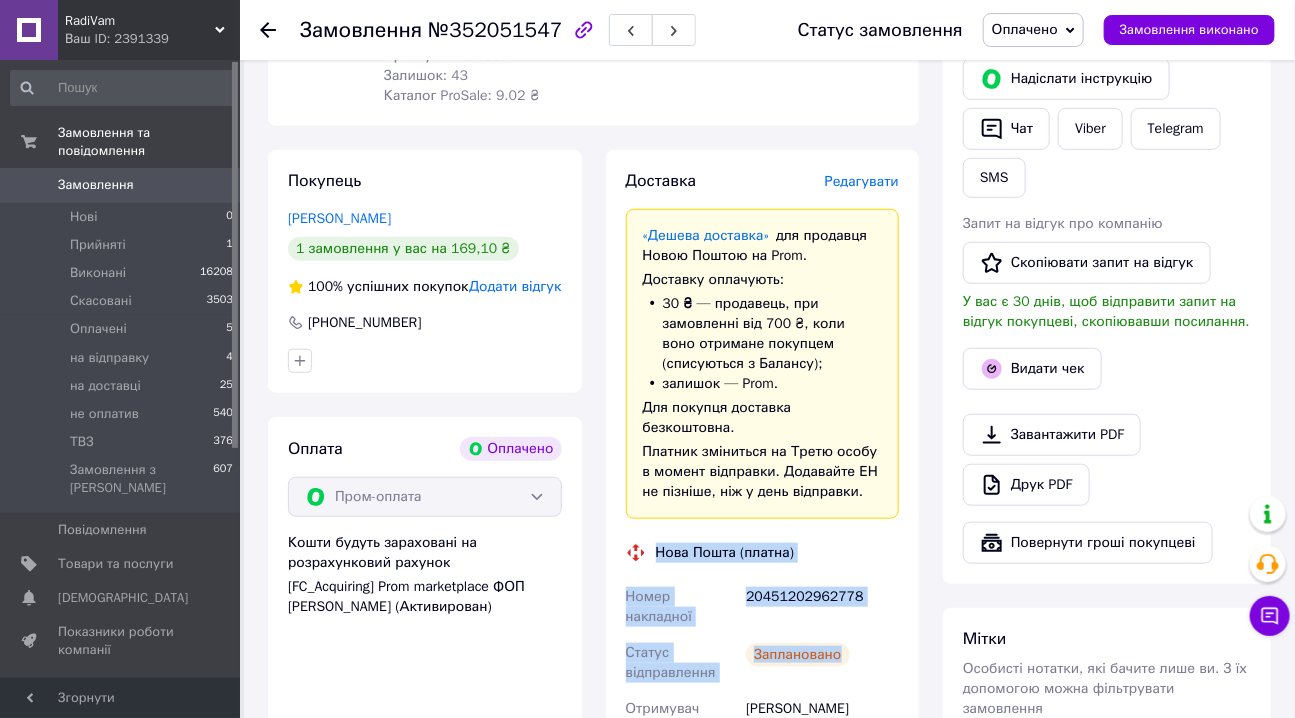 scroll, scrollTop: 170, scrollLeft: 0, axis: vertical 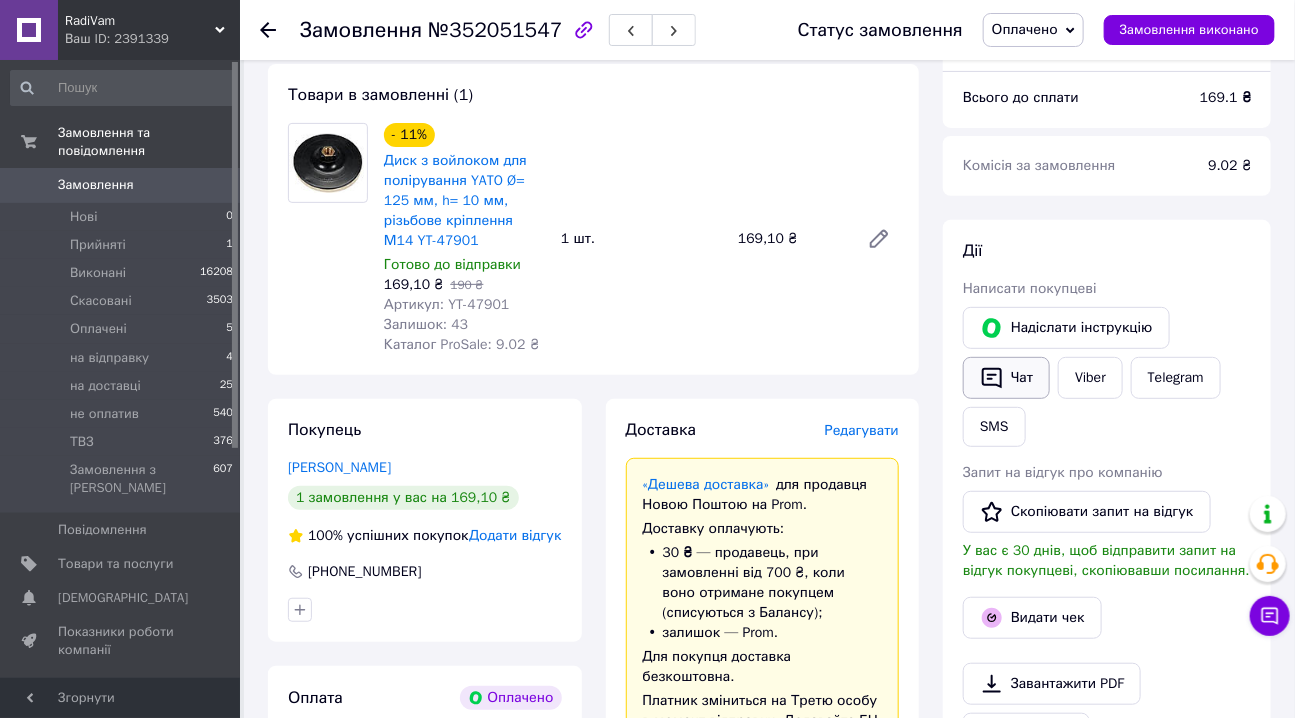 click on "Чат" at bounding box center (1006, 378) 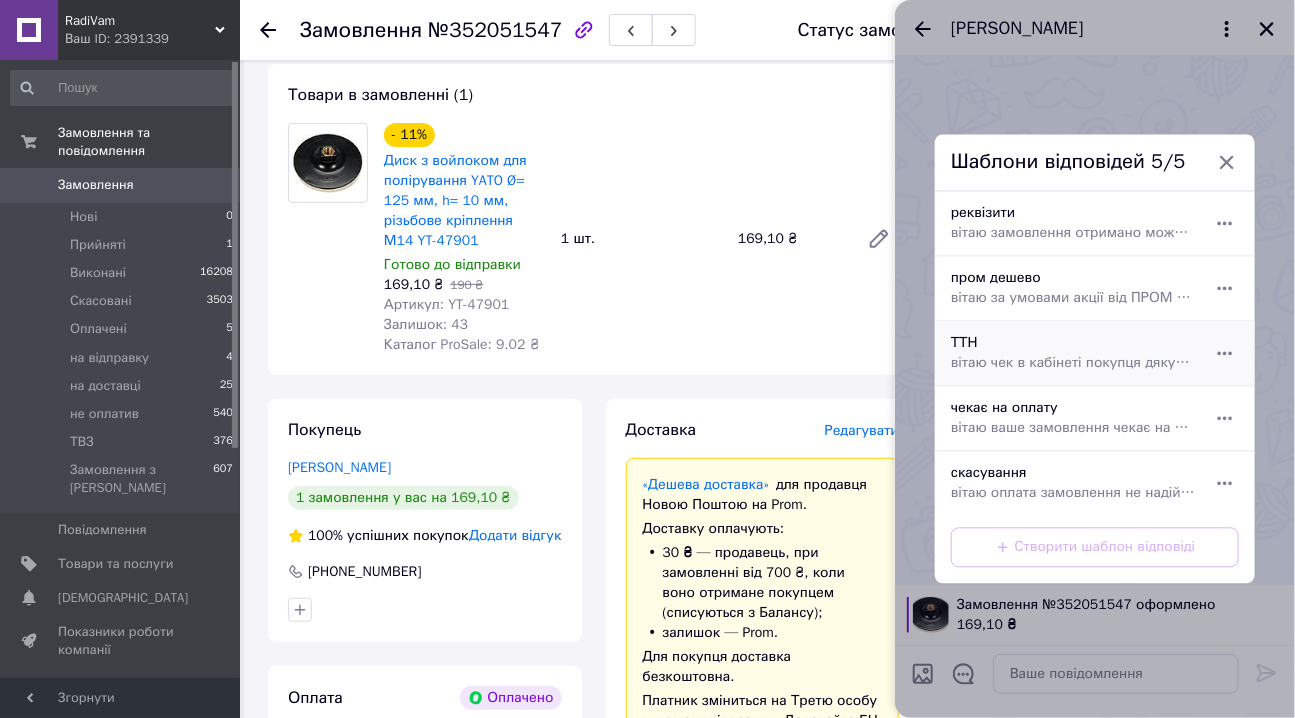 click on "вітаю
чек в кабінеті покупця
дякую
завжди RadiVam com ua" at bounding box center [1073, 364] 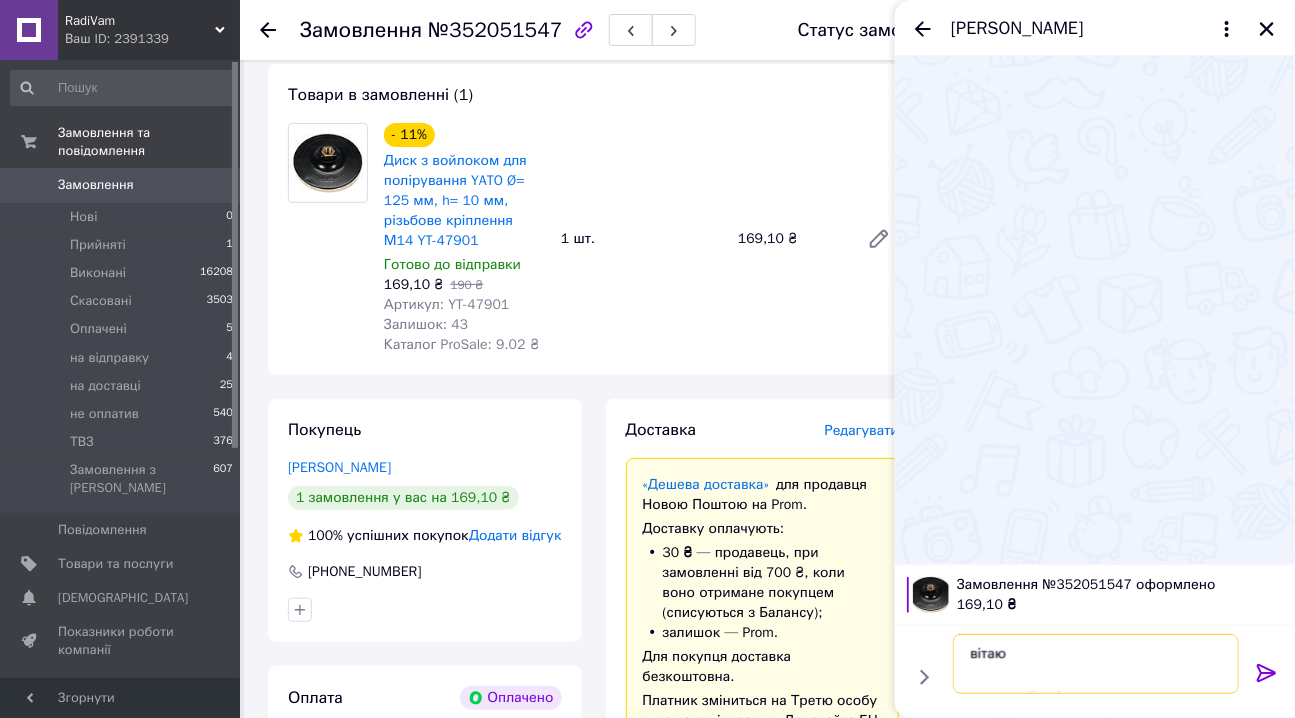 click on "вітаю
чек в кабінеті покупця
дякую
завжди RadiVam com ua" at bounding box center [1096, 664] 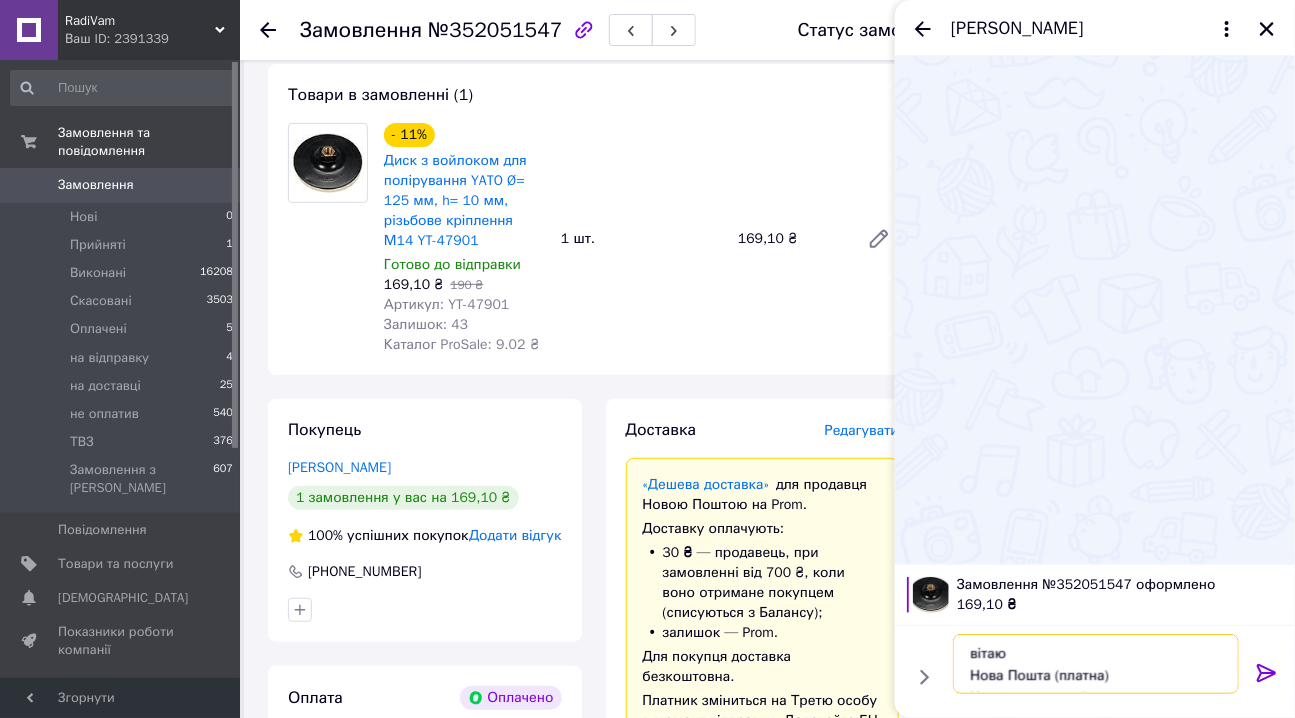 scroll, scrollTop: 13, scrollLeft: 0, axis: vertical 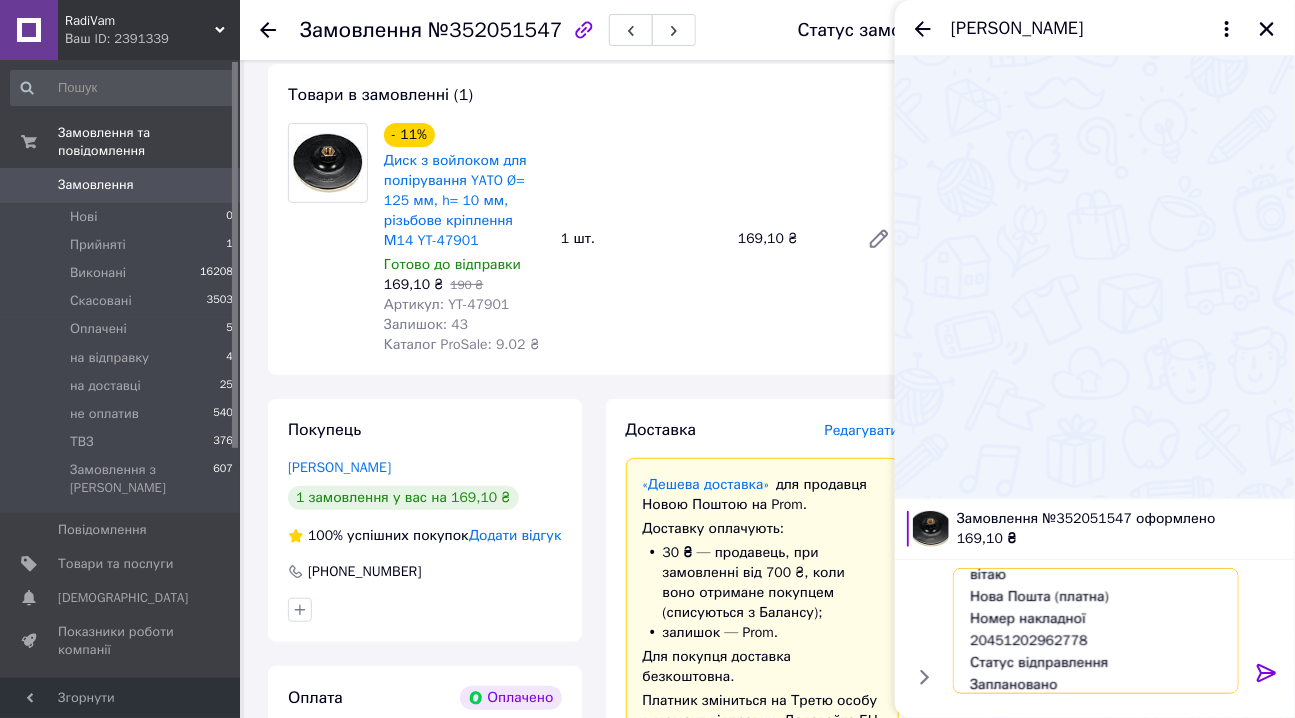 drag, startPoint x: 1050, startPoint y: 600, endPoint x: 1139, endPoint y: 600, distance: 89 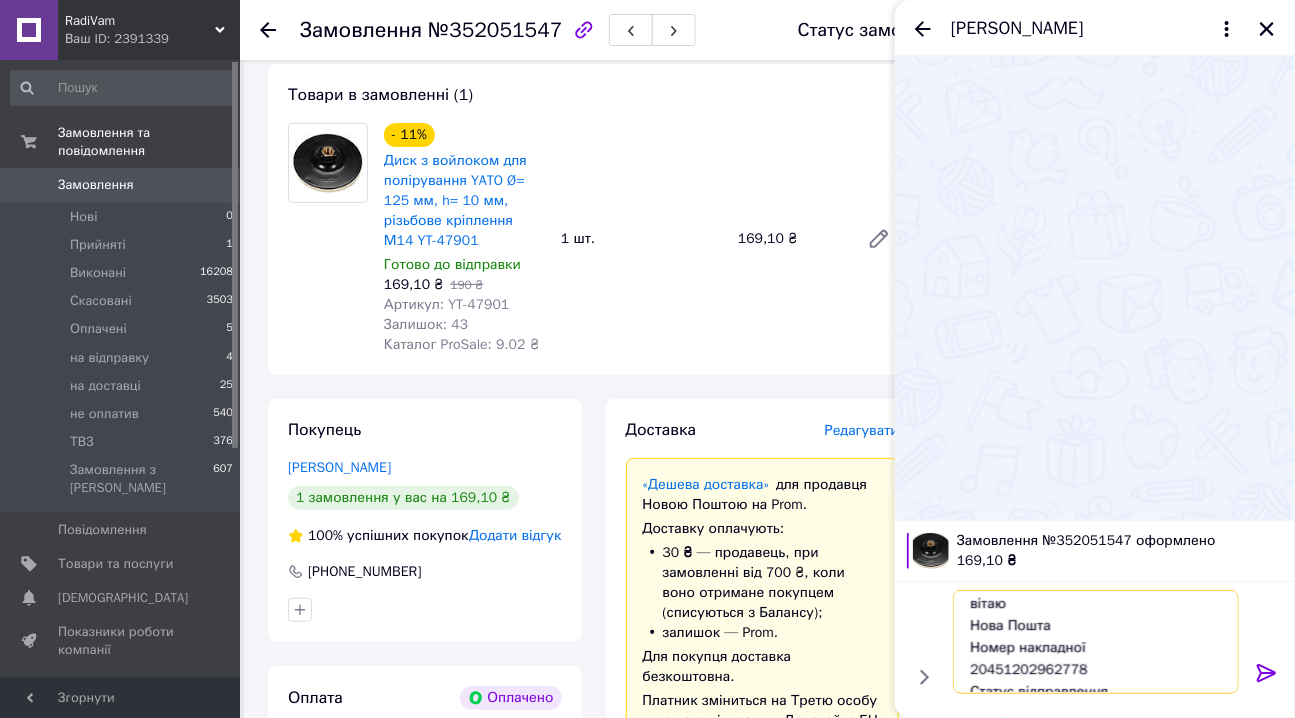 scroll, scrollTop: 0, scrollLeft: 0, axis: both 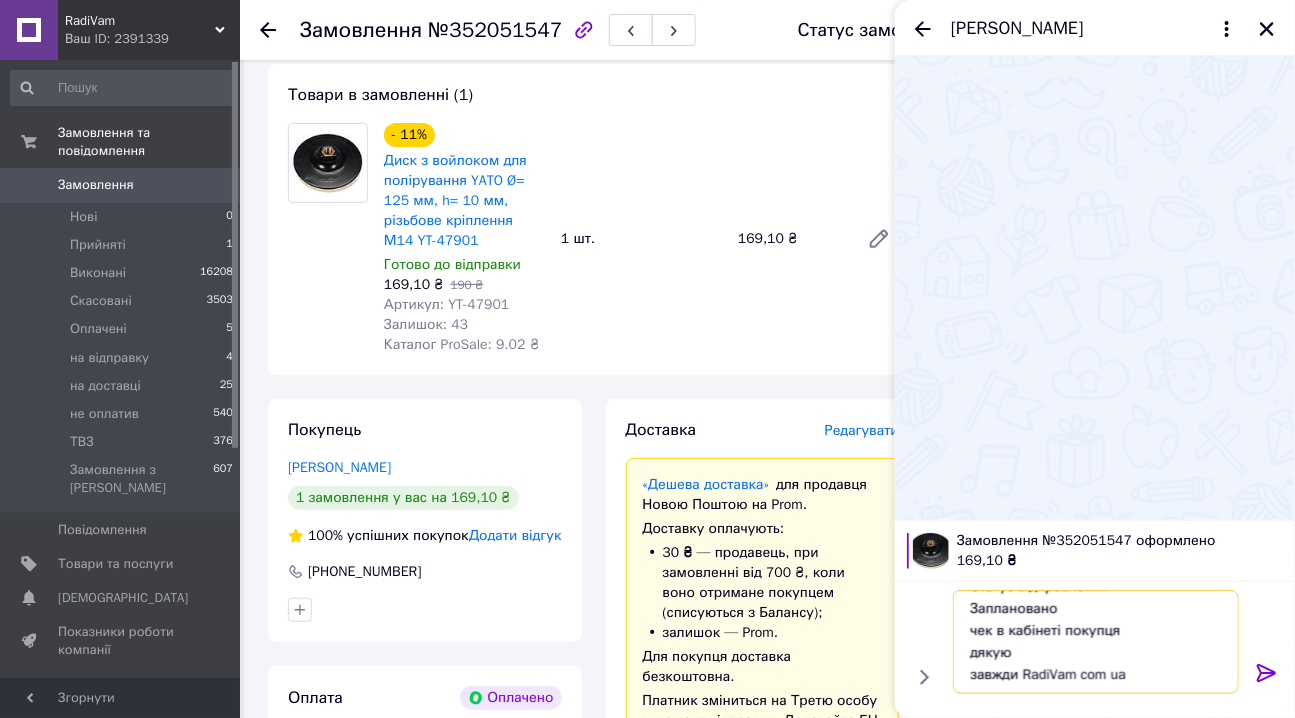 drag, startPoint x: 960, startPoint y: 609, endPoint x: 1070, endPoint y: 656, distance: 119.62023 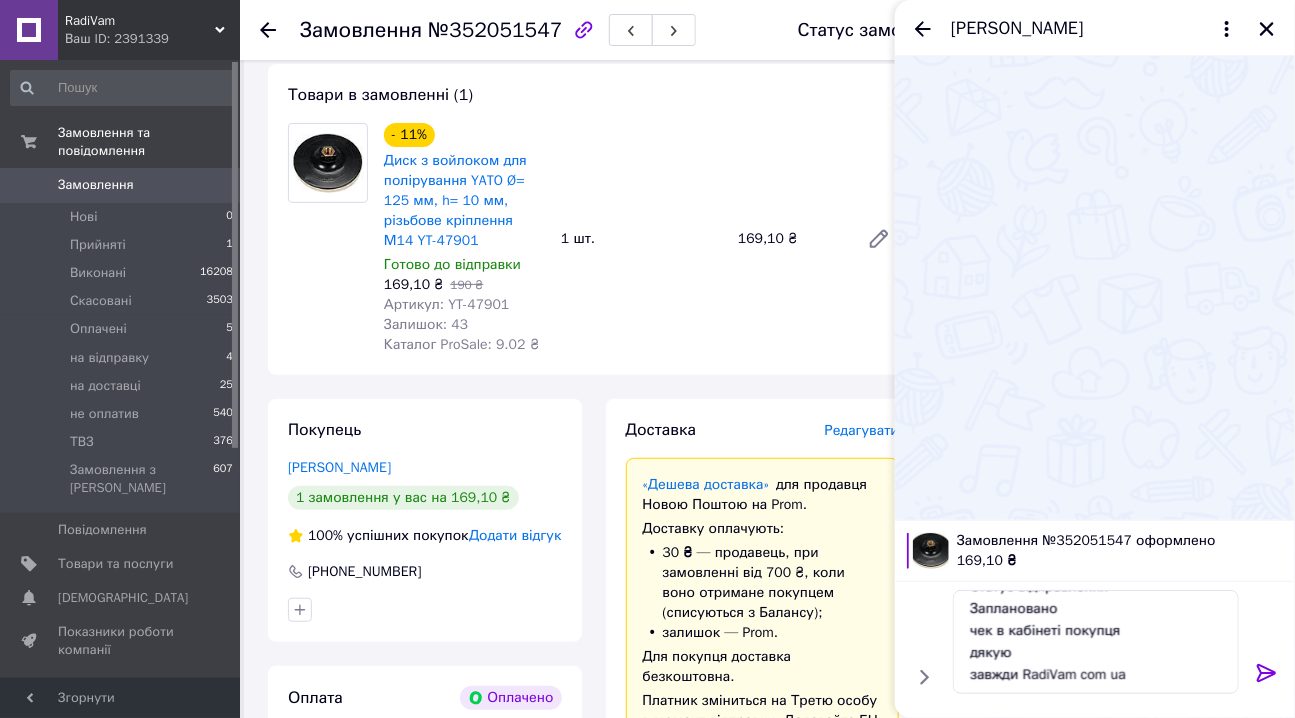 click 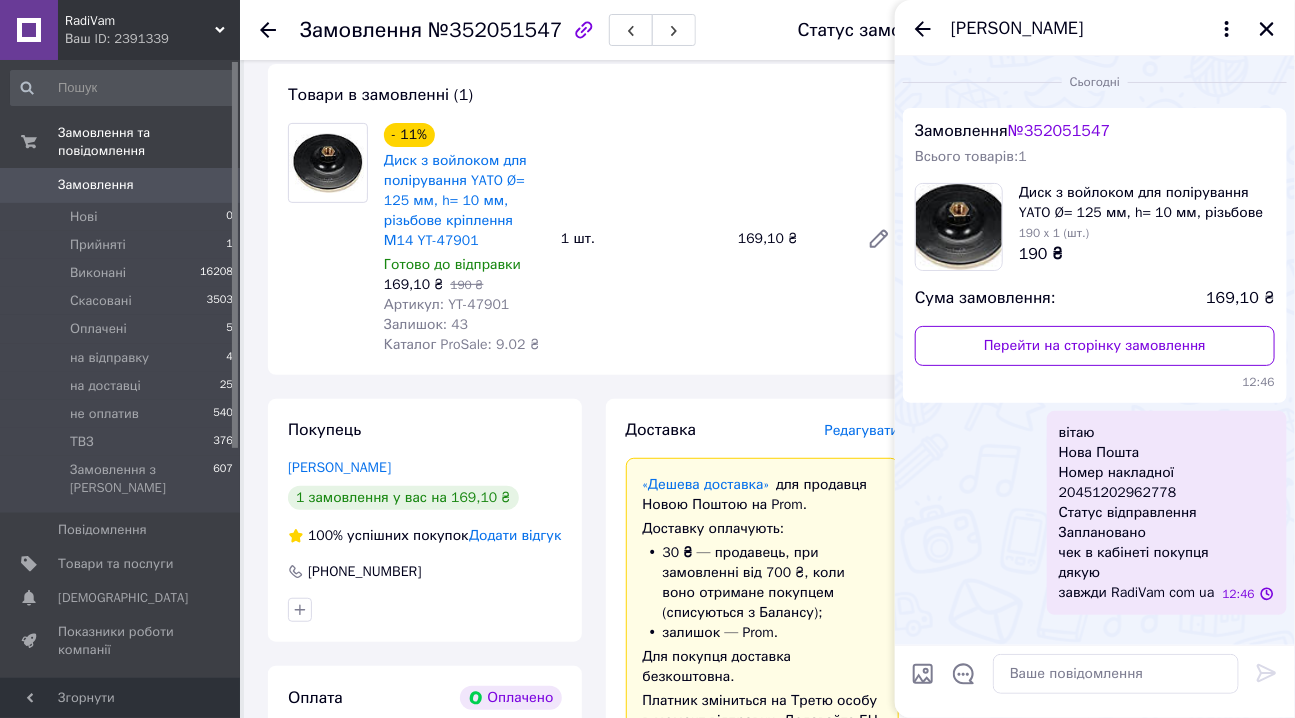 scroll, scrollTop: 0, scrollLeft: 0, axis: both 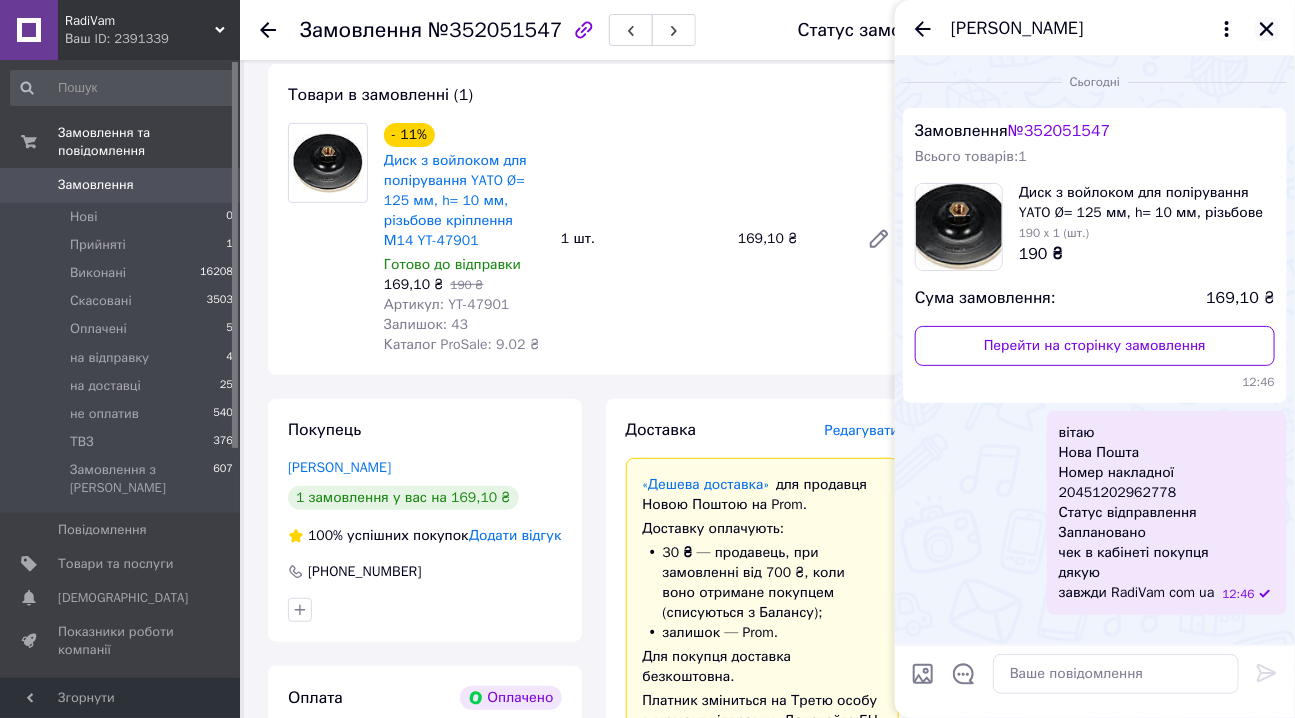 click 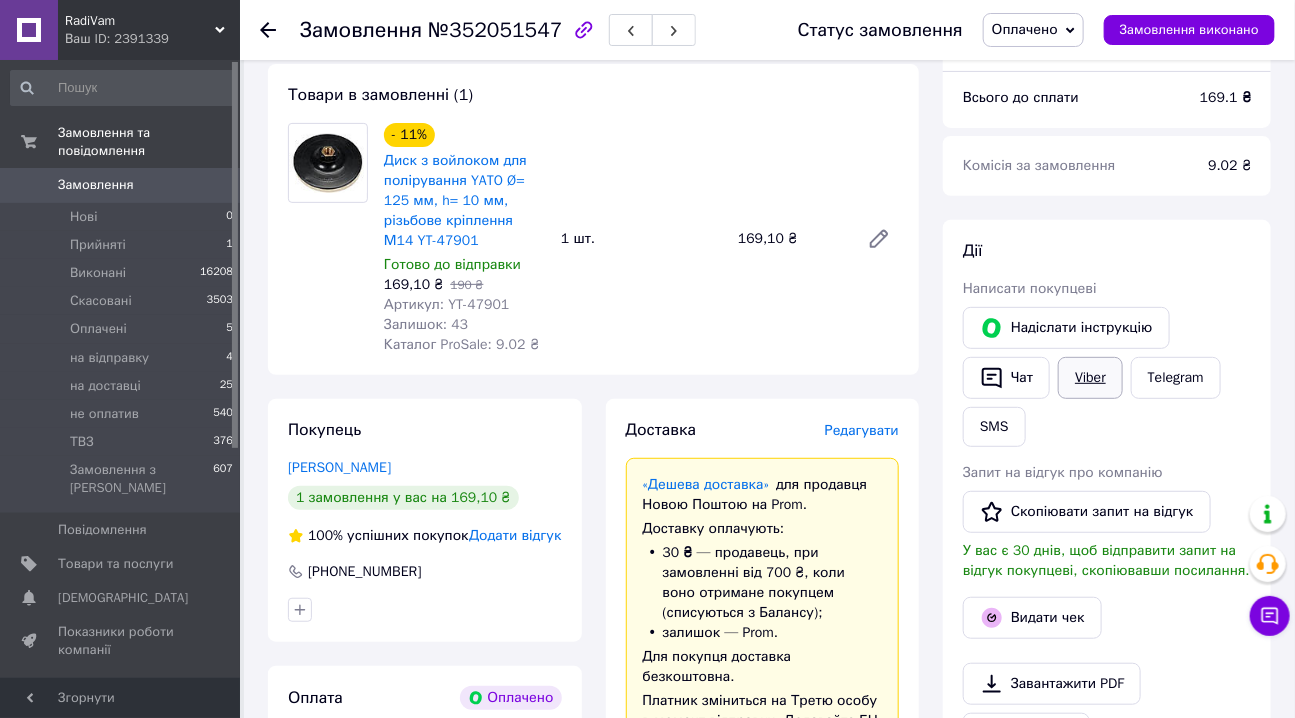 click on "Viber" at bounding box center (1090, 378) 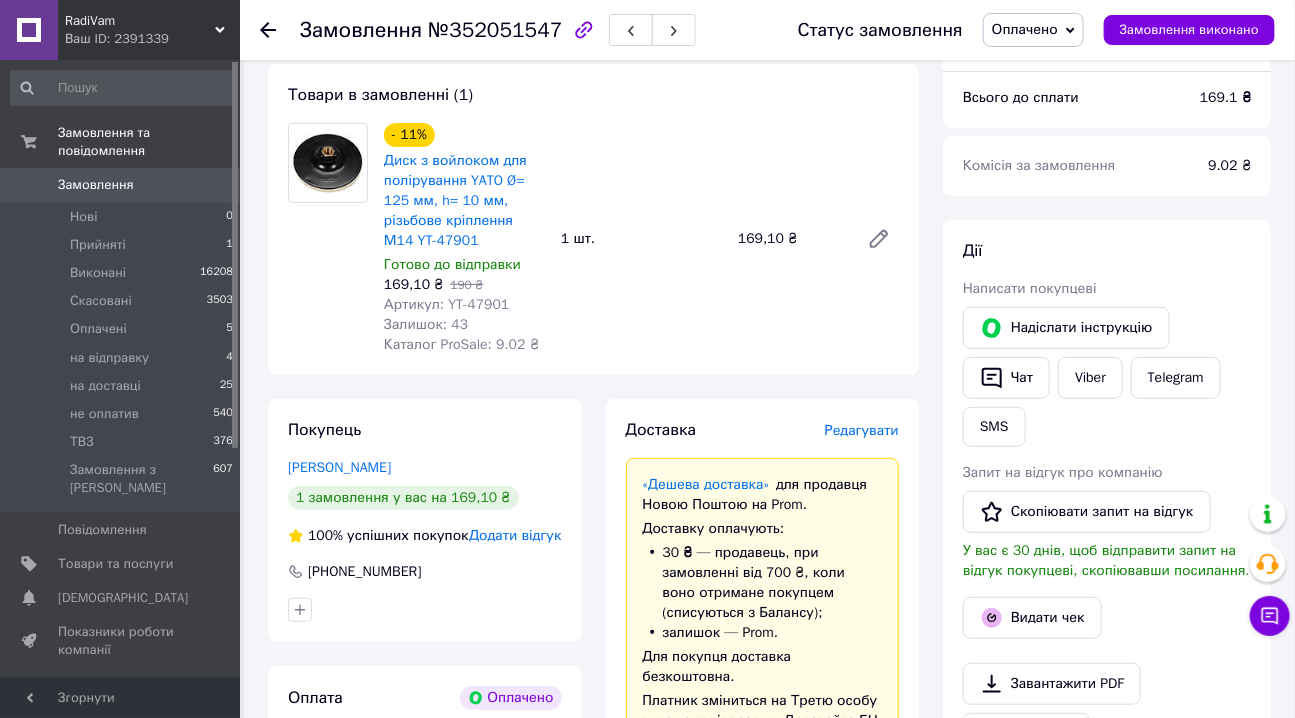 click on "Замовлення" at bounding box center [96, 185] 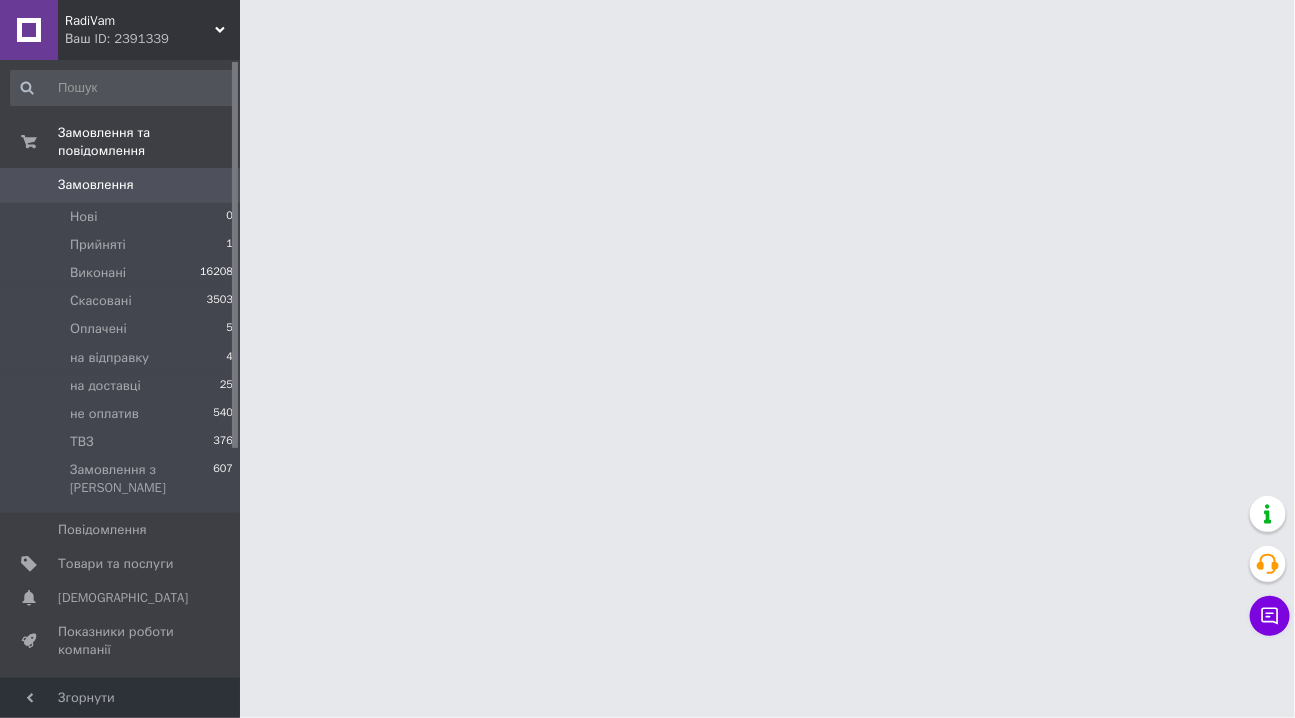 scroll, scrollTop: 0, scrollLeft: 0, axis: both 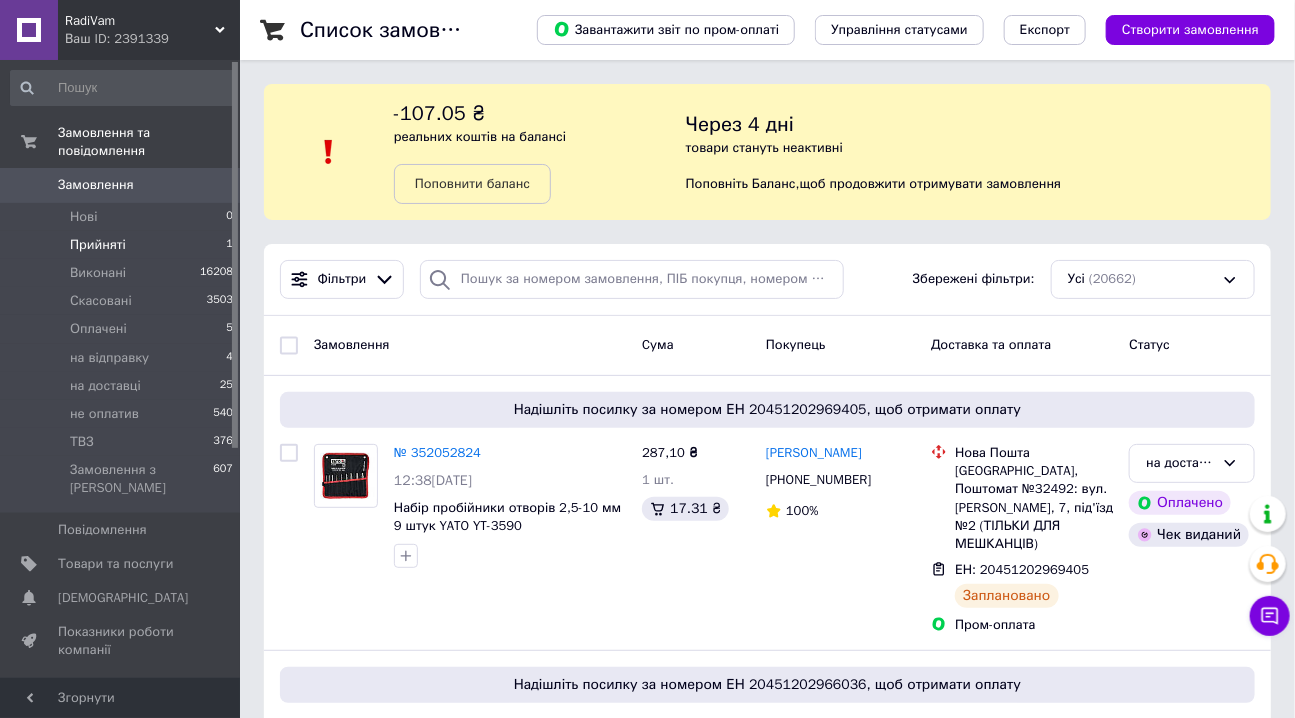 click on "Прийняті" at bounding box center (98, 245) 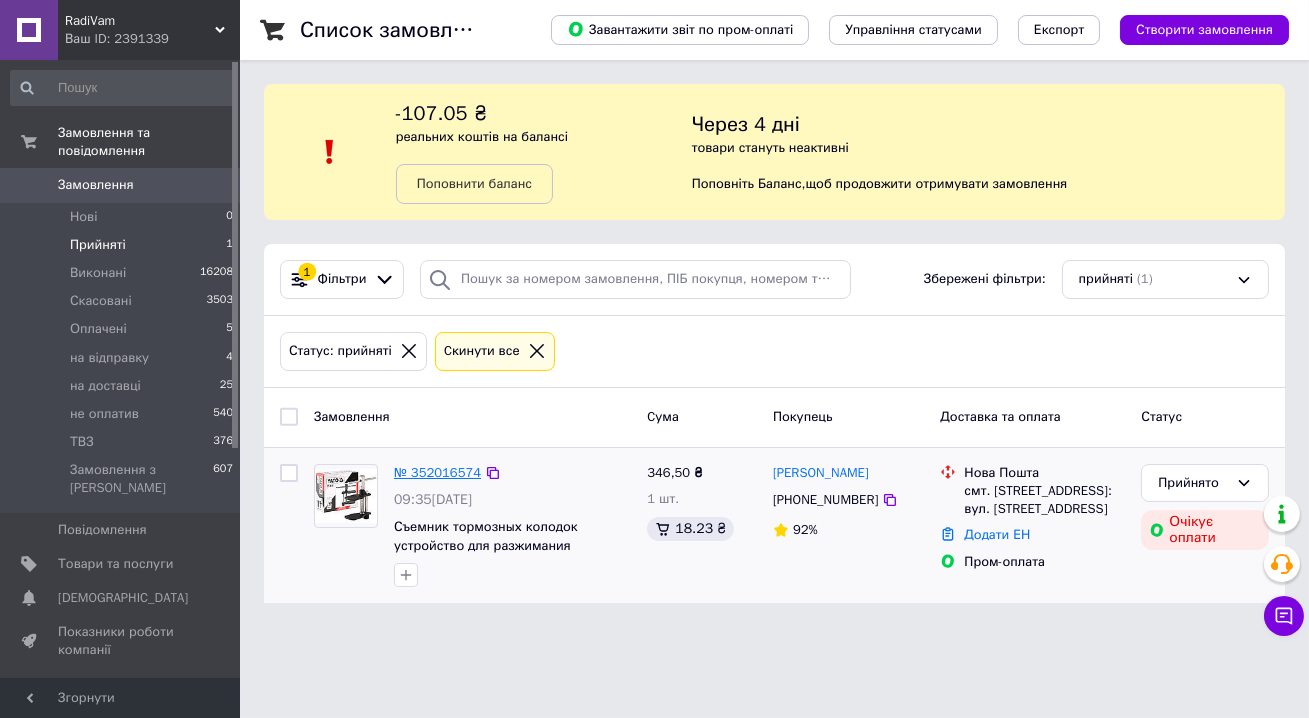 click on "№ 352016574" at bounding box center [437, 472] 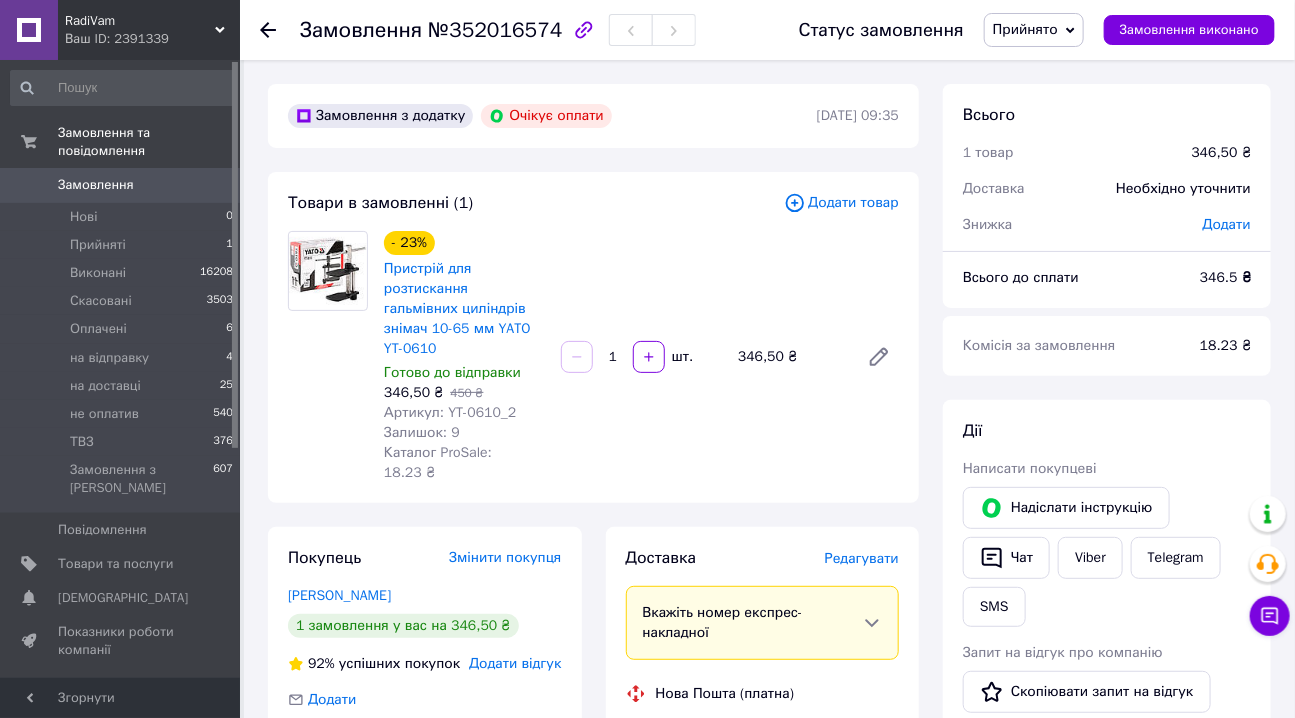 click on "Додати" at bounding box center (1227, 224) 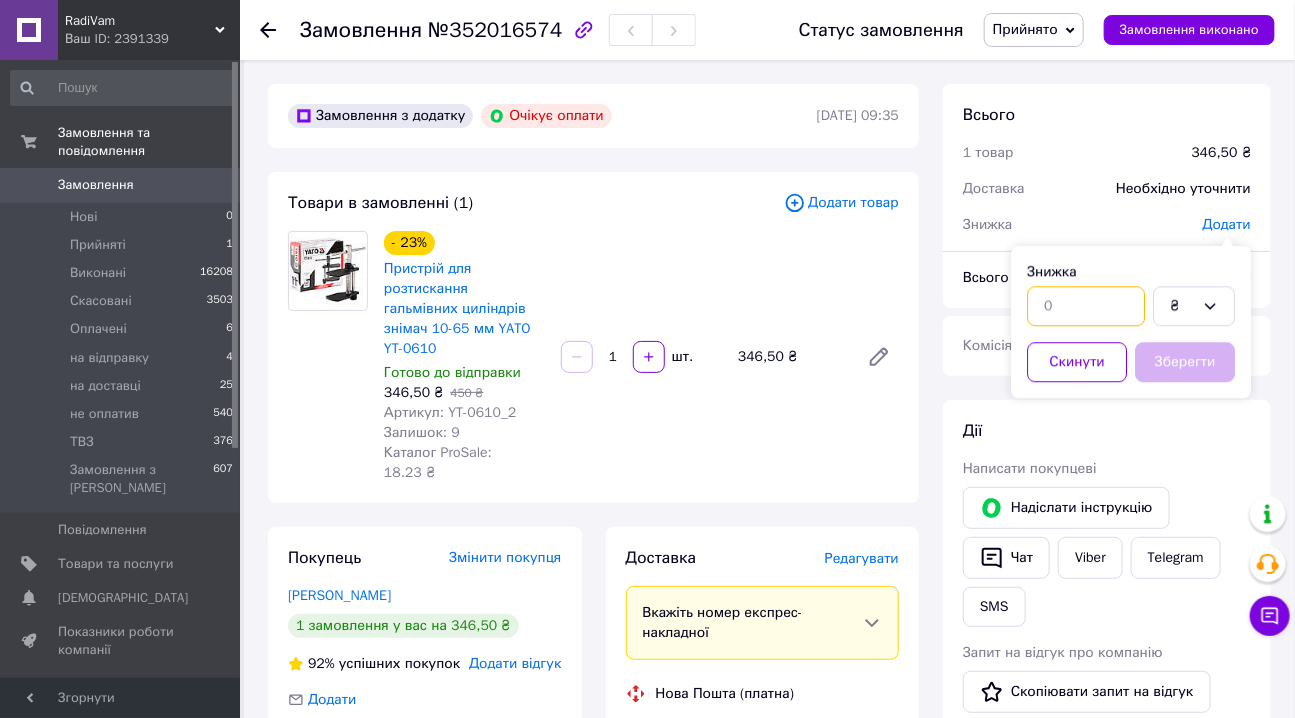 click at bounding box center [1086, 306] 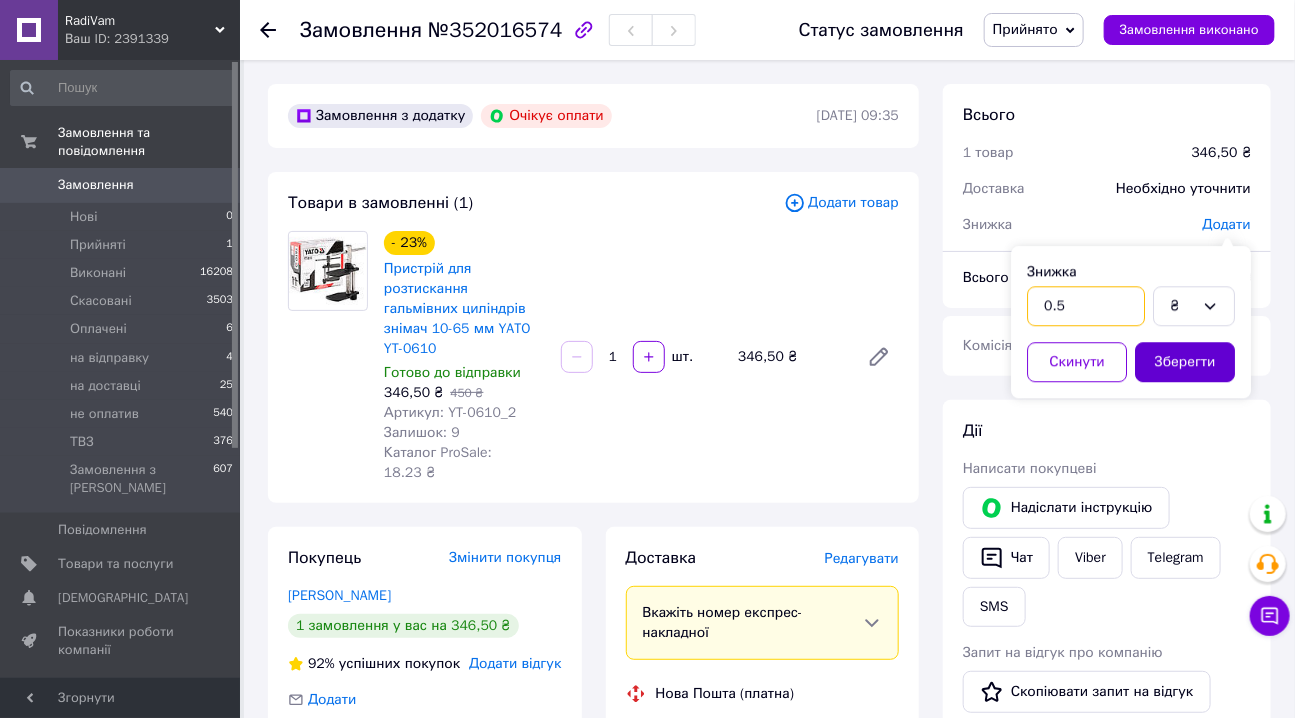 type on "0.5" 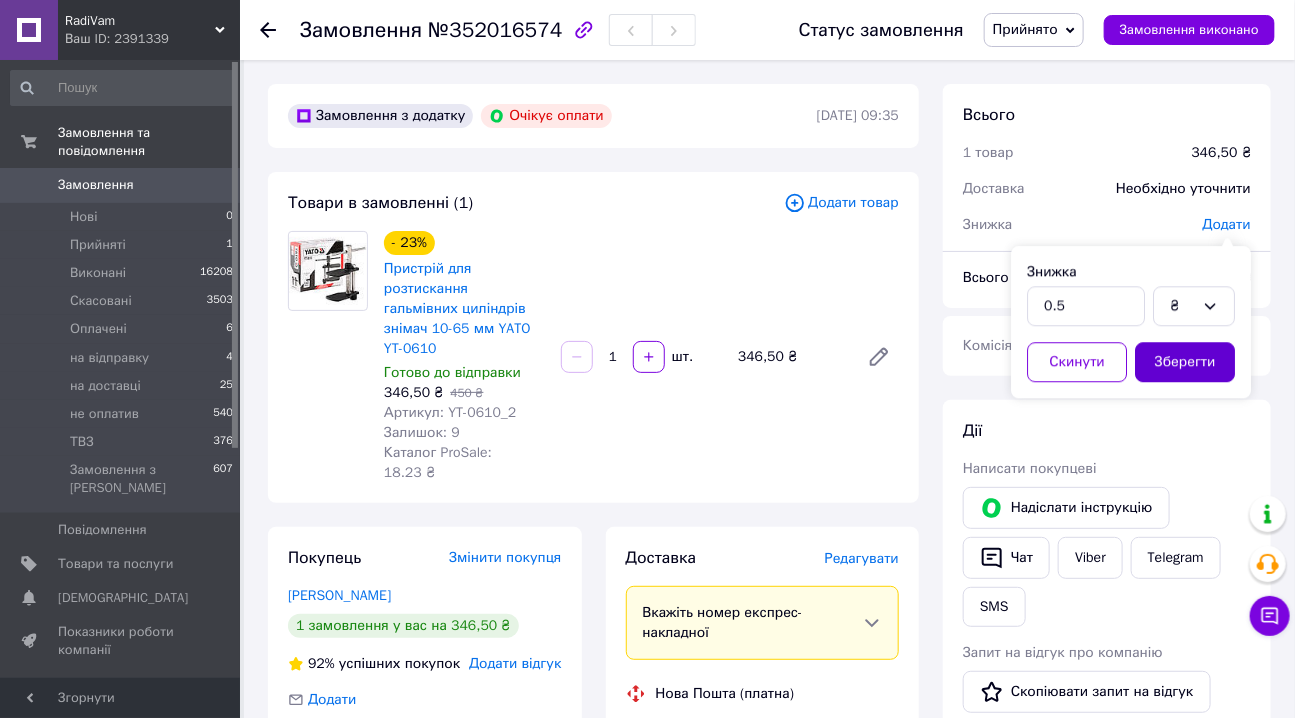 click on "Зберегти" at bounding box center [1185, 362] 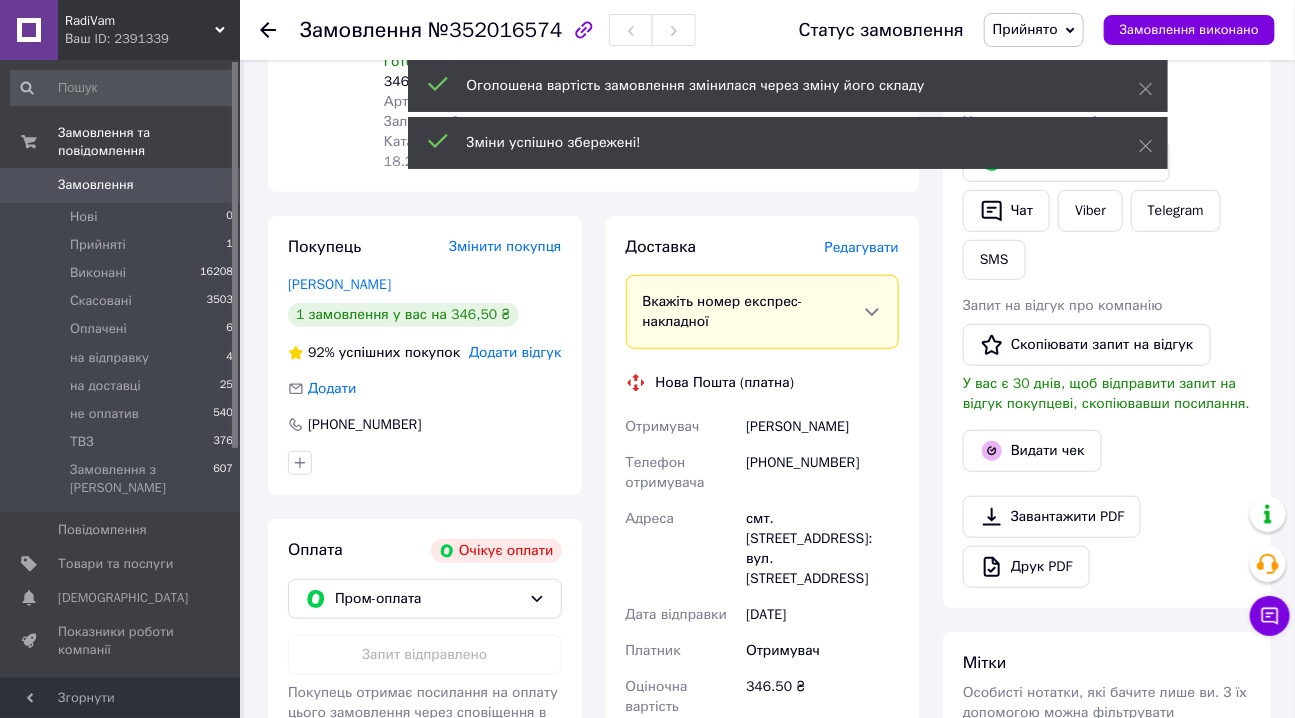 scroll, scrollTop: 363, scrollLeft: 0, axis: vertical 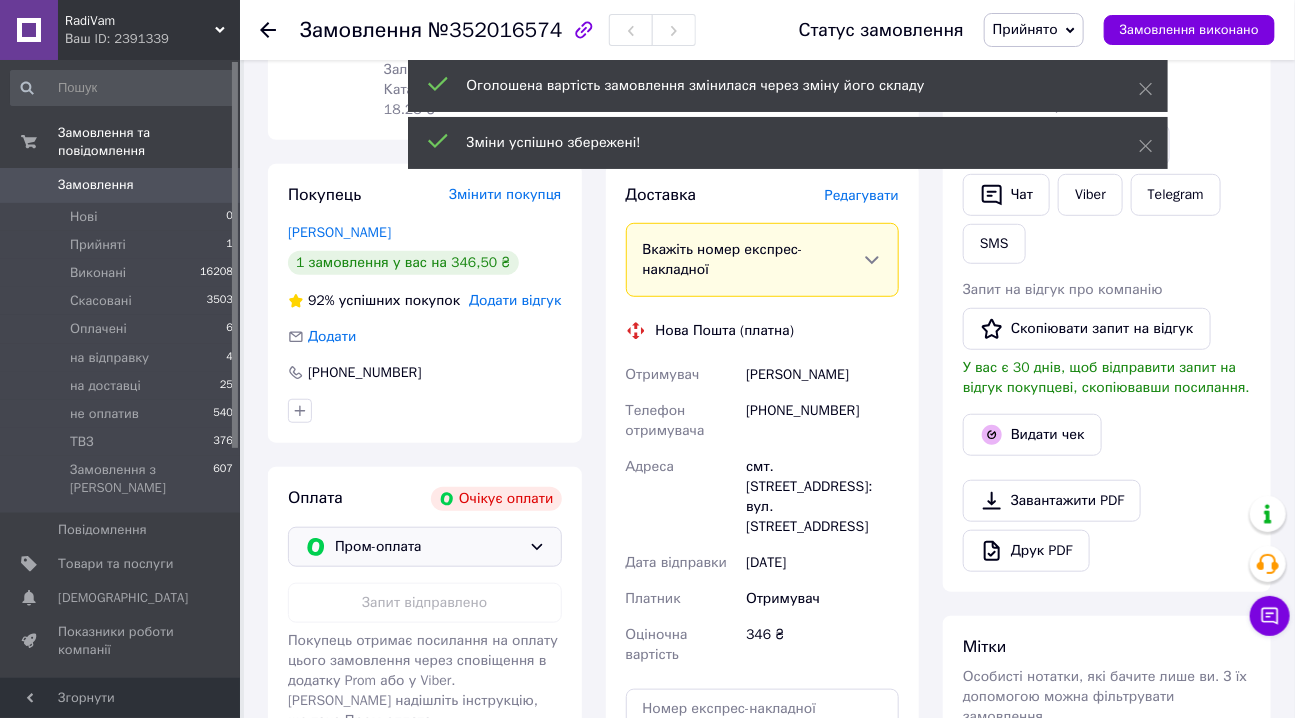 click on "Пром-оплата" at bounding box center (428, 547) 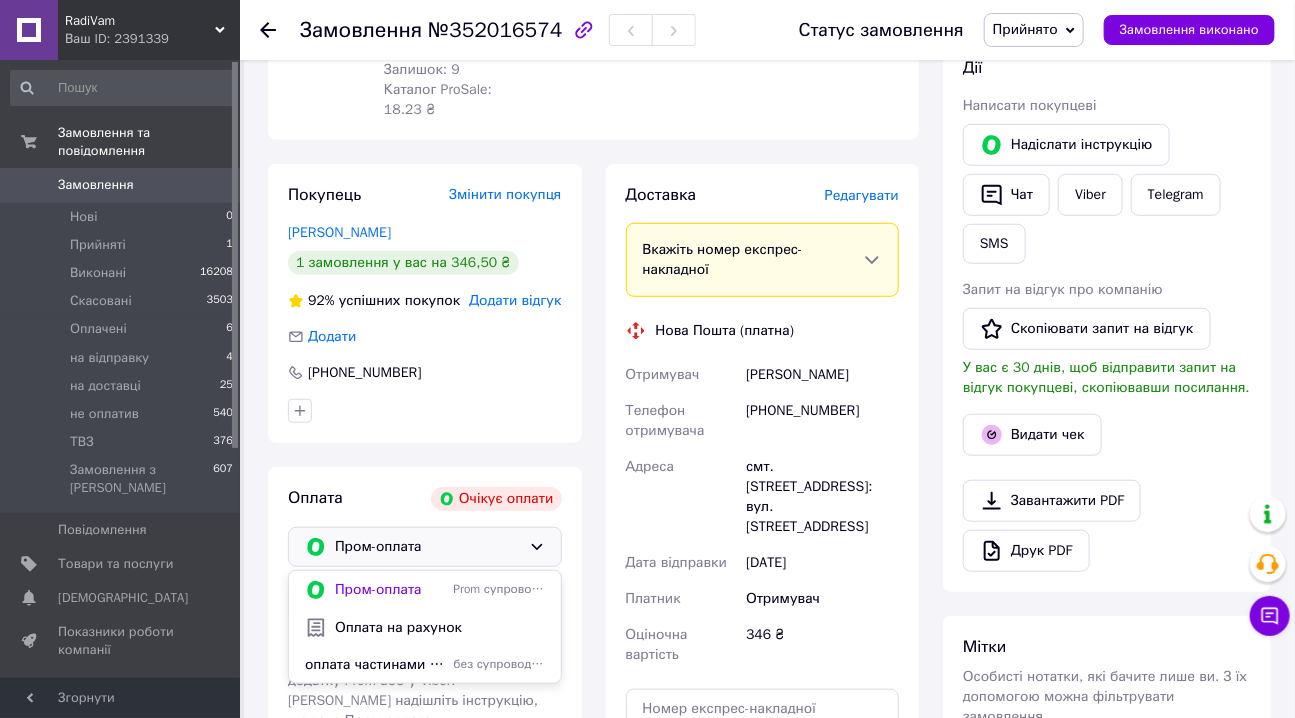 click on "Оплата на рахунок" at bounding box center [440, 628] 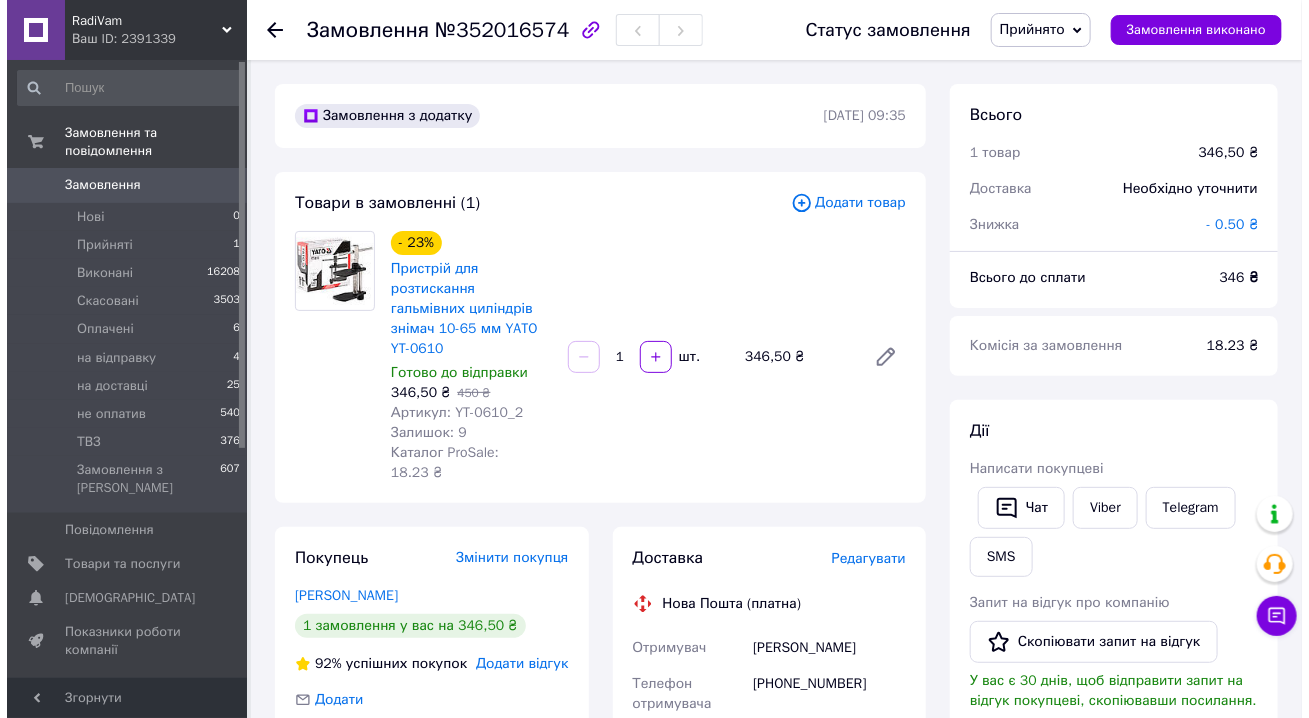 scroll, scrollTop: 0, scrollLeft: 0, axis: both 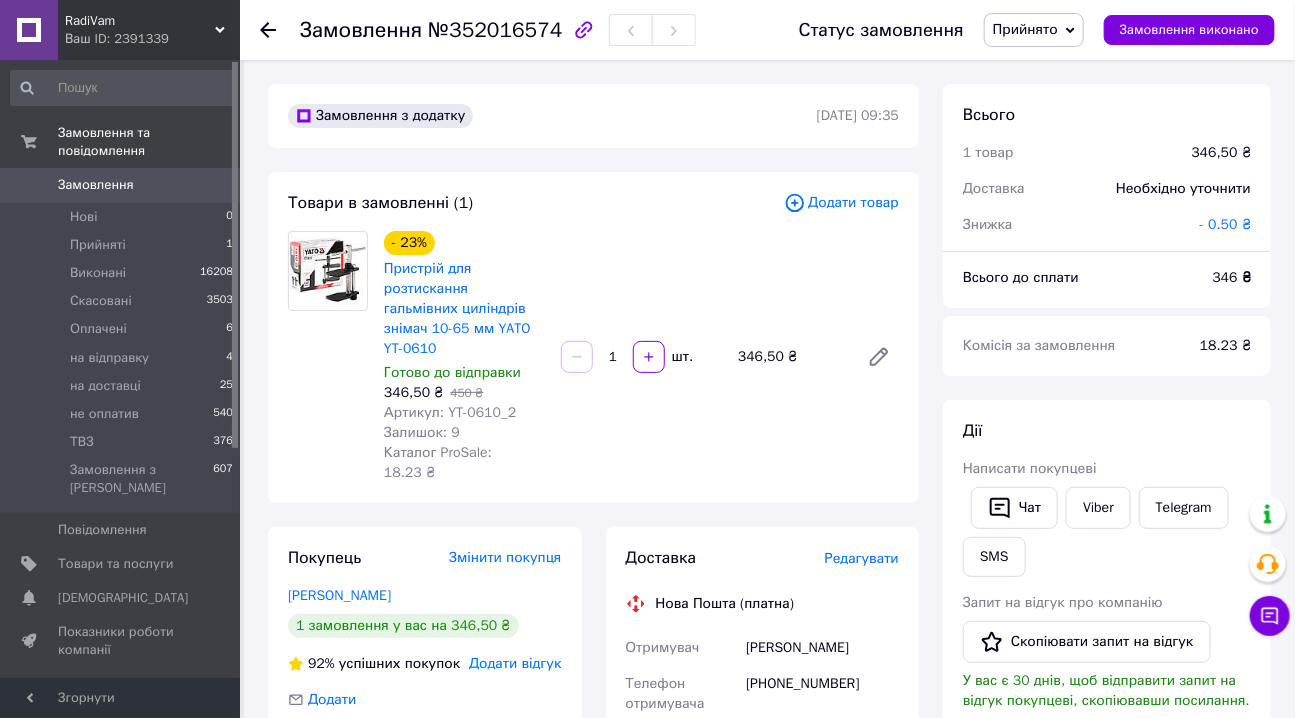click on "Редагувати" at bounding box center [862, 558] 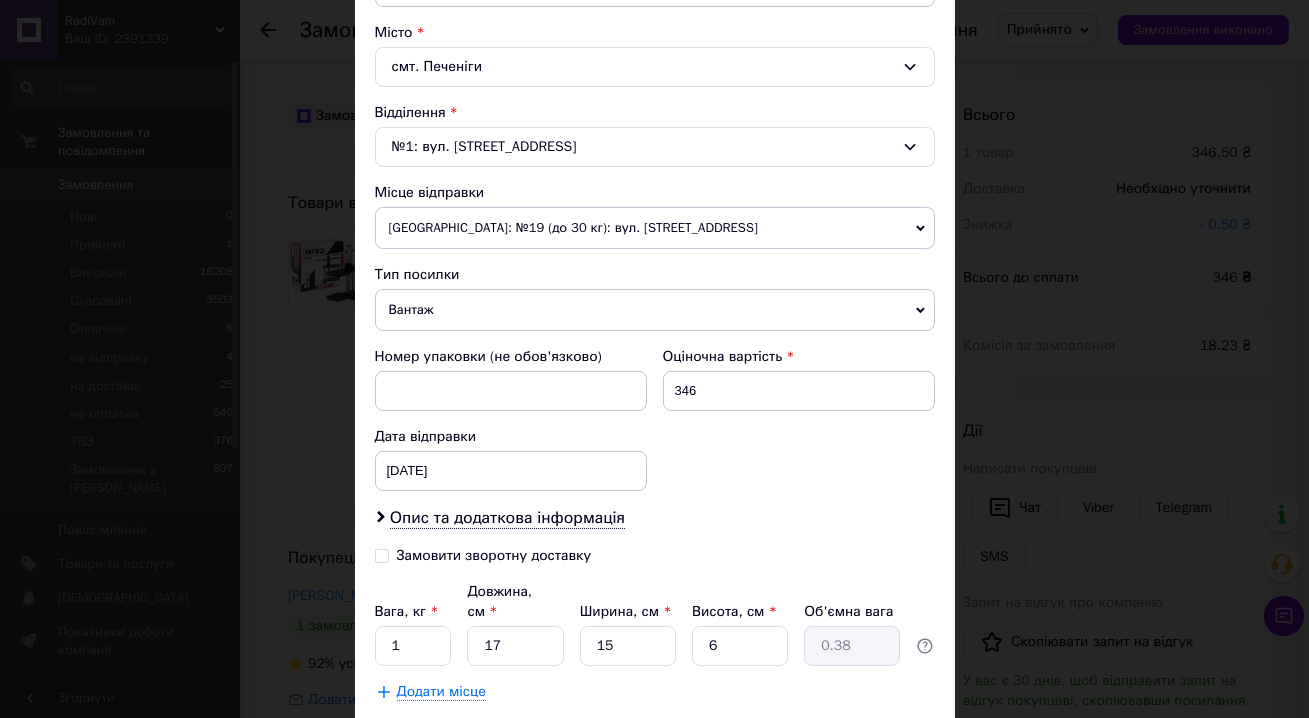 scroll, scrollTop: 545, scrollLeft: 0, axis: vertical 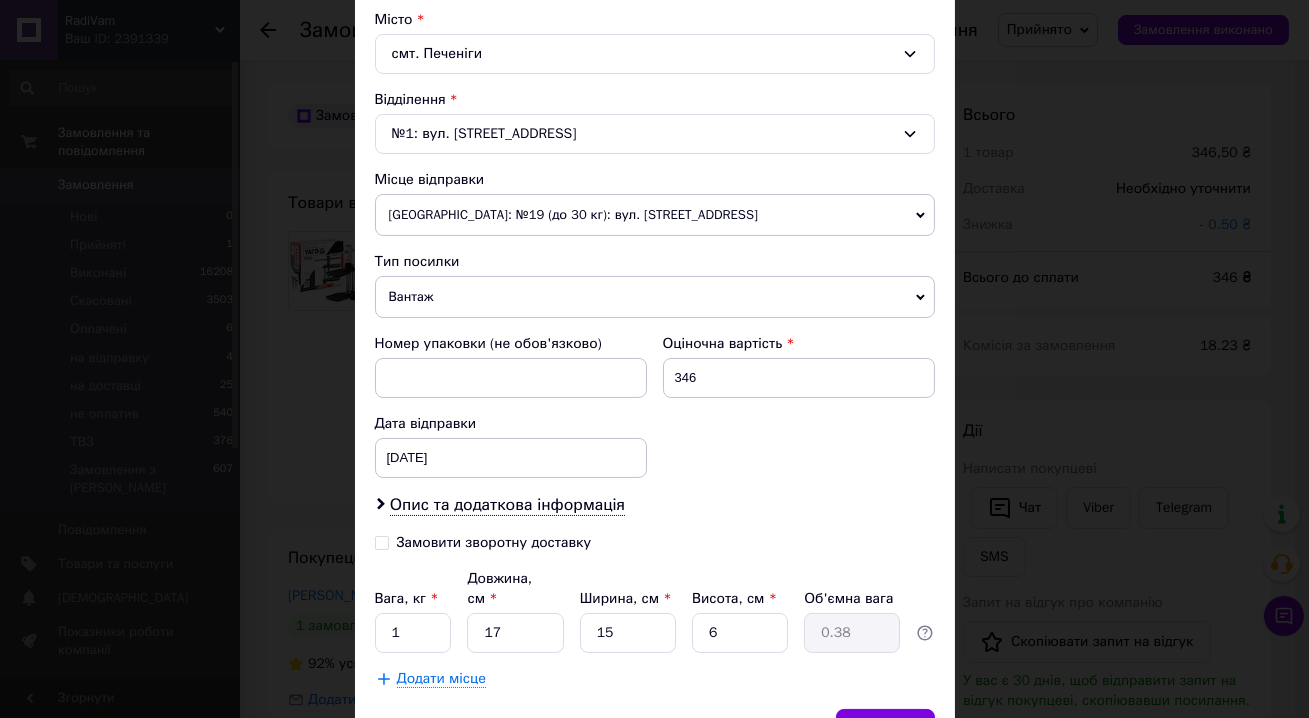 click on "[GEOGRAPHIC_DATA]: №19 (до 30 кг): вул. [STREET_ADDRESS]" at bounding box center (655, 215) 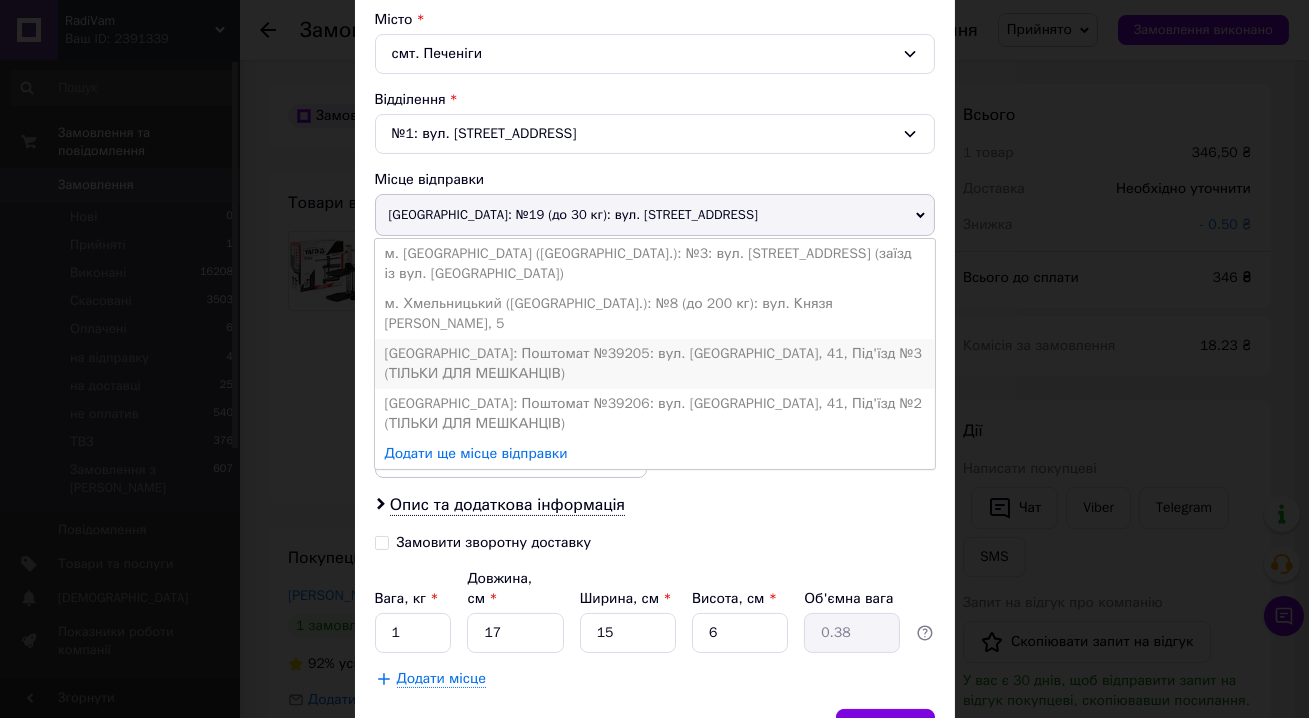 click on "[GEOGRAPHIC_DATA]: Поштомат №39205: вул. [GEOGRAPHIC_DATA], 41, Під'їзд №3 (ТІЛЬКИ ДЛЯ МЕШКАНЦІВ)" at bounding box center (655, 364) 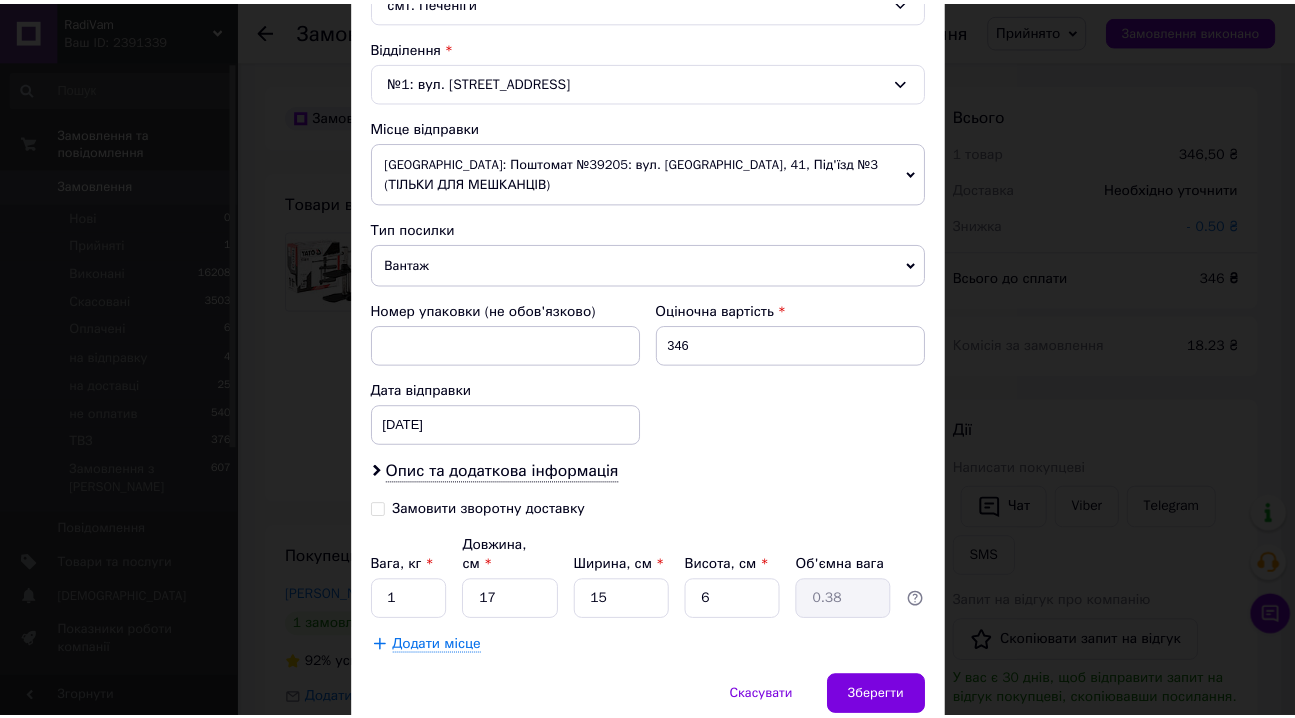 scroll, scrollTop: 636, scrollLeft: 0, axis: vertical 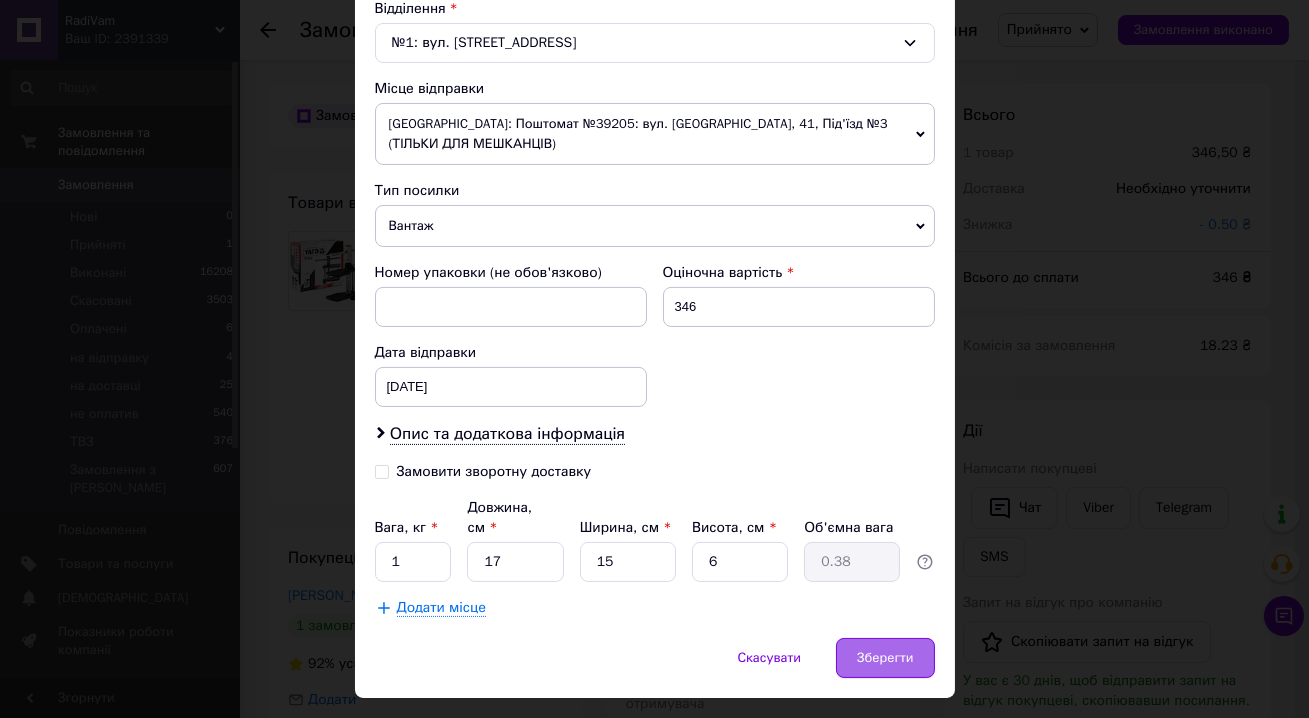 click on "Зберегти" at bounding box center [885, 658] 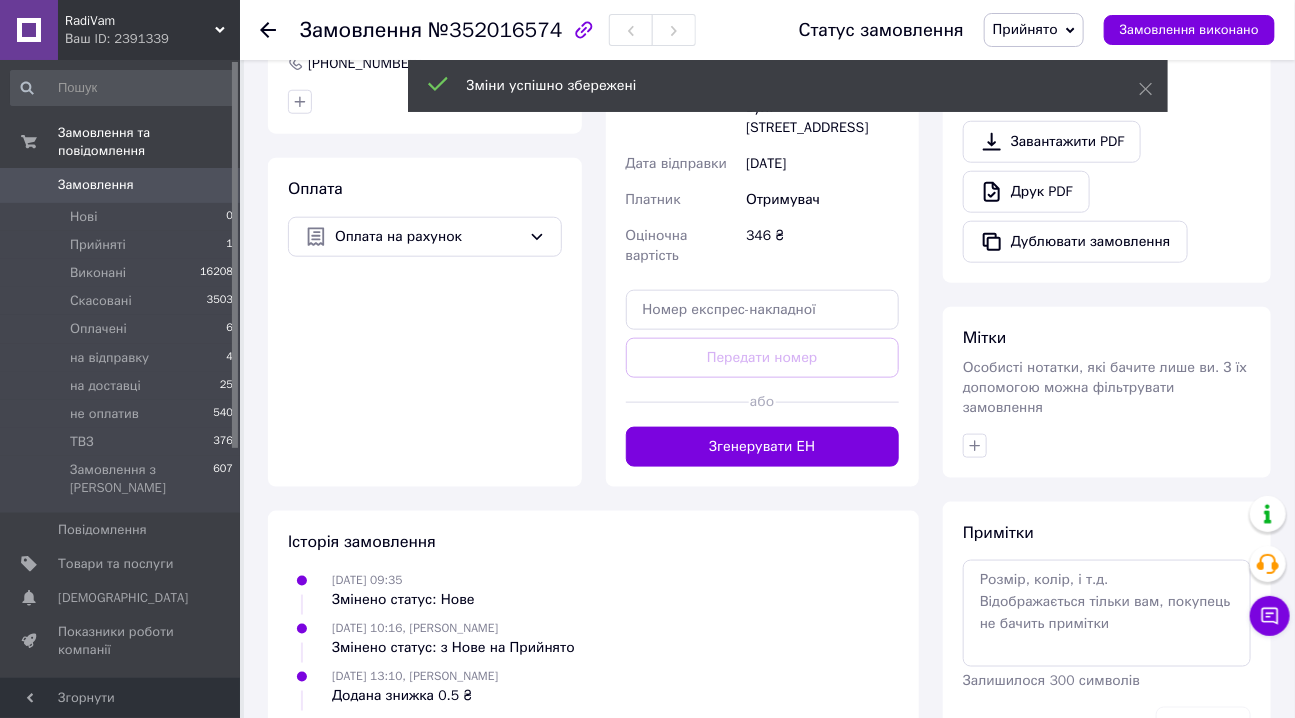 scroll, scrollTop: 727, scrollLeft: 0, axis: vertical 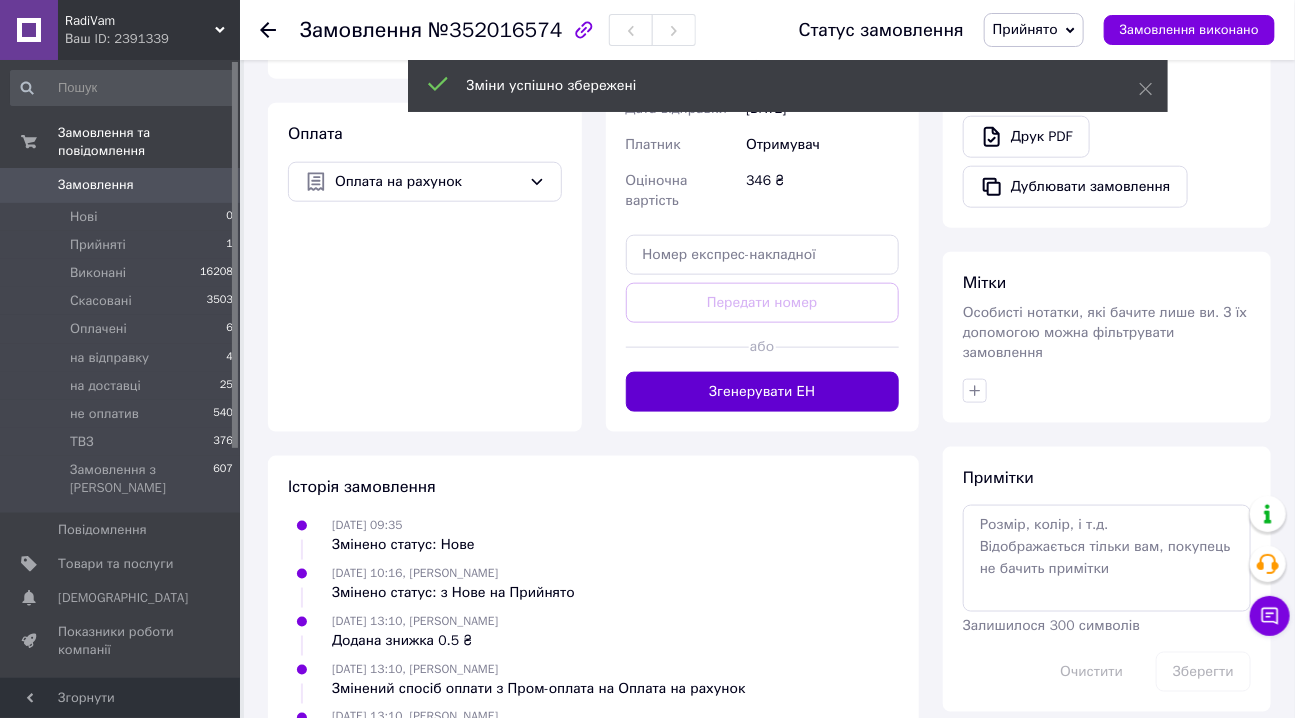 click on "Згенерувати ЕН" at bounding box center (763, 392) 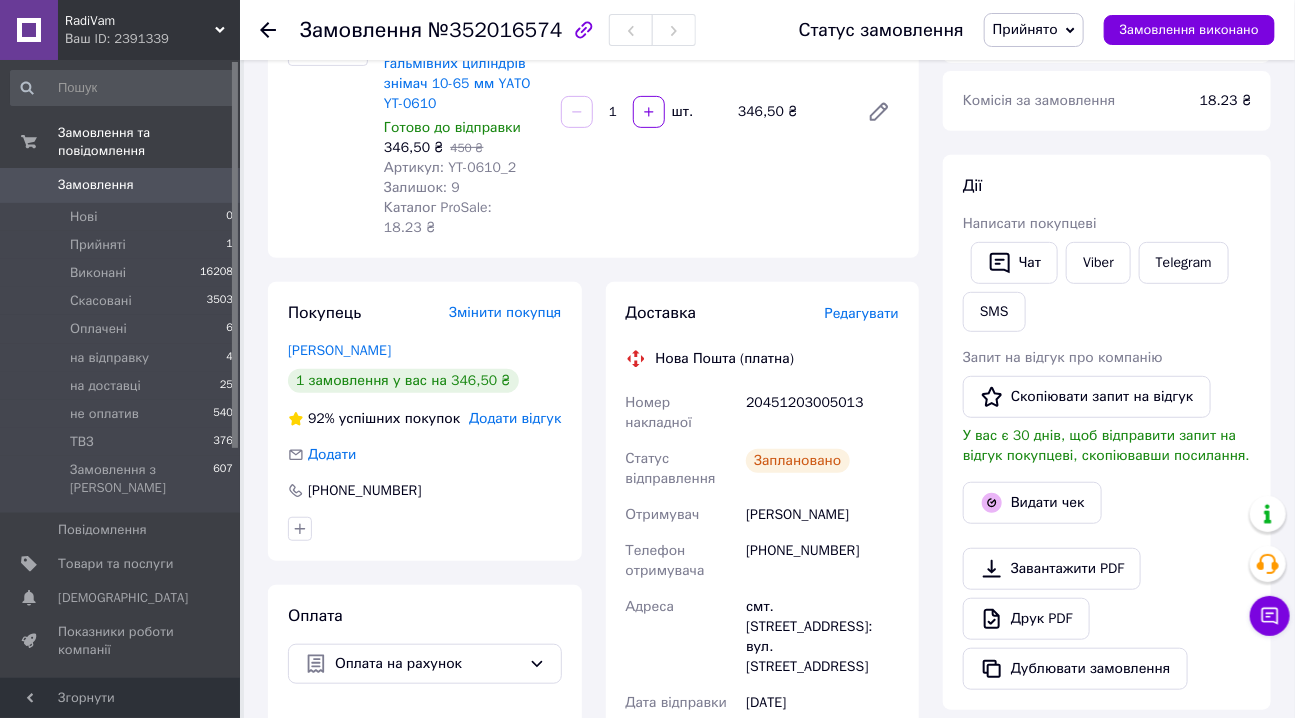 scroll, scrollTop: 181, scrollLeft: 0, axis: vertical 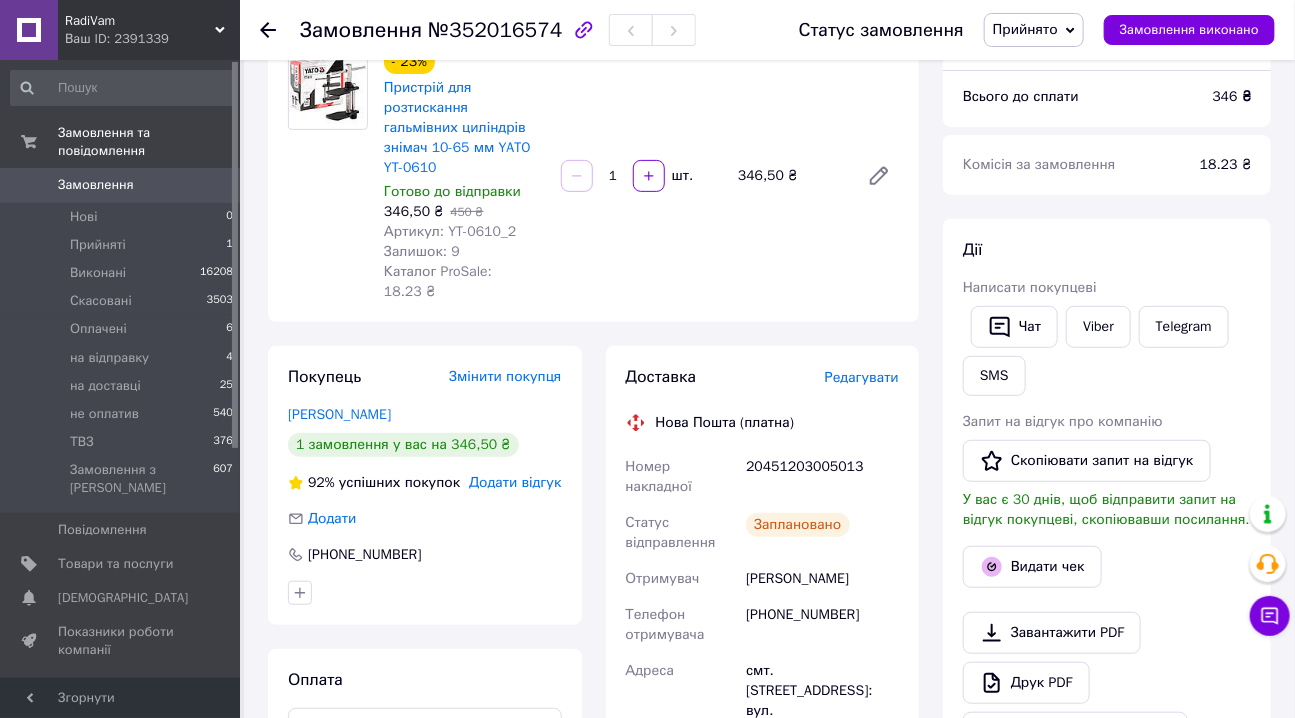 click on "Прийнято" at bounding box center [1025, 29] 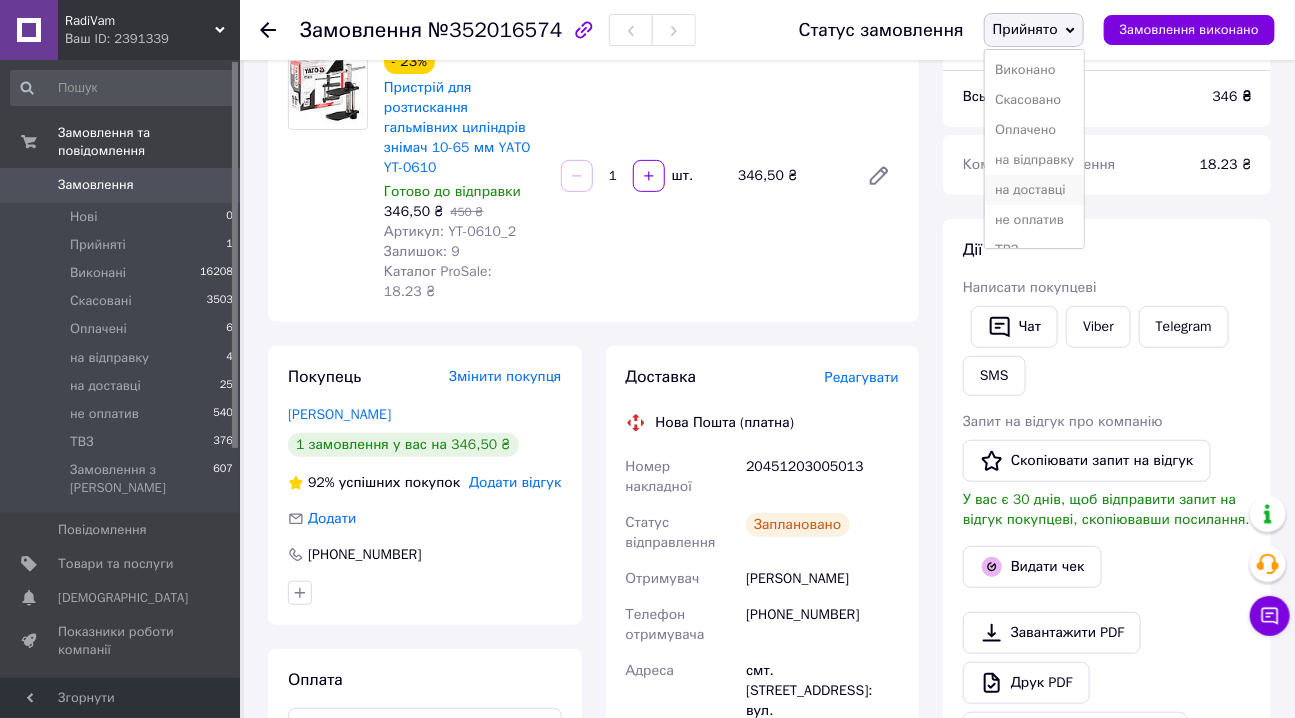 click on "на доставці" at bounding box center (1034, 190) 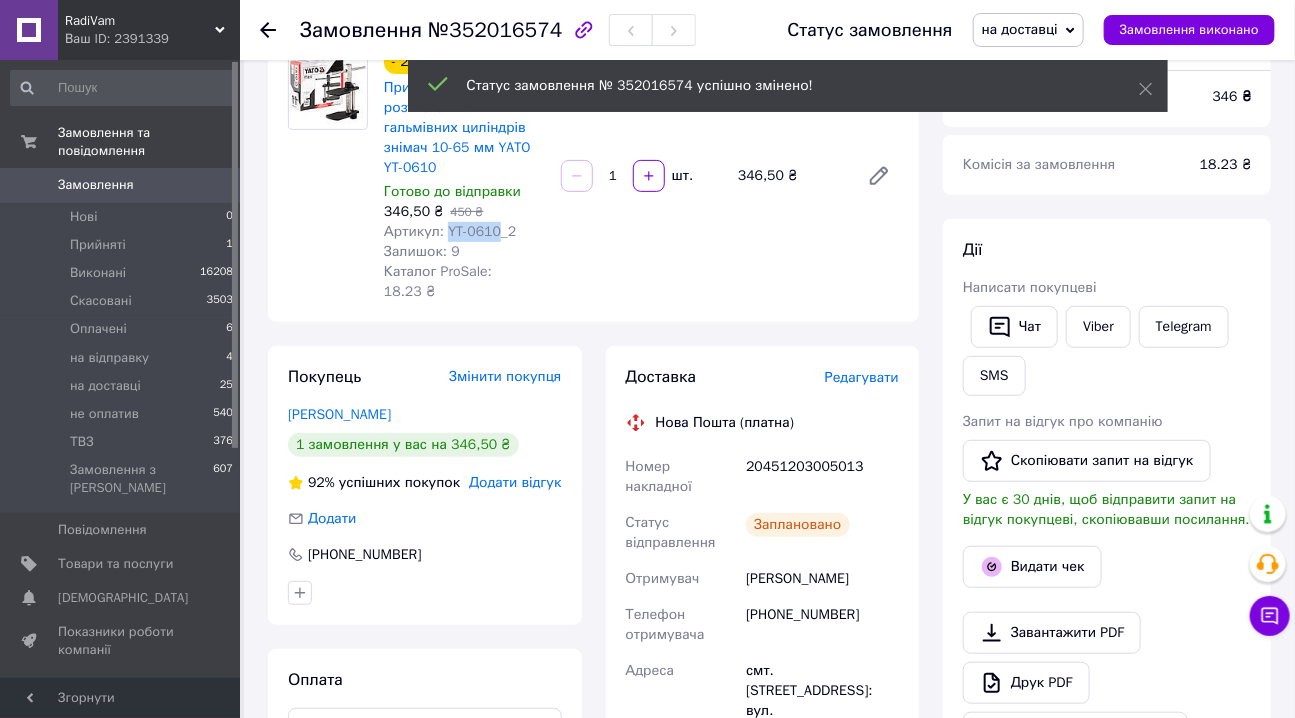 drag, startPoint x: 445, startPoint y: 210, endPoint x: 491, endPoint y: 212, distance: 46.043457 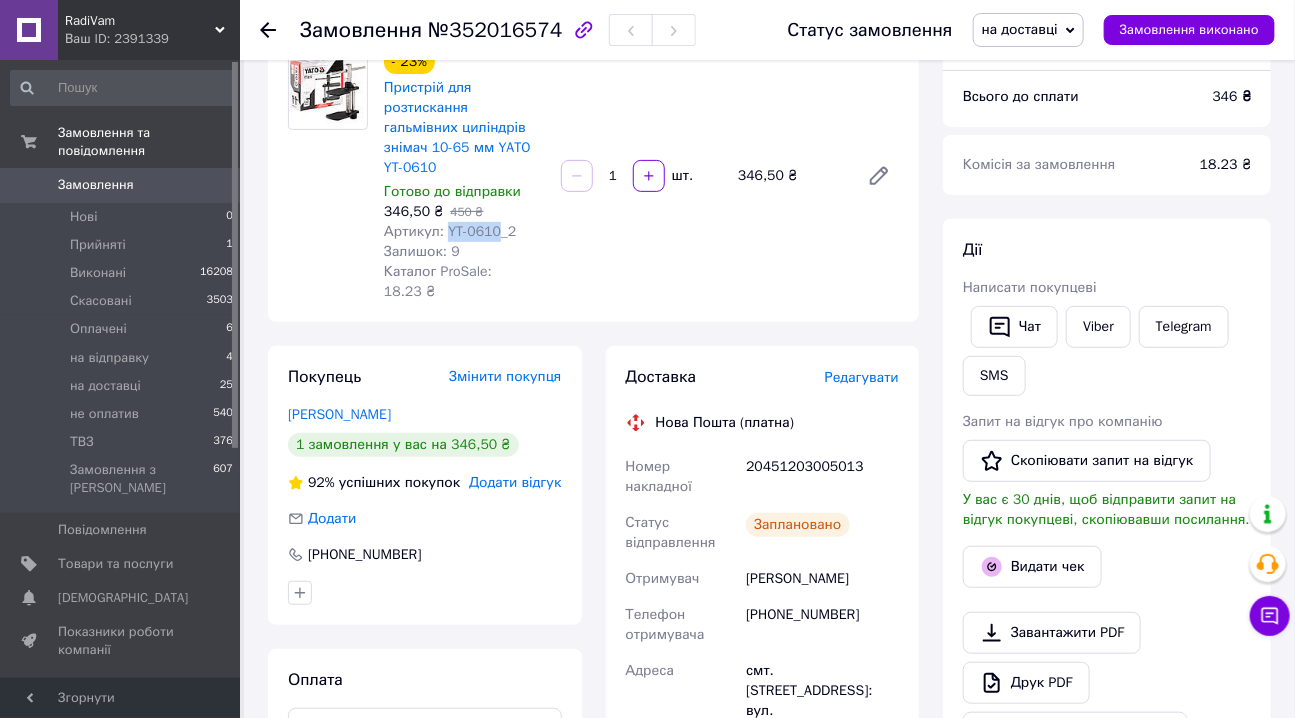 copy on "YT-0610" 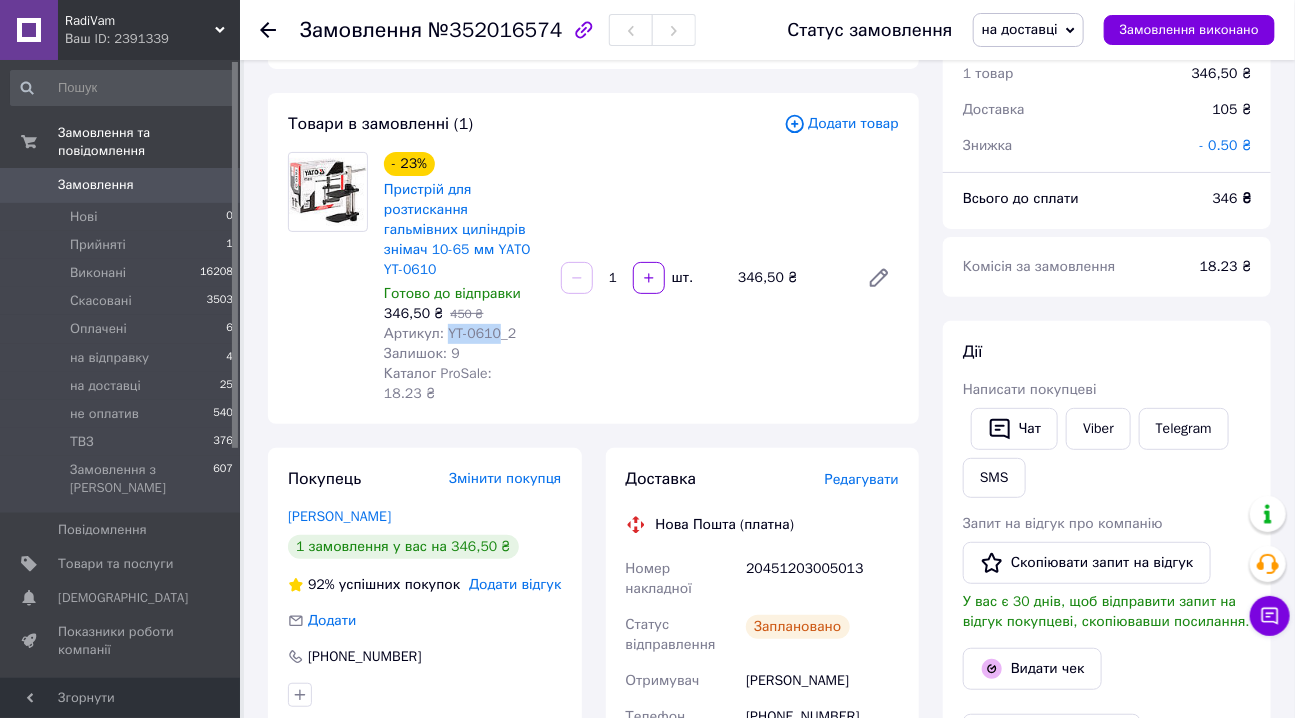 scroll, scrollTop: 0, scrollLeft: 0, axis: both 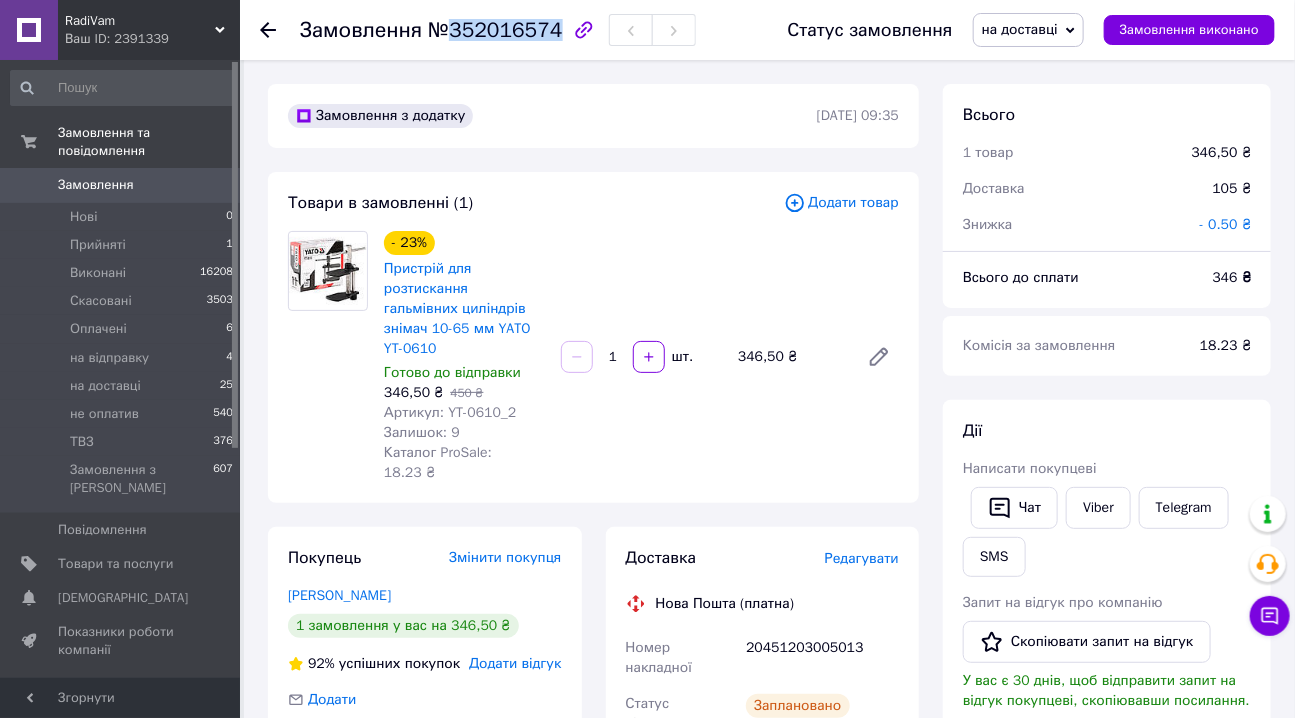 drag, startPoint x: 451, startPoint y: 30, endPoint x: 545, endPoint y: 32, distance: 94.02127 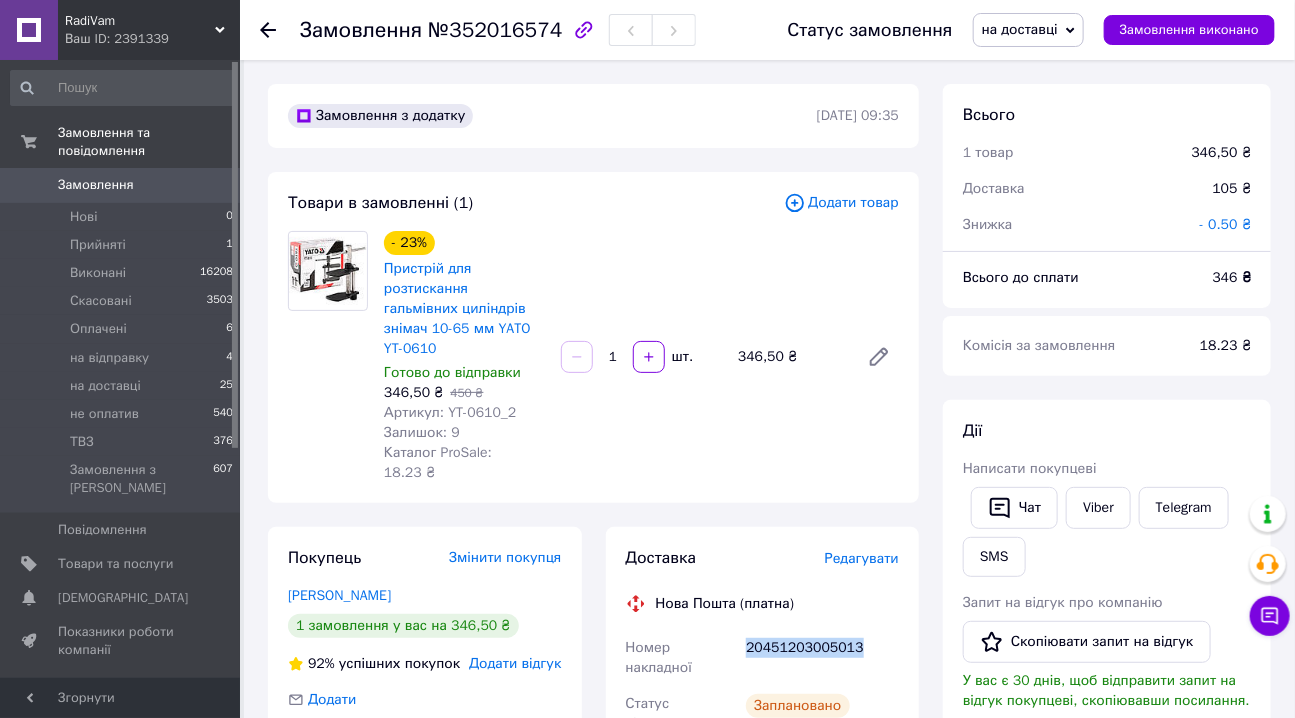 drag, startPoint x: 747, startPoint y: 608, endPoint x: 855, endPoint y: 606, distance: 108.01852 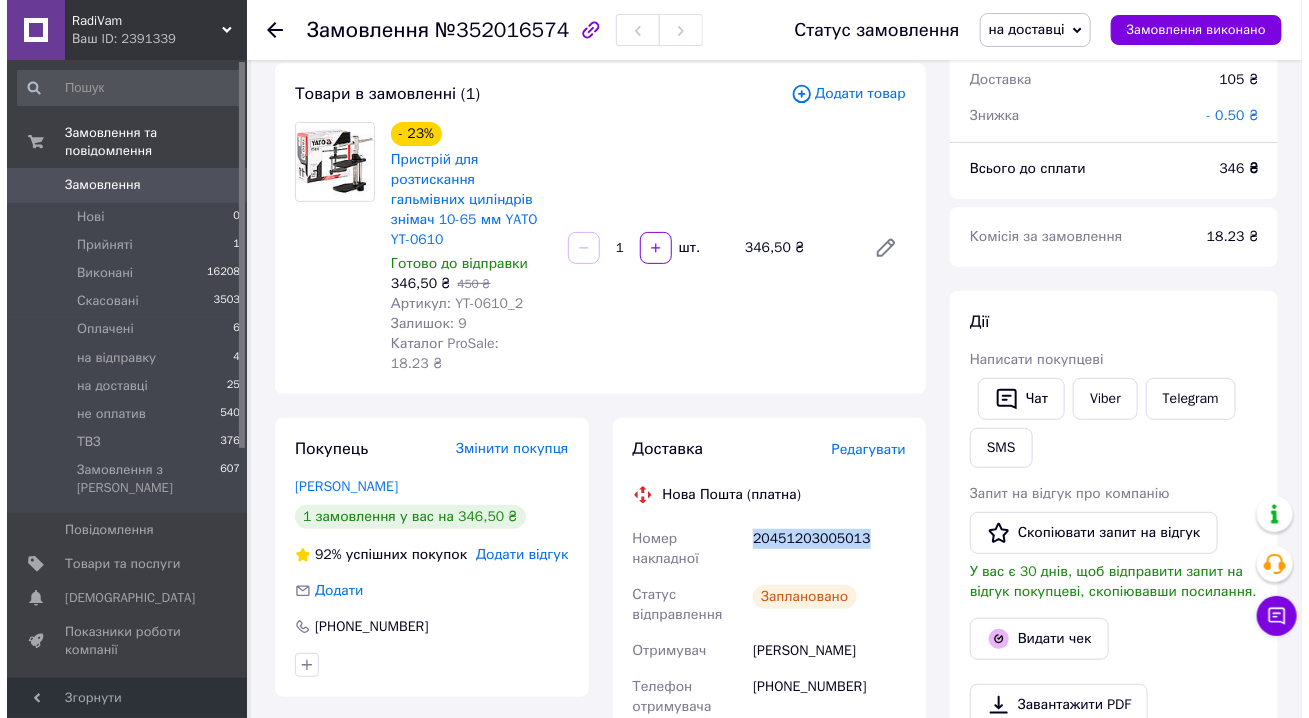 scroll, scrollTop: 181, scrollLeft: 0, axis: vertical 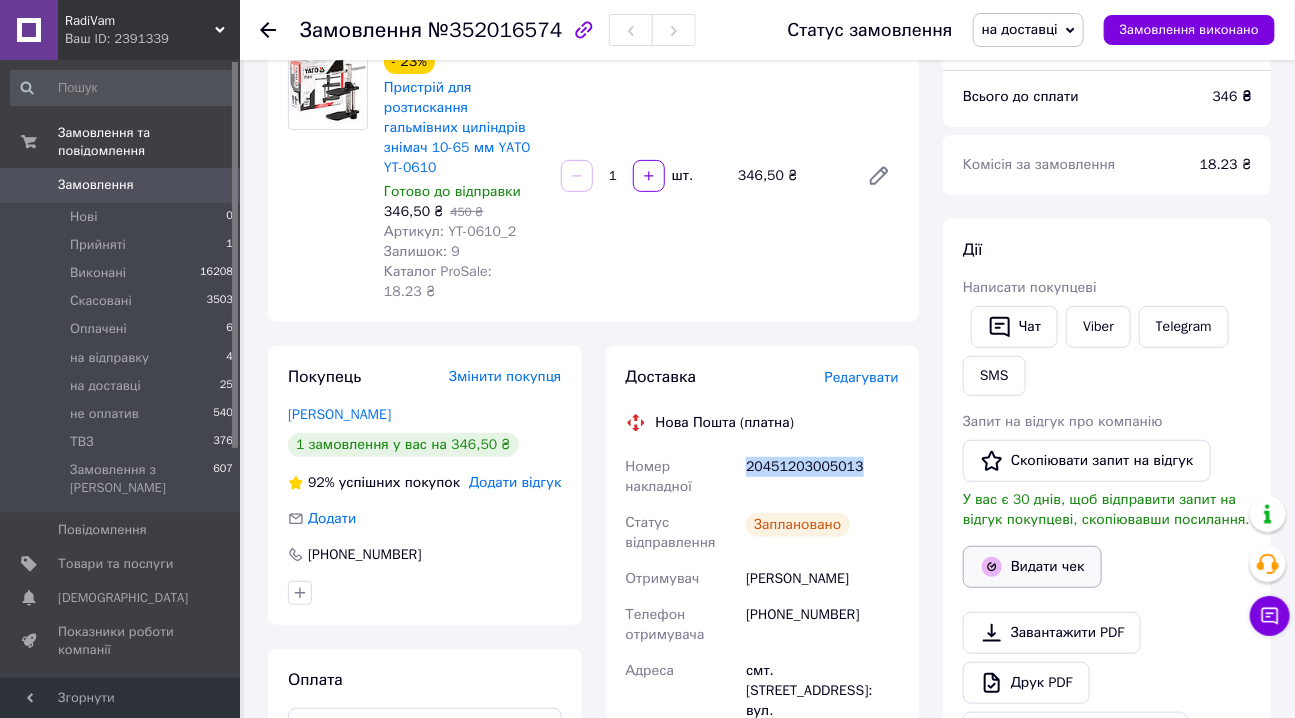 click on "Видати чек" at bounding box center (1032, 567) 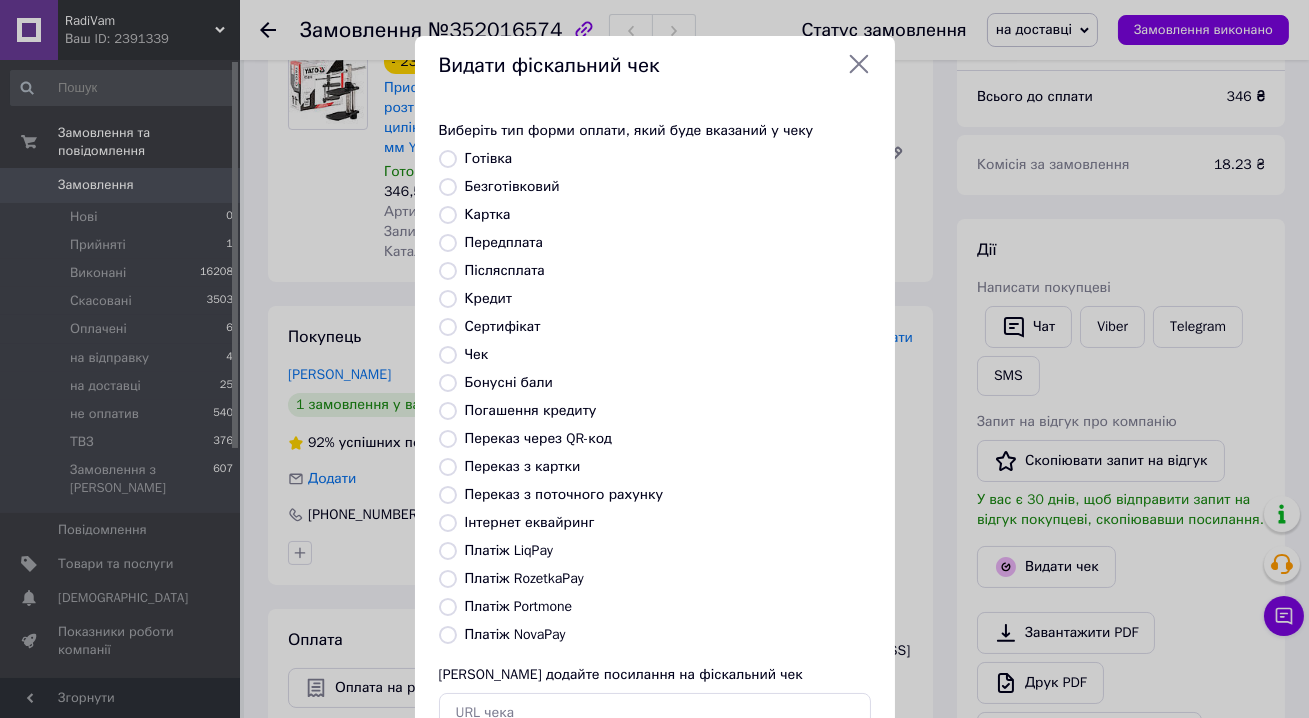 click on "Переказ з картки" at bounding box center [523, 466] 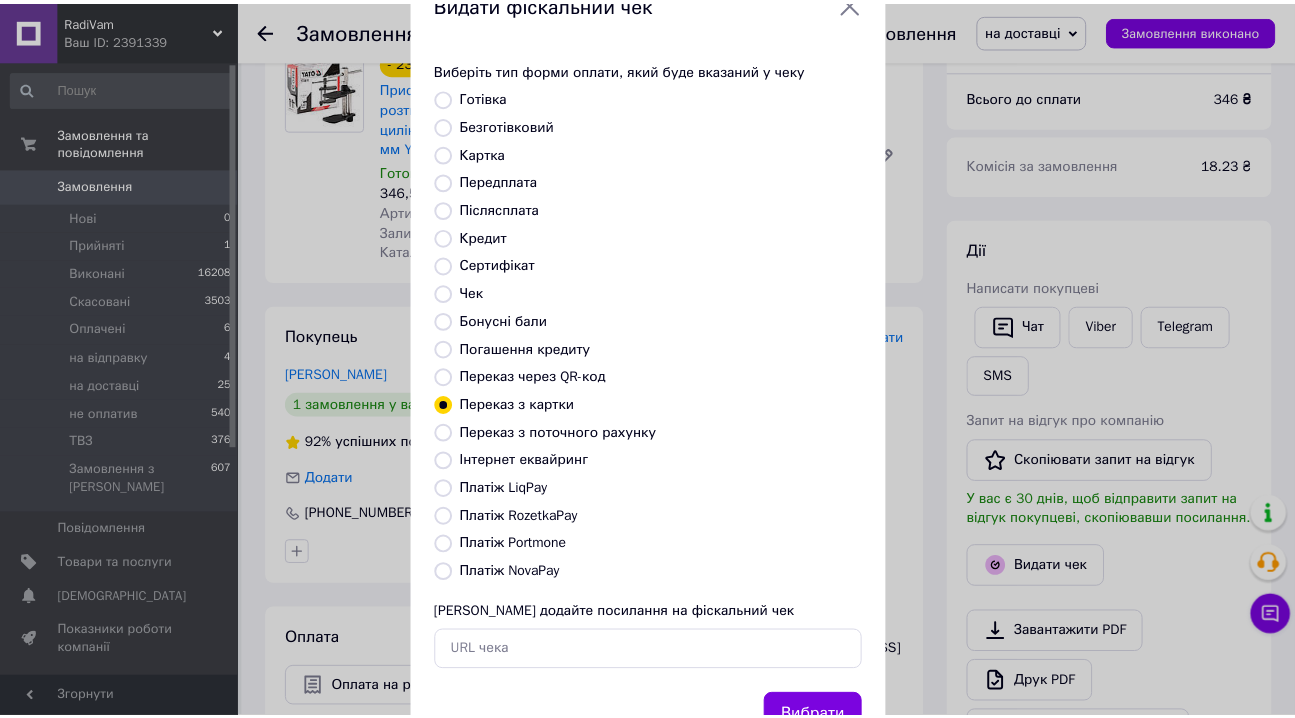 scroll, scrollTop: 140, scrollLeft: 0, axis: vertical 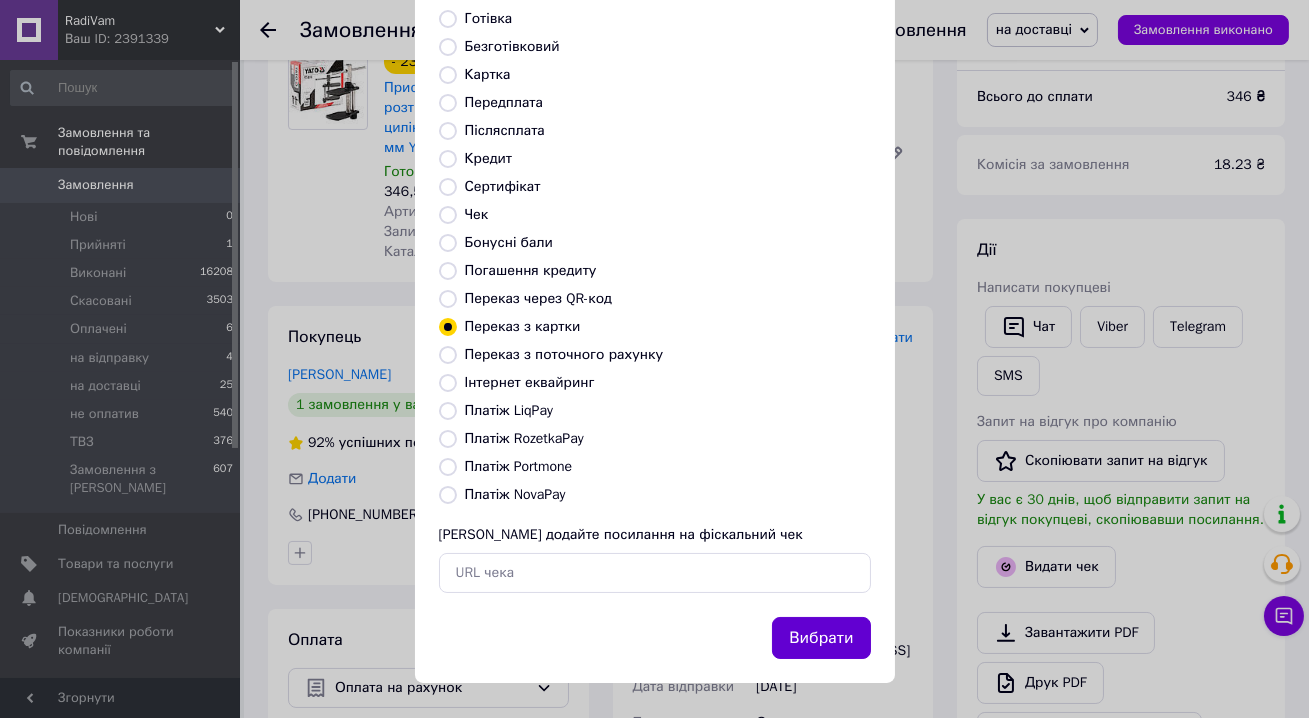 click on "Вибрати" at bounding box center [821, 638] 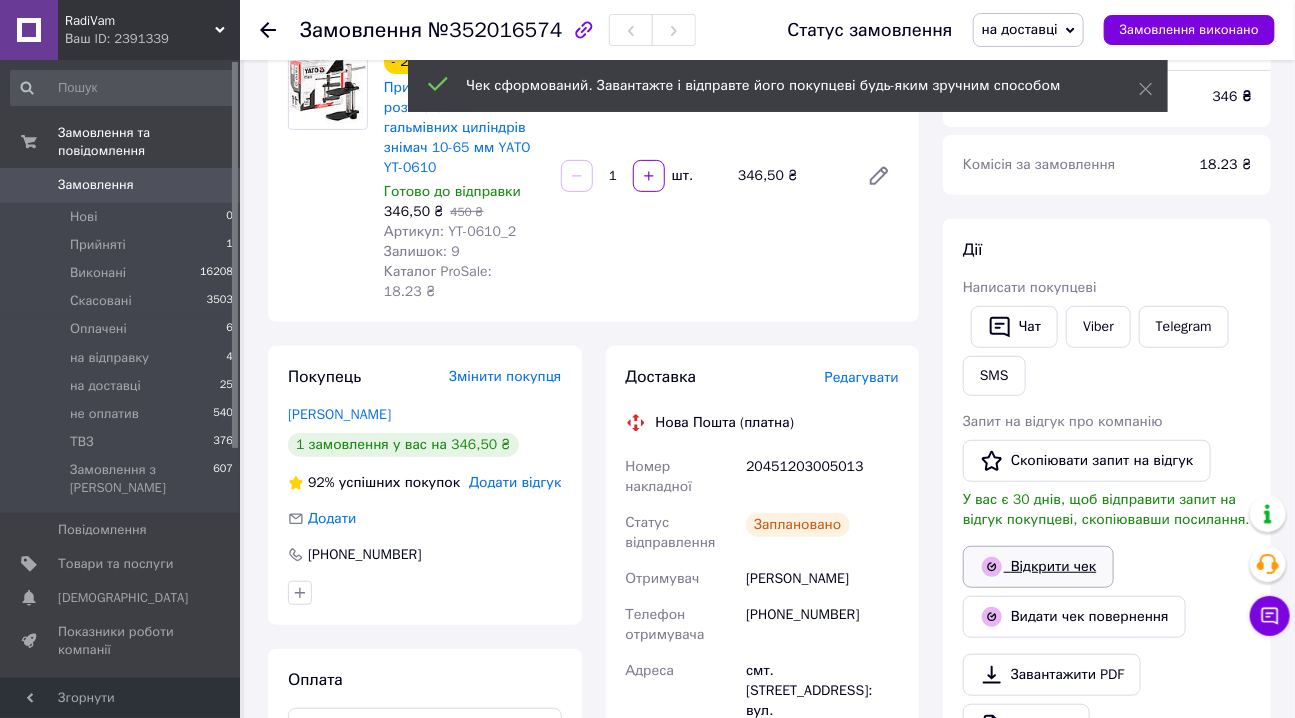 click on "Відкрити чек" at bounding box center (1038, 567) 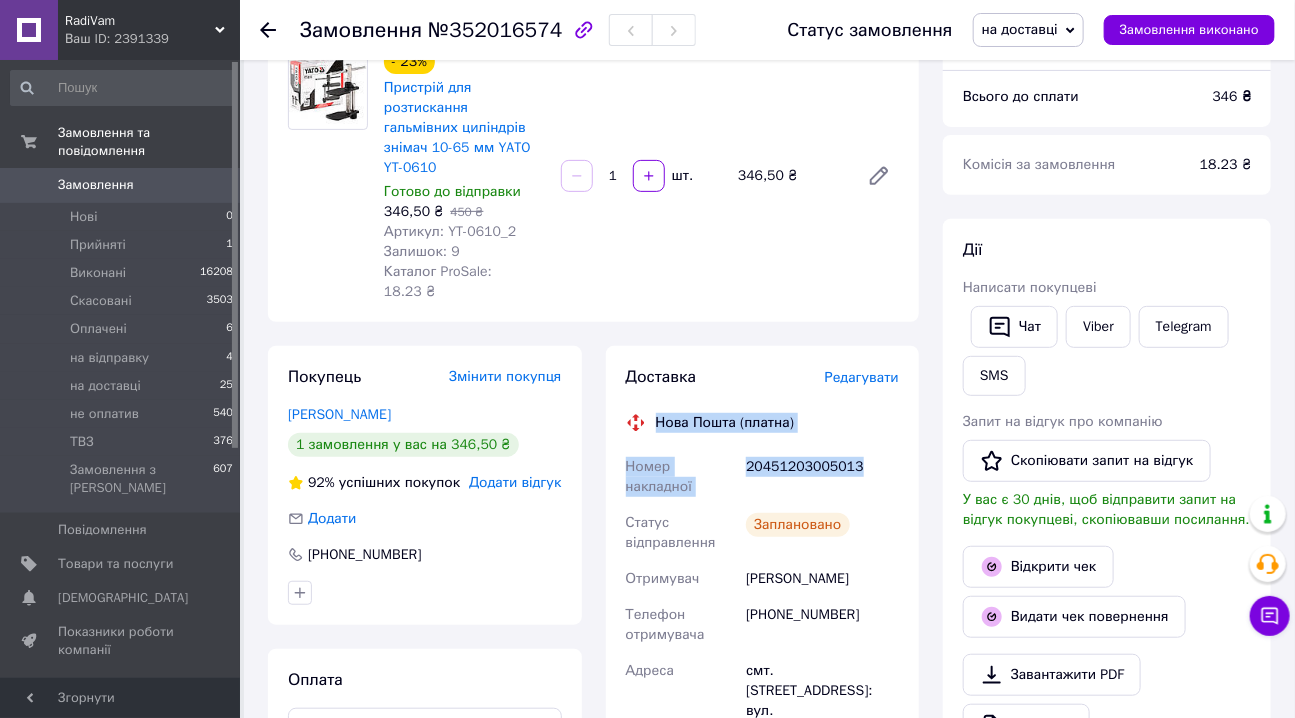 drag, startPoint x: 657, startPoint y: 384, endPoint x: 856, endPoint y: 420, distance: 202.23007 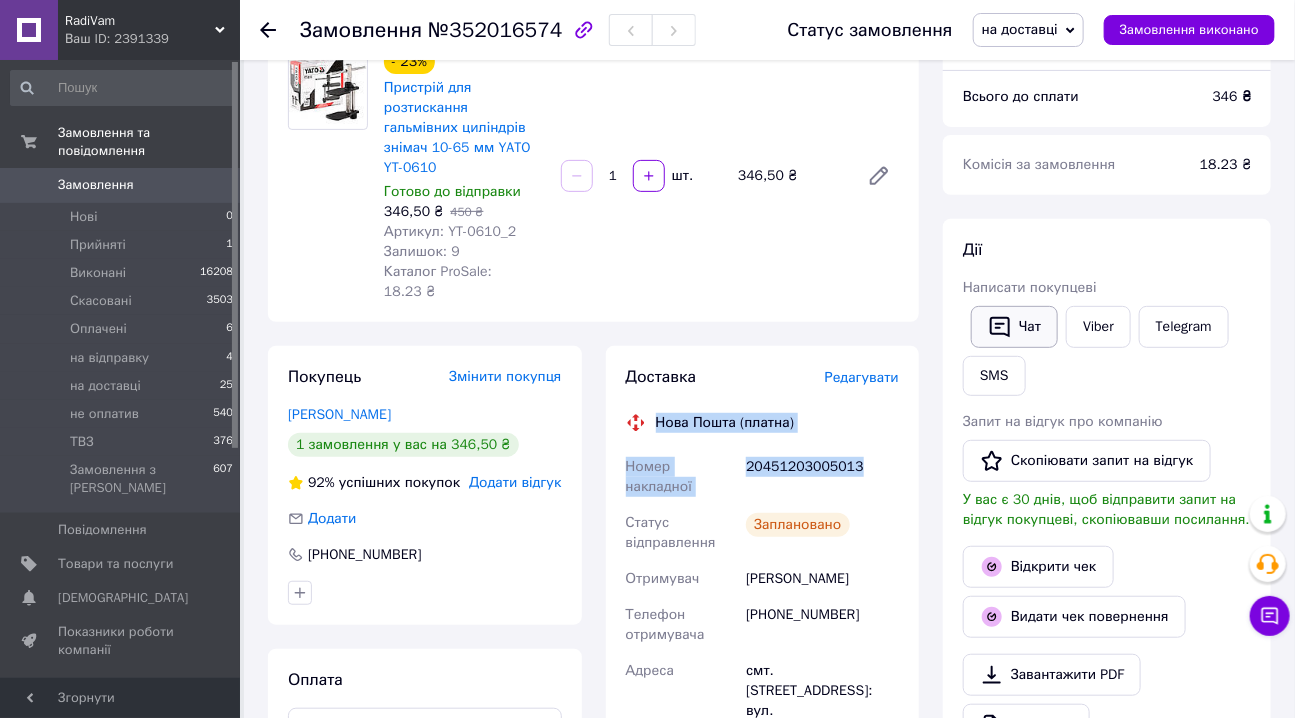 click 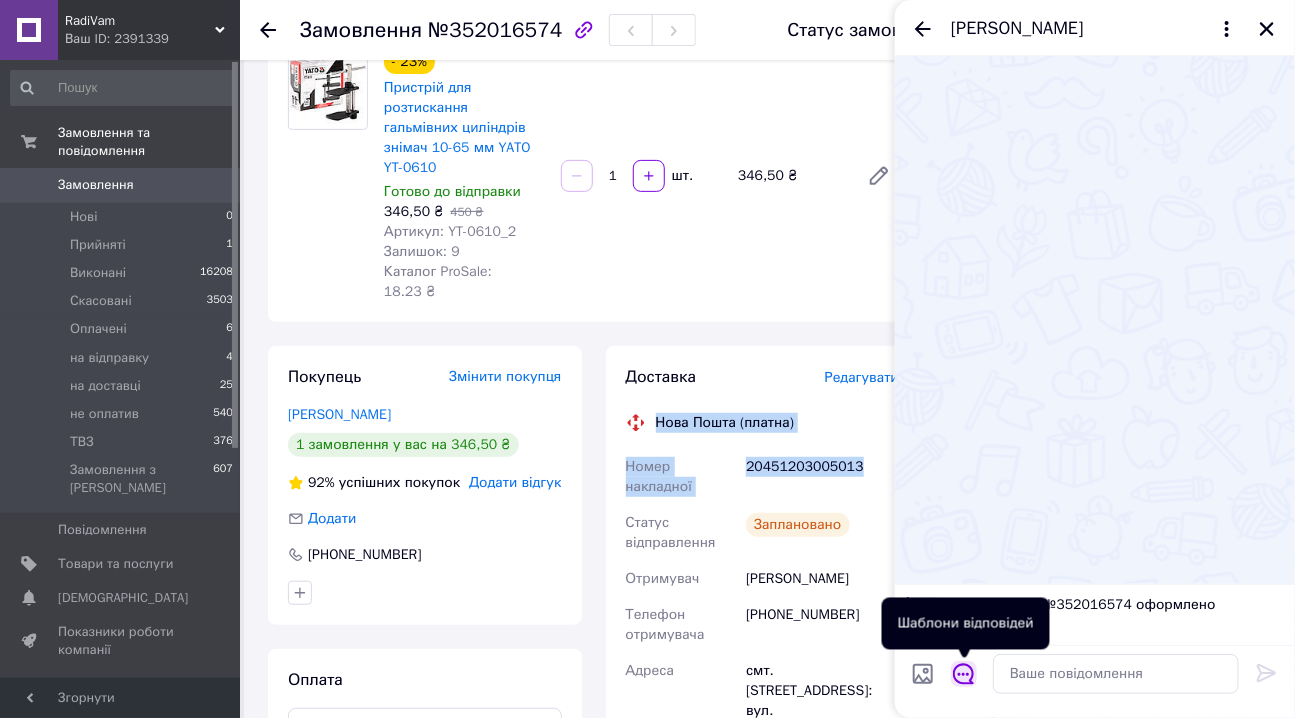 click 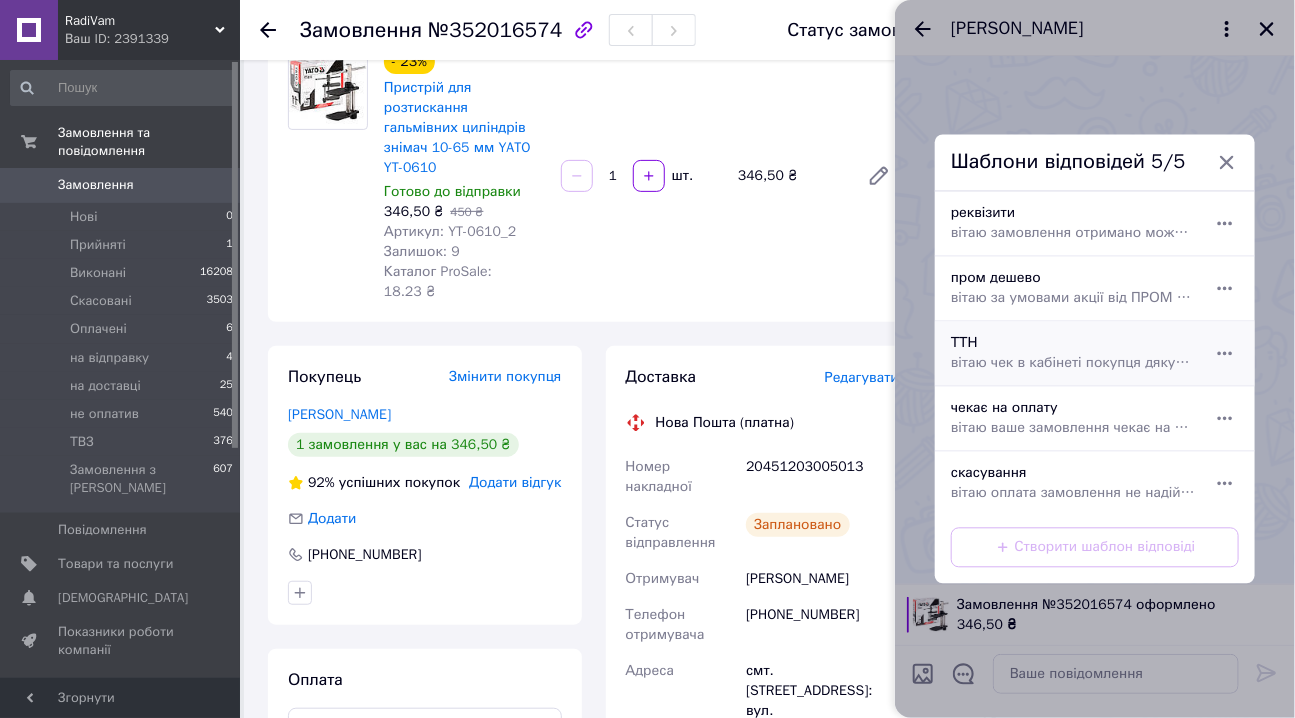 click on "ТТН вітаю
чек в кабінеті покупця
дякую
завжди RadiVam com ua" at bounding box center [1073, 354] 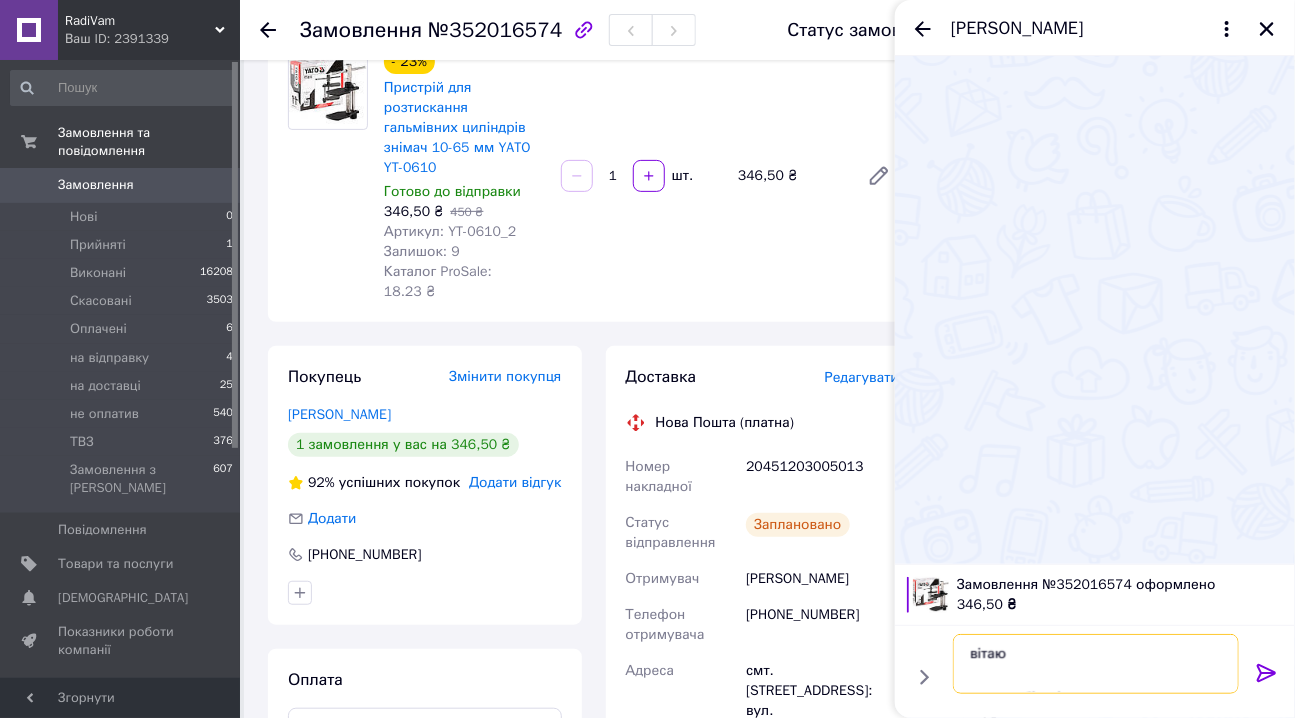 click on "вітаю
чек в кабінеті покупця
дякую
завжди RadiVam com ua" at bounding box center (1096, 664) 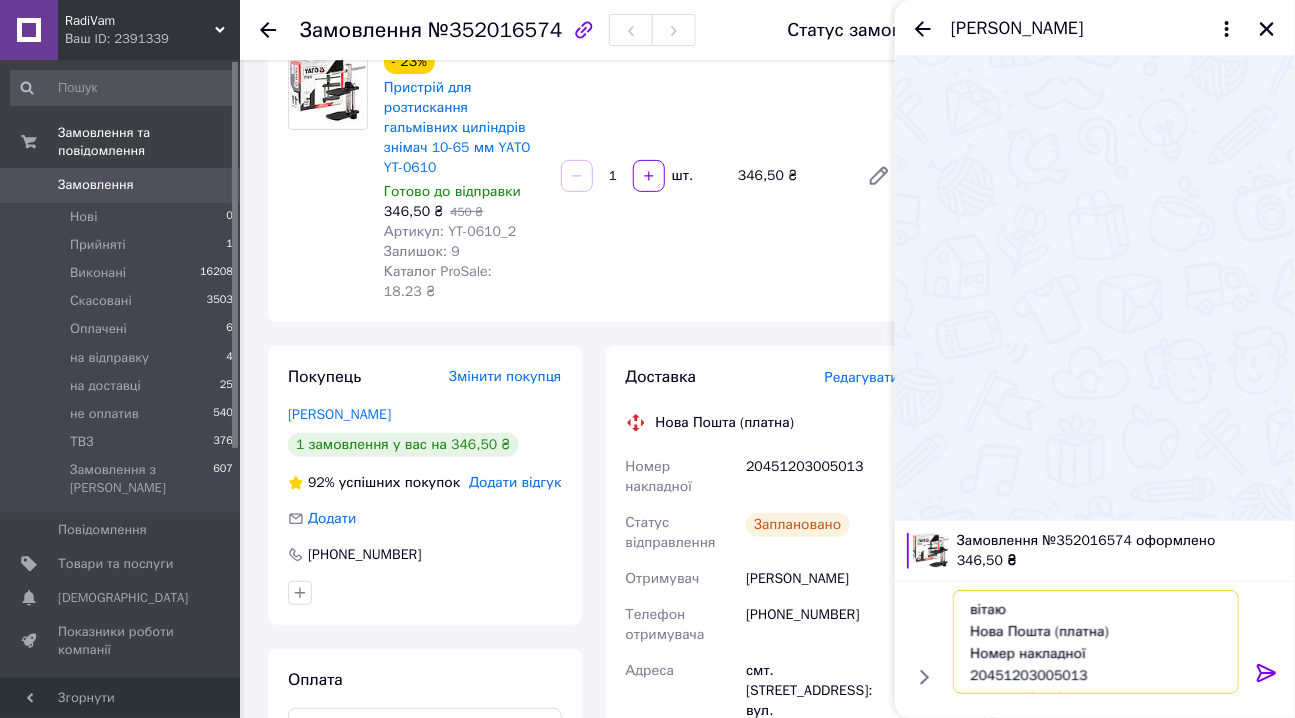 scroll, scrollTop: 68, scrollLeft: 0, axis: vertical 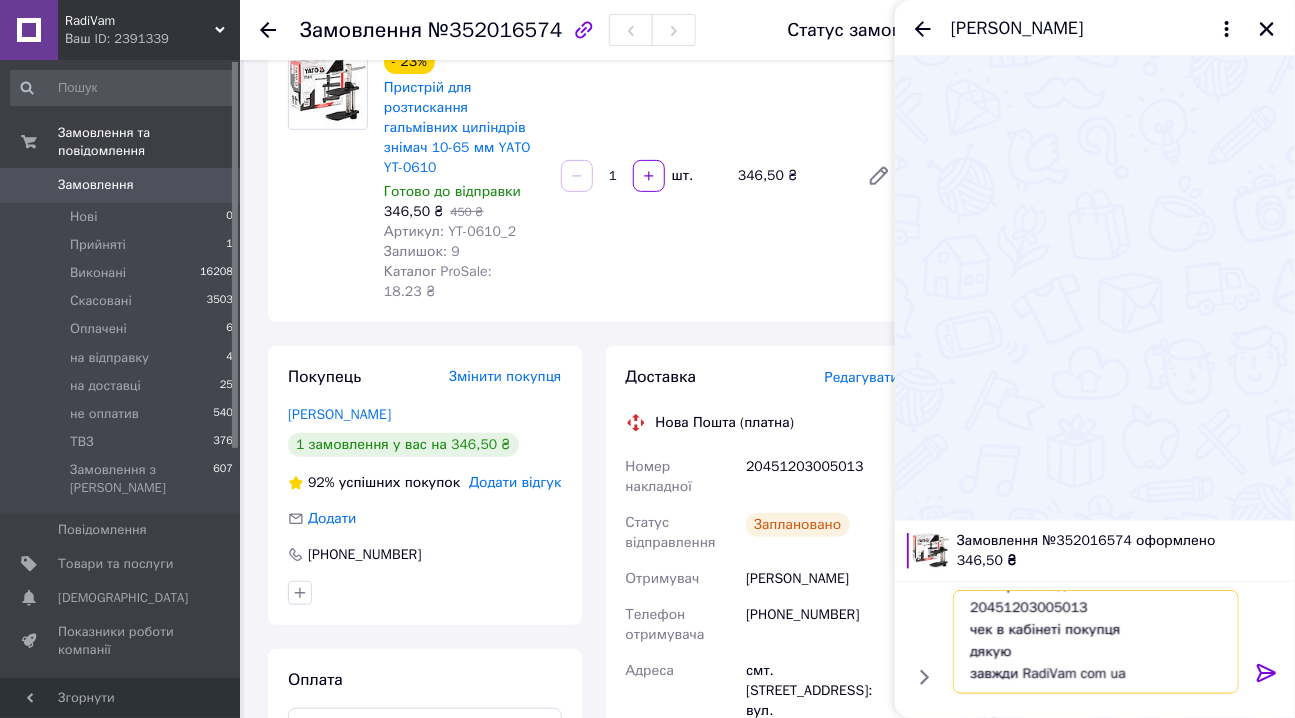 drag, startPoint x: 969, startPoint y: 630, endPoint x: 1093, endPoint y: 670, distance: 130.29198 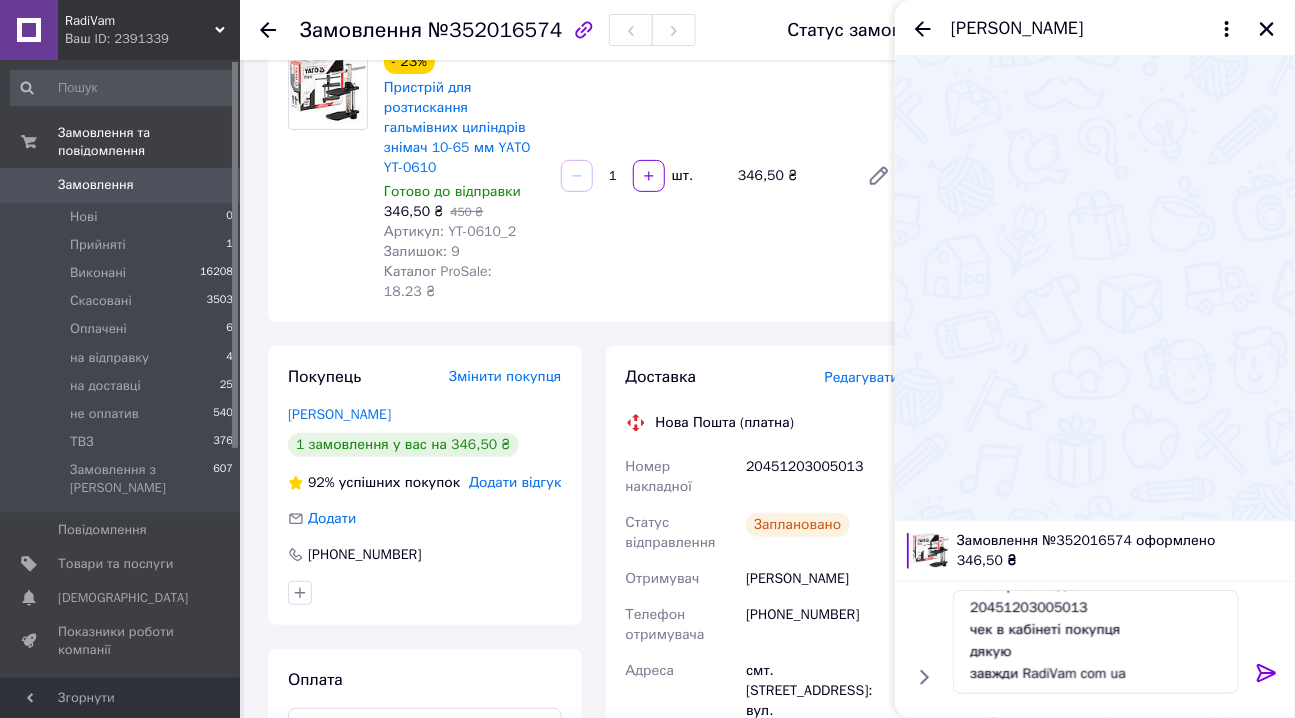 click 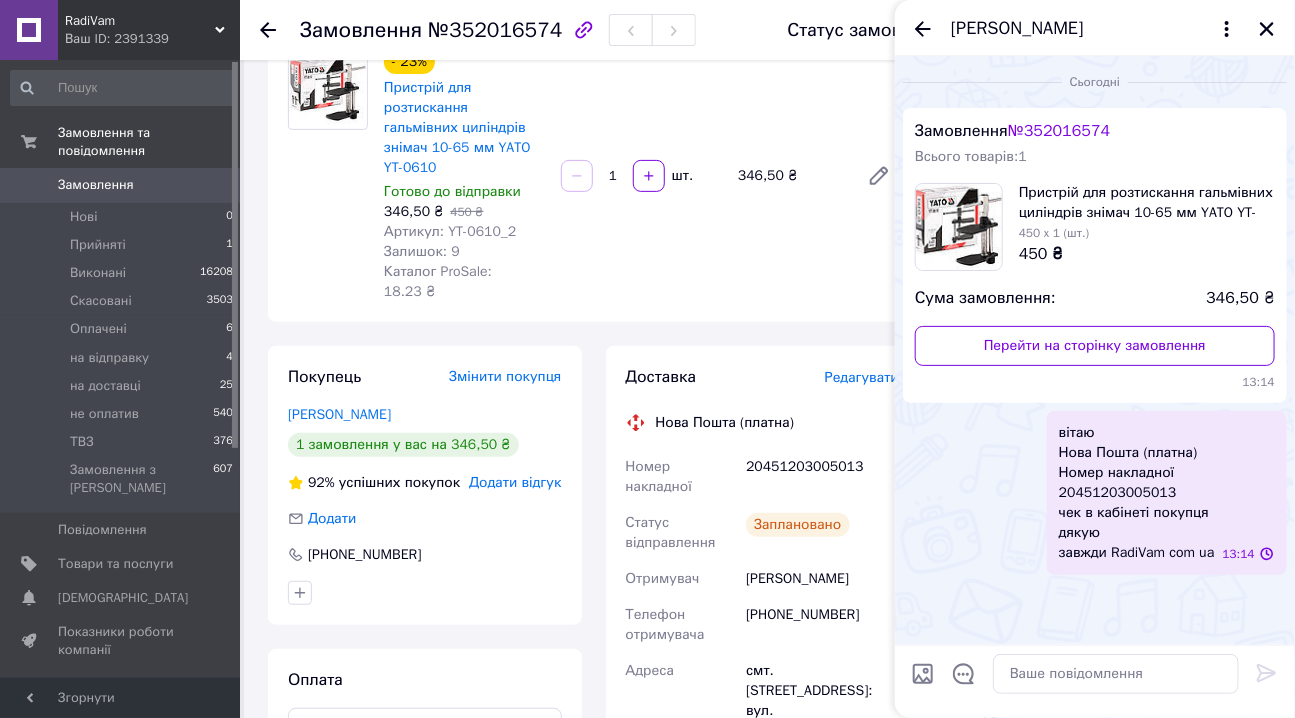 scroll, scrollTop: 0, scrollLeft: 0, axis: both 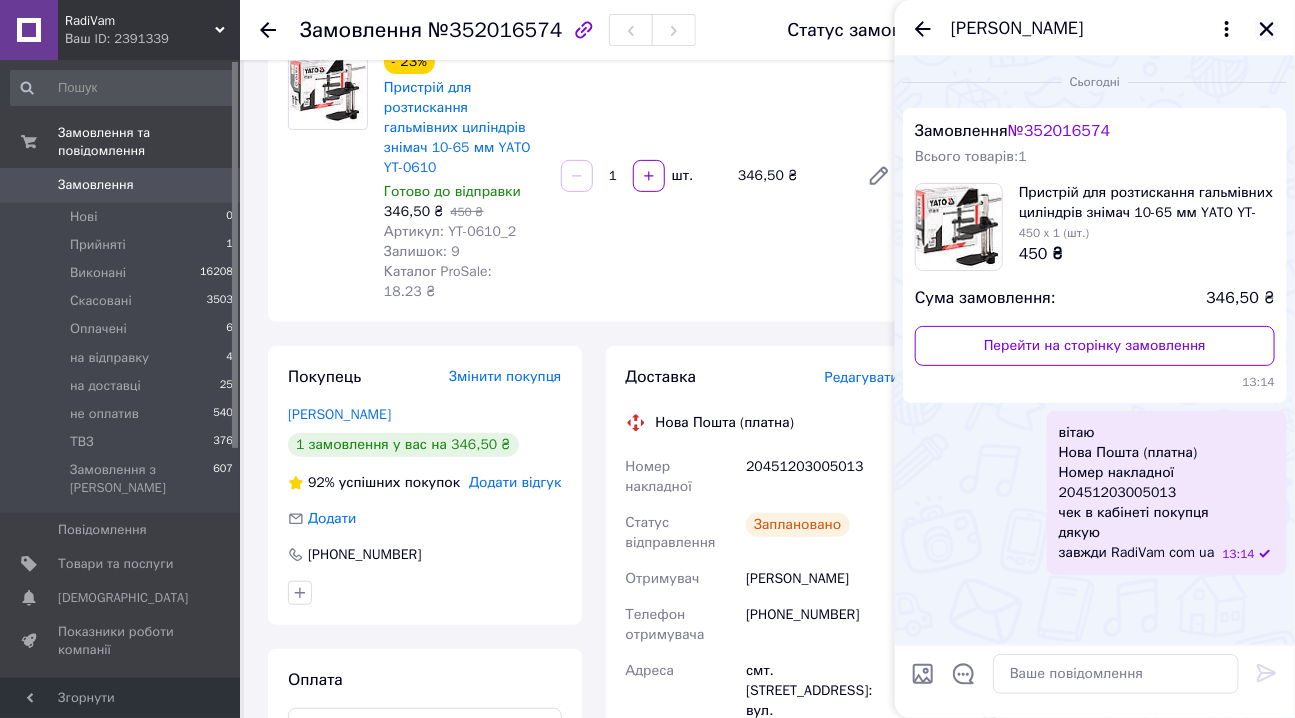 click 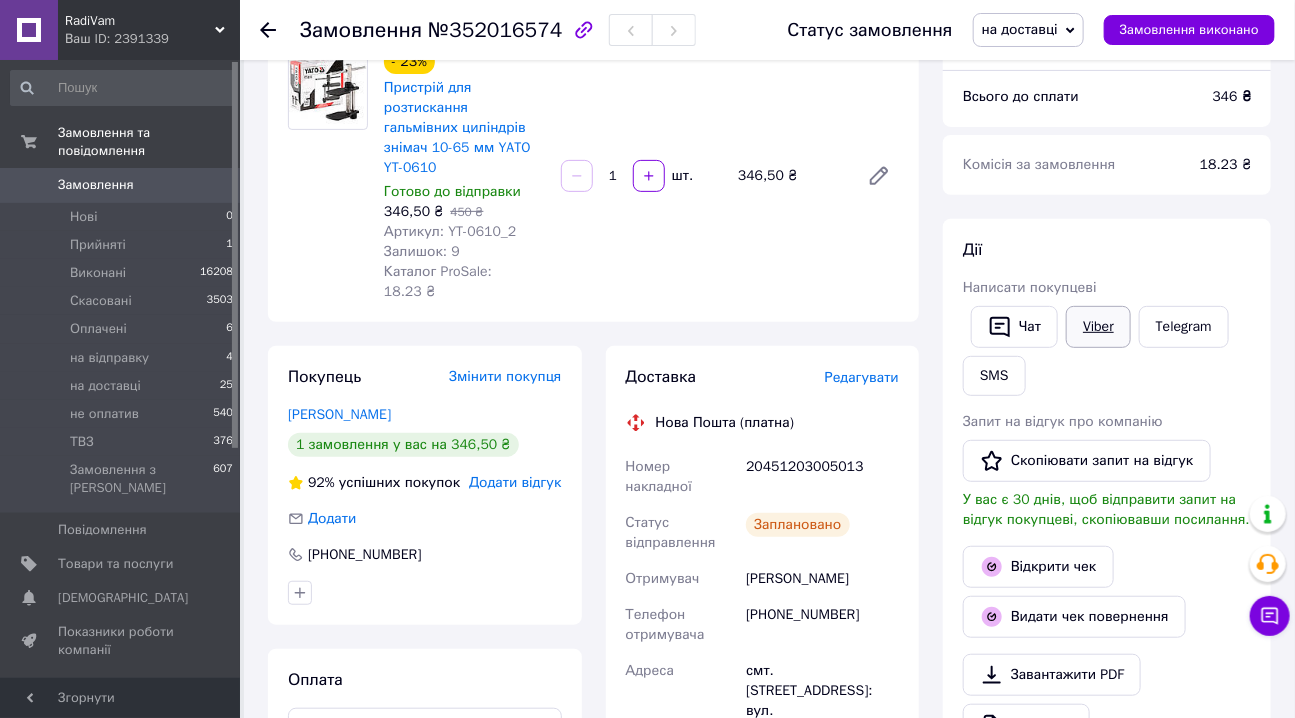 click on "Viber" at bounding box center [1098, 327] 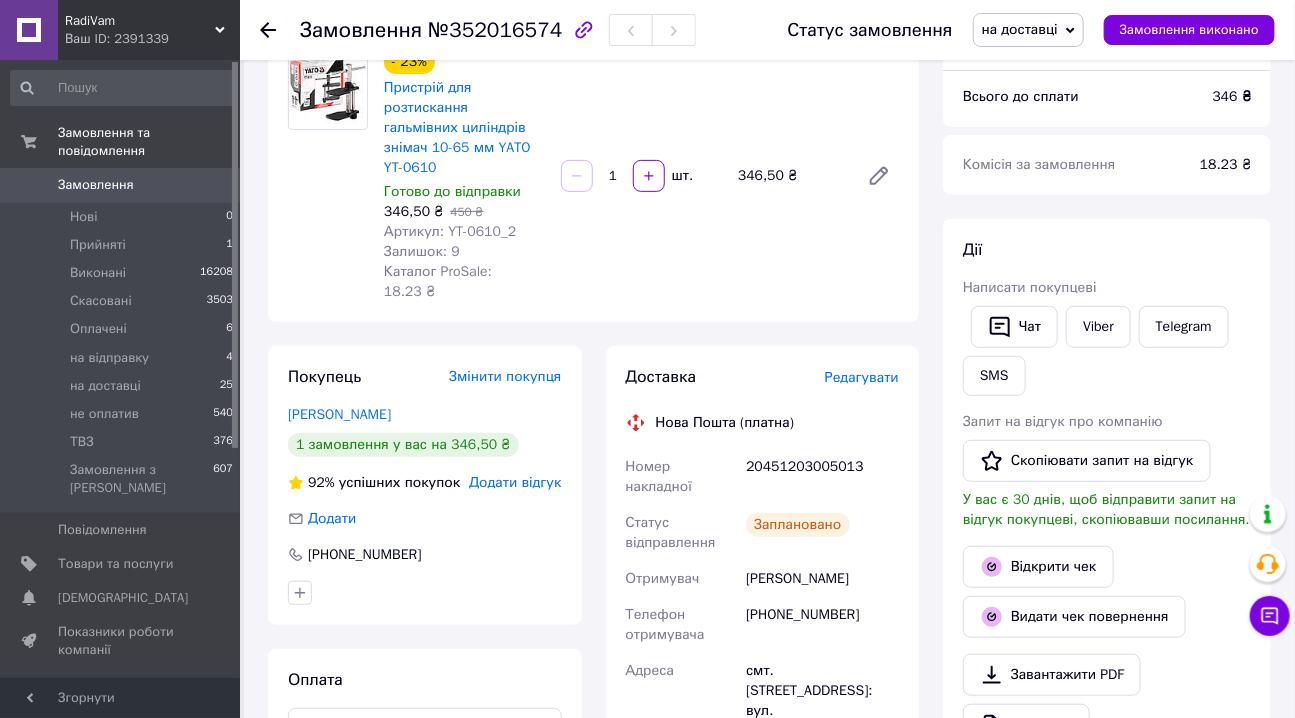 click on "Замовлення" at bounding box center (96, 185) 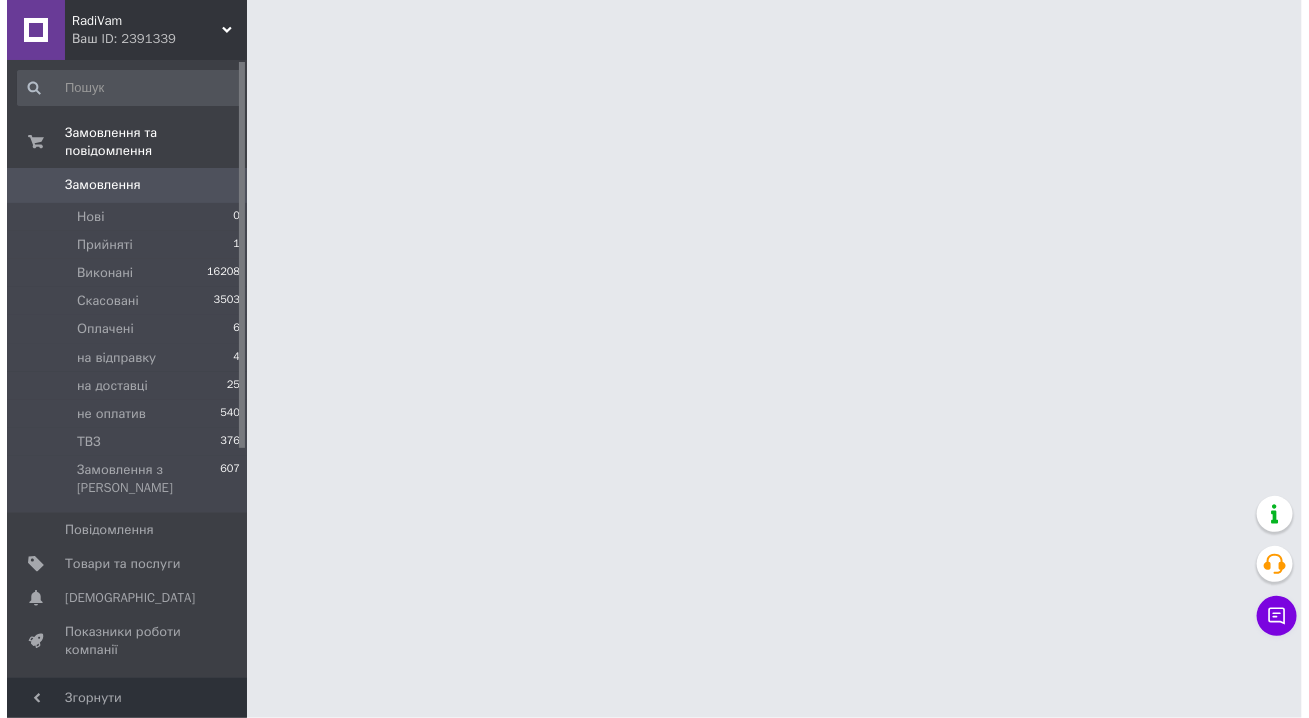 scroll, scrollTop: 0, scrollLeft: 0, axis: both 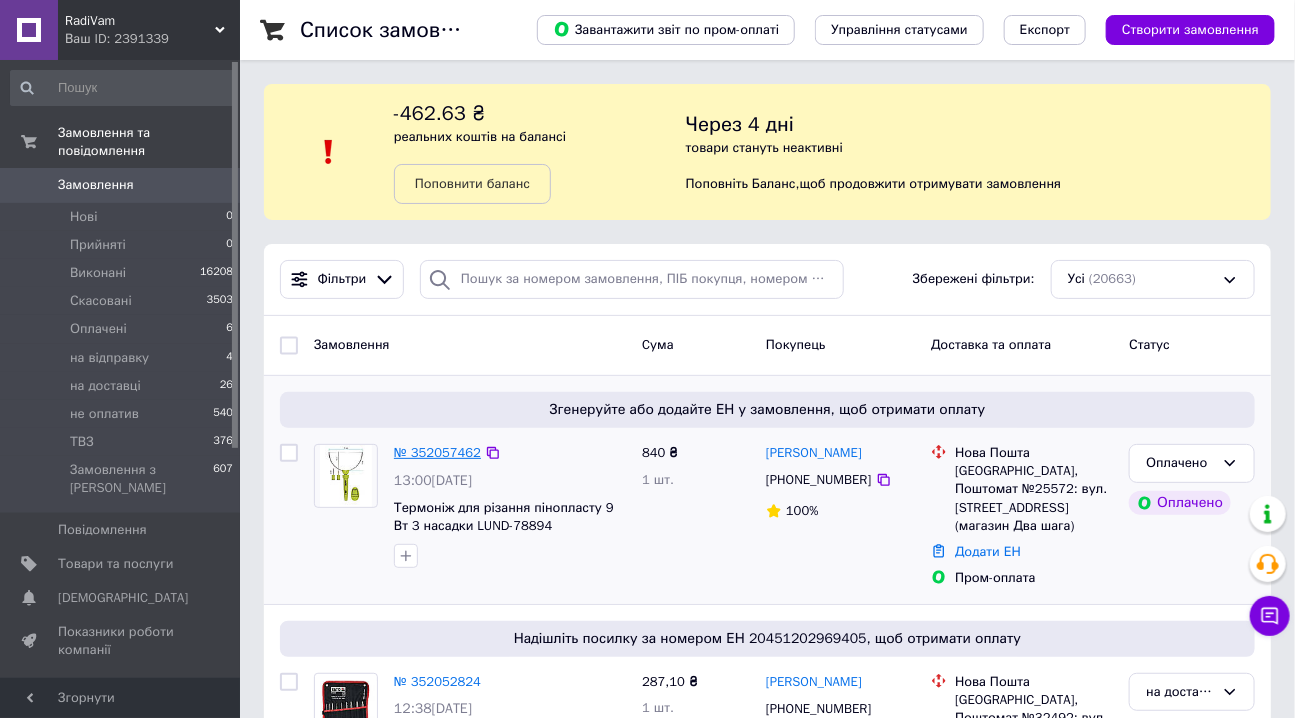 click on "№ 352057462" at bounding box center (437, 452) 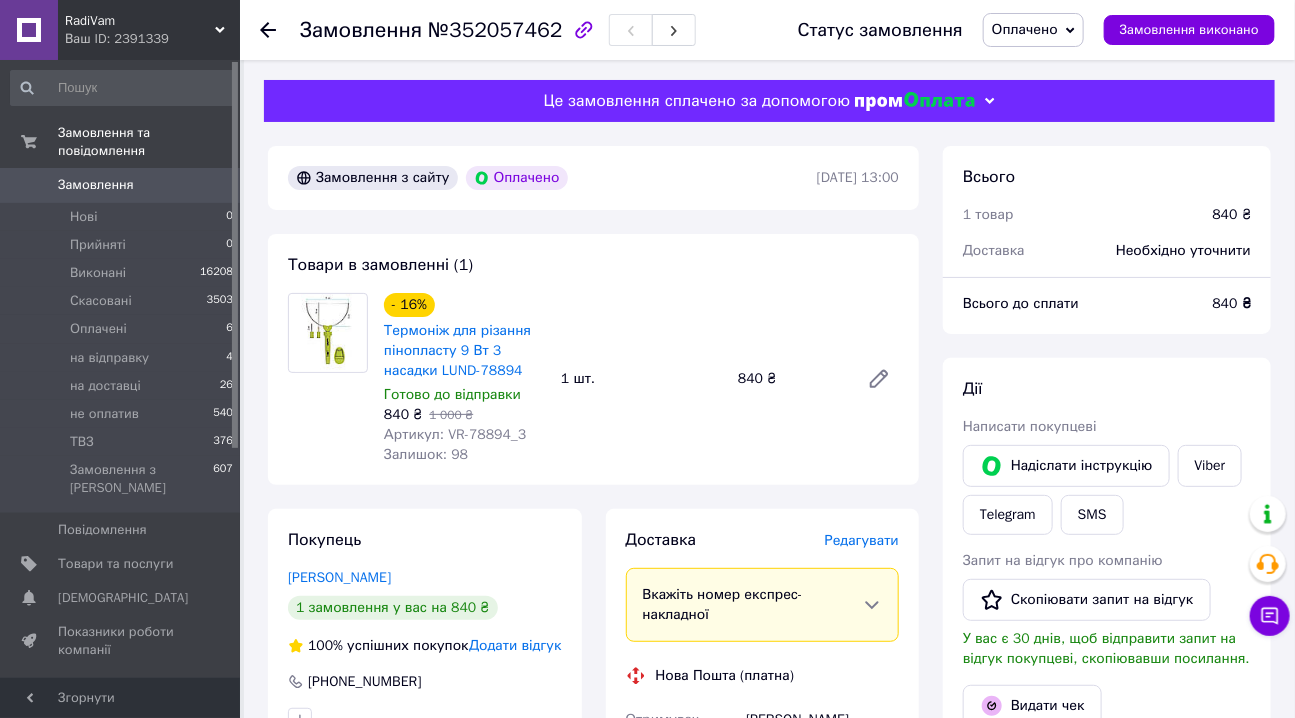 click on "Редагувати" at bounding box center (862, 540) 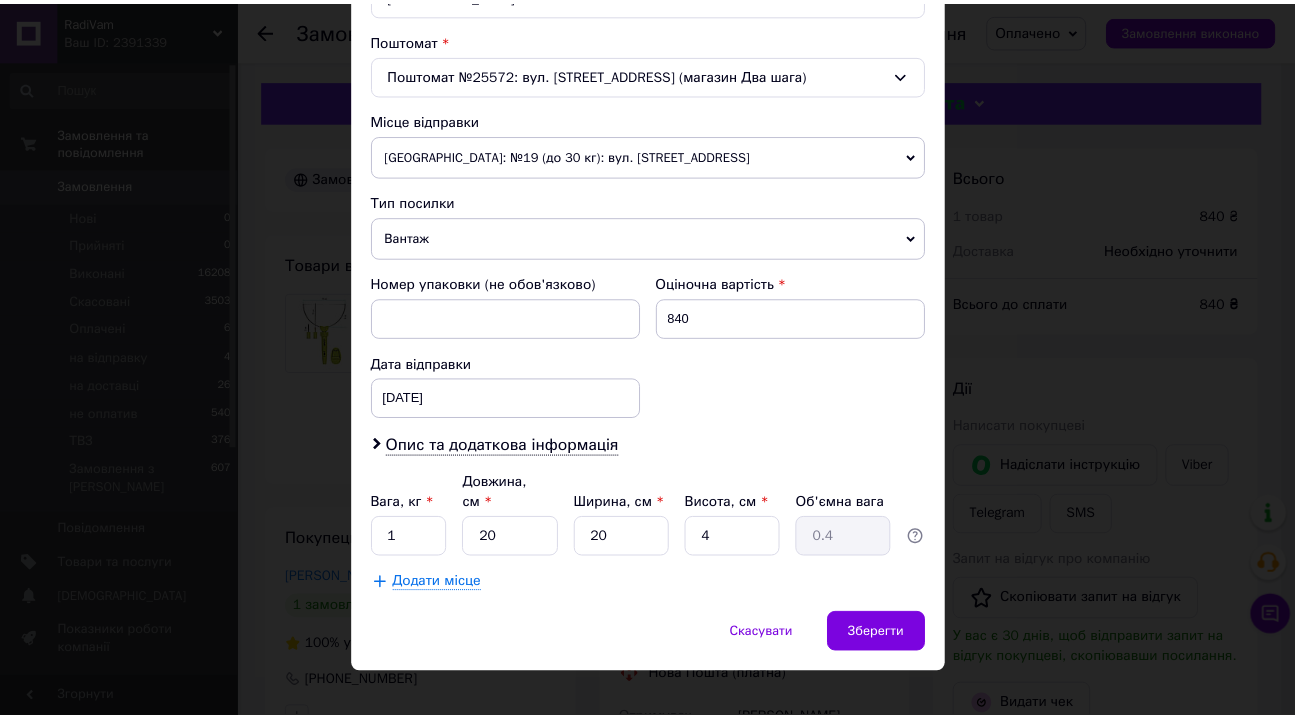 scroll, scrollTop: 607, scrollLeft: 0, axis: vertical 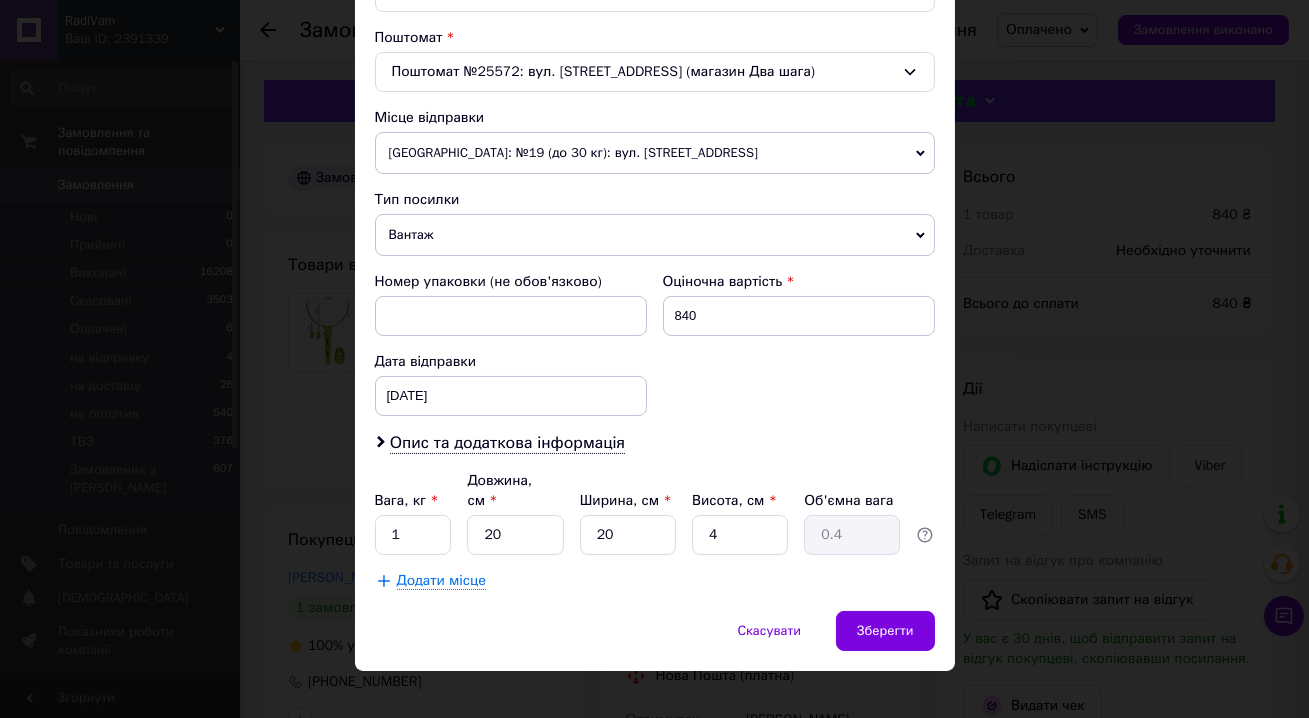 click on "[GEOGRAPHIC_DATA]: №19 (до 30 кг): вул. [STREET_ADDRESS]" at bounding box center [655, 153] 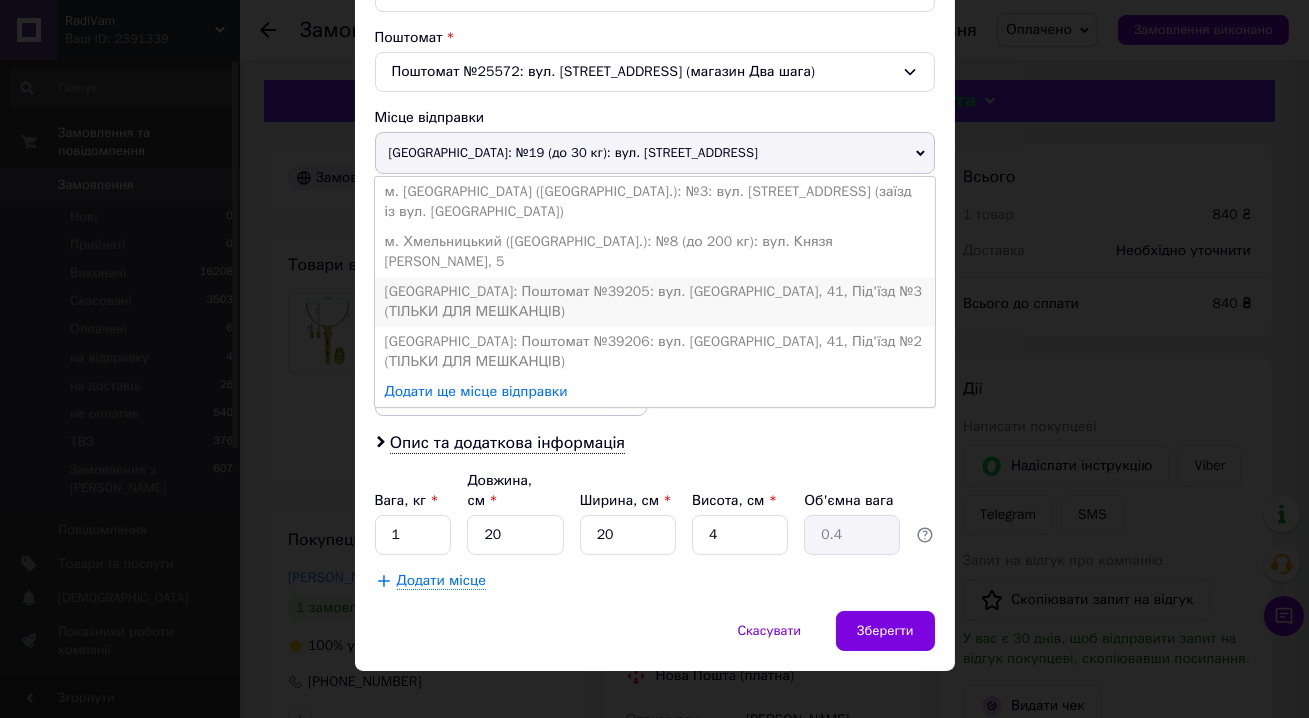 click on "[GEOGRAPHIC_DATA]: Поштомат №39205: вул. [GEOGRAPHIC_DATA], 41, Під'їзд №3 (ТІЛЬКИ ДЛЯ МЕШКАНЦІВ)" at bounding box center [655, 302] 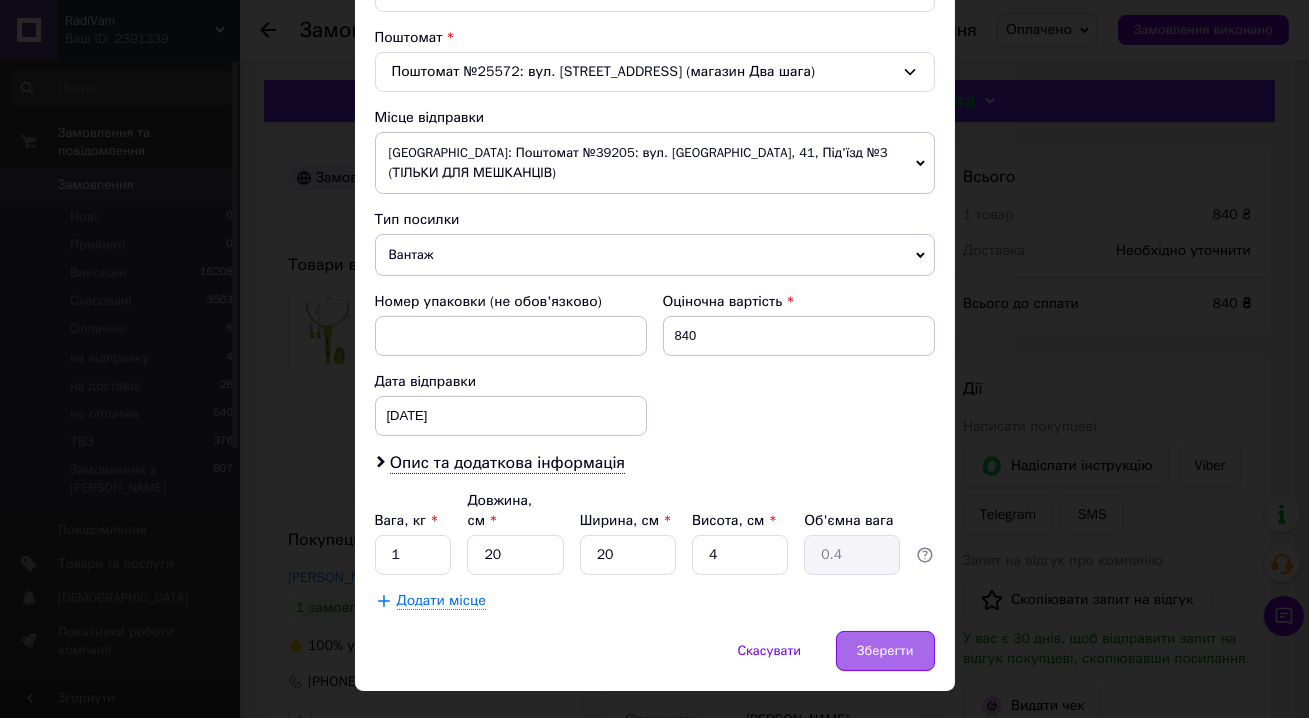 click on "Зберегти" at bounding box center [885, 651] 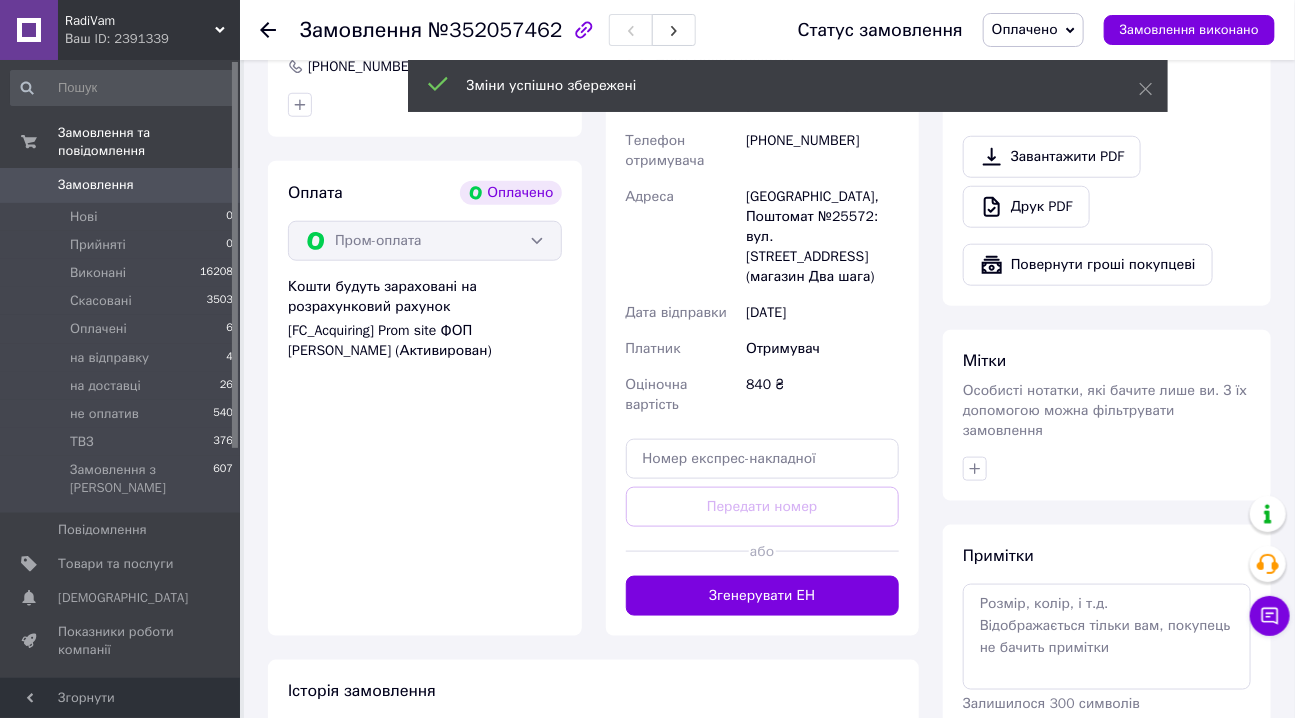 scroll, scrollTop: 636, scrollLeft: 0, axis: vertical 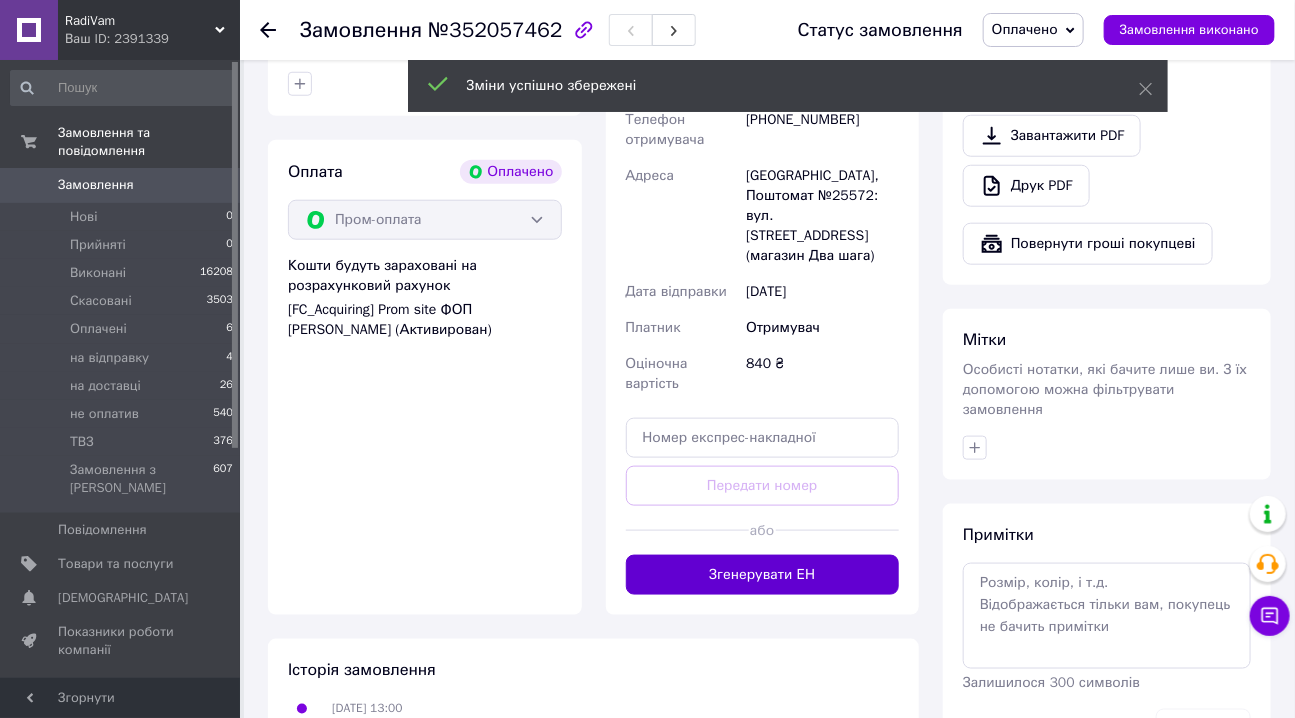 click on "Згенерувати ЕН" at bounding box center [763, 575] 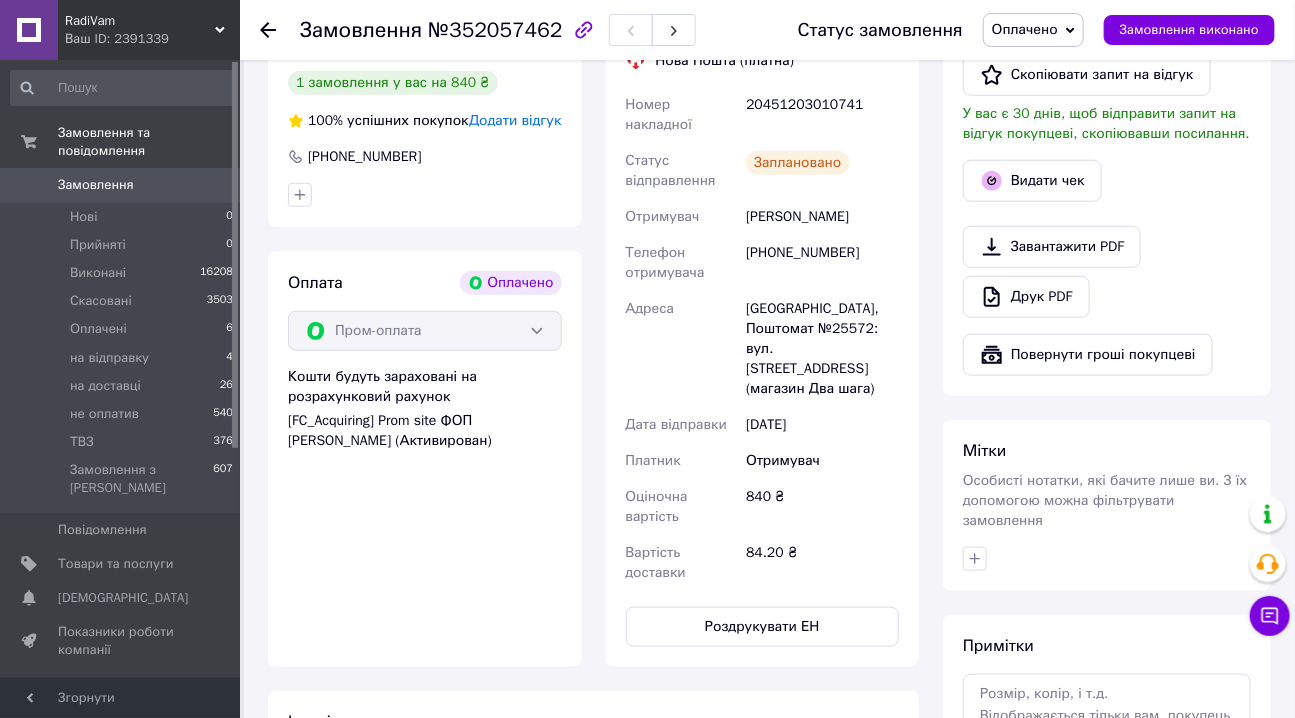 scroll, scrollTop: 272, scrollLeft: 0, axis: vertical 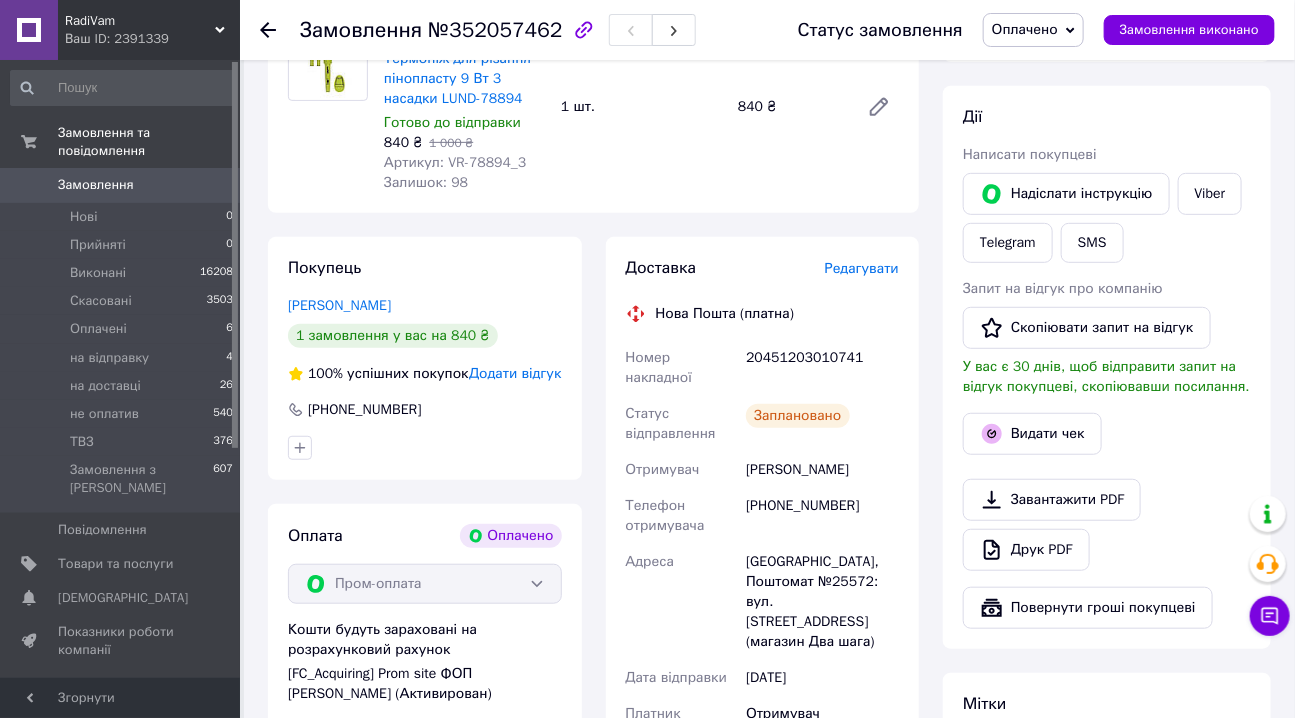 click on "Оплачено" at bounding box center [1025, 29] 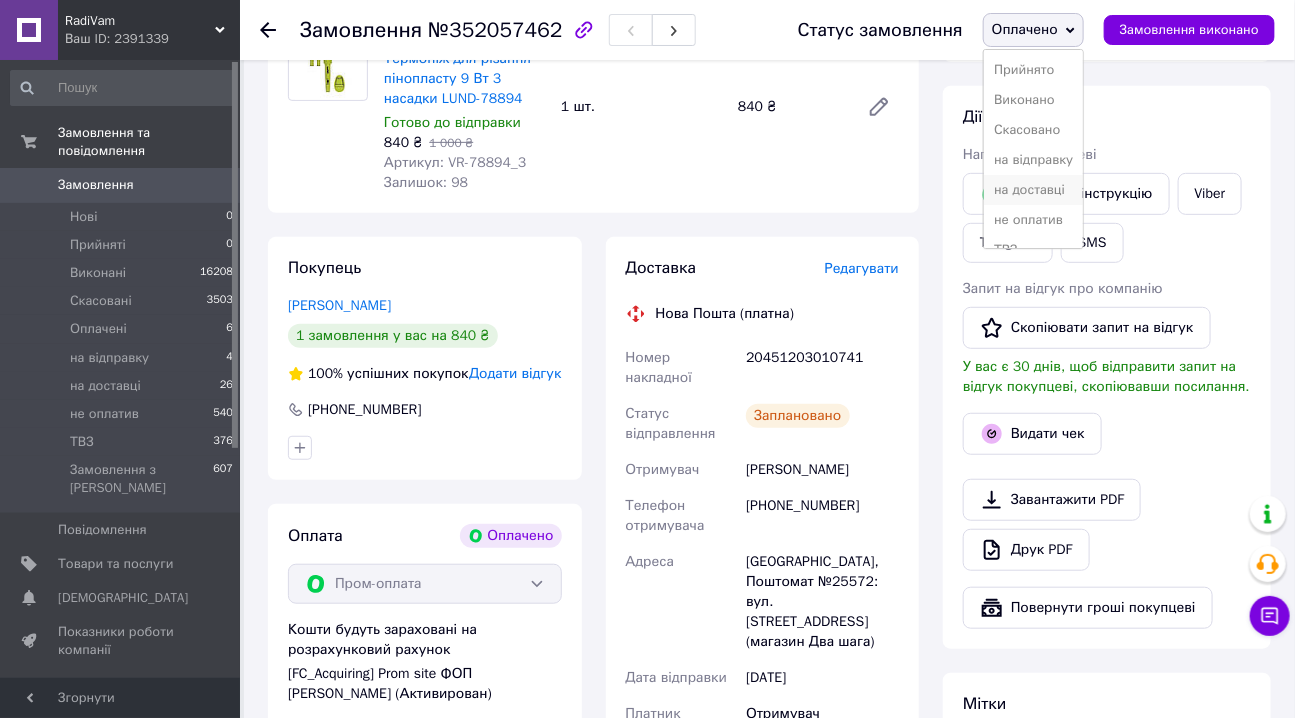 click on "на доставці" at bounding box center [1033, 190] 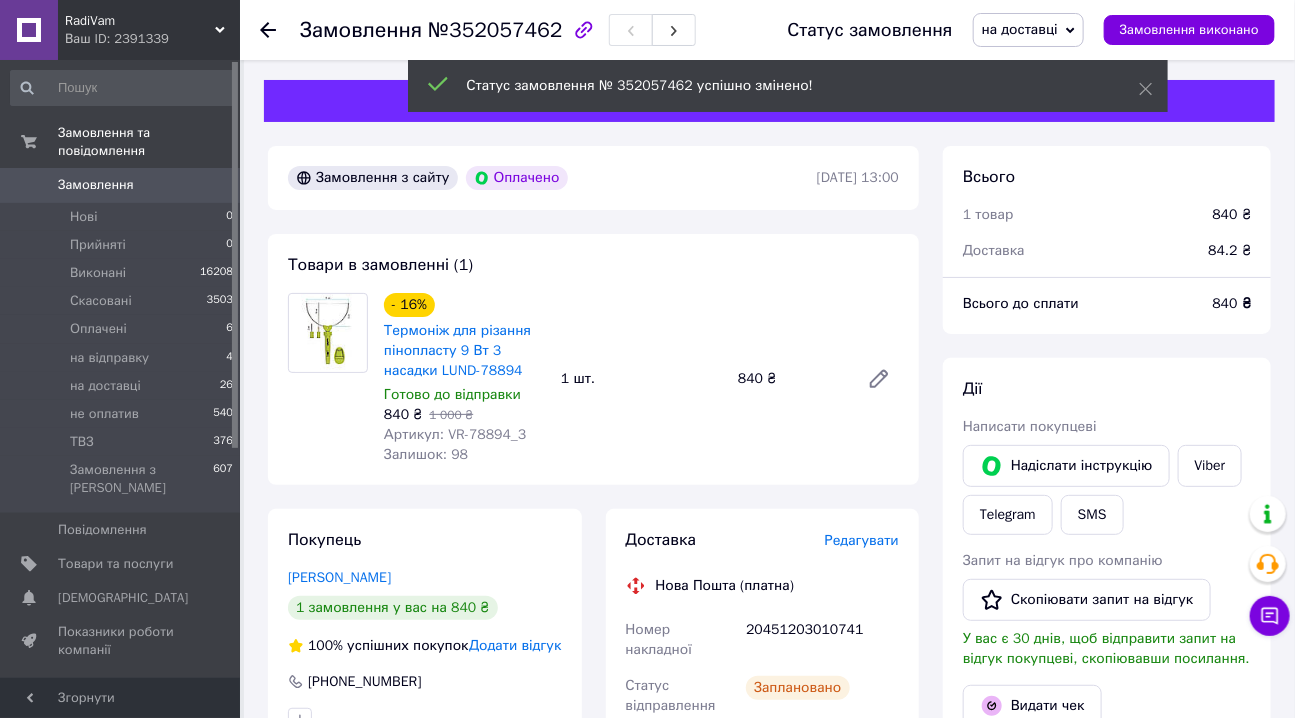 scroll, scrollTop: 0, scrollLeft: 0, axis: both 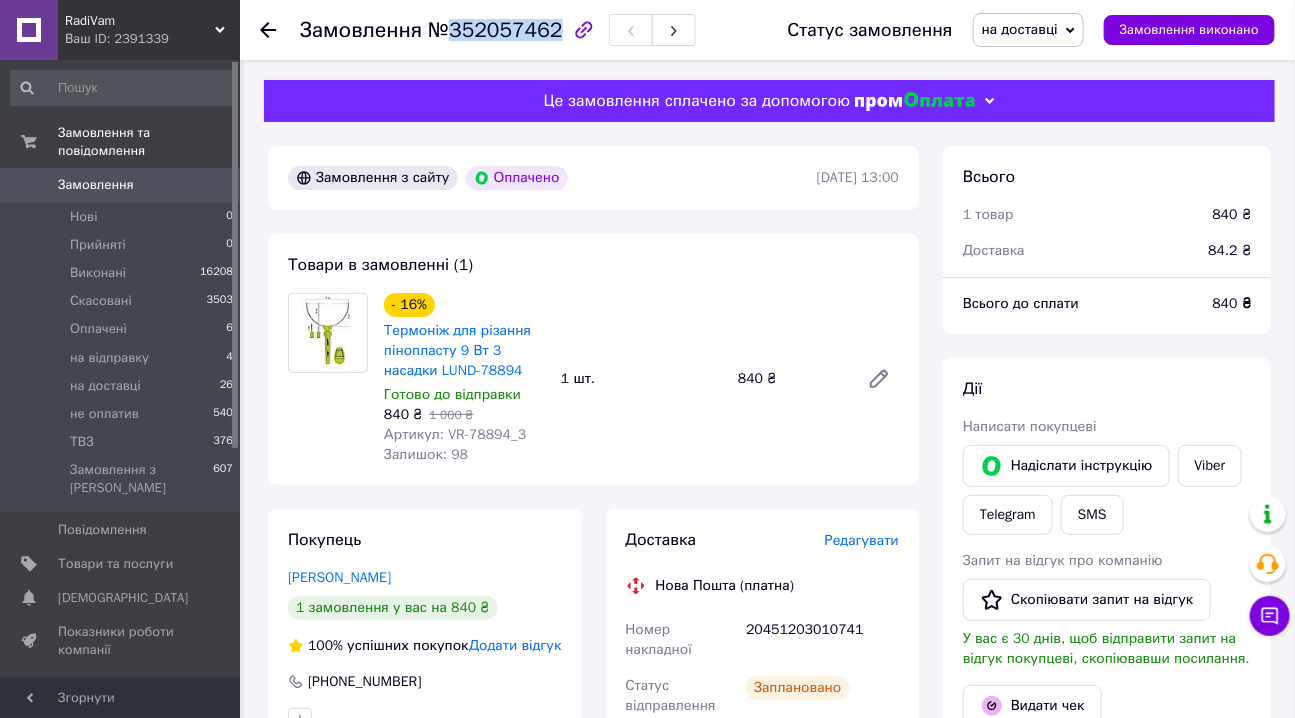 drag, startPoint x: 448, startPoint y: 29, endPoint x: 544, endPoint y: 29, distance: 96 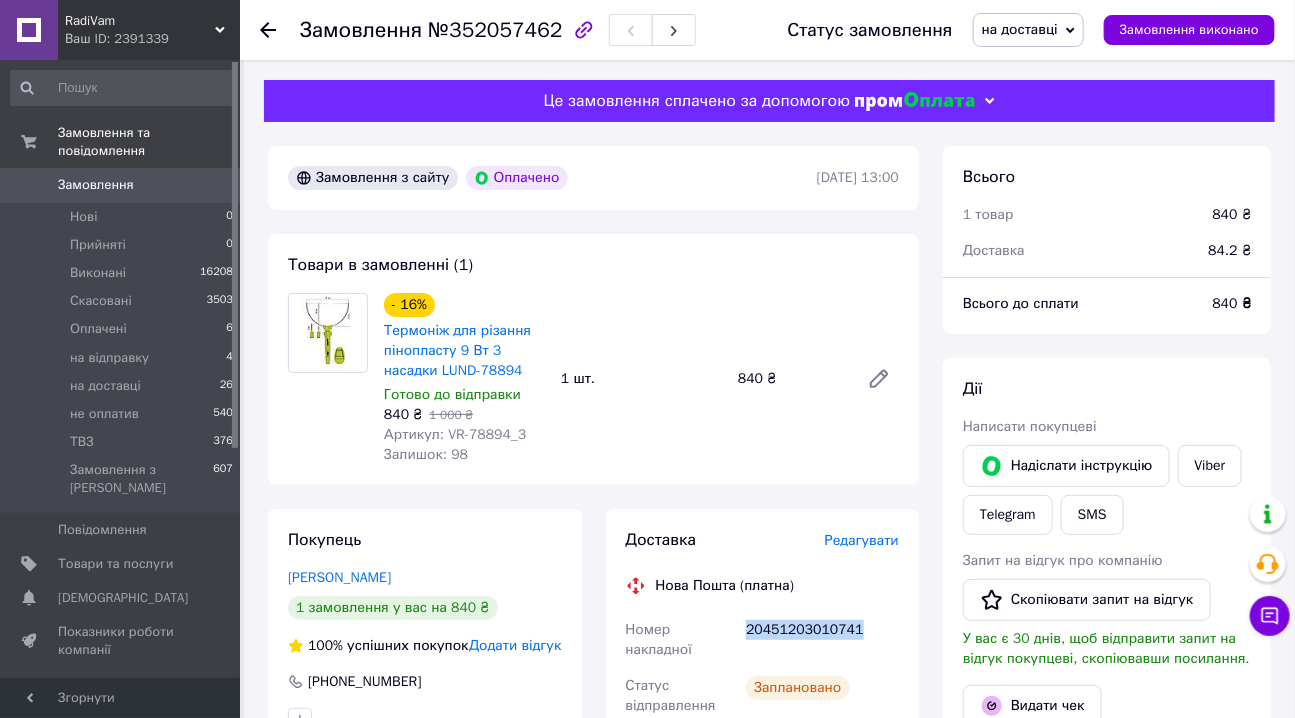 drag, startPoint x: 747, startPoint y: 632, endPoint x: 854, endPoint y: 631, distance: 107.00467 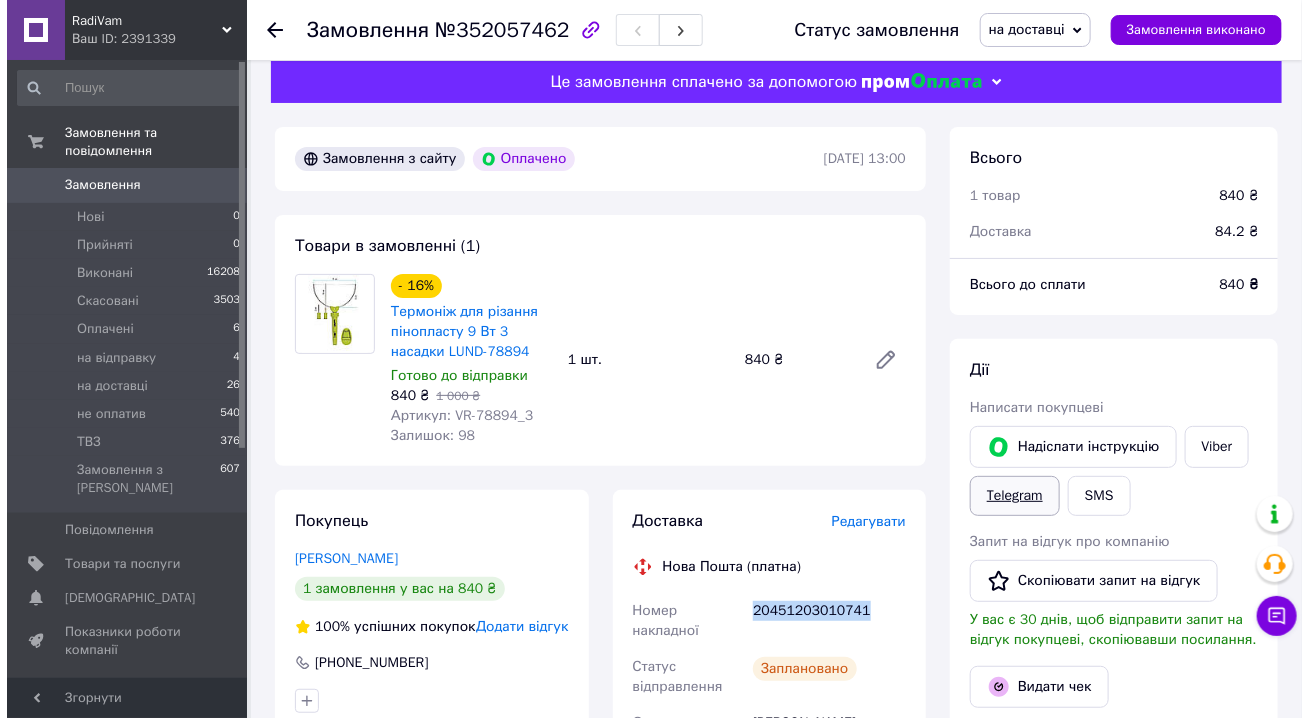 scroll, scrollTop: 90, scrollLeft: 0, axis: vertical 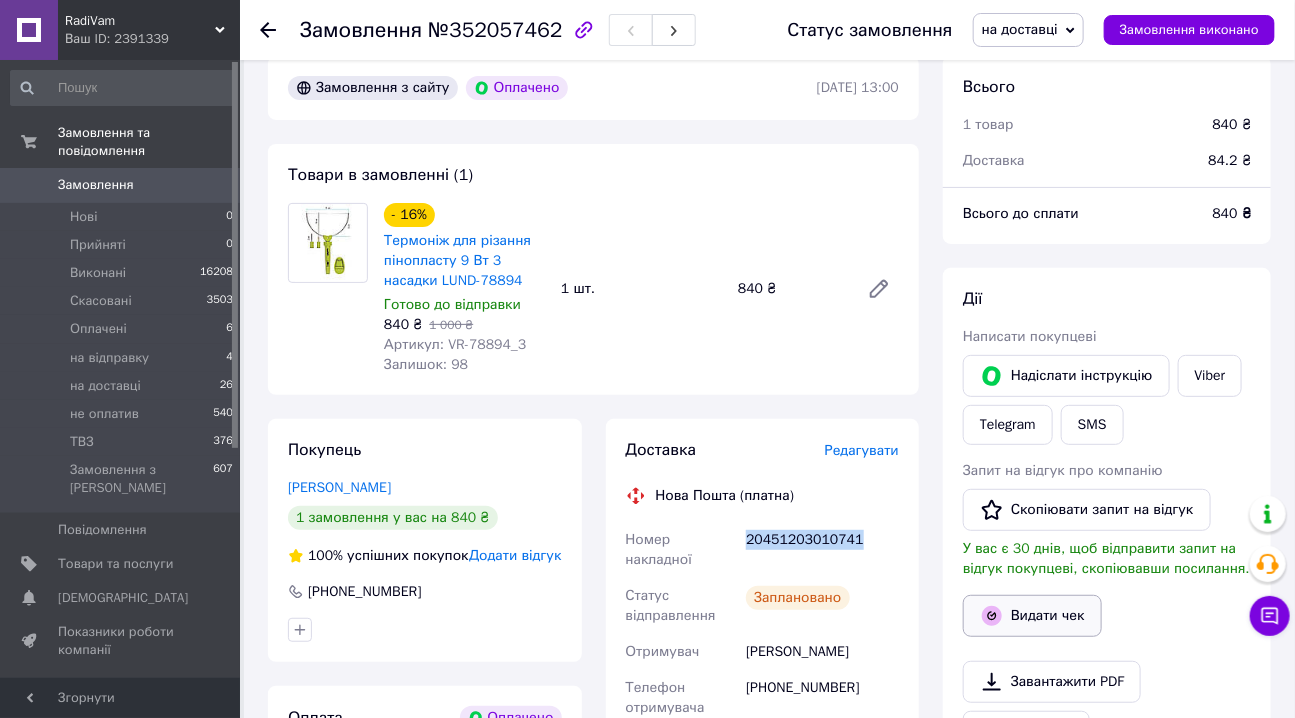 click on "Видати чек" at bounding box center (1032, 616) 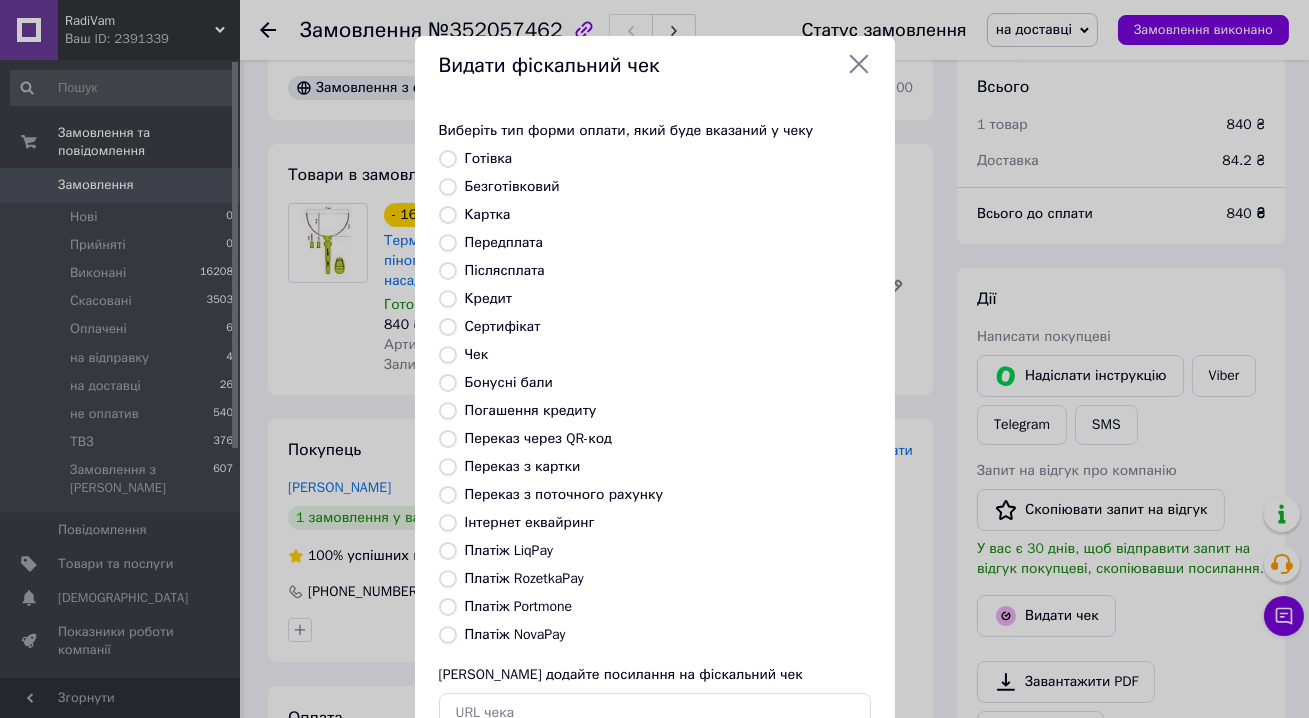 click on "Платіж RozetkaPay" at bounding box center (524, 578) 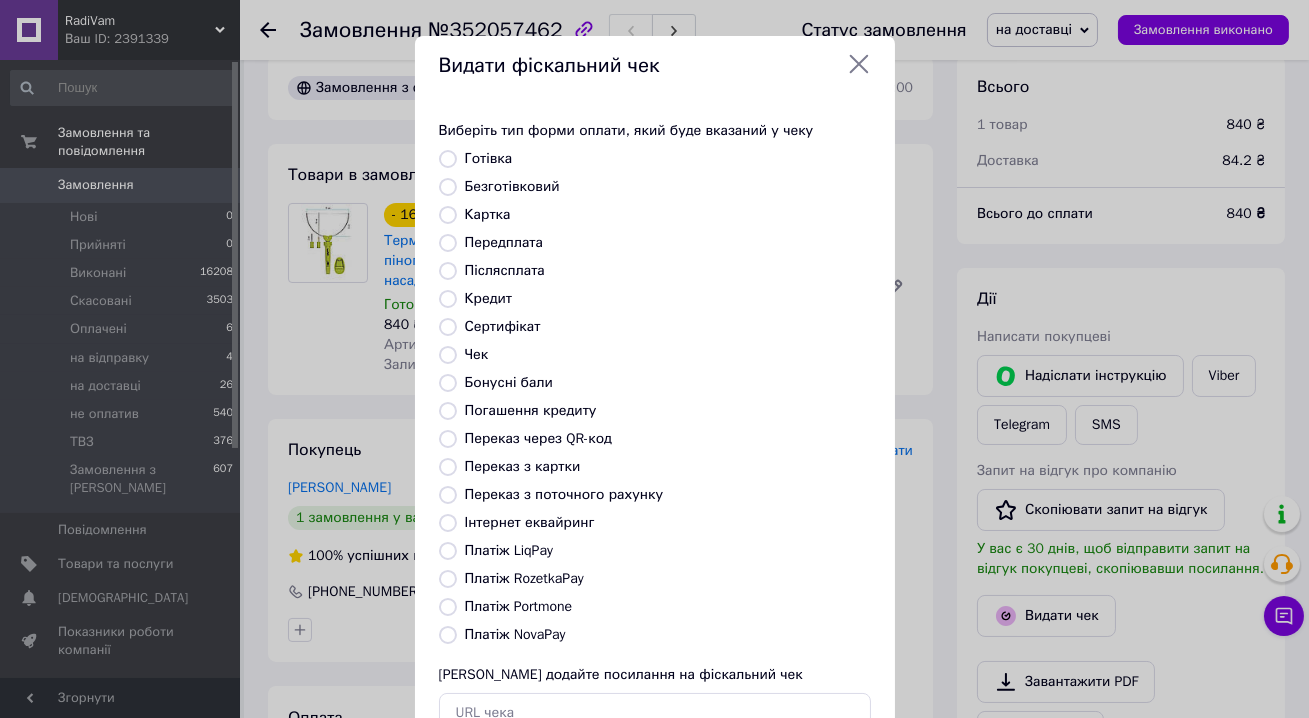 radio on "true" 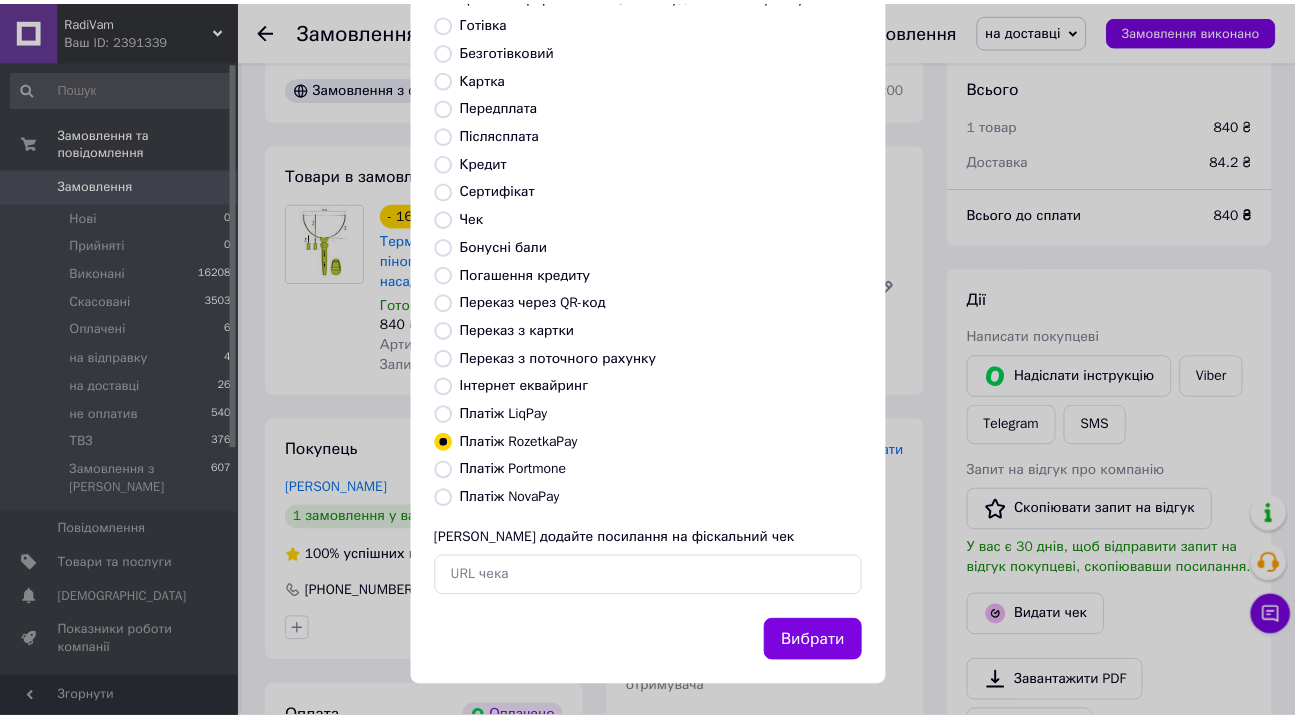 scroll, scrollTop: 140, scrollLeft: 0, axis: vertical 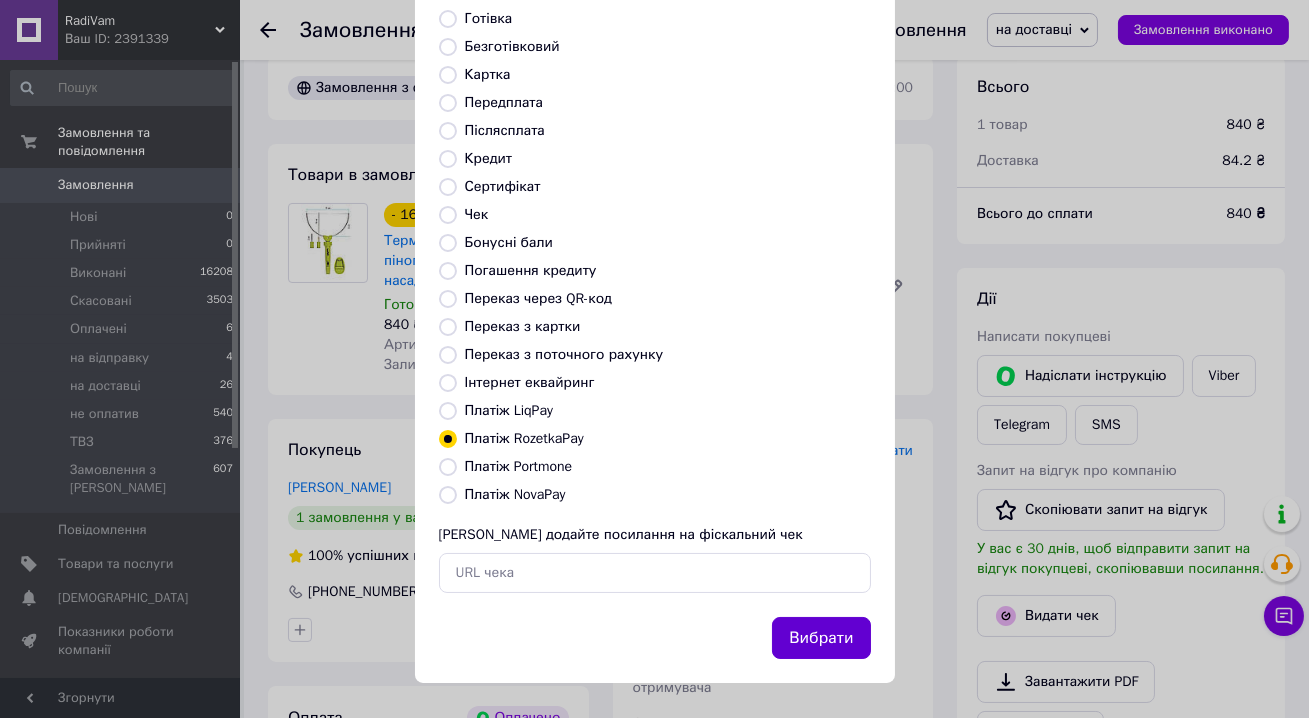 click on "Вибрати" at bounding box center [821, 638] 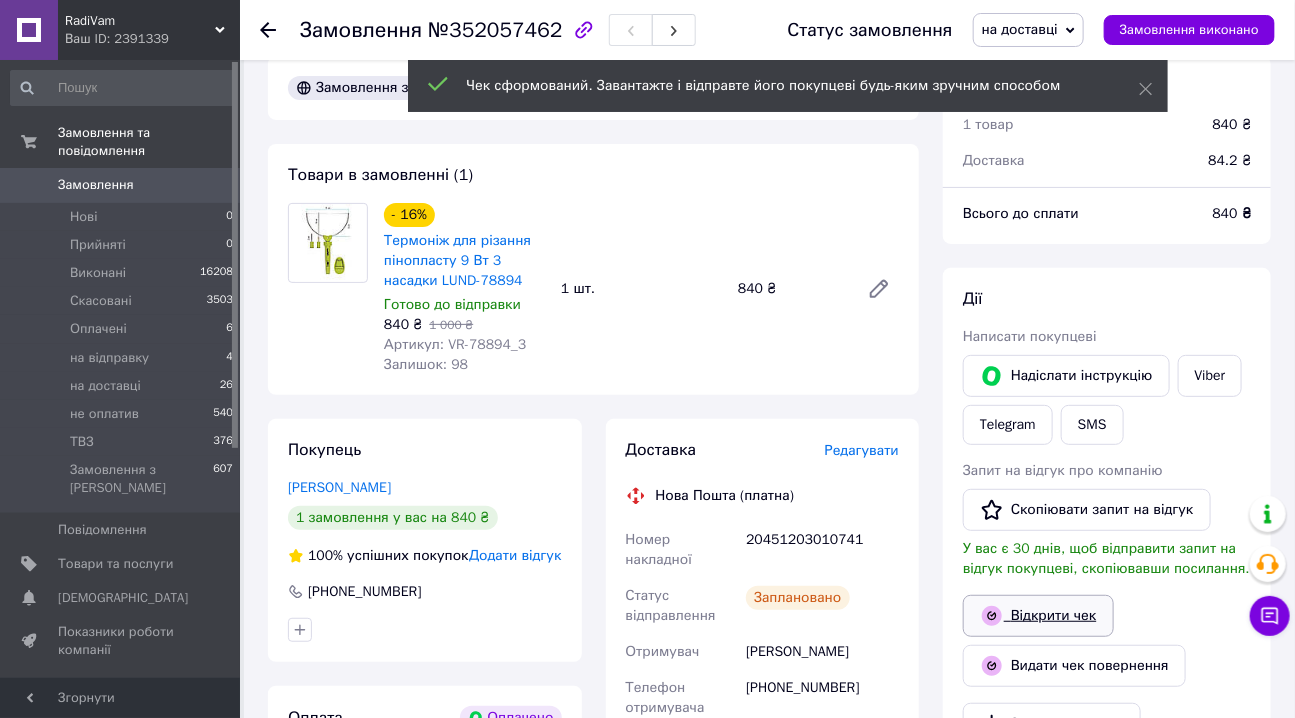 click on "Відкрити чек" at bounding box center [1038, 616] 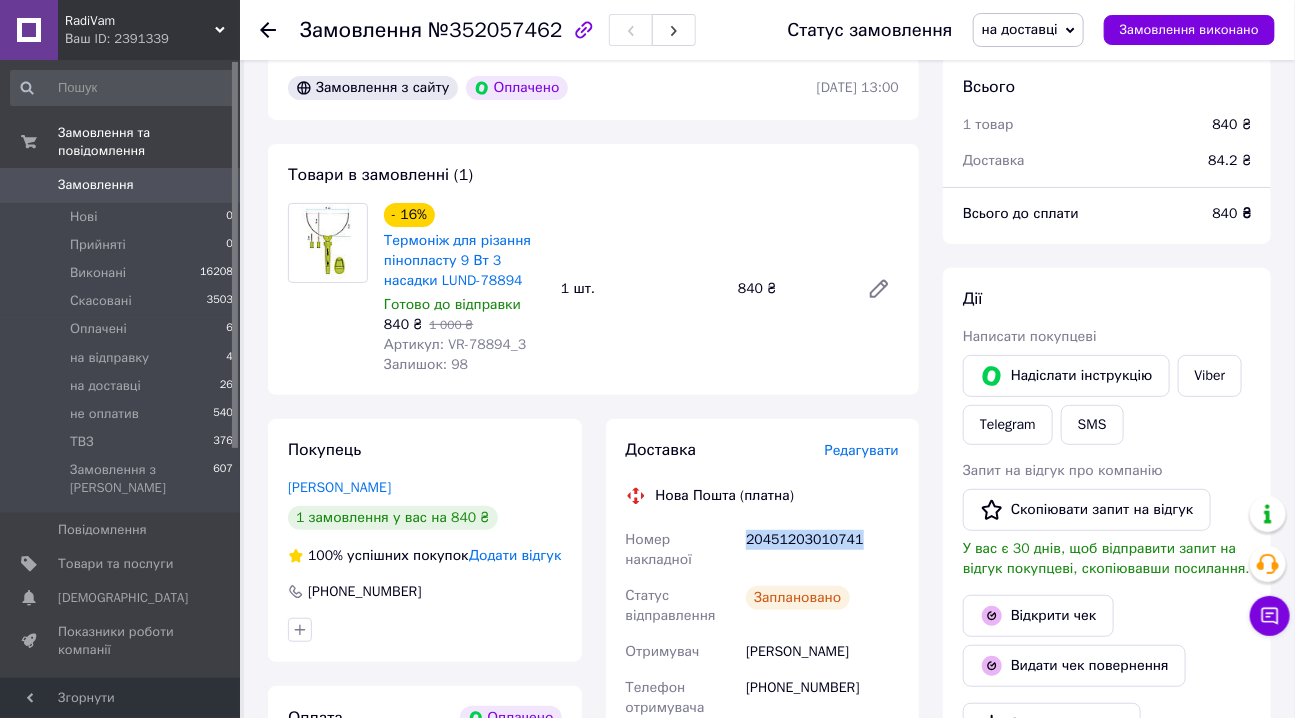 drag, startPoint x: 747, startPoint y: 539, endPoint x: 857, endPoint y: 538, distance: 110.00455 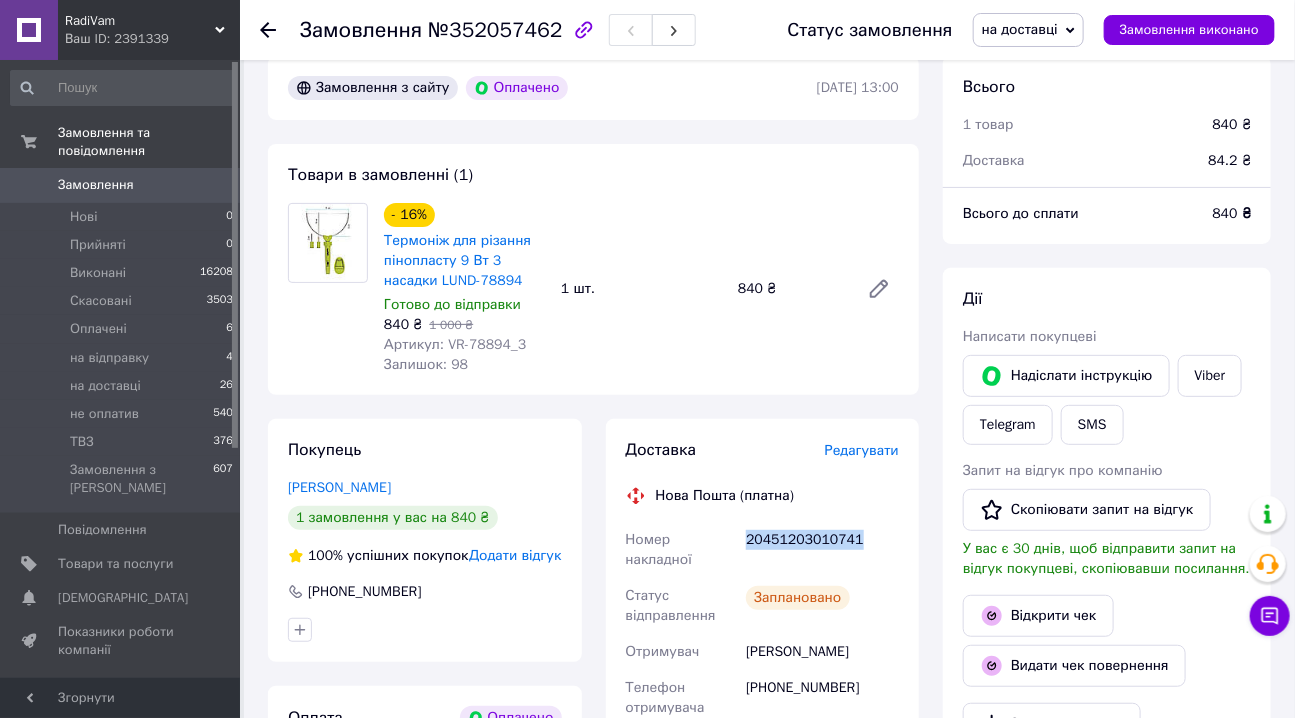 copy on "20451203010741" 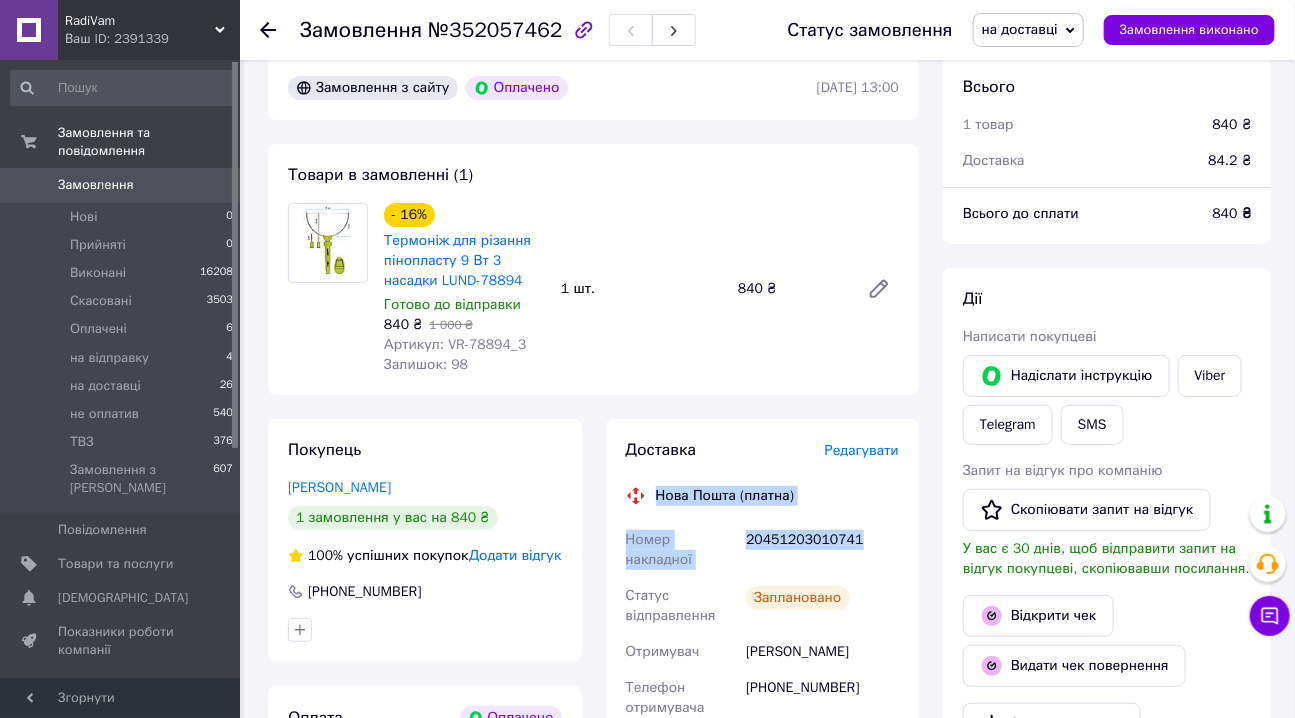 drag, startPoint x: 660, startPoint y: 490, endPoint x: 866, endPoint y: 547, distance: 213.7405 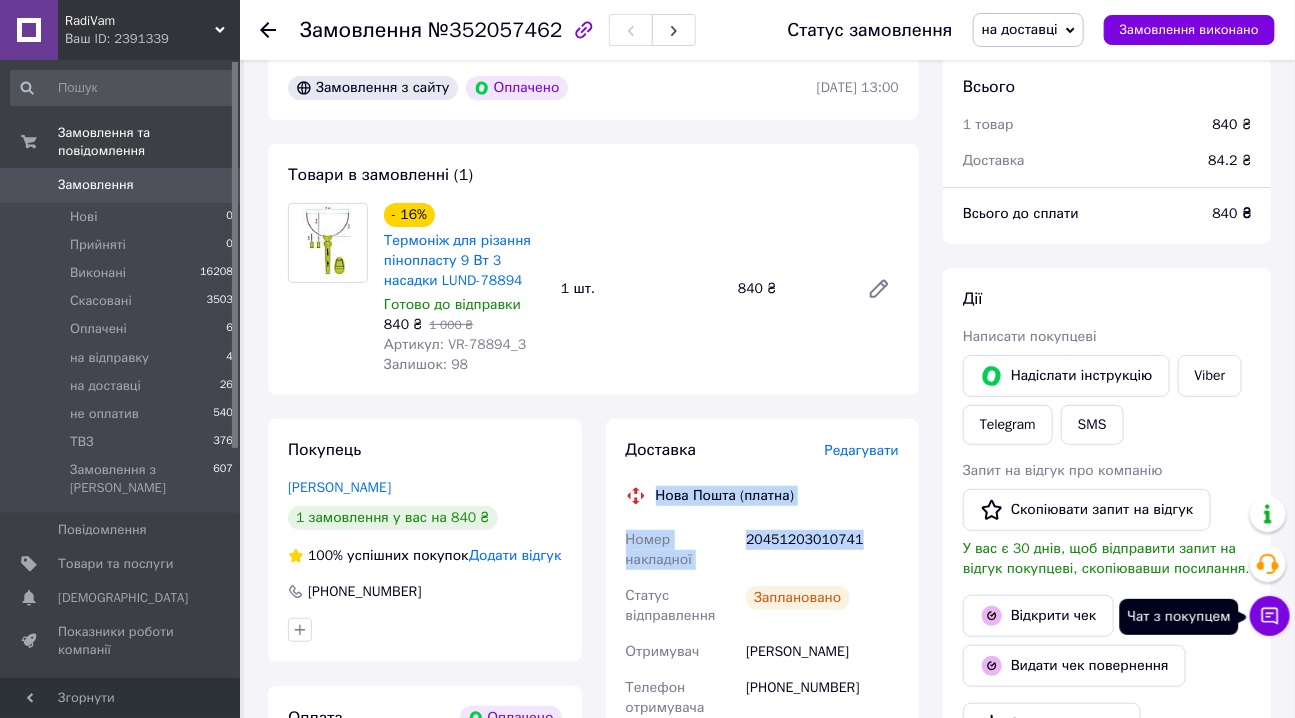 click on "Чат з покупцем" at bounding box center [1270, 616] 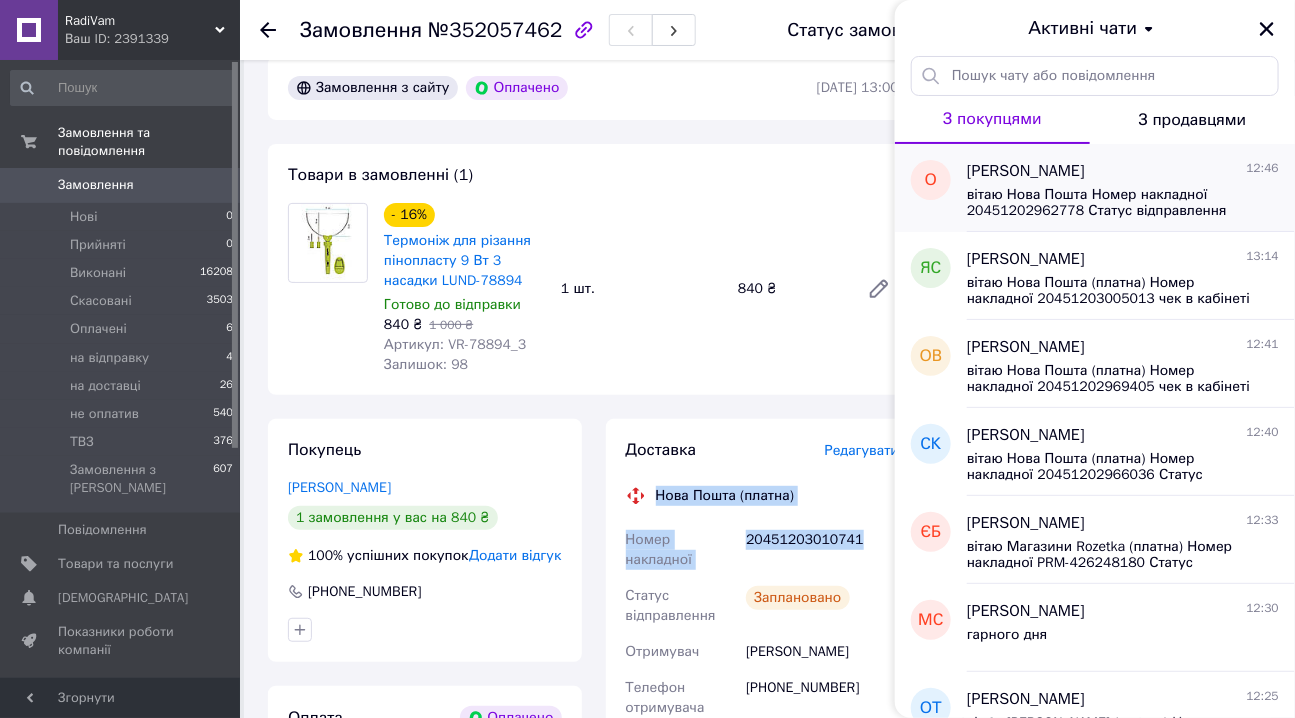 click on "вітаю
Нова Пошта
Номер накладної
20451202962778
Статус відправлення
Заплановано
чек в кабінеті покупця
дякую
завжди RadiVam com ua" at bounding box center (1109, 203) 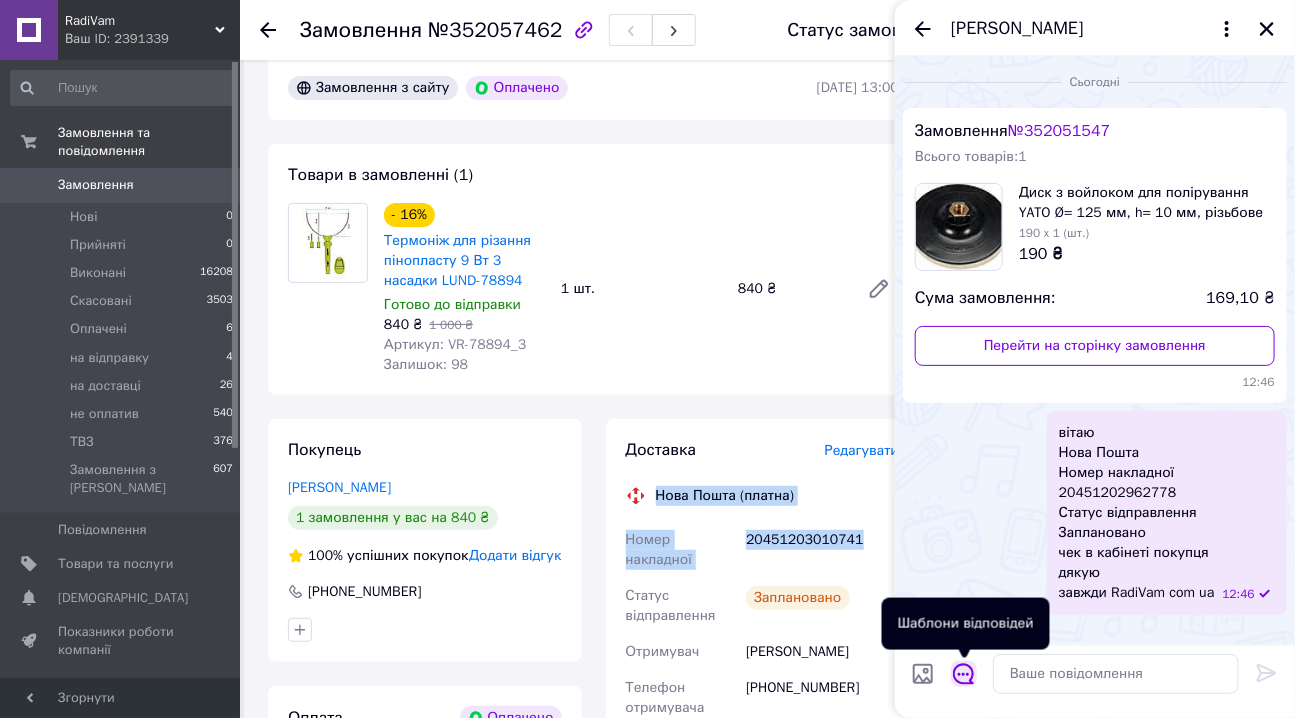 click 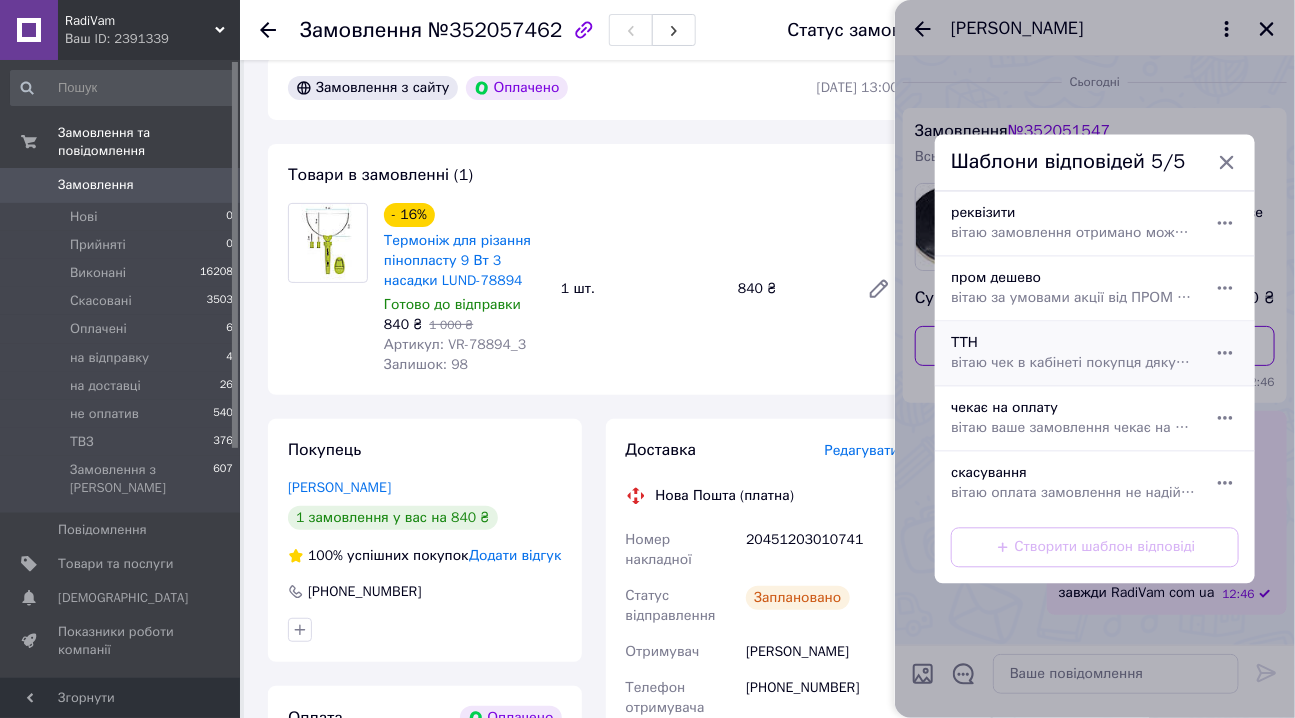 click on "вітаю
чек в кабінеті покупця
дякую
завжди RadiVam com ua" at bounding box center [1073, 364] 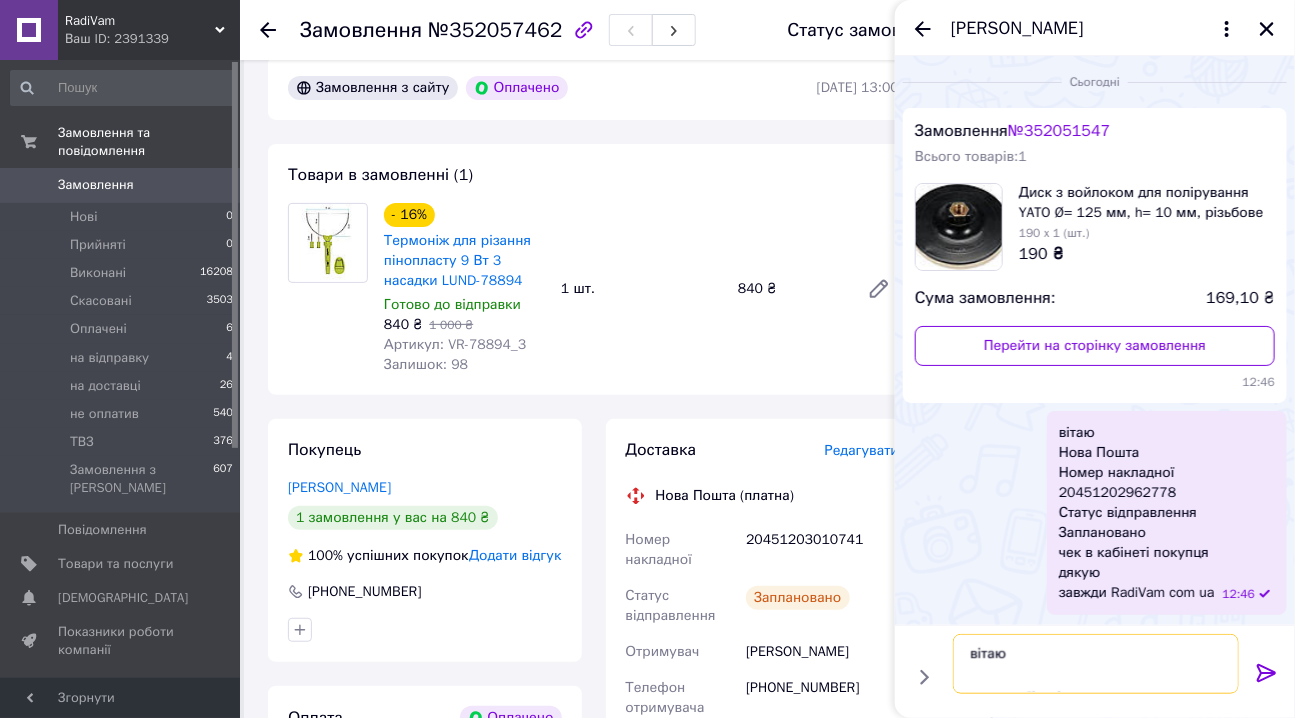 click on "вітаю
чек в кабінеті покупця
дякую
завжди RadiVam com ua" at bounding box center (1096, 664) 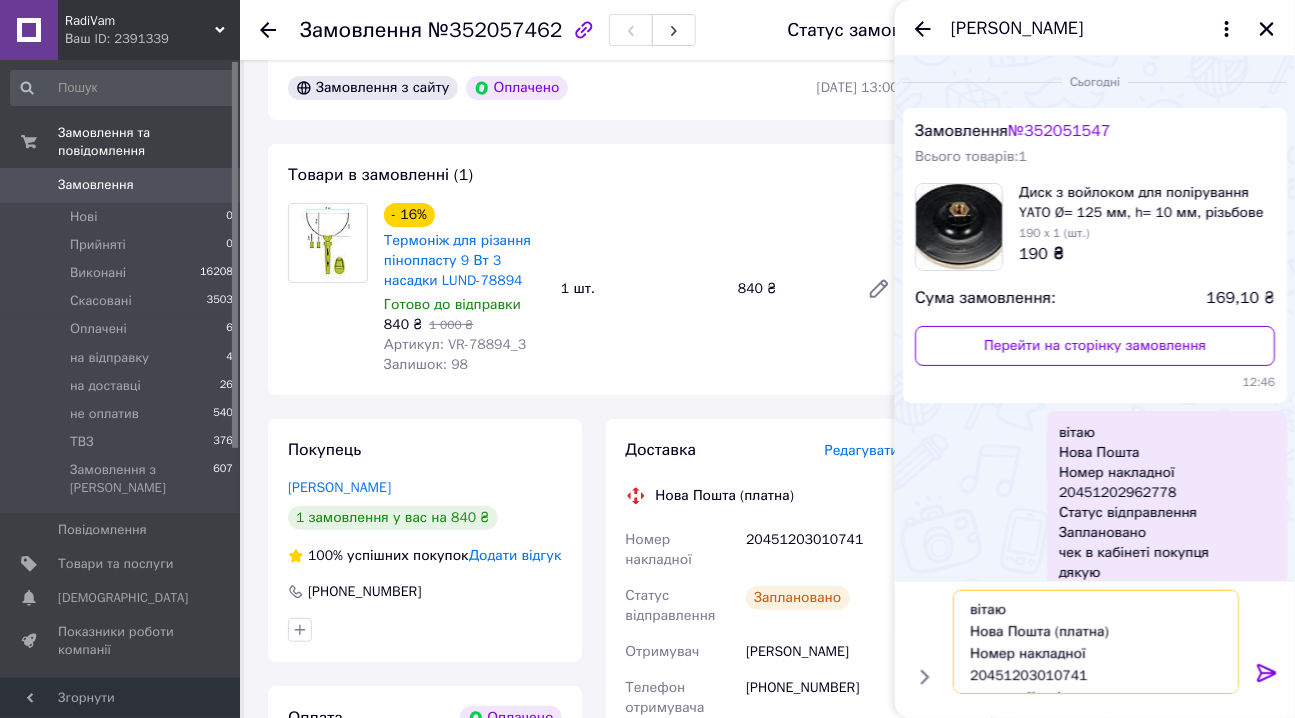 scroll, scrollTop: 68, scrollLeft: 0, axis: vertical 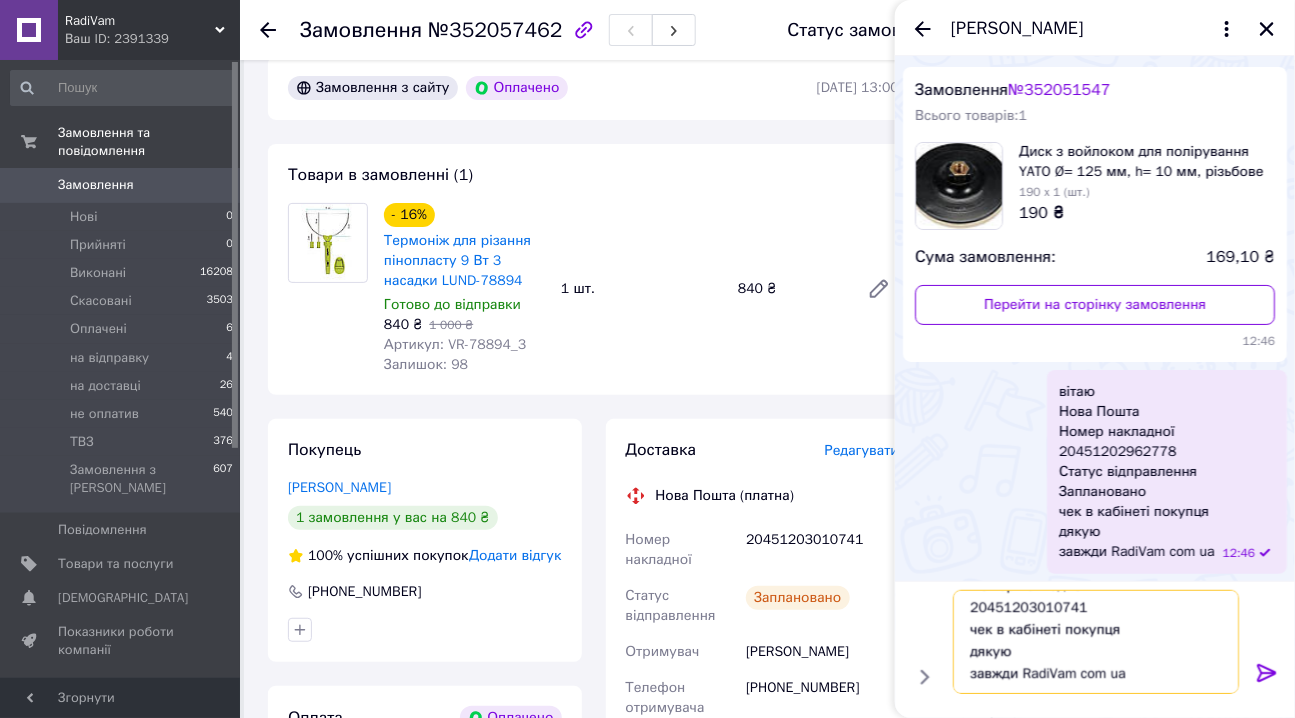 drag, startPoint x: 964, startPoint y: 604, endPoint x: 1076, endPoint y: 642, distance: 118.270874 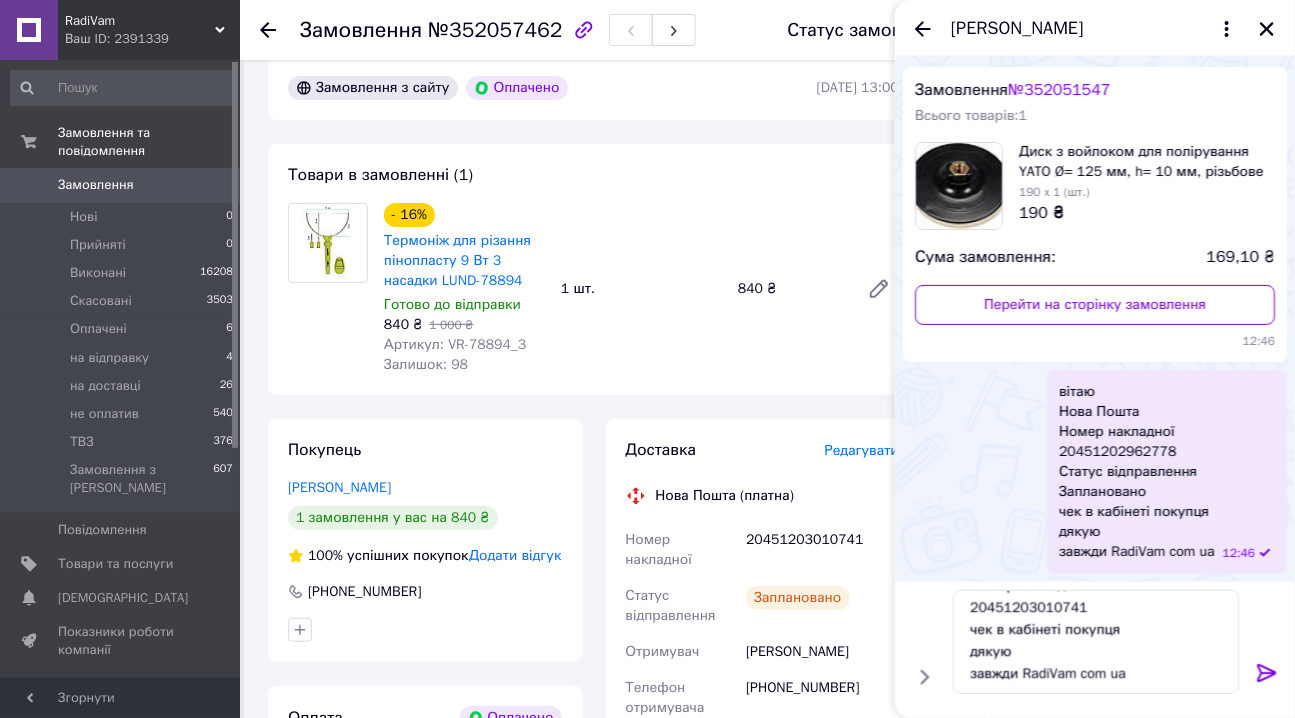 click 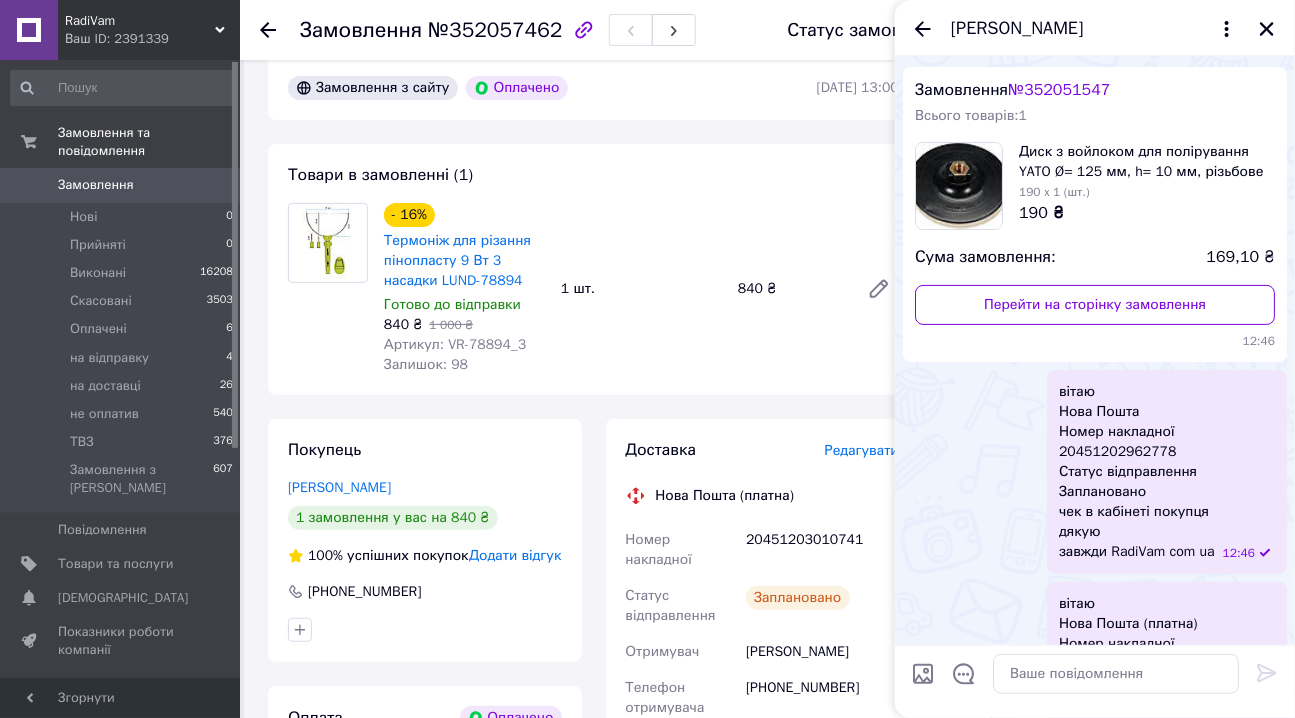 scroll, scrollTop: 0, scrollLeft: 0, axis: both 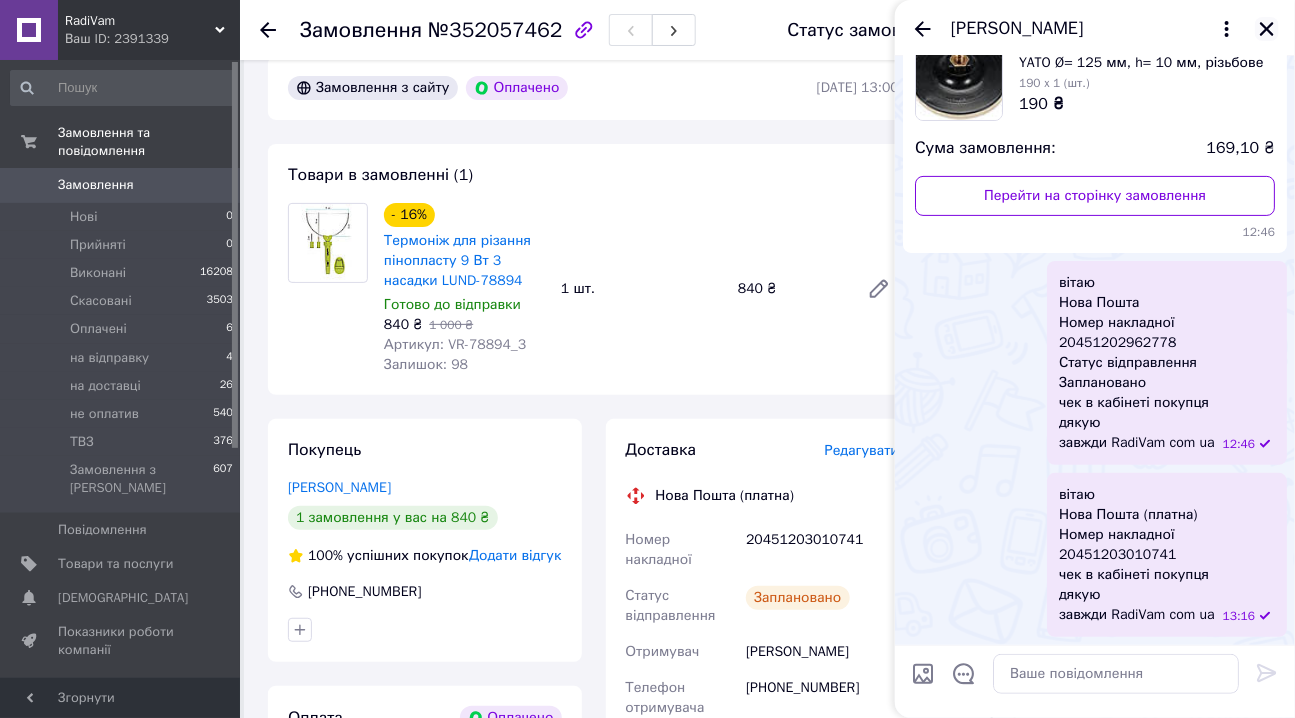 click 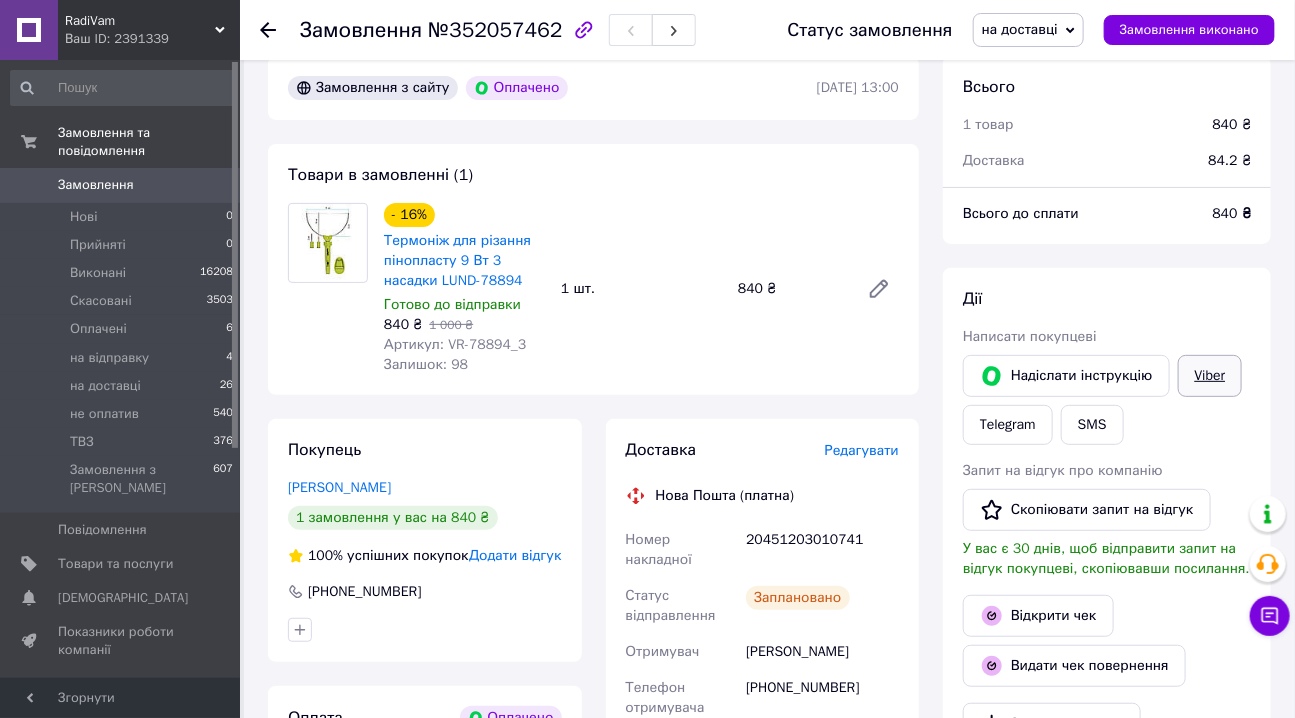 click on "Viber" at bounding box center (1210, 376) 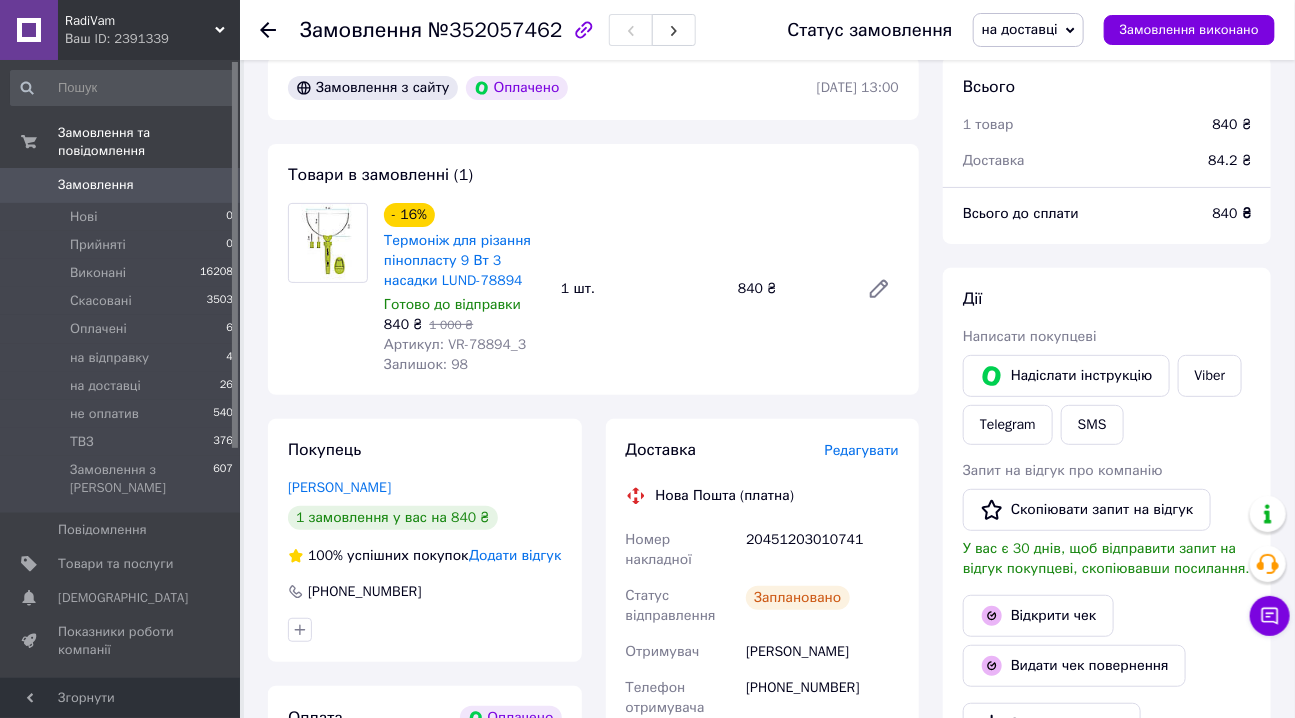 click on "Доставка Редагувати Нова Пошта (платна) Номер накладної 20451203010741 Статус відправлення Заплановано Отримувач Глазкова Тетяна Телефон отримувача +380672775037 Адреса Одеса, Поштомат №25572: вул. Грецька, 19 (магазин Два шага) Дата відправки 10.07.2025 Платник Отримувач Оціночна вартість 840 ₴ Вартість доставки 84.20 ₴ Роздрукувати ЕН Платник Отримувач Відправник Прізвище отримувача Глазкова Ім'я отримувача Тетяна По батькові отримувача Телефон отримувача +380672775037 Тип доставки В поштоматі У відділенні Кур'єром Місто -- Не обрано -- Поштомат Місце відправки Тип посилки 840 < >" at bounding box center [763, 760] 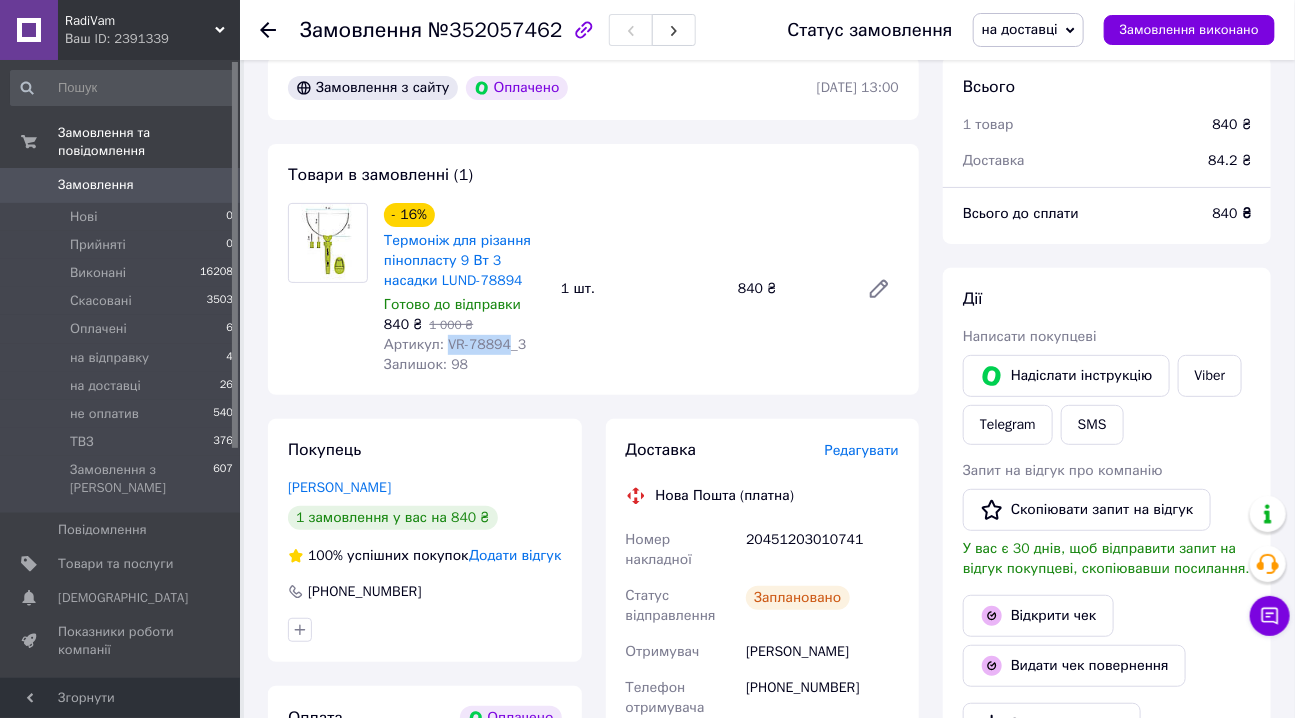 drag, startPoint x: 446, startPoint y: 343, endPoint x: 500, endPoint y: 343, distance: 54 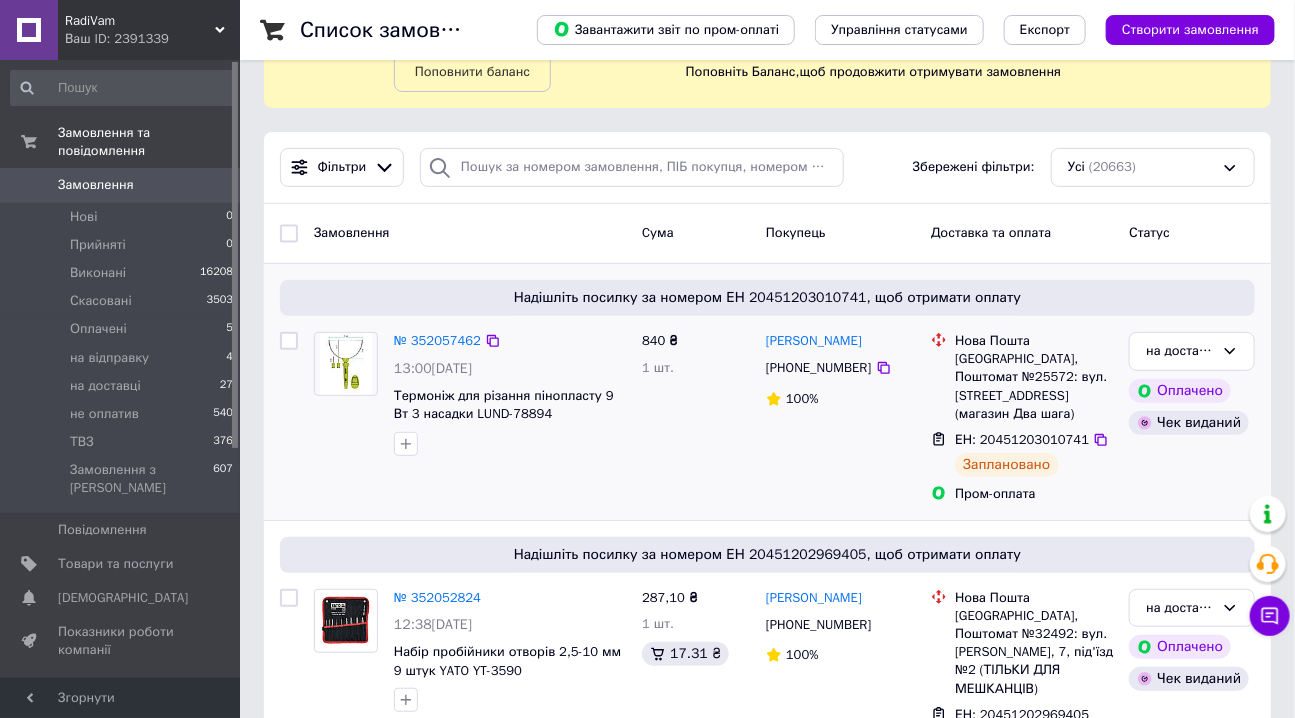 scroll, scrollTop: 0, scrollLeft: 0, axis: both 